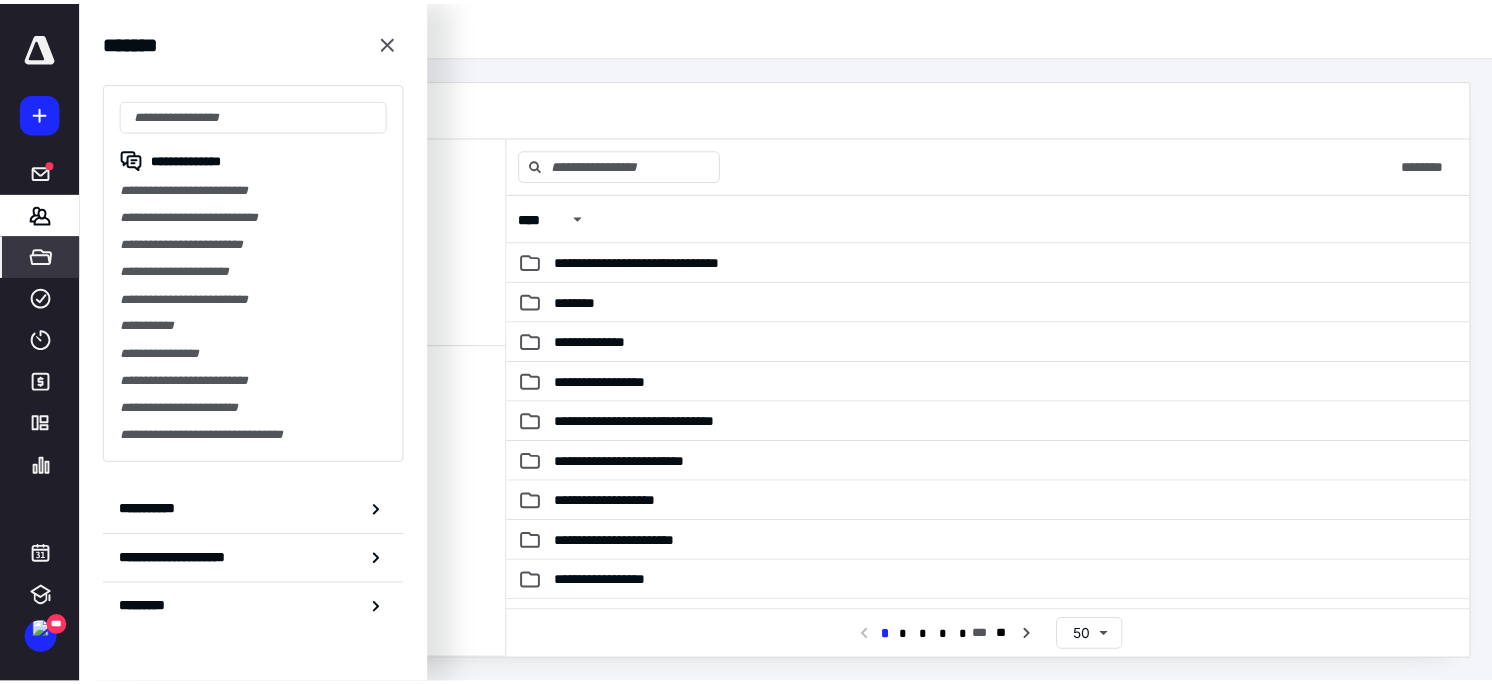 scroll, scrollTop: 0, scrollLeft: 0, axis: both 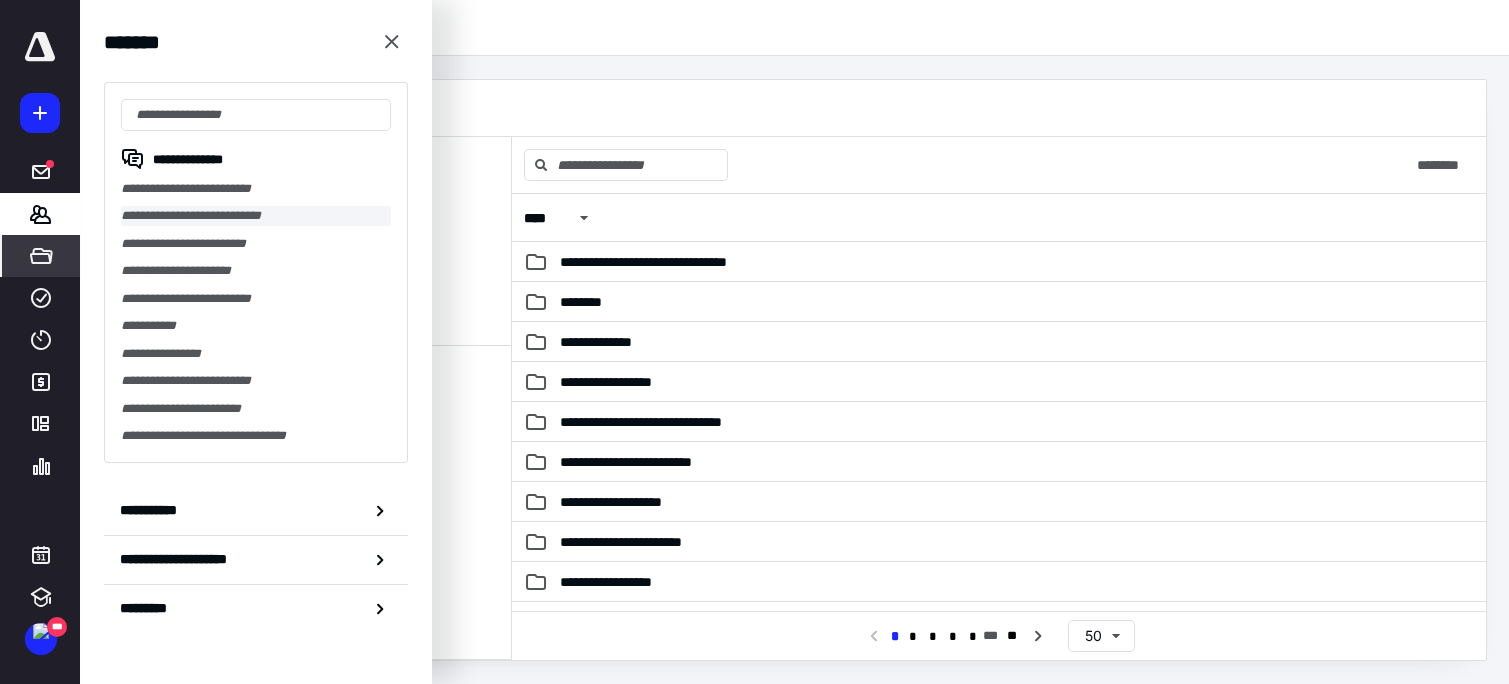 click on "**********" at bounding box center [256, 215] 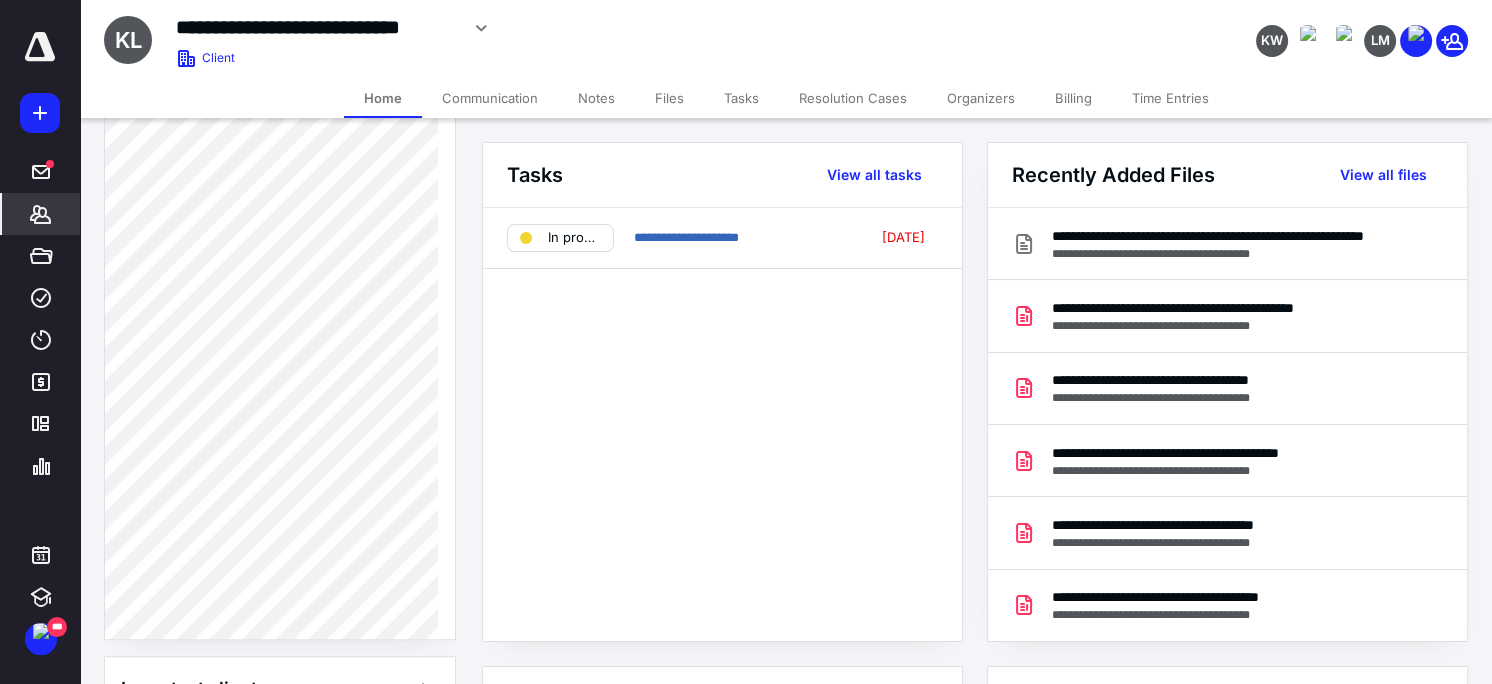 scroll, scrollTop: 1280, scrollLeft: 0, axis: vertical 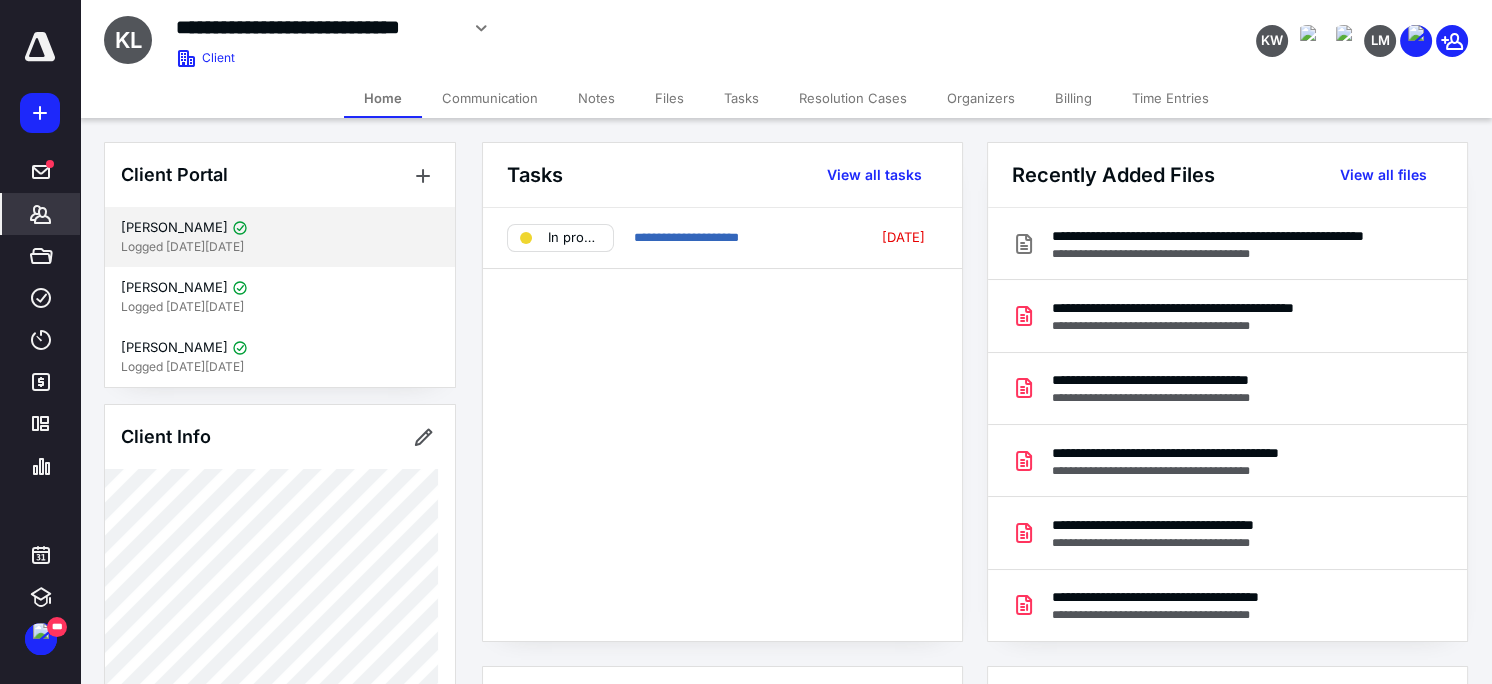 click on "Elise Lacher" at bounding box center [174, 228] 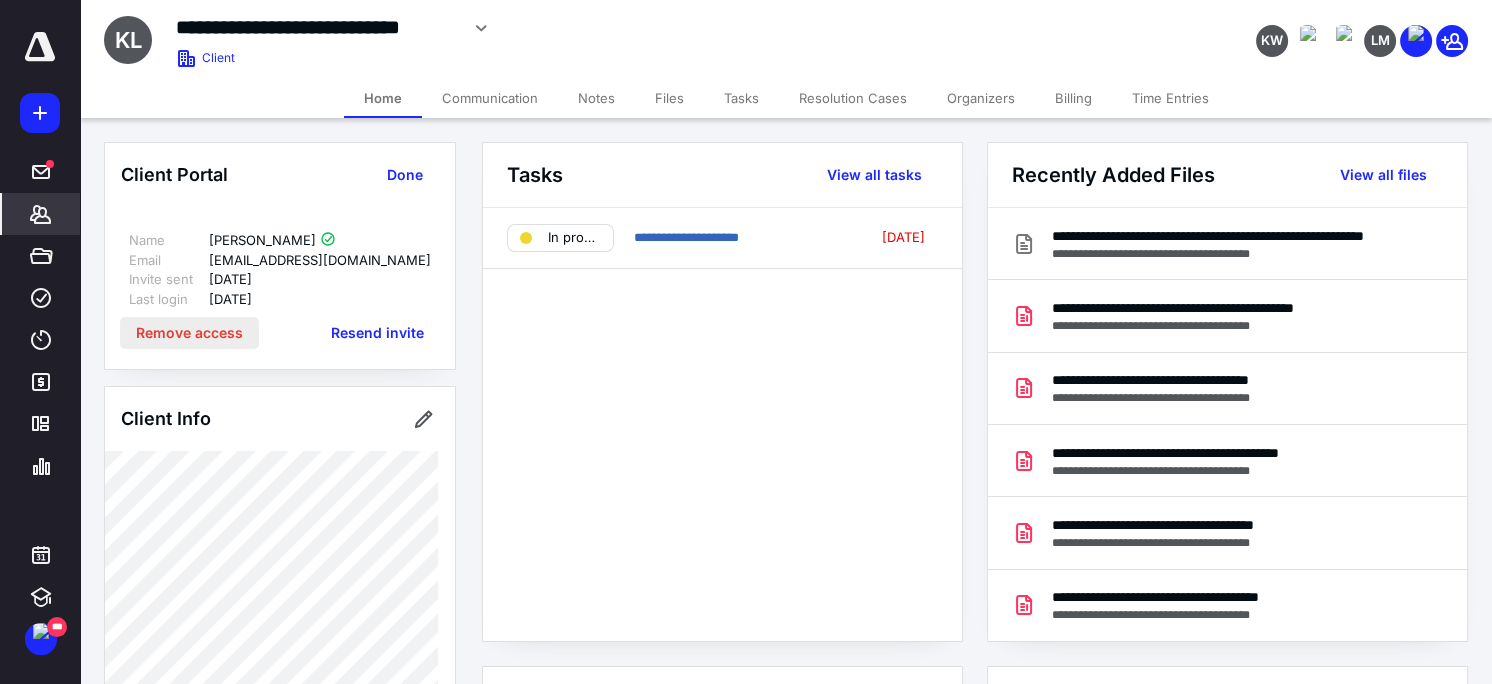 click on "Remove access" at bounding box center [189, 333] 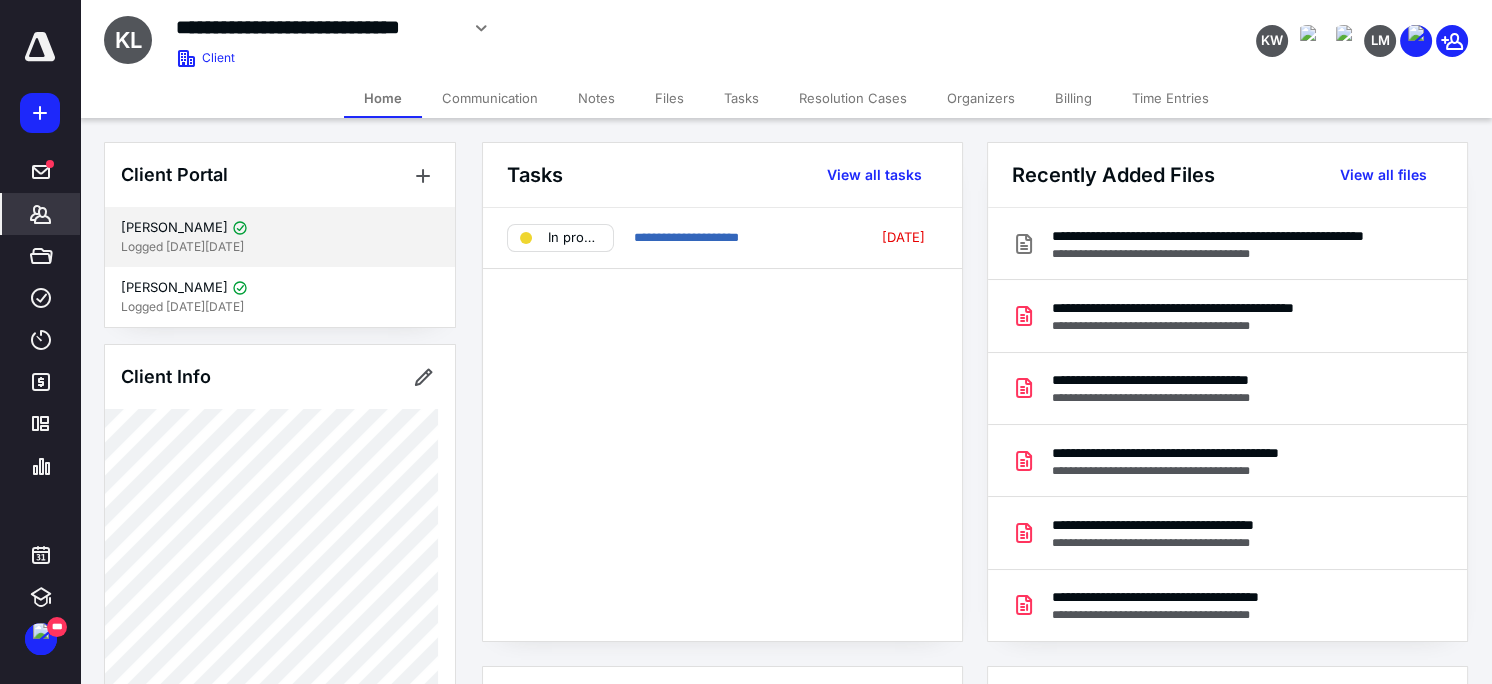 click on "Elizabeth Hudson" at bounding box center (174, 228) 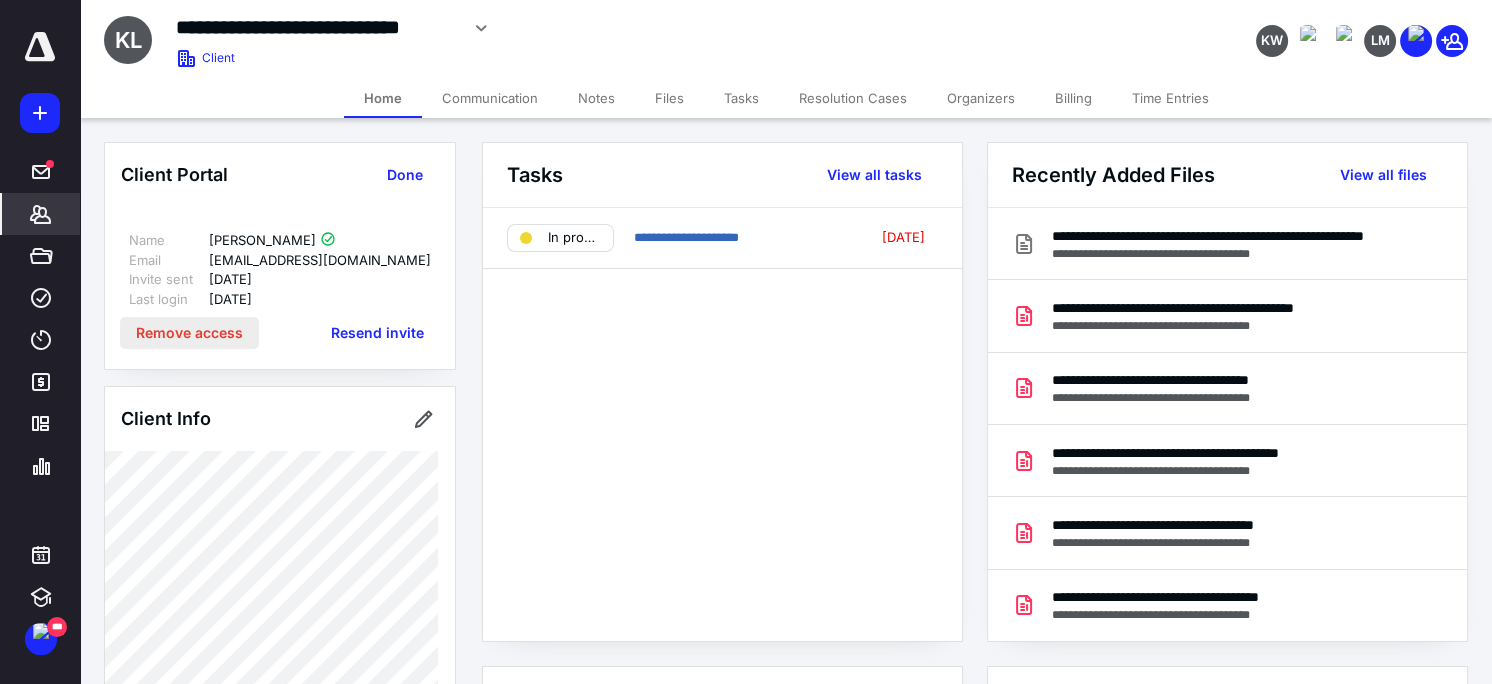 click on "Remove access" at bounding box center [189, 333] 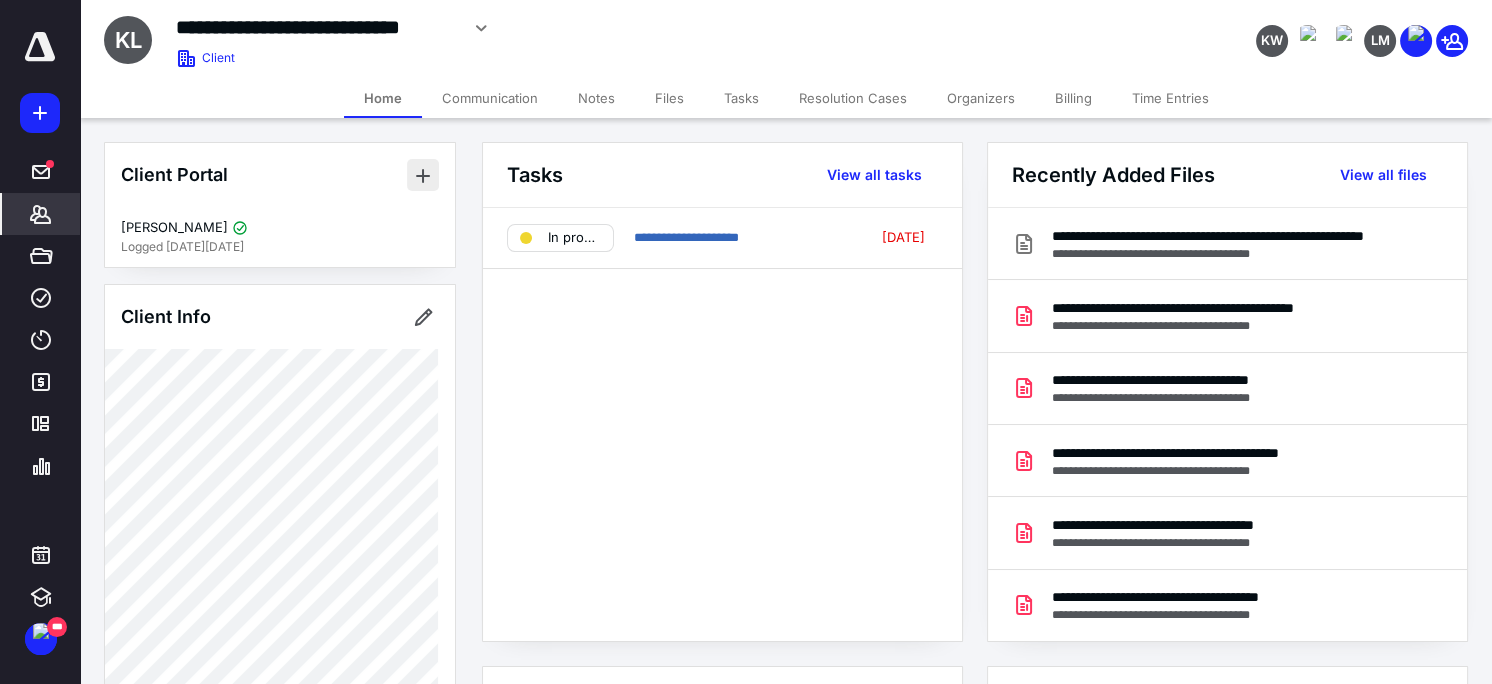 click at bounding box center [423, 175] 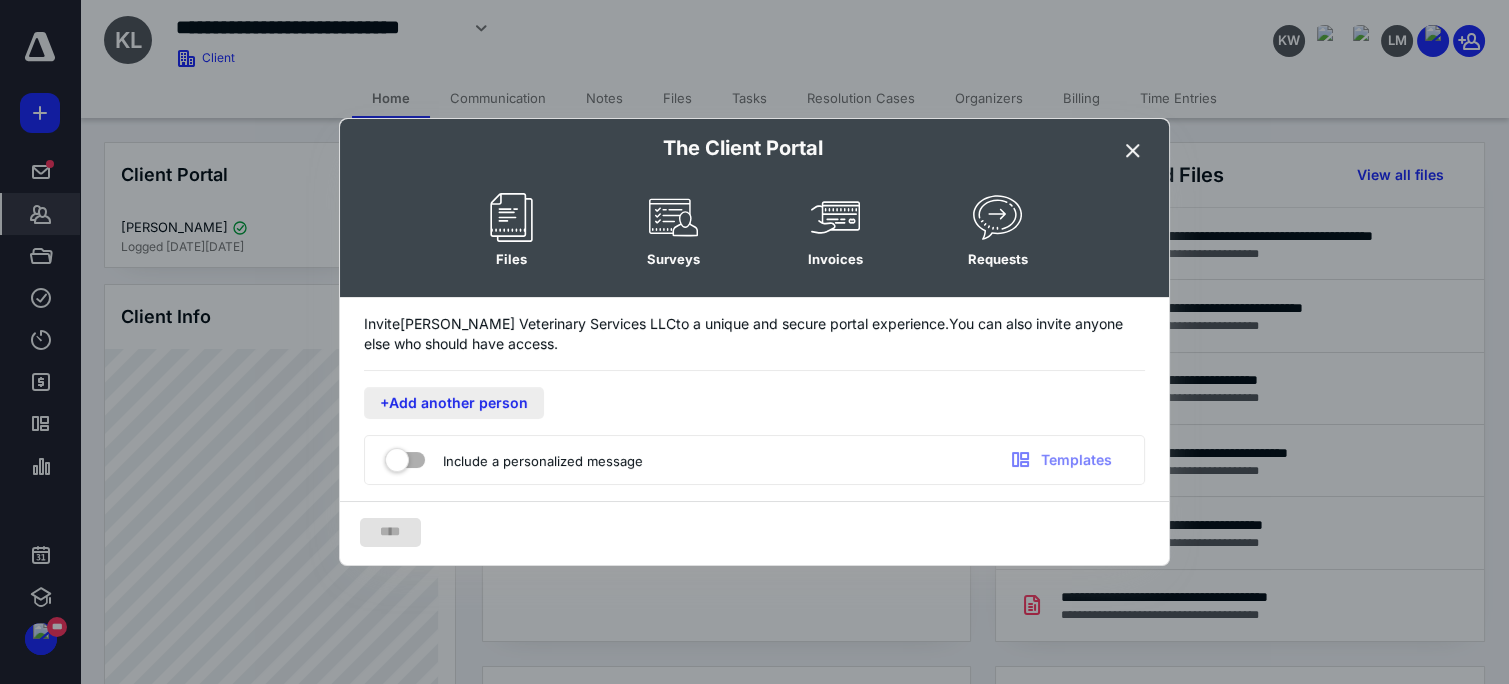 click on "+Add another person" at bounding box center [454, 403] 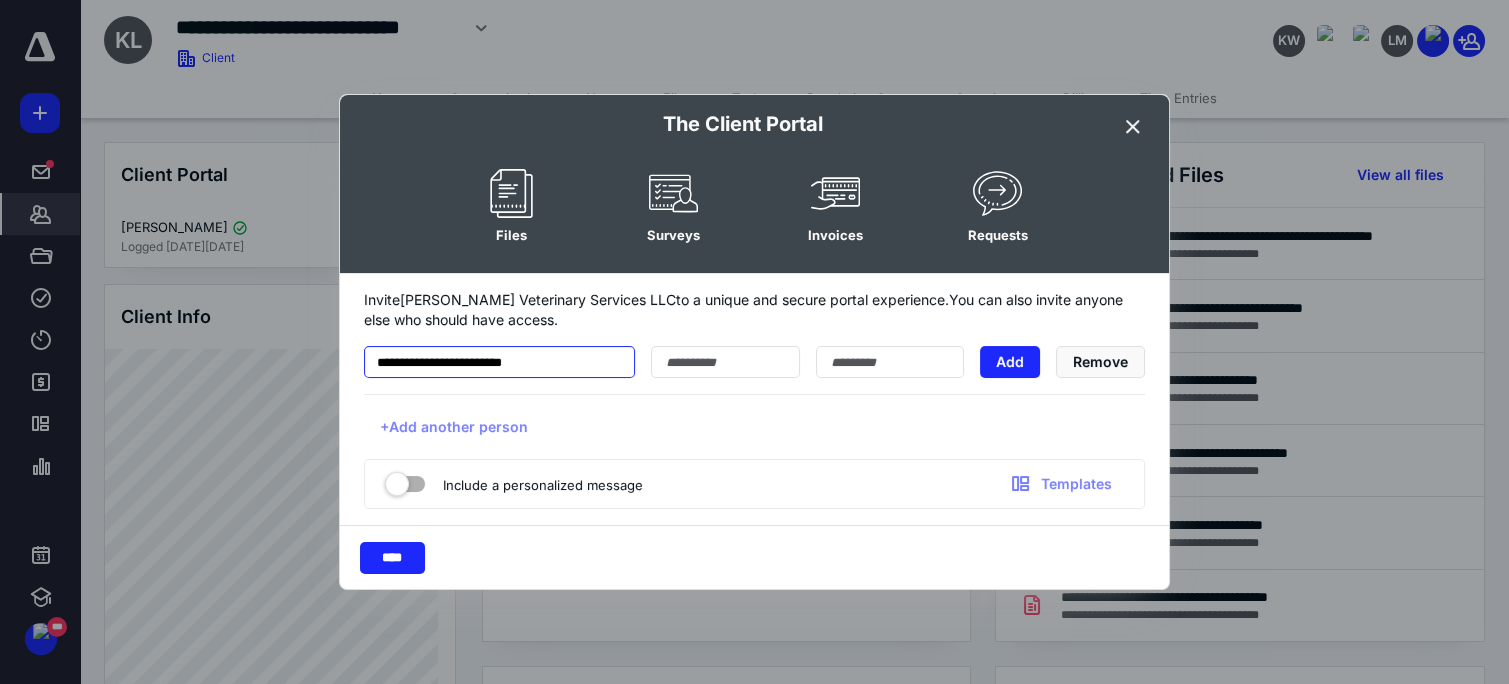drag, startPoint x: 560, startPoint y: 360, endPoint x: -35, endPoint y: 347, distance: 595.142 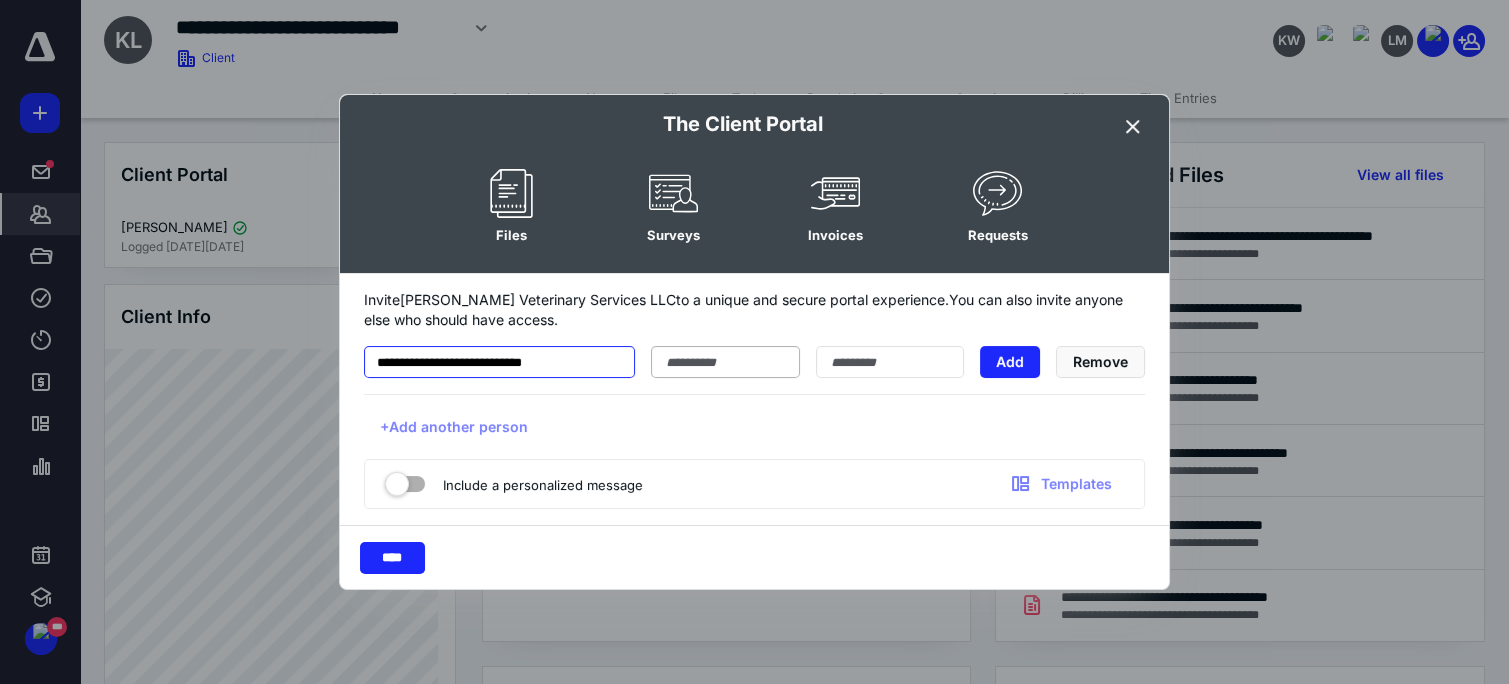type on "**********" 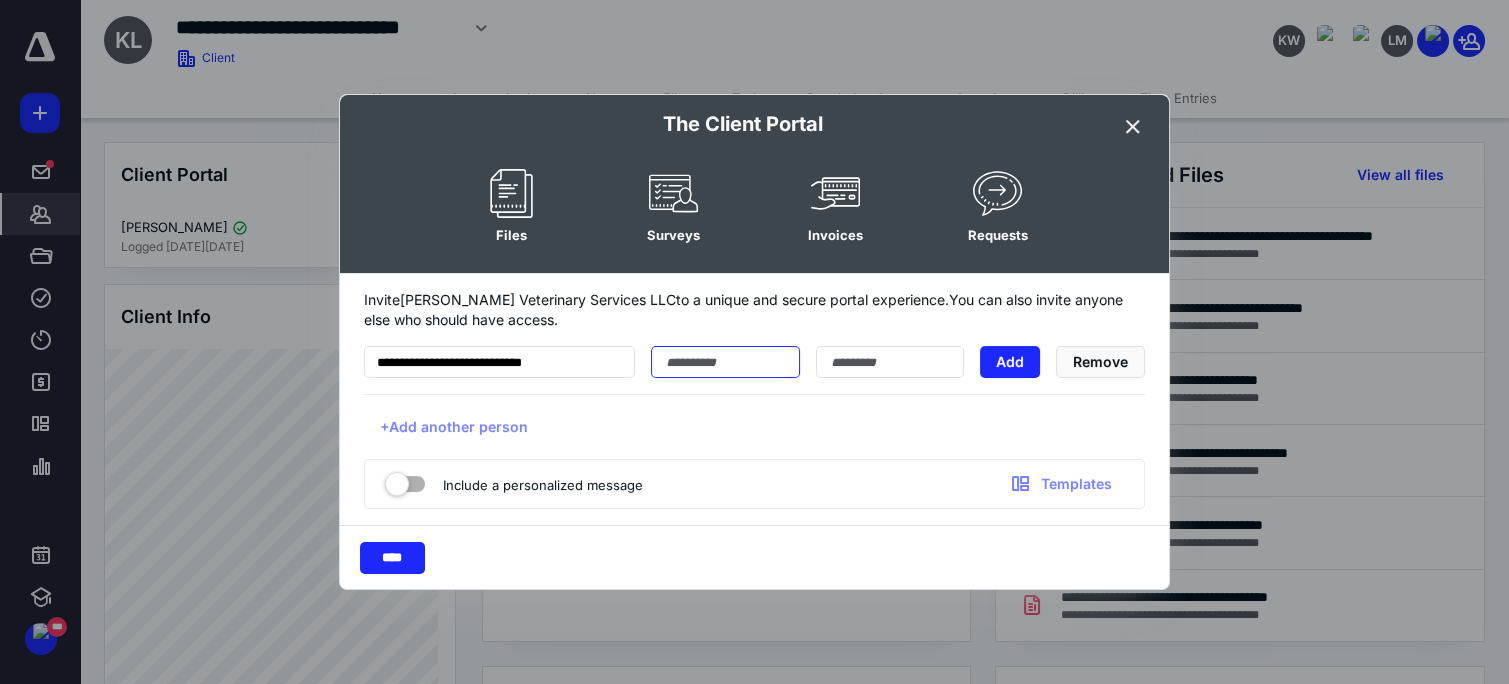 click at bounding box center [725, 362] 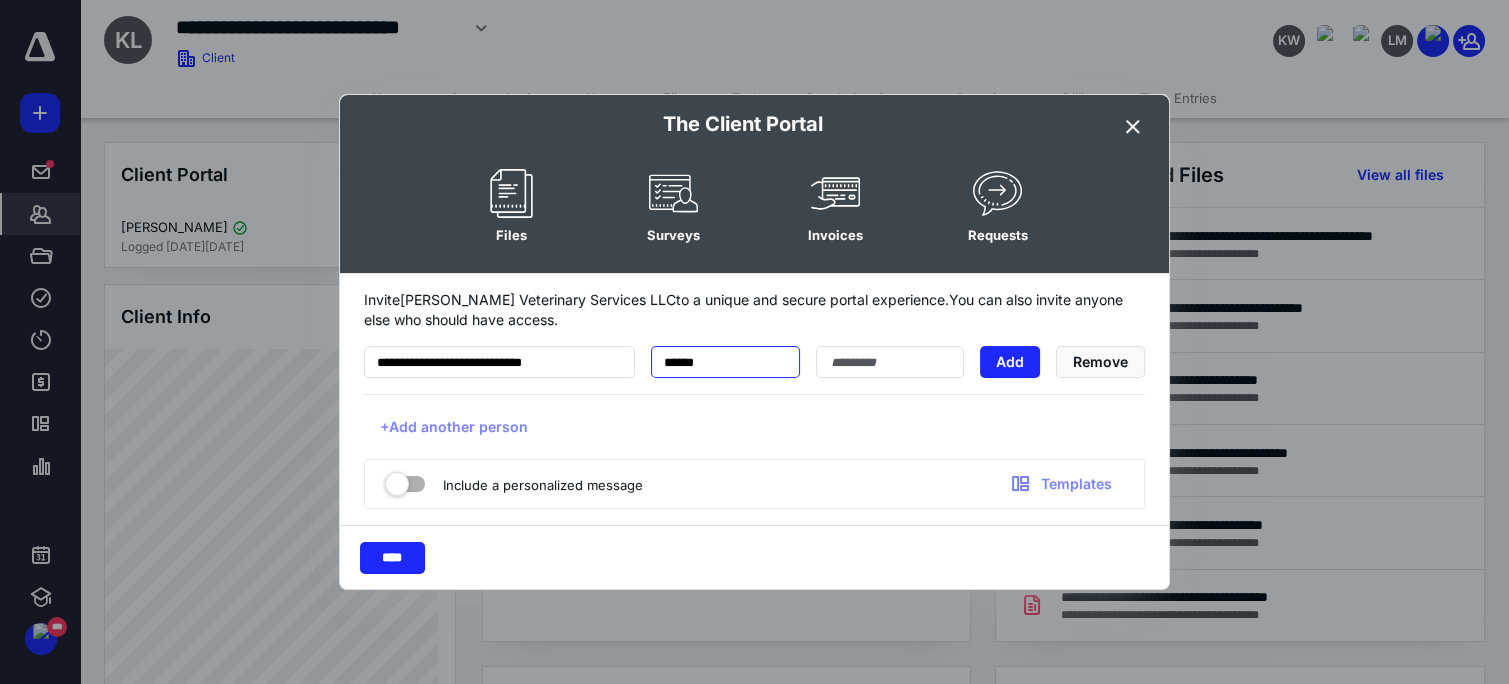 type on "******" 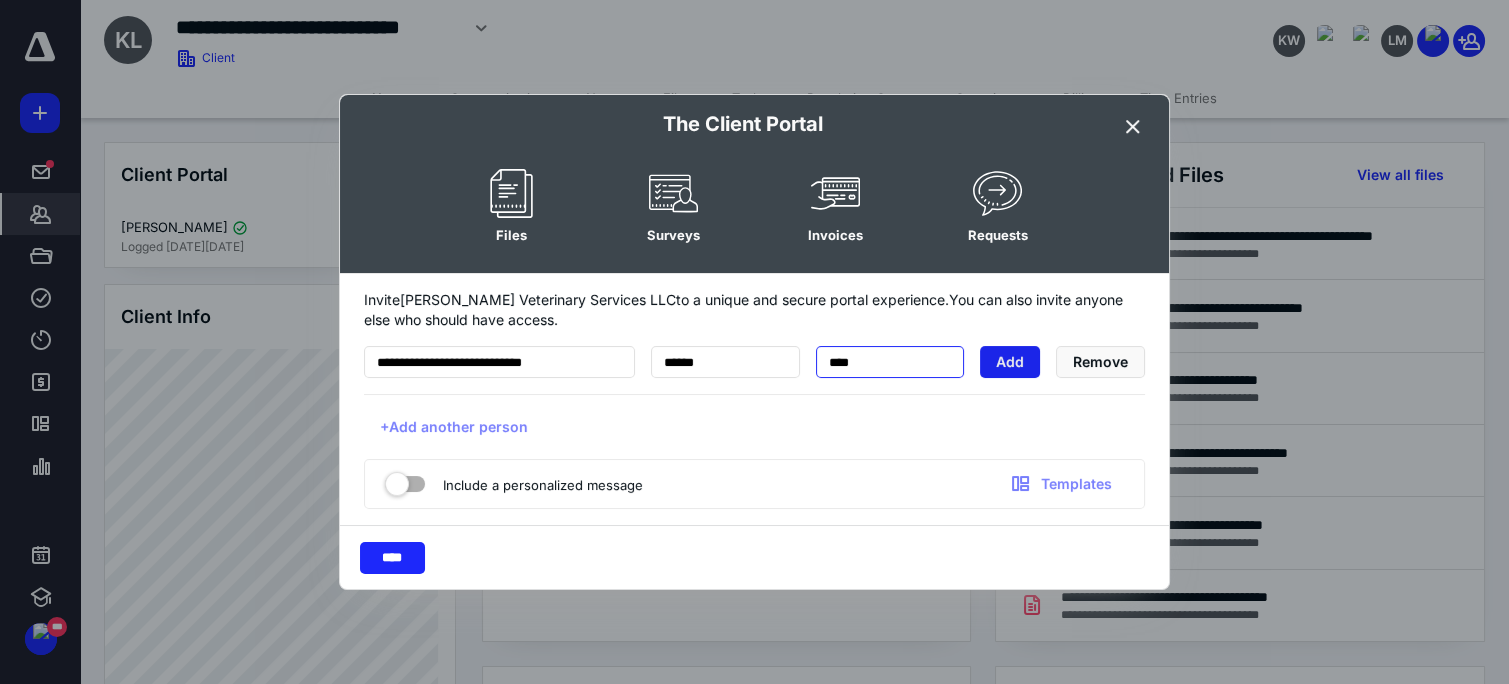type on "****" 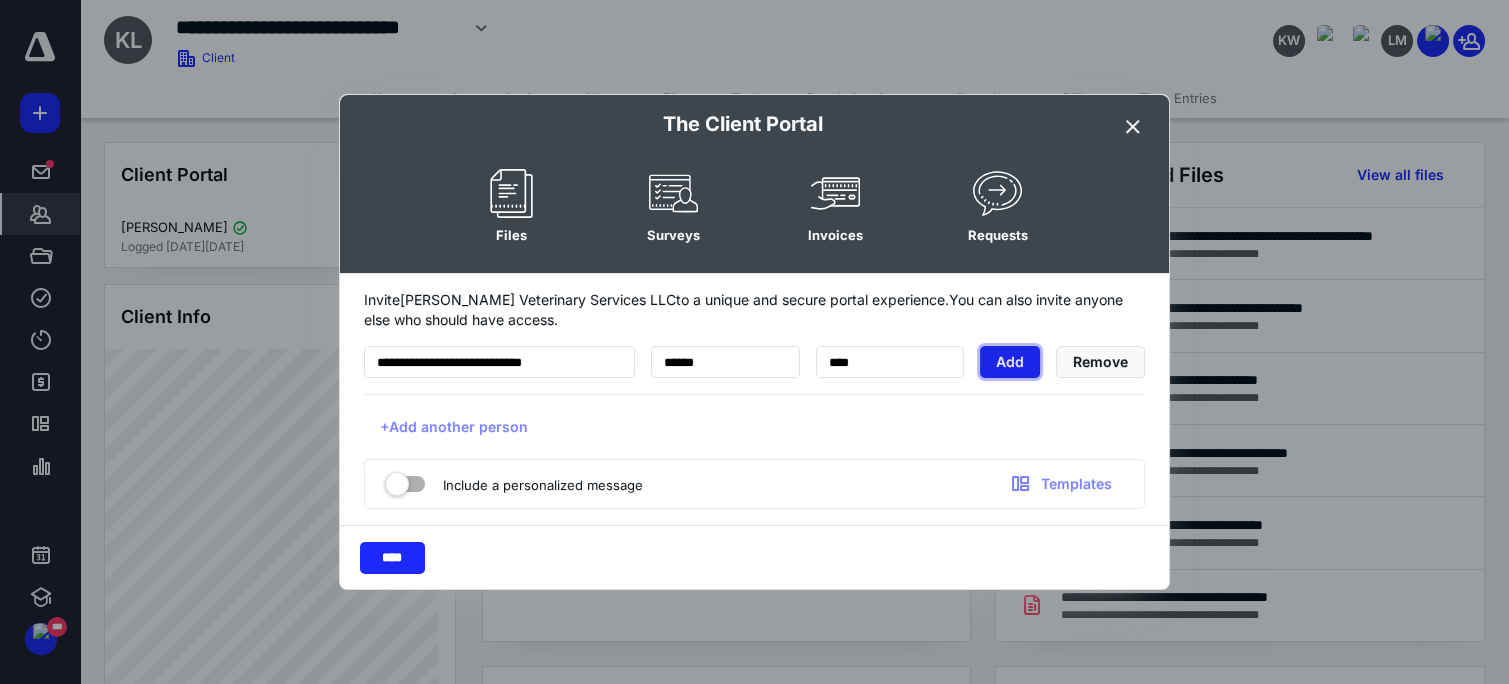 click on "Add" at bounding box center (1010, 362) 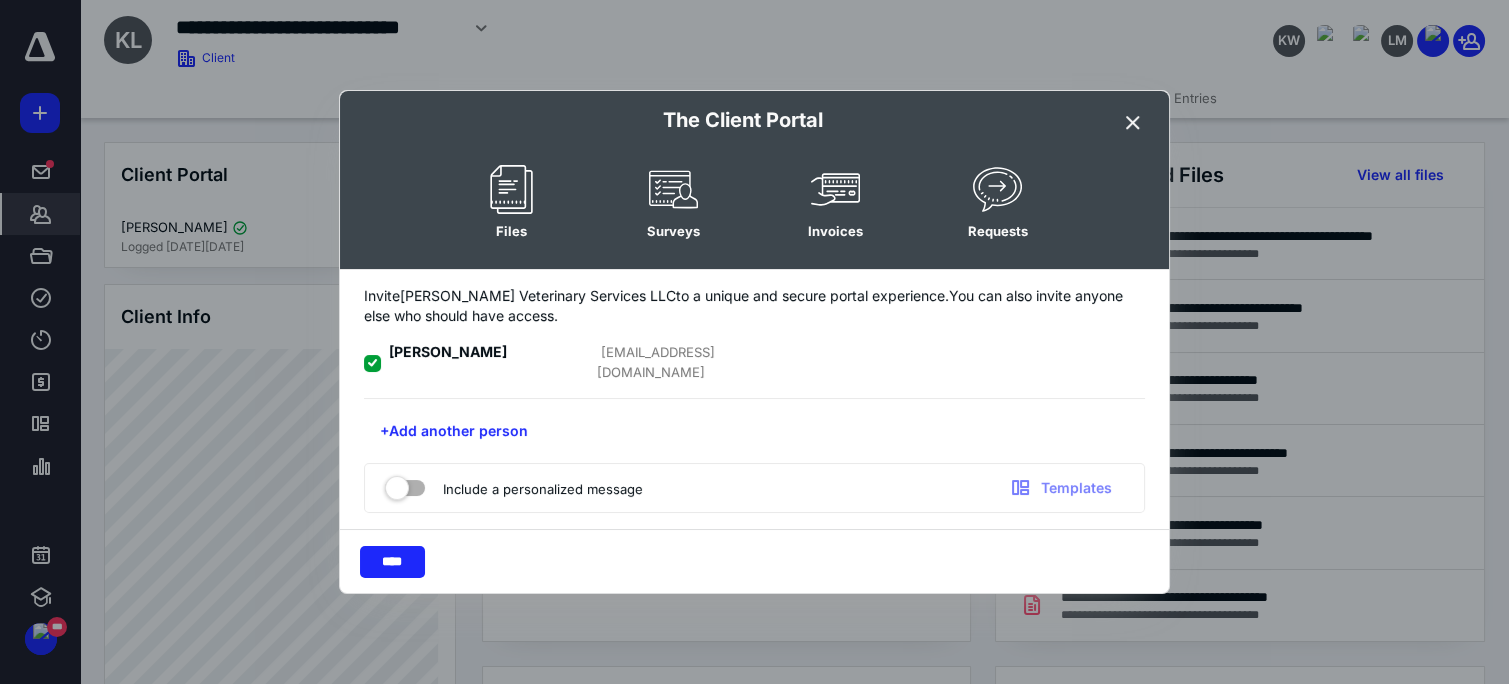 click at bounding box center (405, 484) 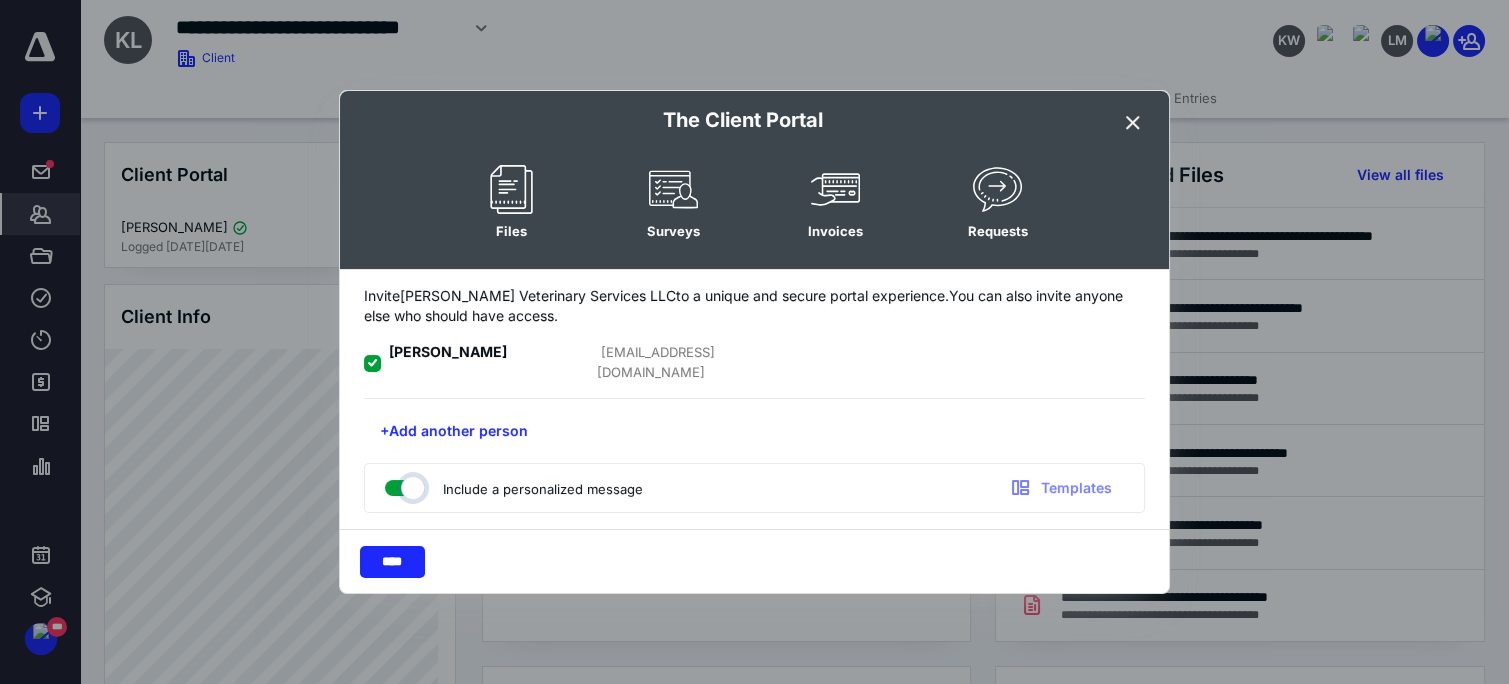 checkbox on "true" 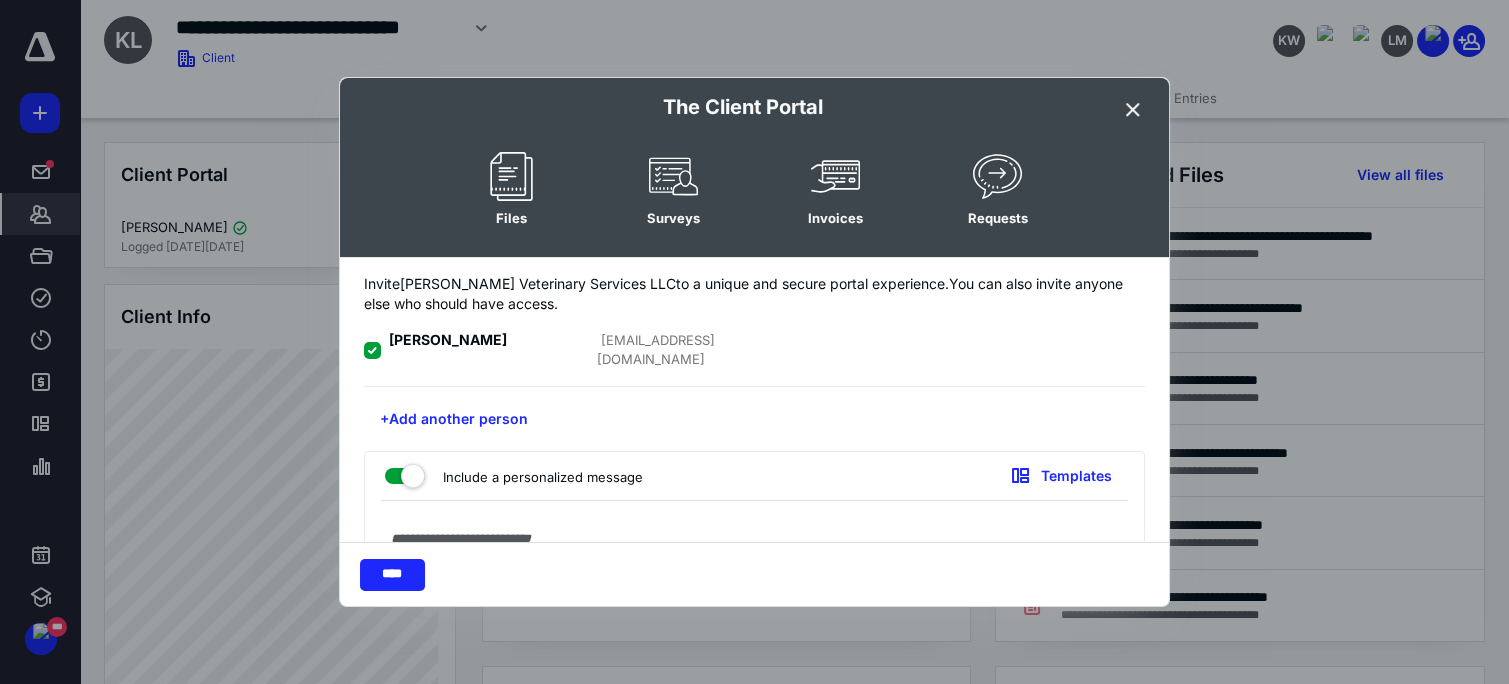 click at bounding box center (754, 609) 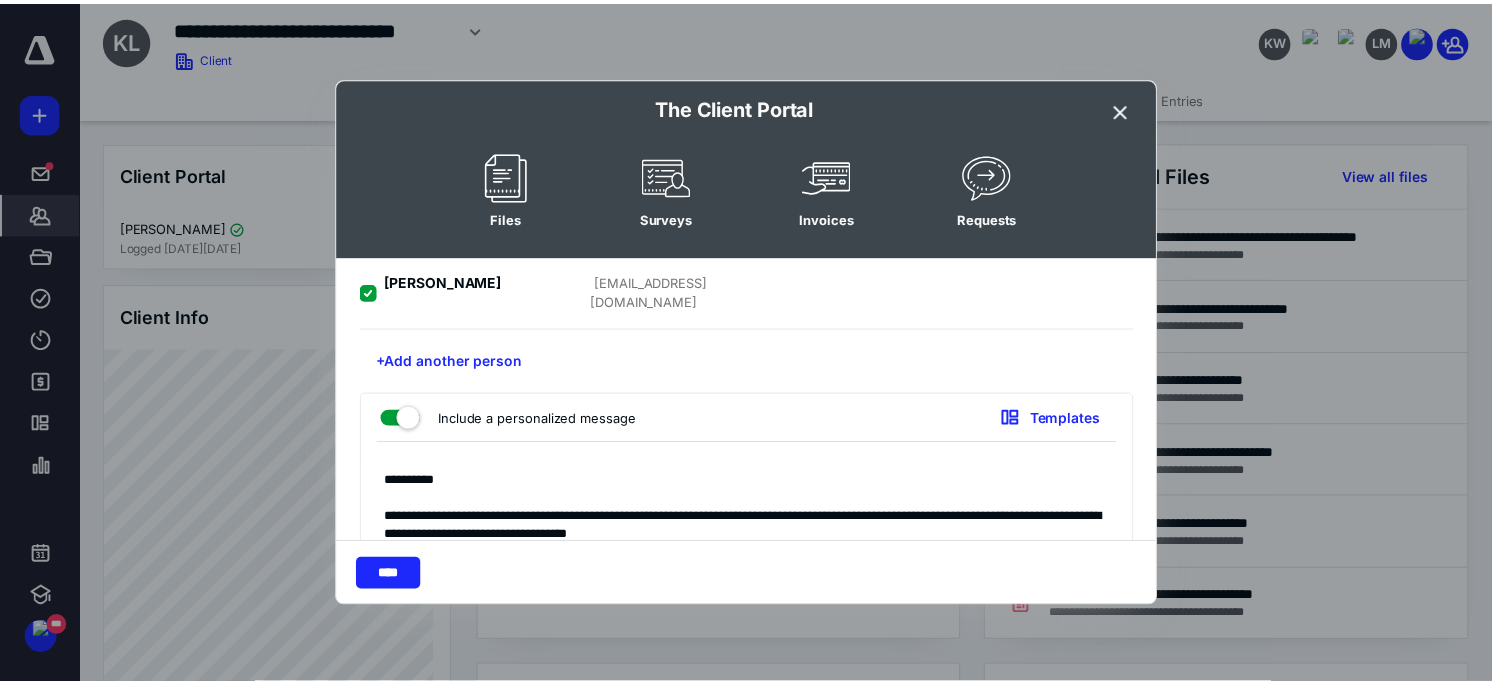 scroll, scrollTop: 77, scrollLeft: 0, axis: vertical 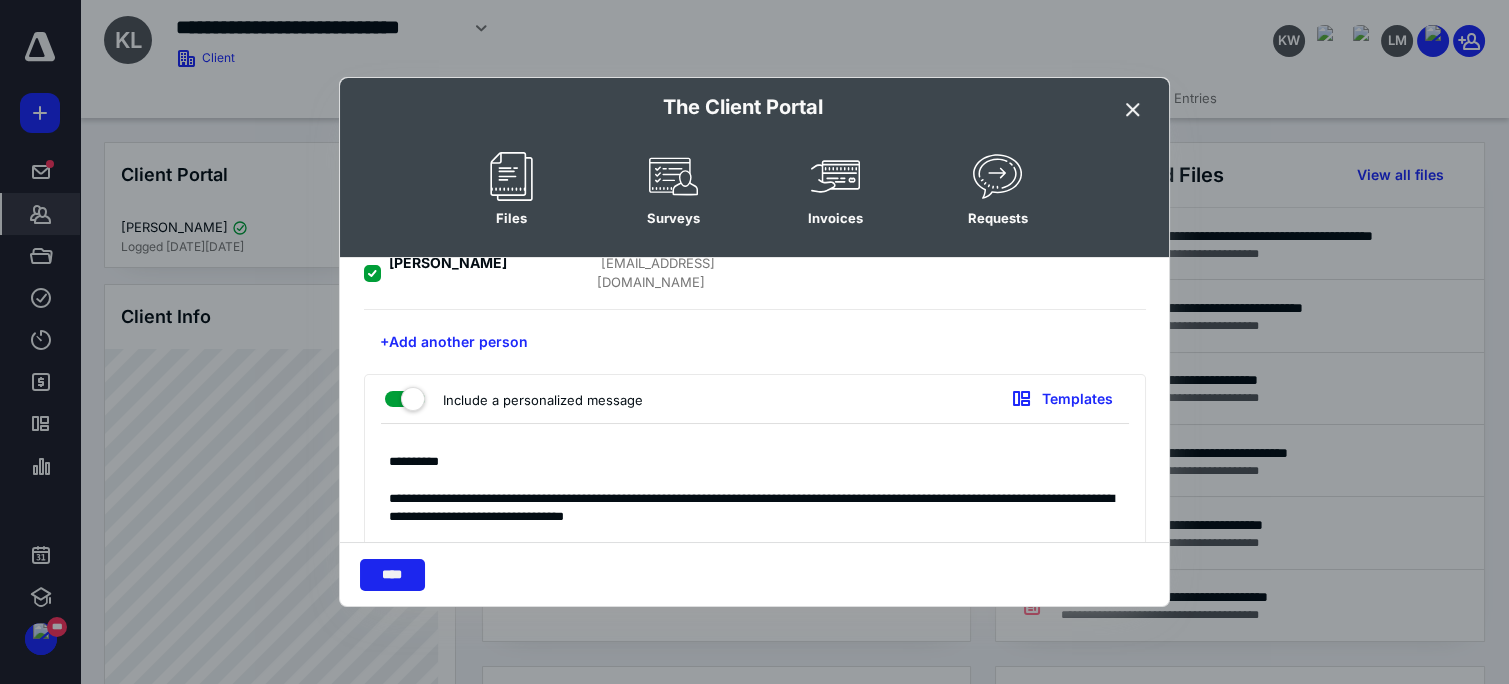 type on "**********" 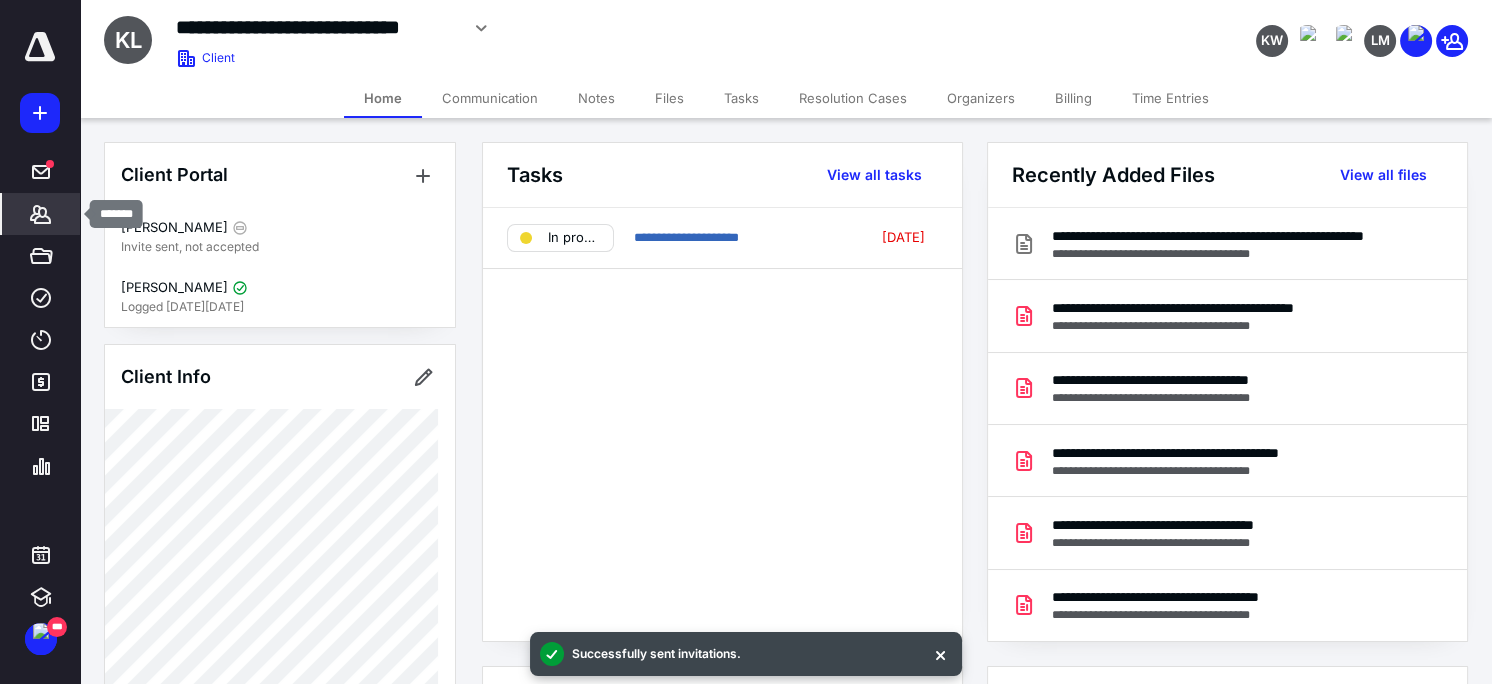 click on "*******" at bounding box center [41, 214] 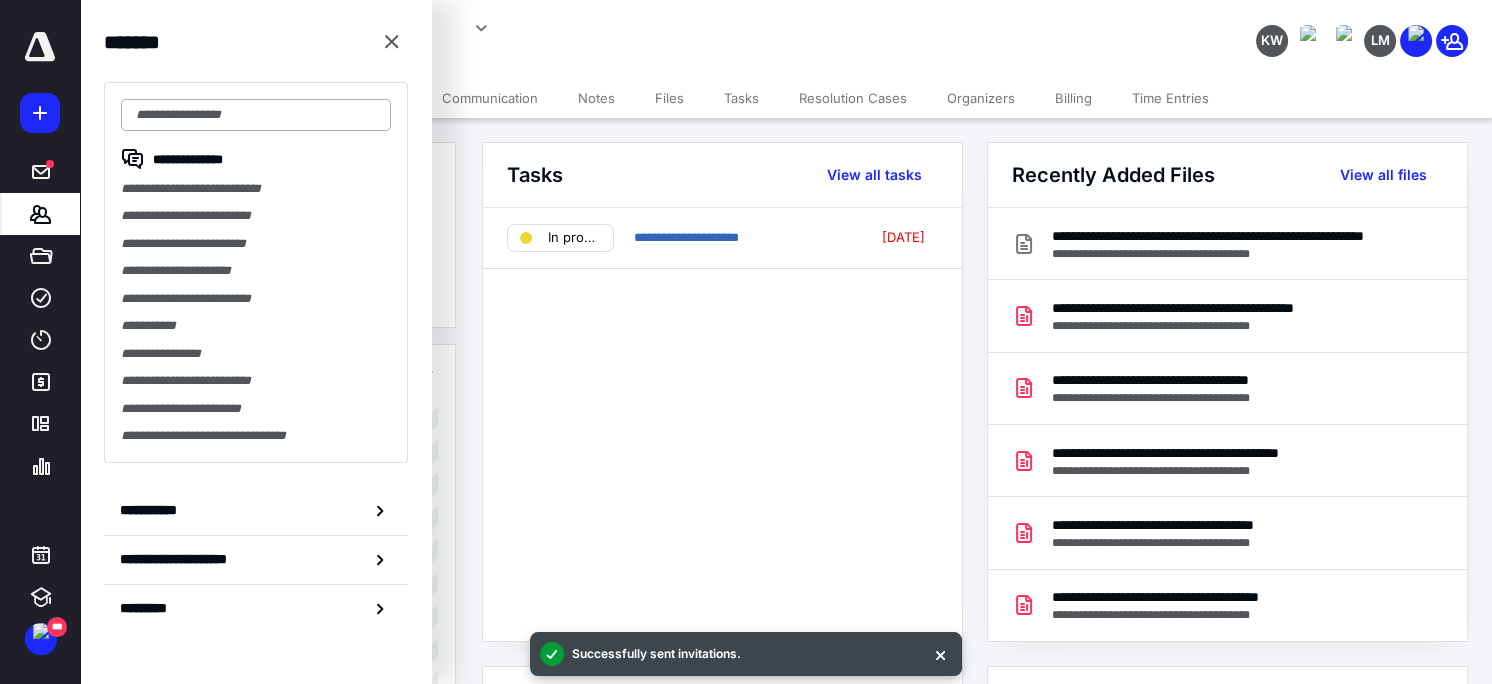 drag, startPoint x: 253, startPoint y: 115, endPoint x: 261, endPoint y: 123, distance: 11.313708 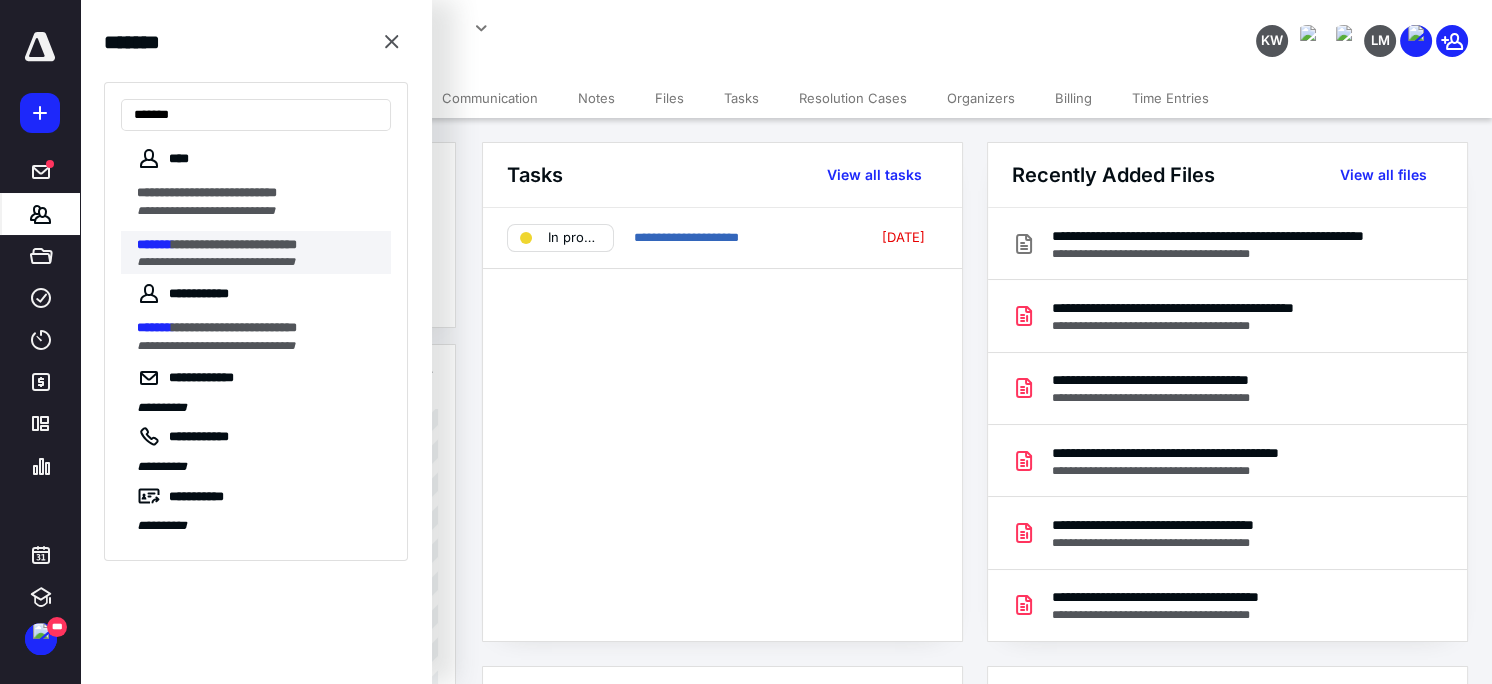 type on "*******" 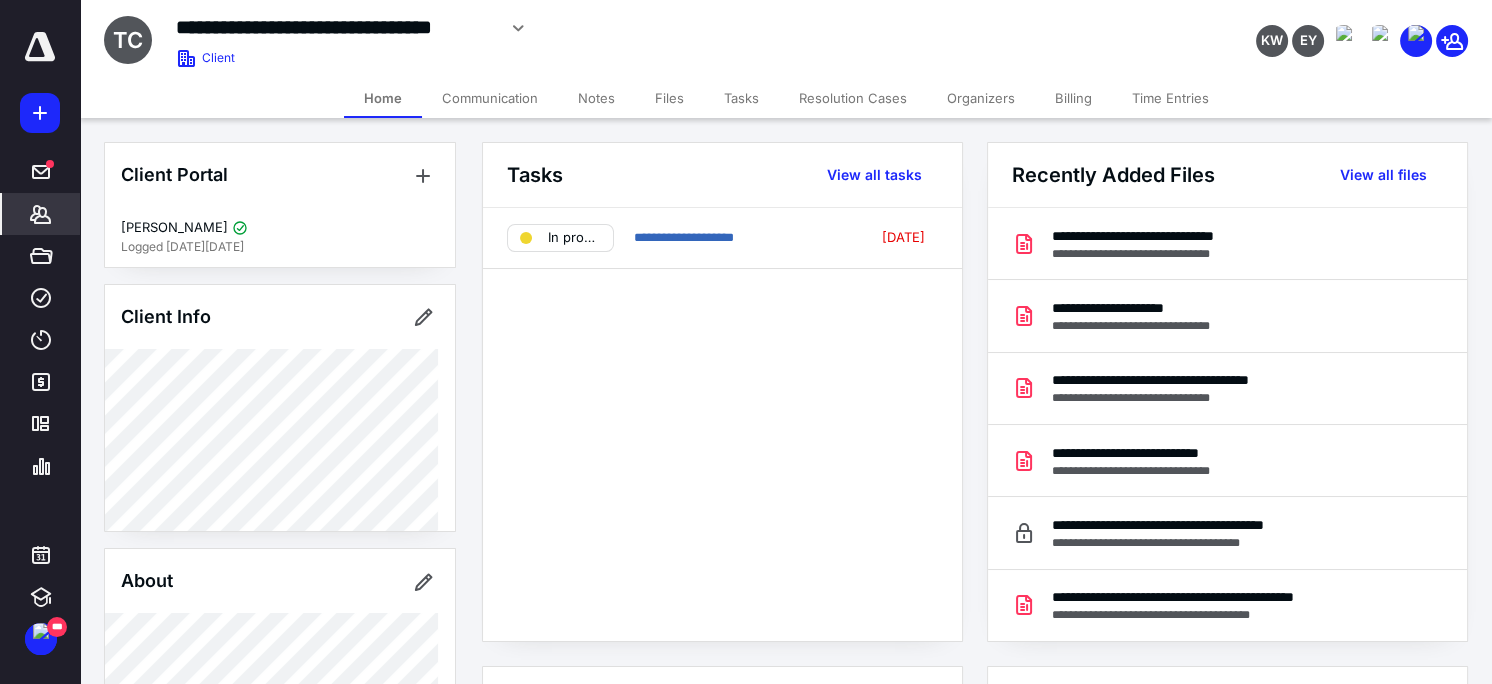 click on "**********" at bounding box center (722, 424) 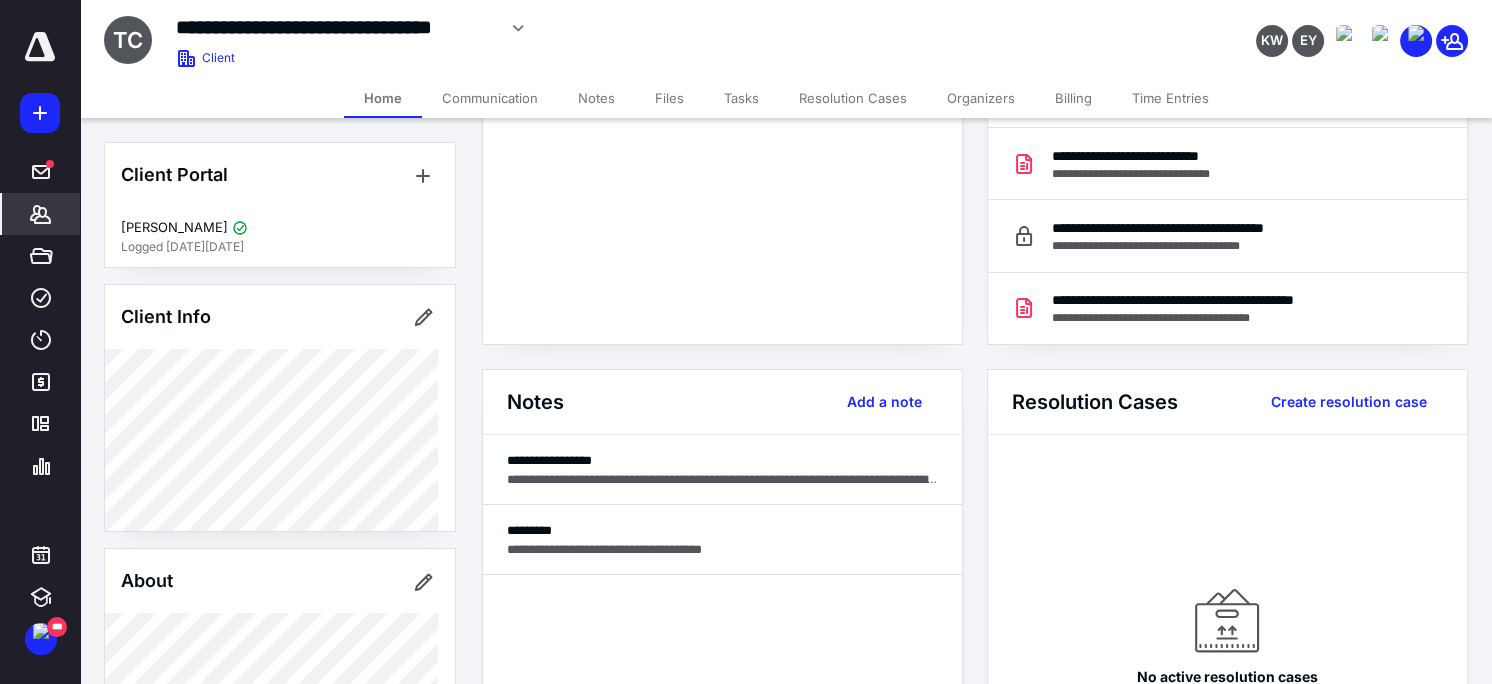 scroll, scrollTop: 432, scrollLeft: 0, axis: vertical 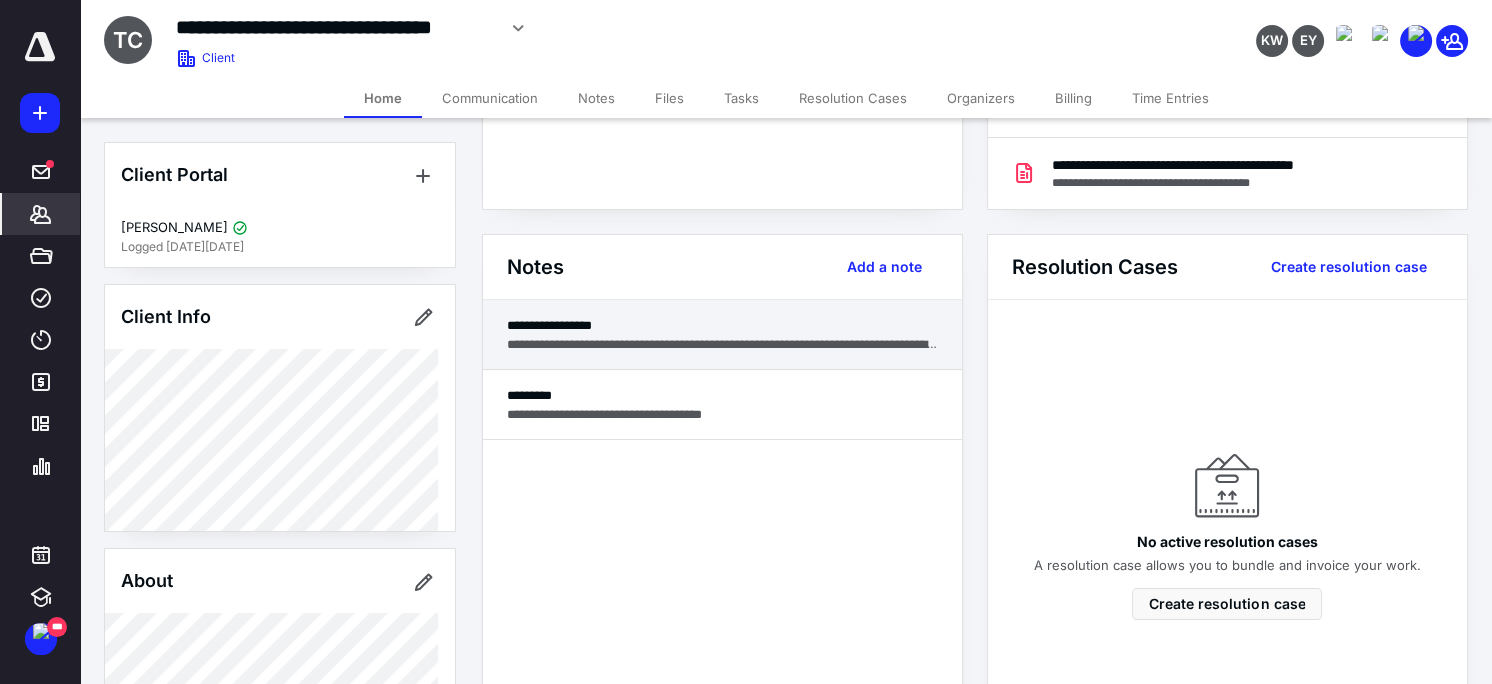 click on "**********" at bounding box center [722, 344] 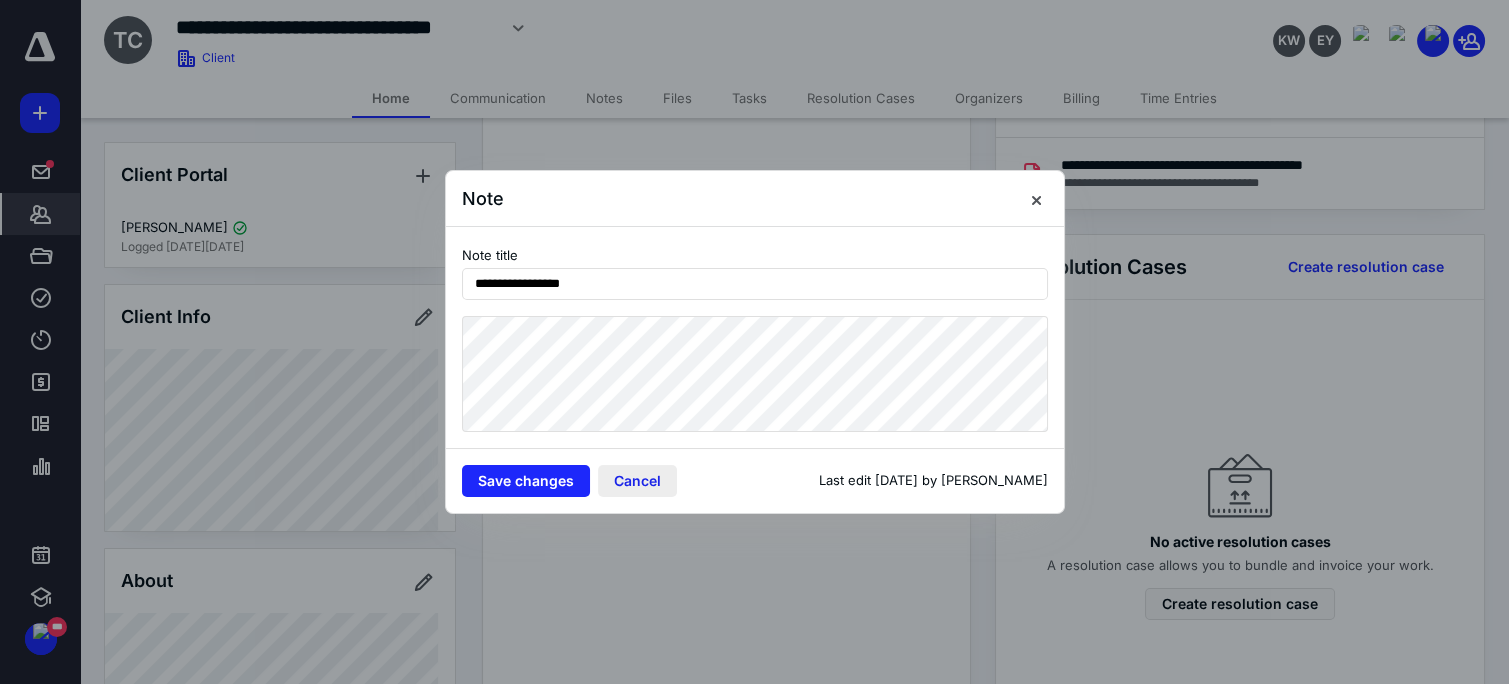 click on "Cancel" at bounding box center [637, 481] 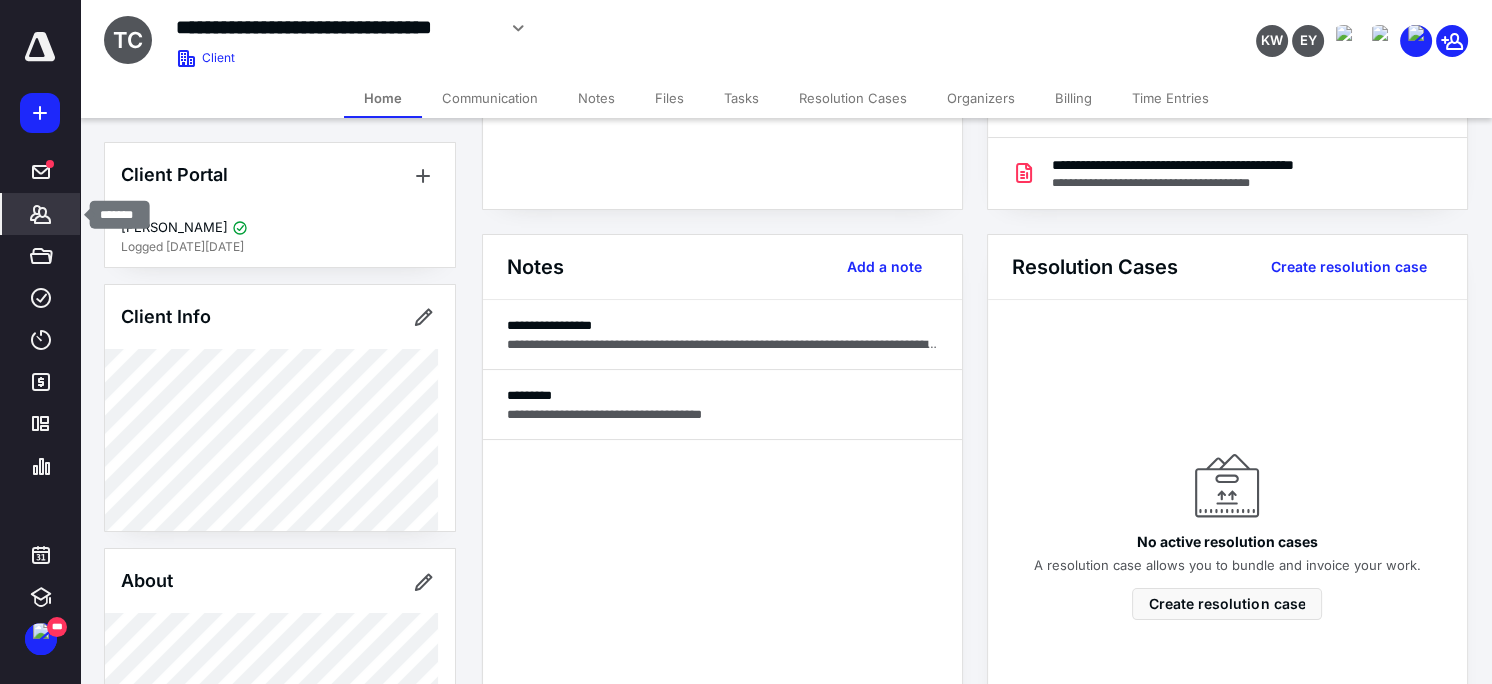 click 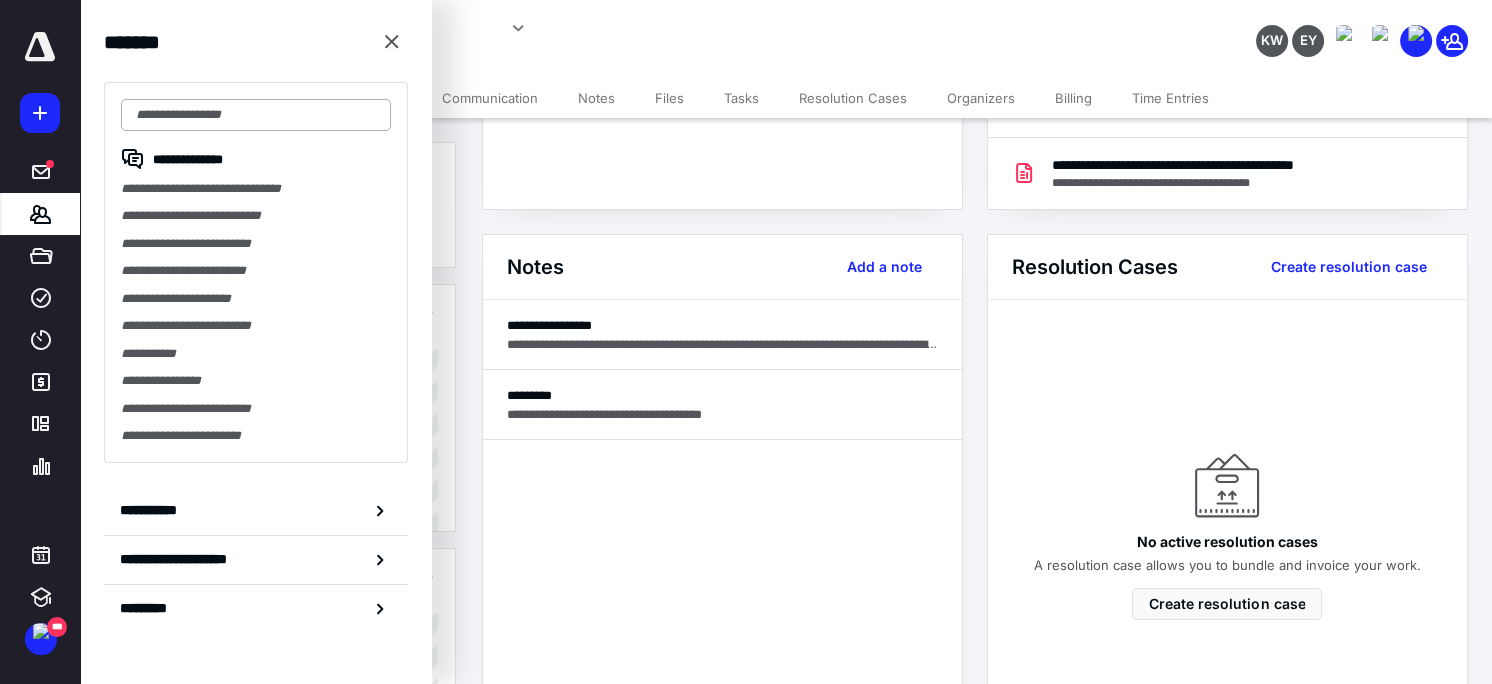 click at bounding box center (256, 115) 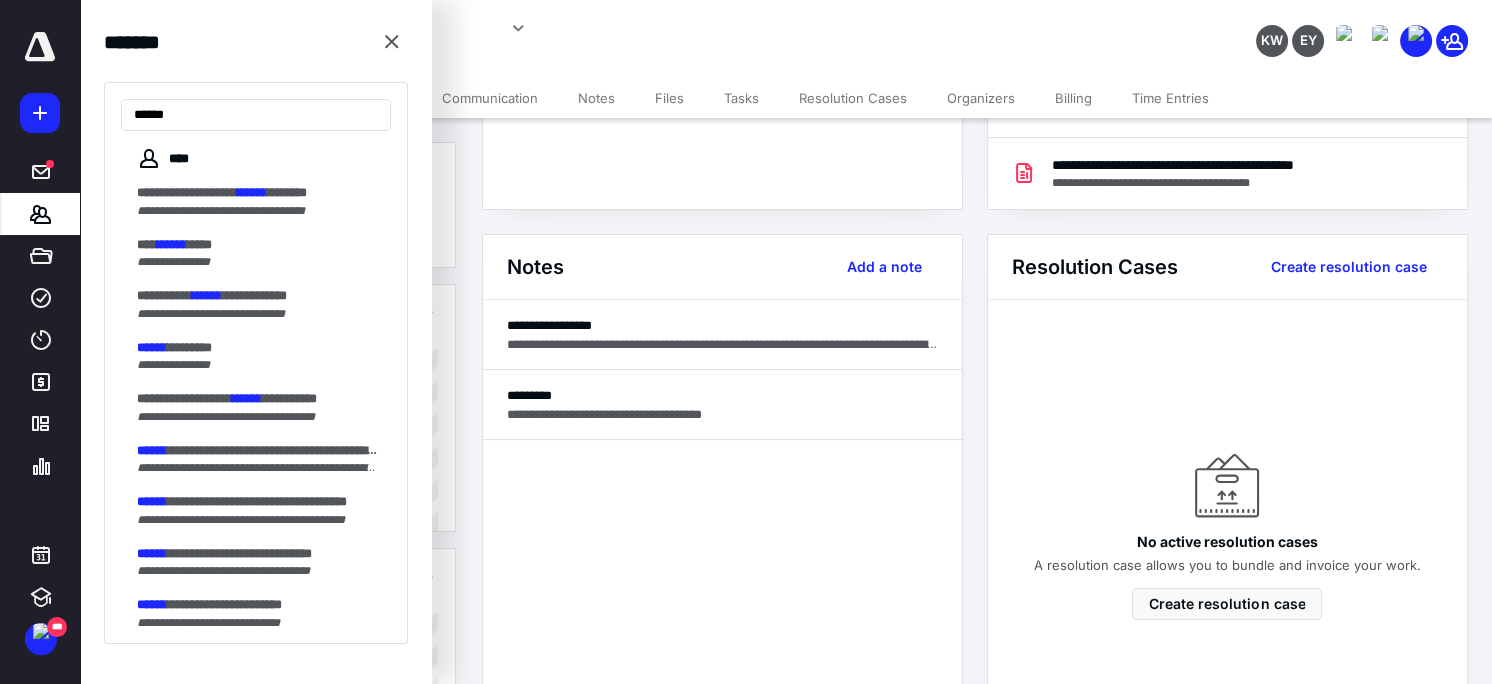 type on "******" 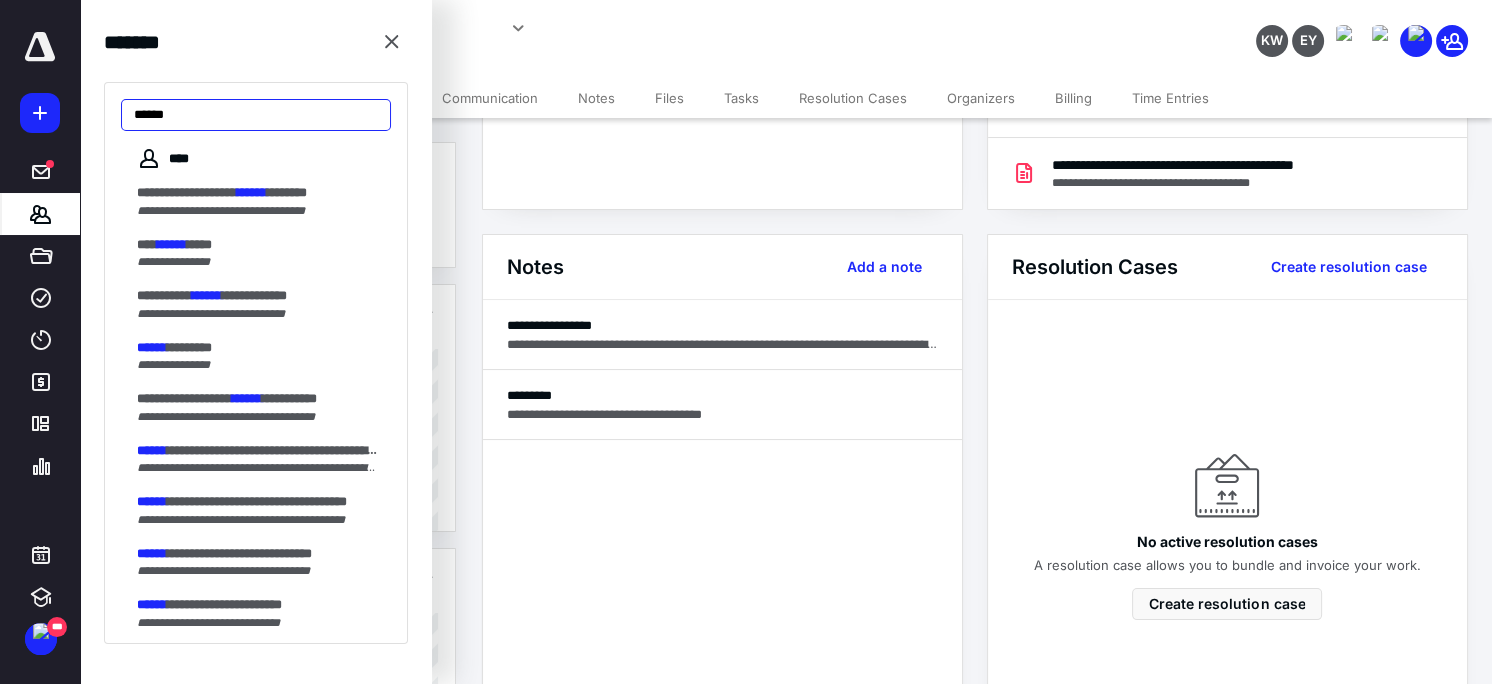 drag, startPoint x: 239, startPoint y: 116, endPoint x: -269, endPoint y: 58, distance: 511.3003 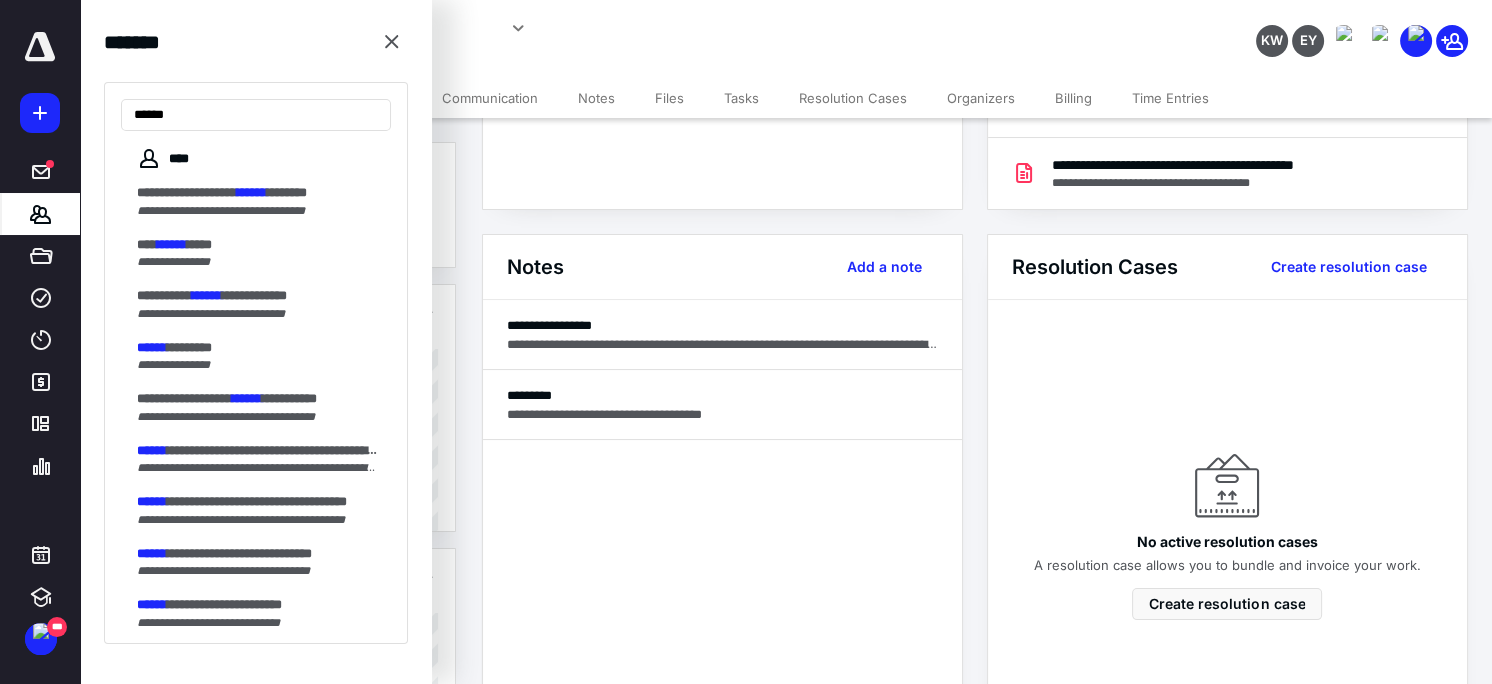 click on "**********" at bounding box center (746, -90) 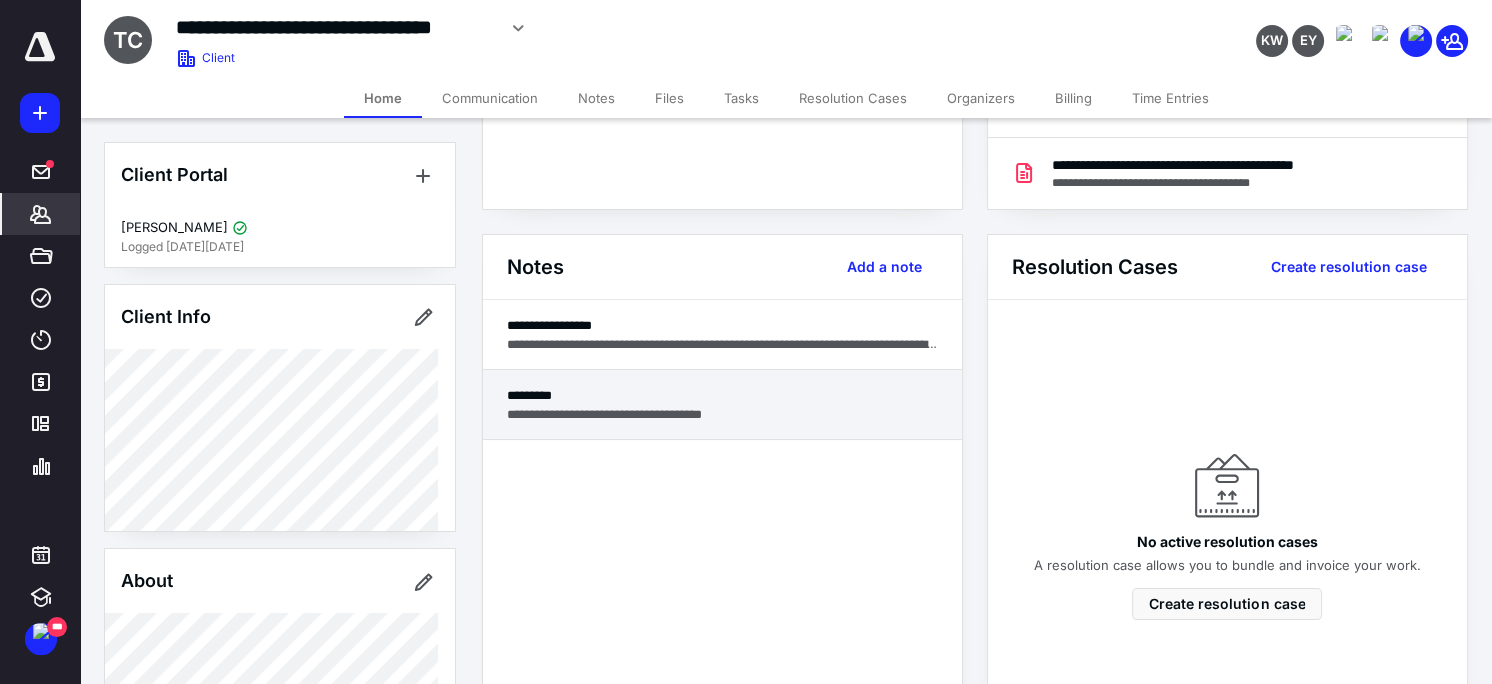 click on "**********" at bounding box center (722, 405) 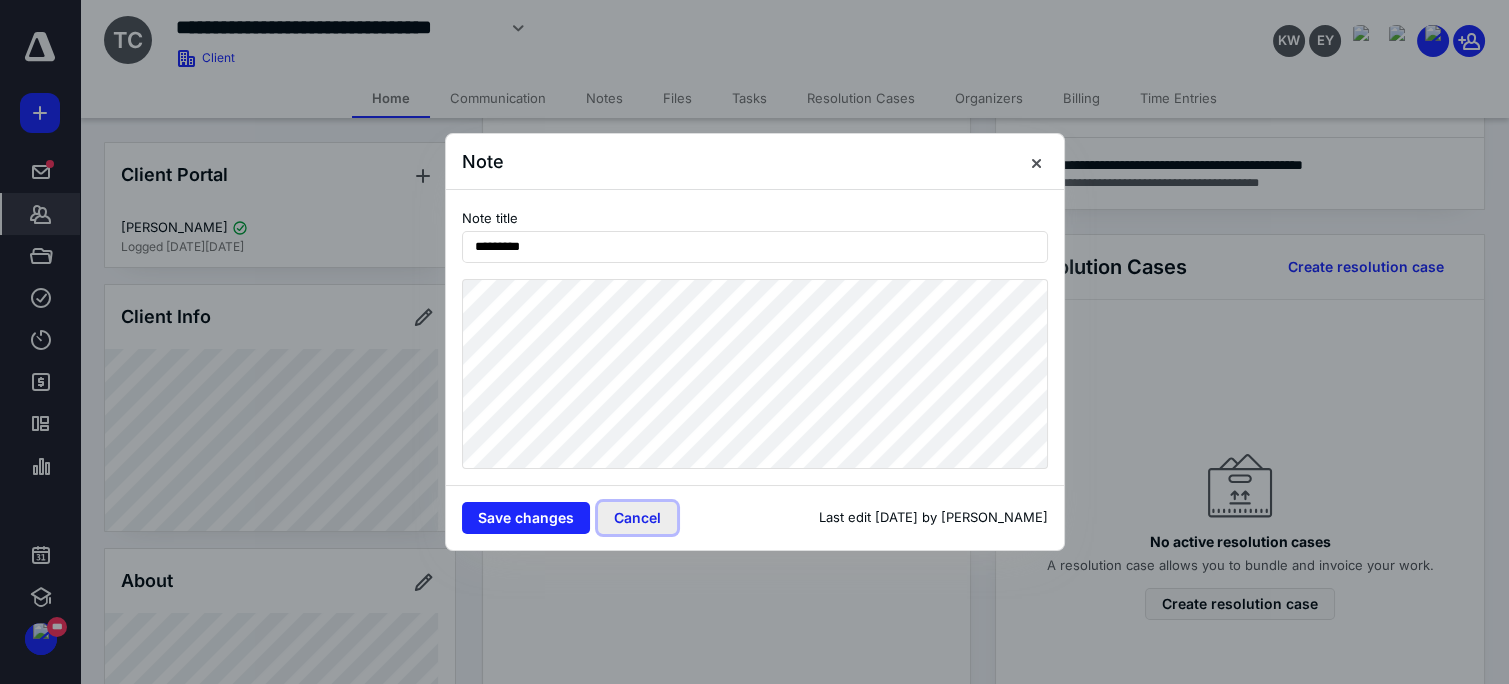 click on "Cancel" at bounding box center [637, 518] 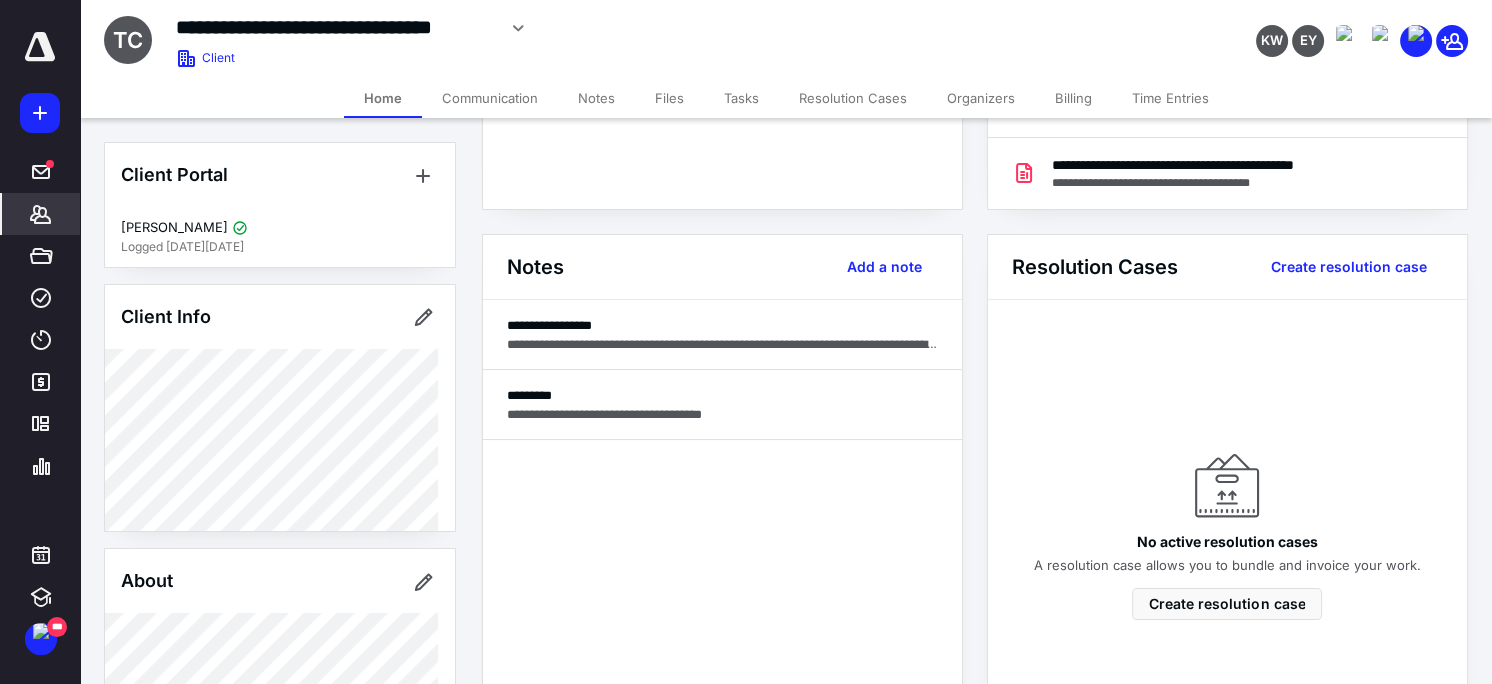 click on "**********" at bounding box center (722, -8) 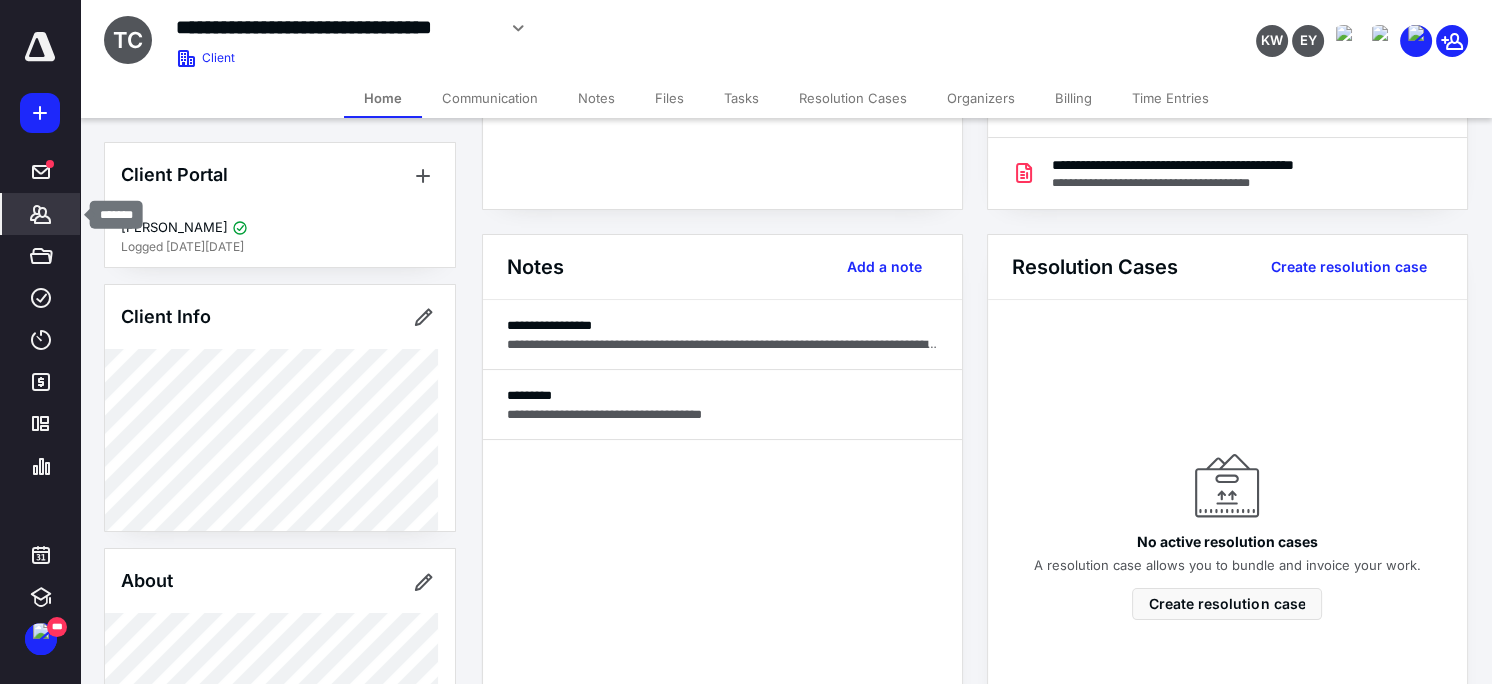 click on "*******" at bounding box center (41, 214) 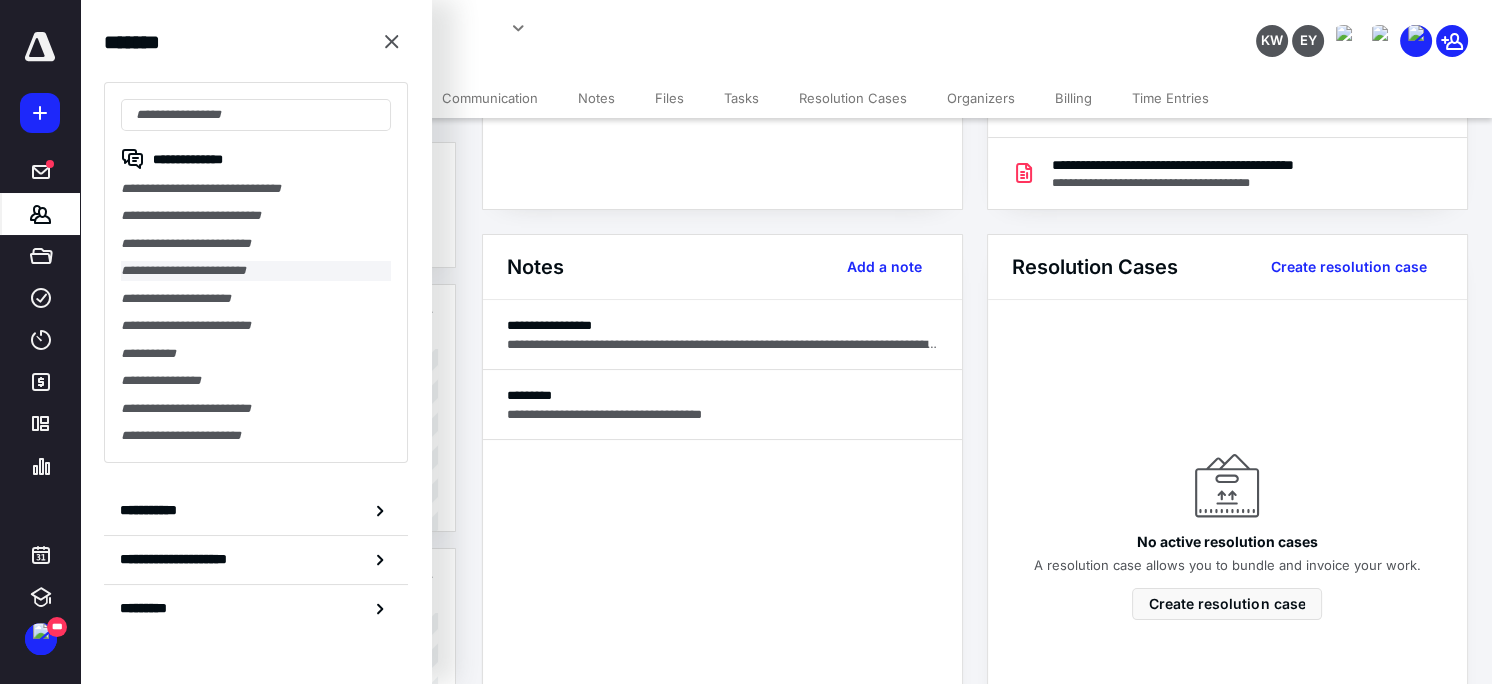 click on "**********" at bounding box center (256, 270) 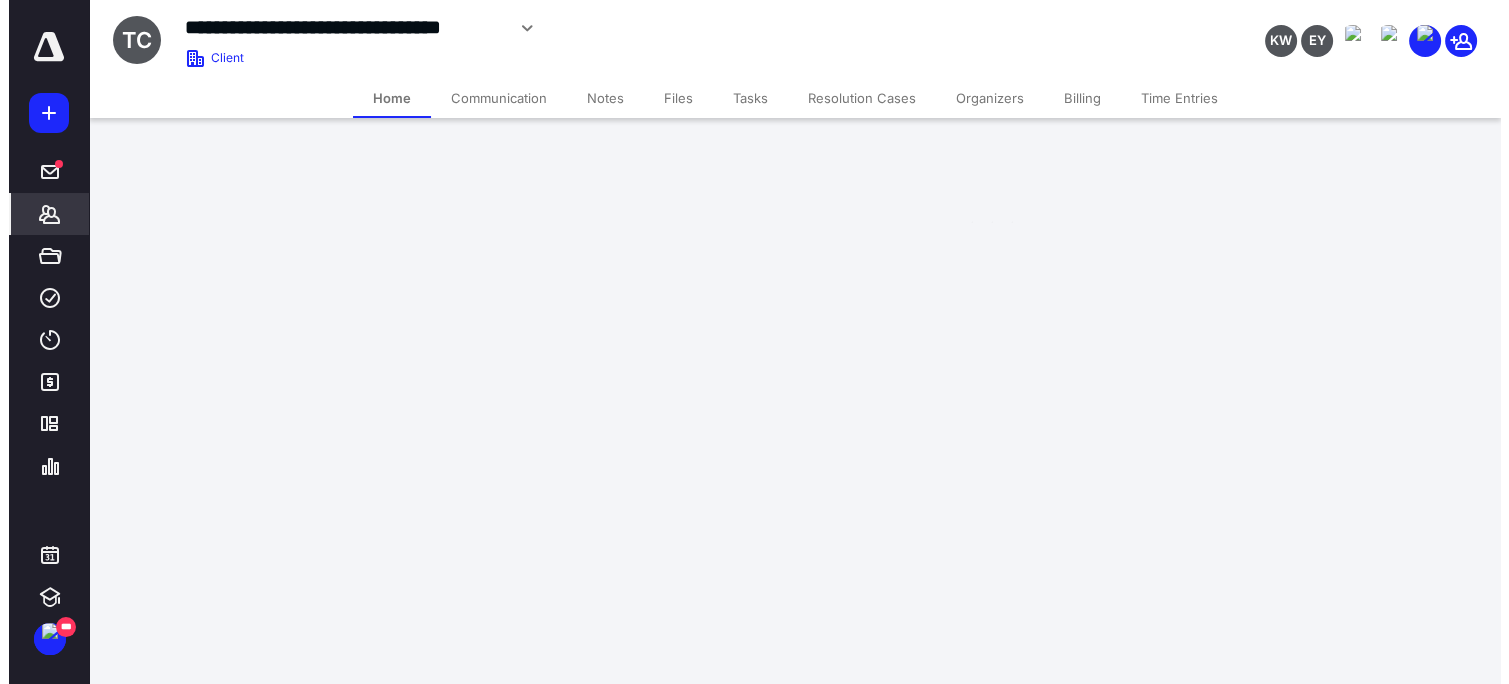 scroll, scrollTop: 0, scrollLeft: 0, axis: both 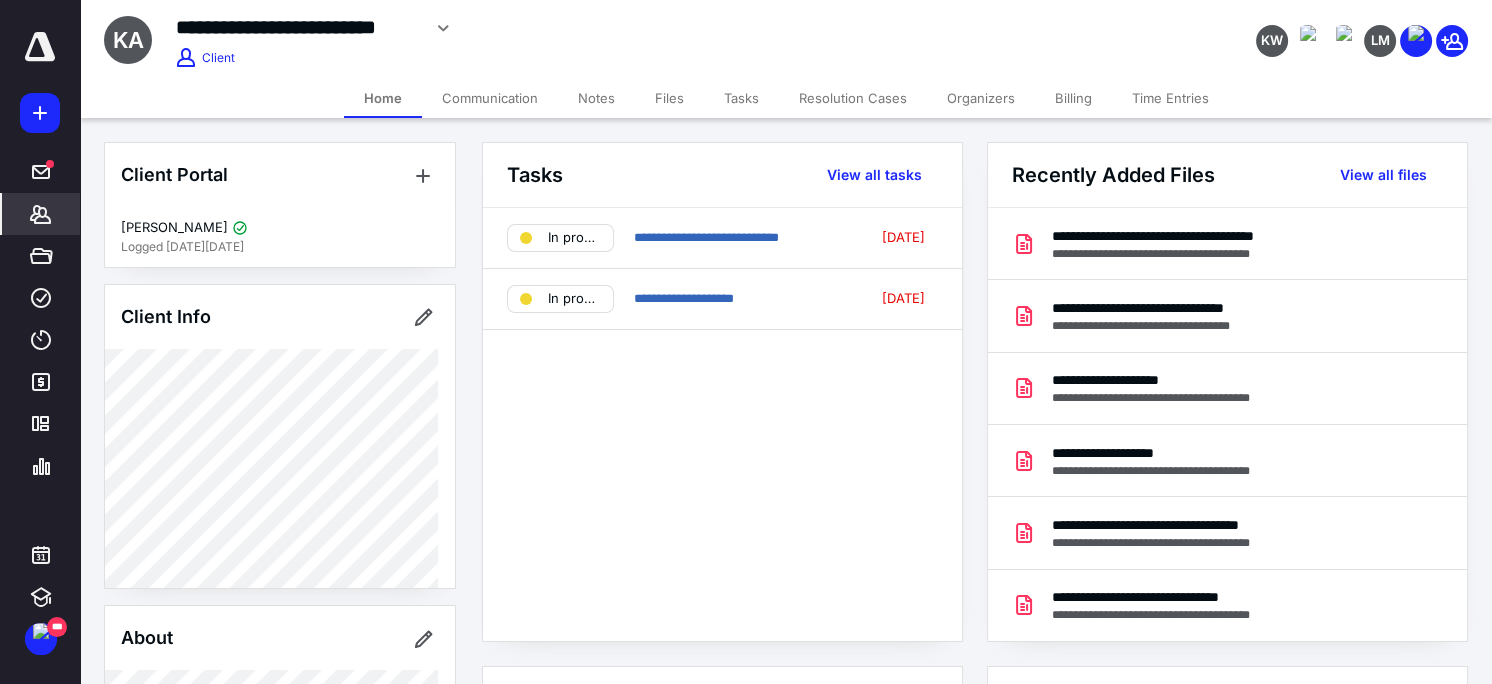 click on "Files" at bounding box center (669, 98) 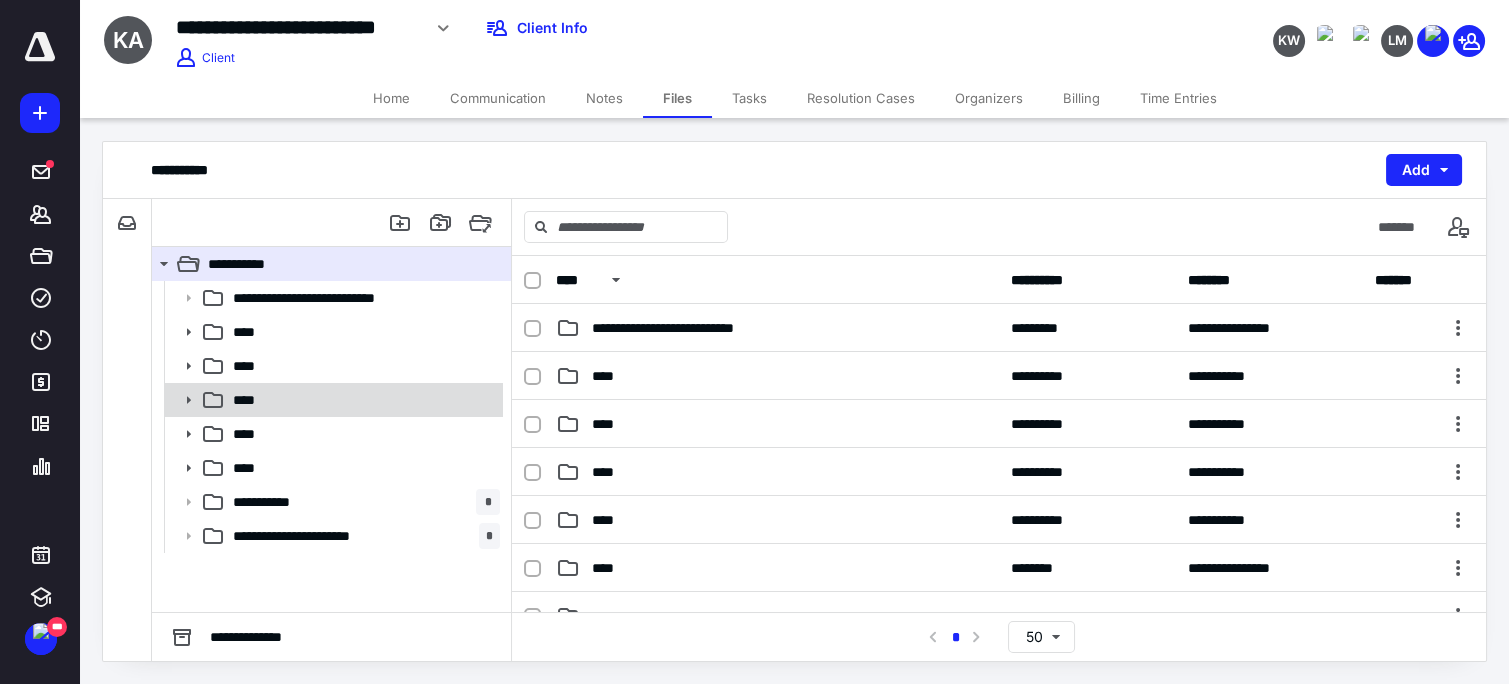 click 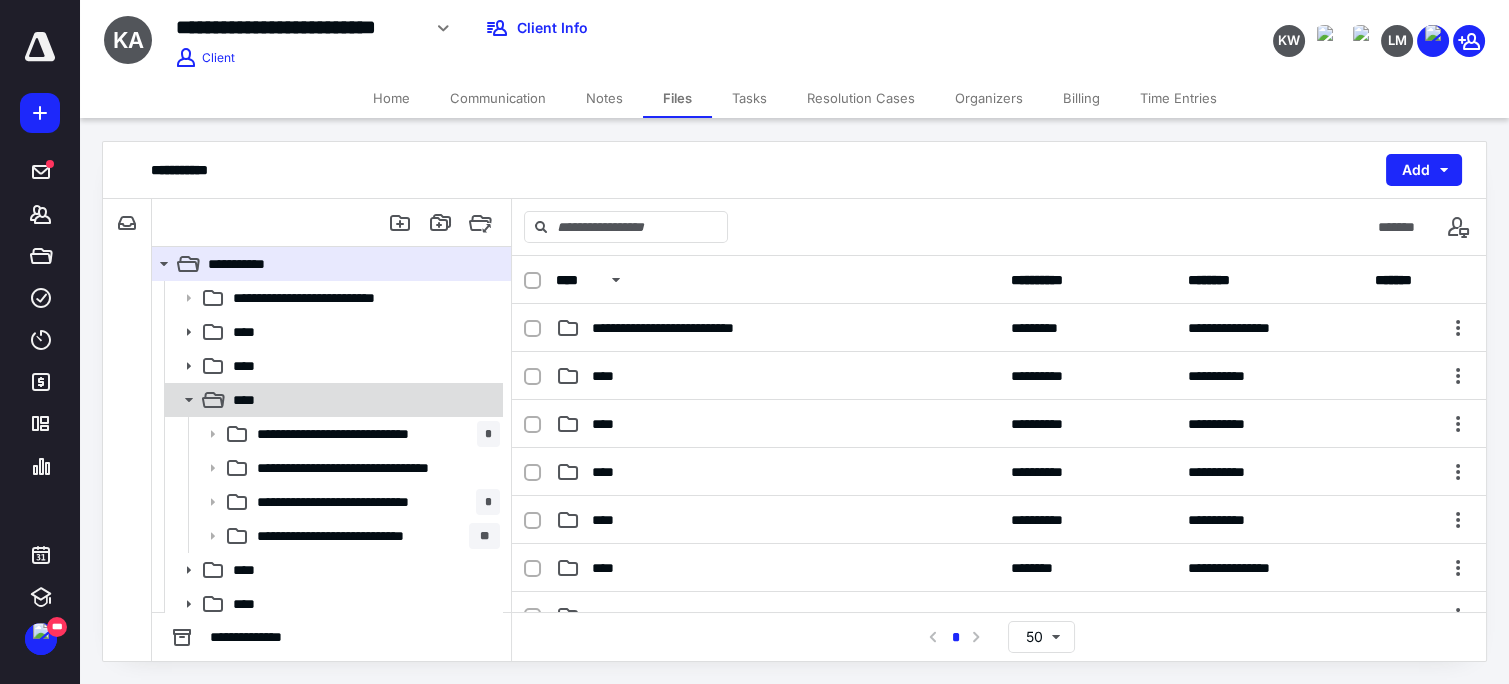 click 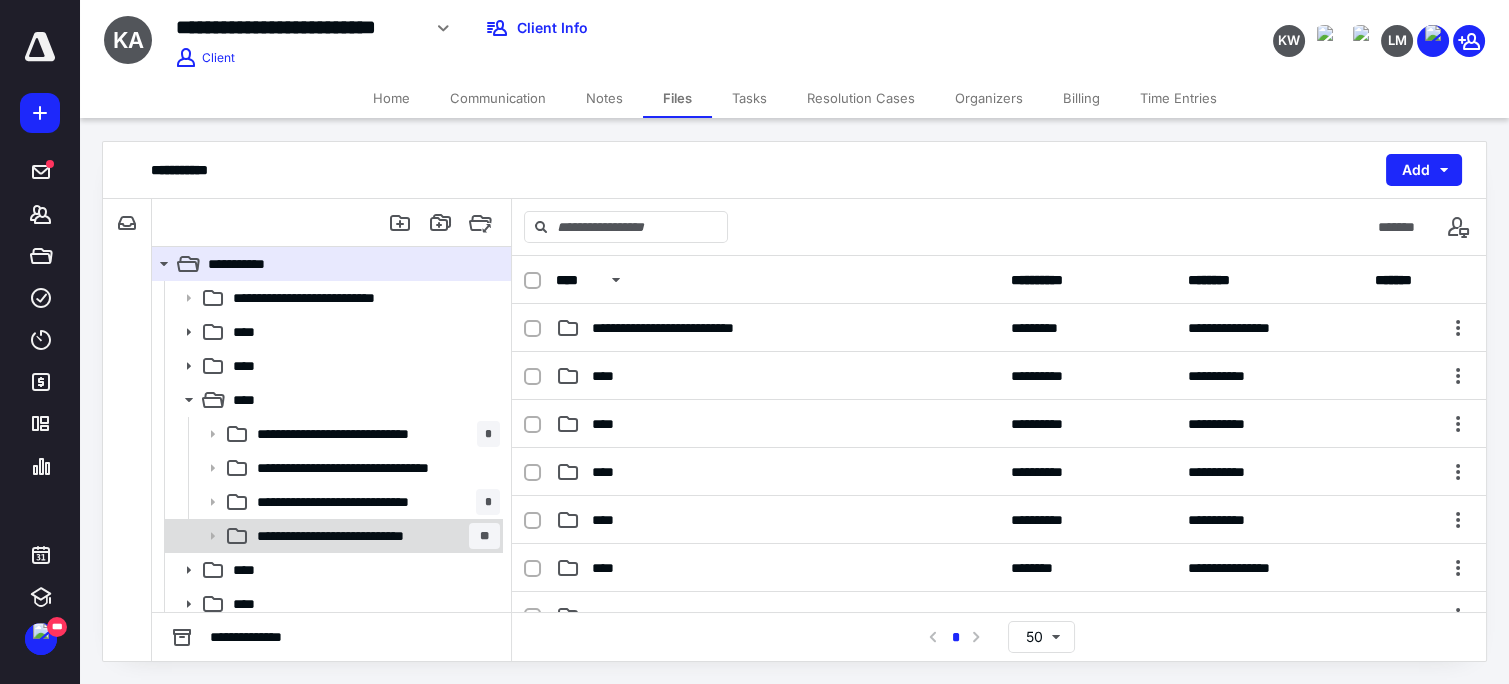 click 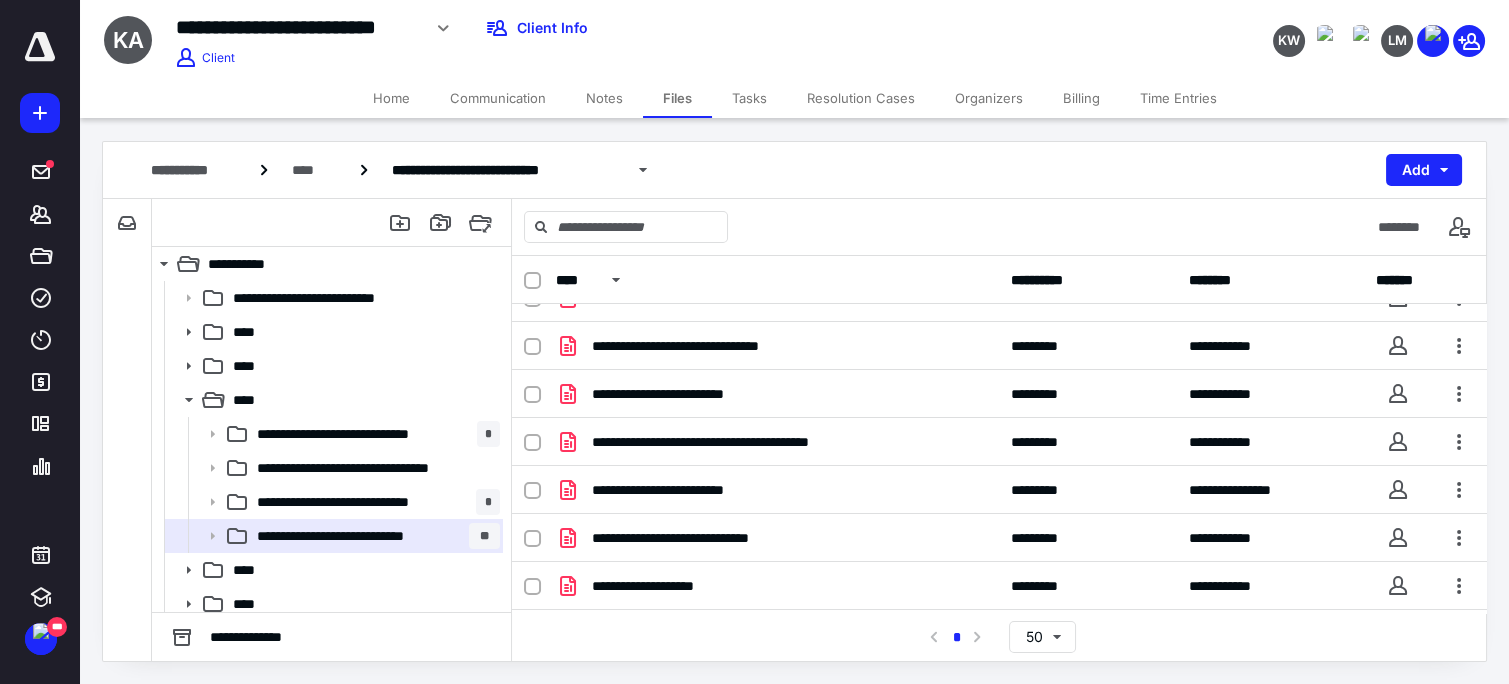 scroll, scrollTop: 417, scrollLeft: 0, axis: vertical 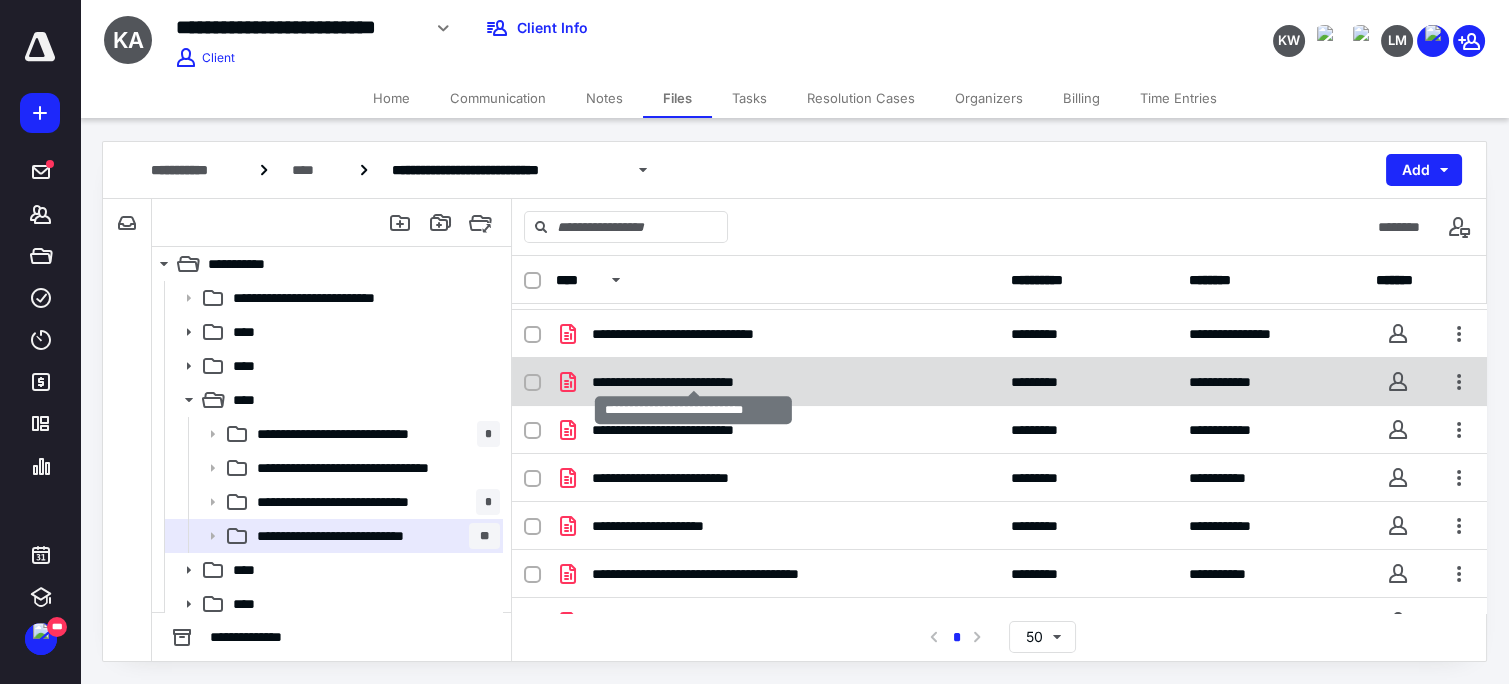 click on "**********" at bounding box center [694, 382] 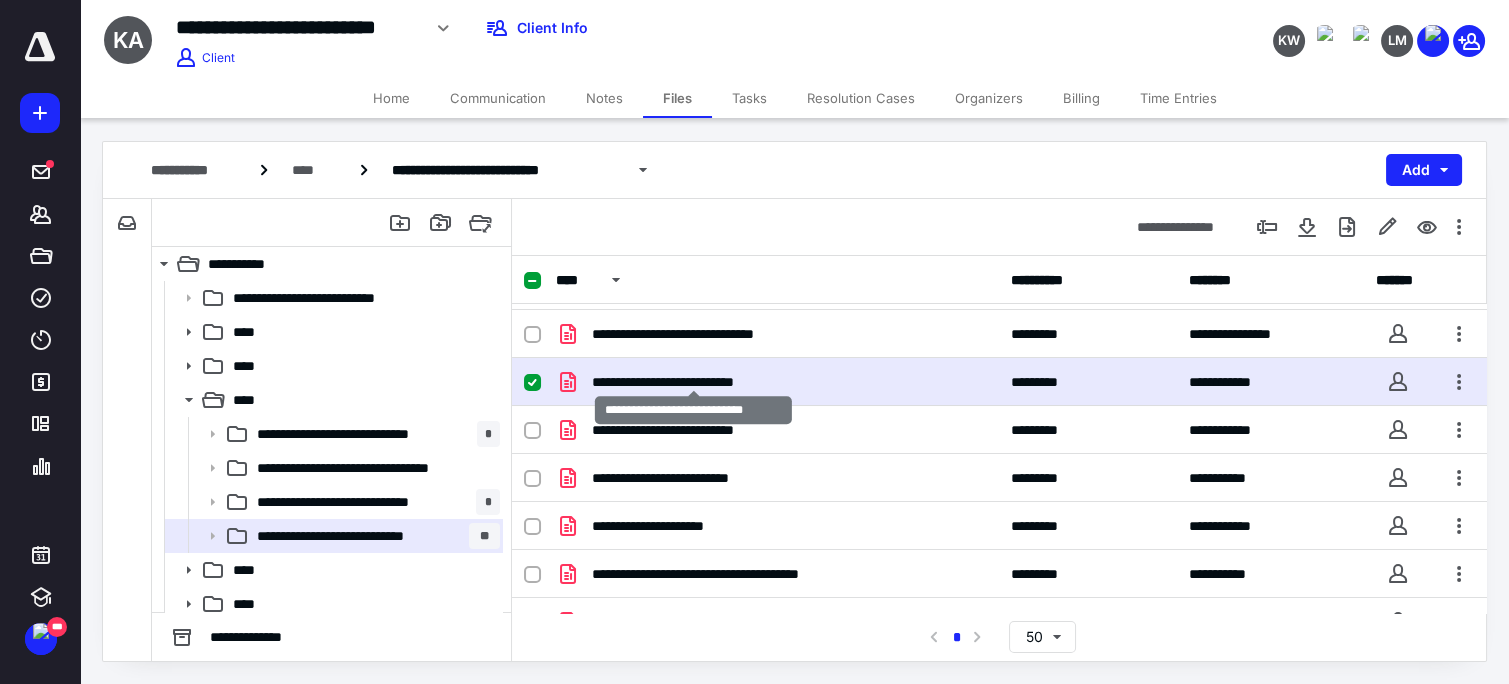 click on "**********" at bounding box center [694, 382] 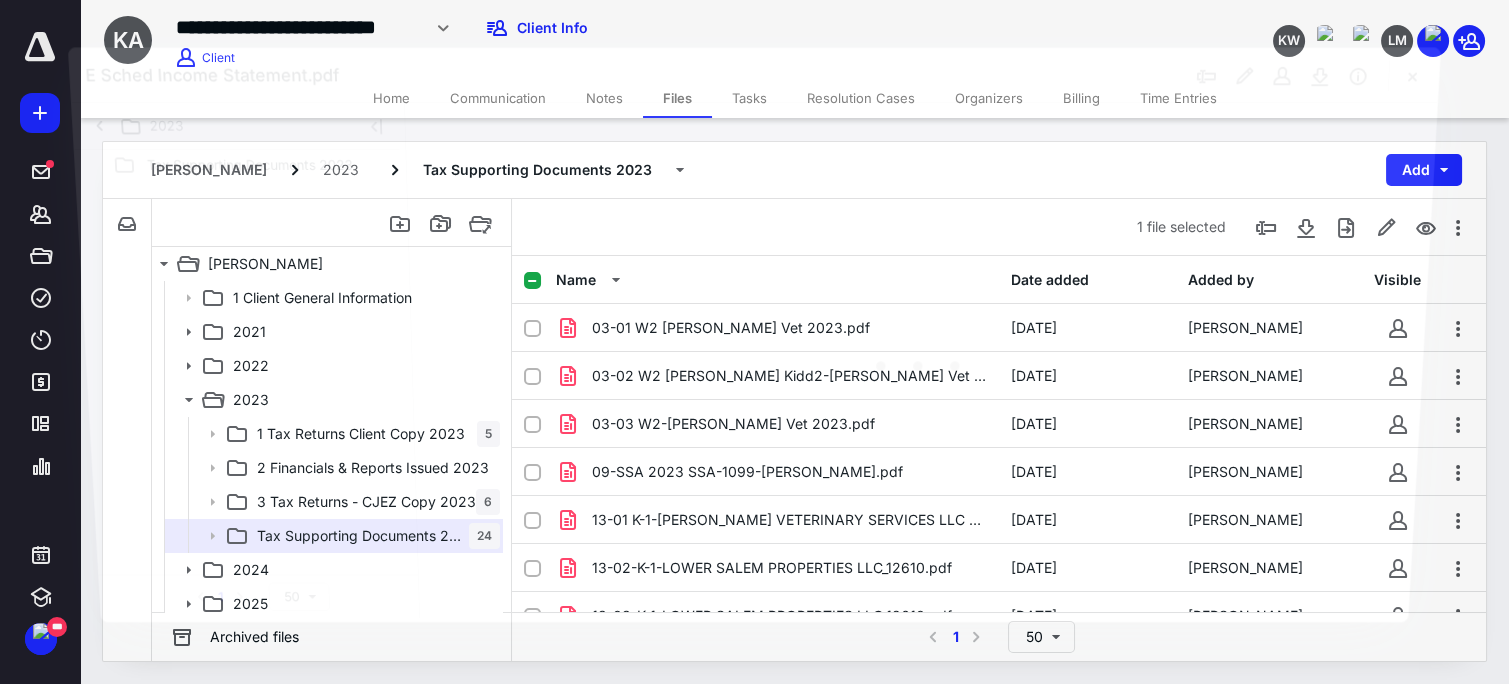 scroll, scrollTop: 714, scrollLeft: 0, axis: vertical 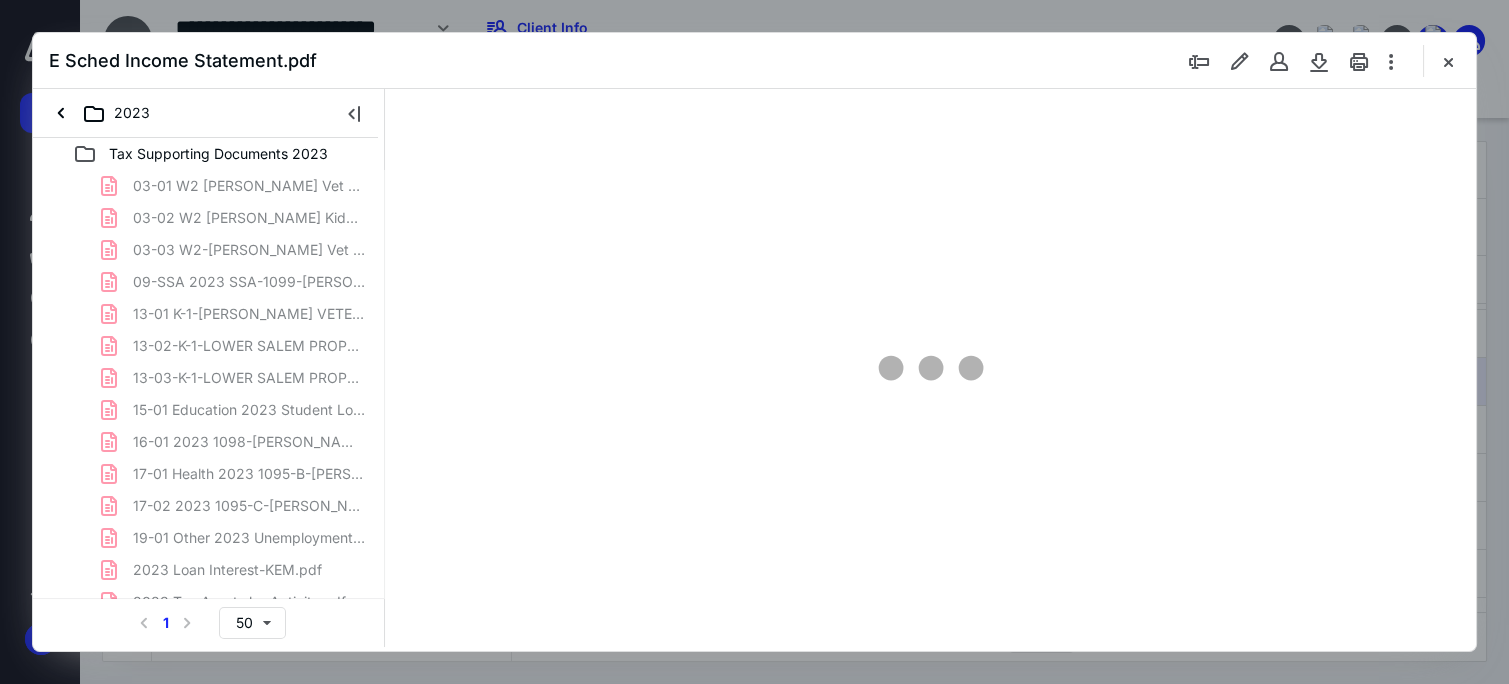 type on "61" 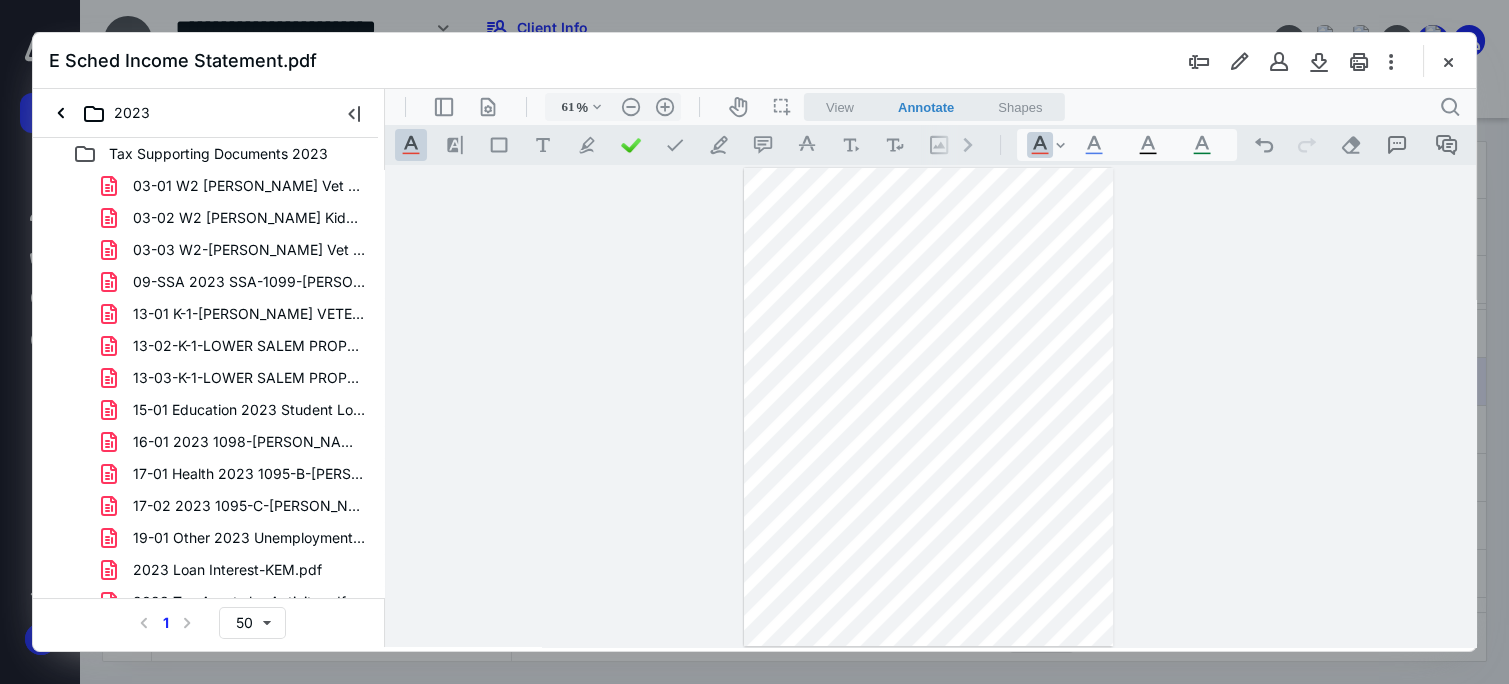 click on "**********" at bounding box center (930, 406) 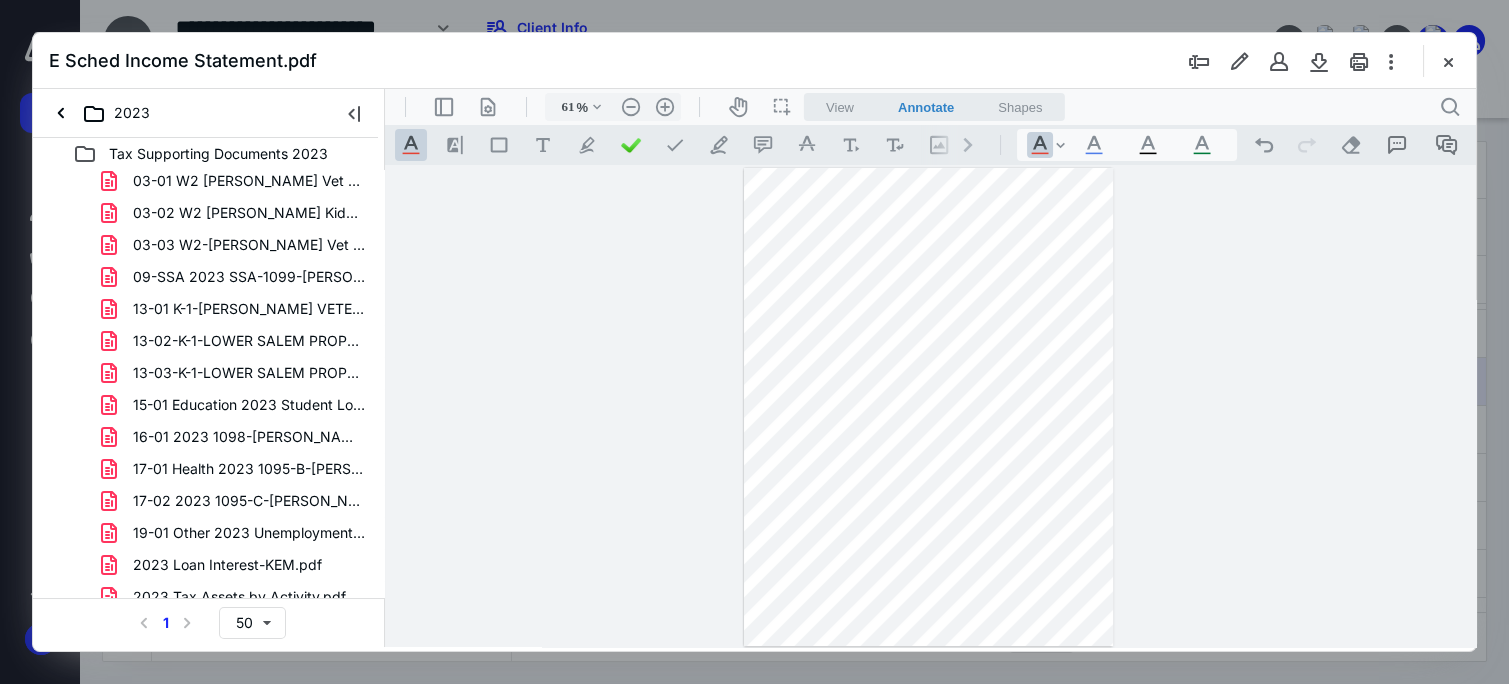 click on "**********" at bounding box center (930, 406) 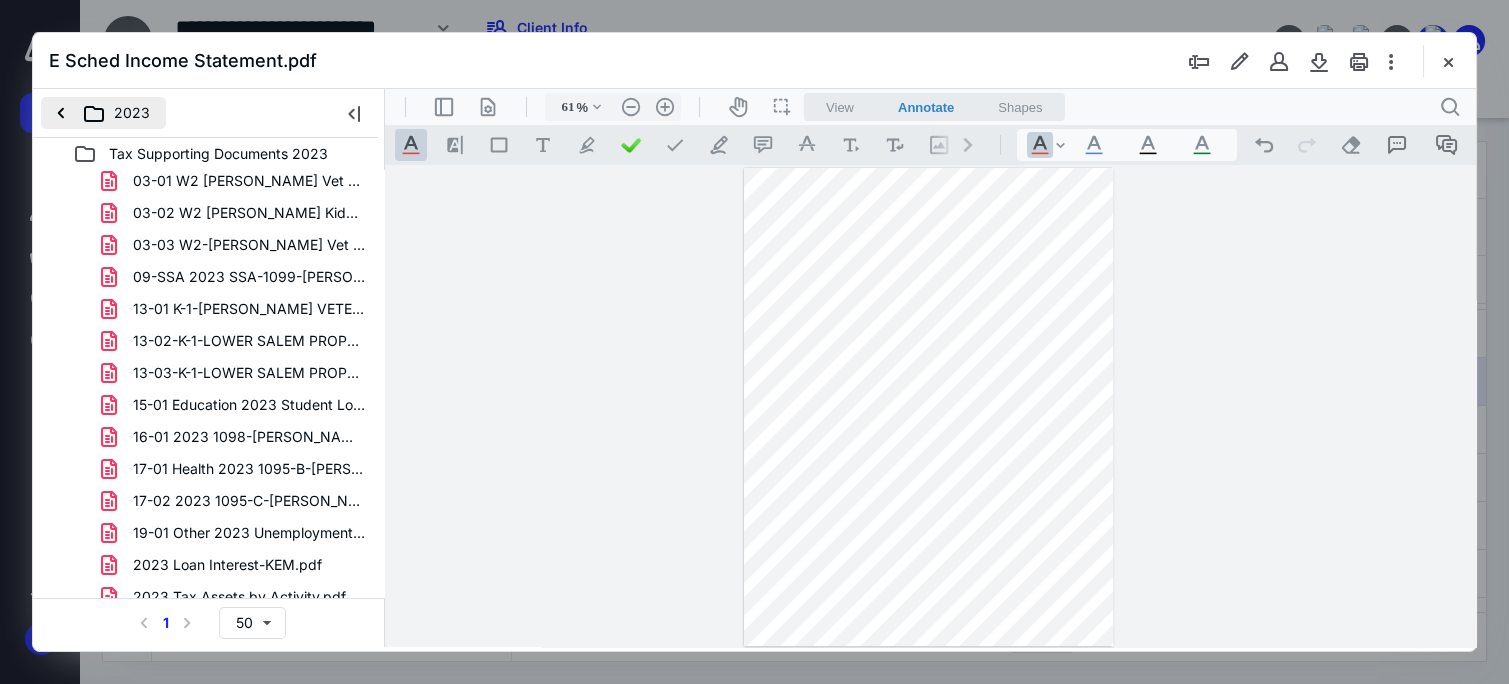 click on "2023" at bounding box center (103, 113) 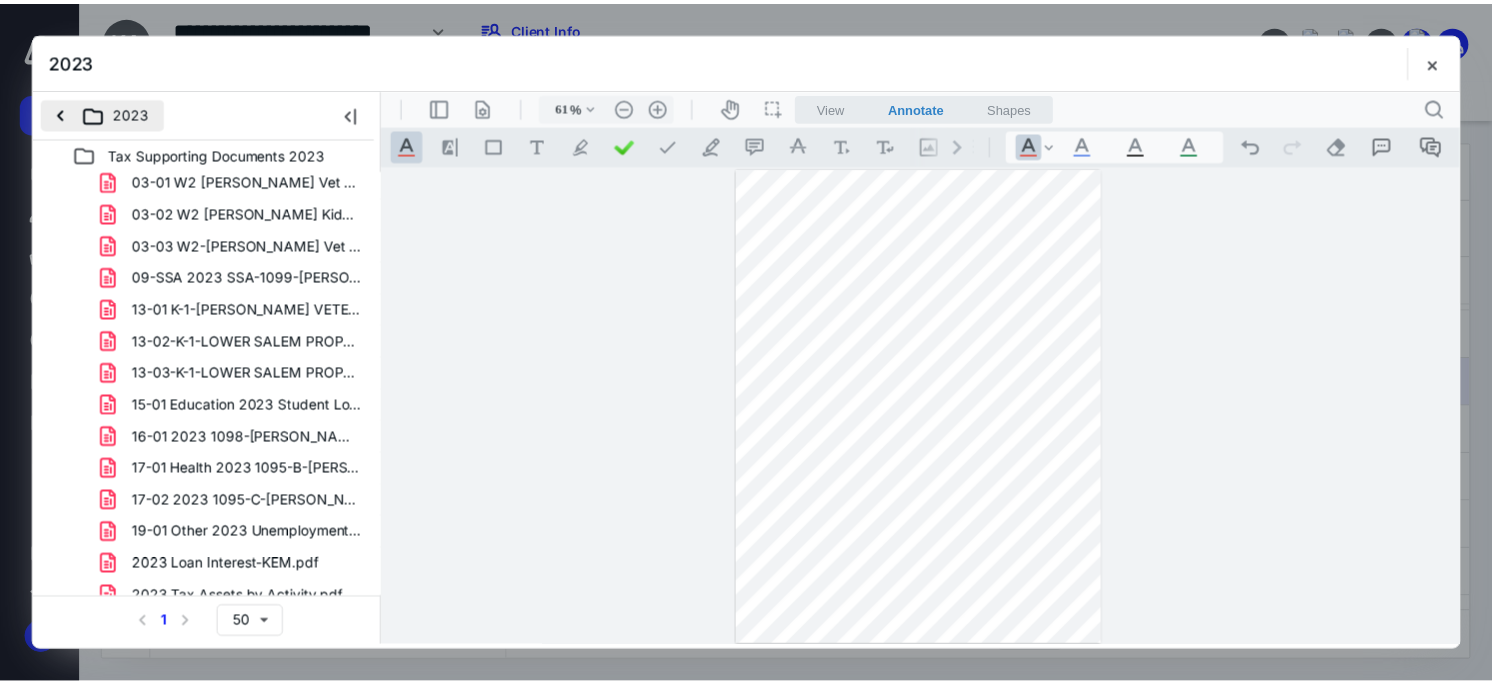 scroll, scrollTop: 0, scrollLeft: 0, axis: both 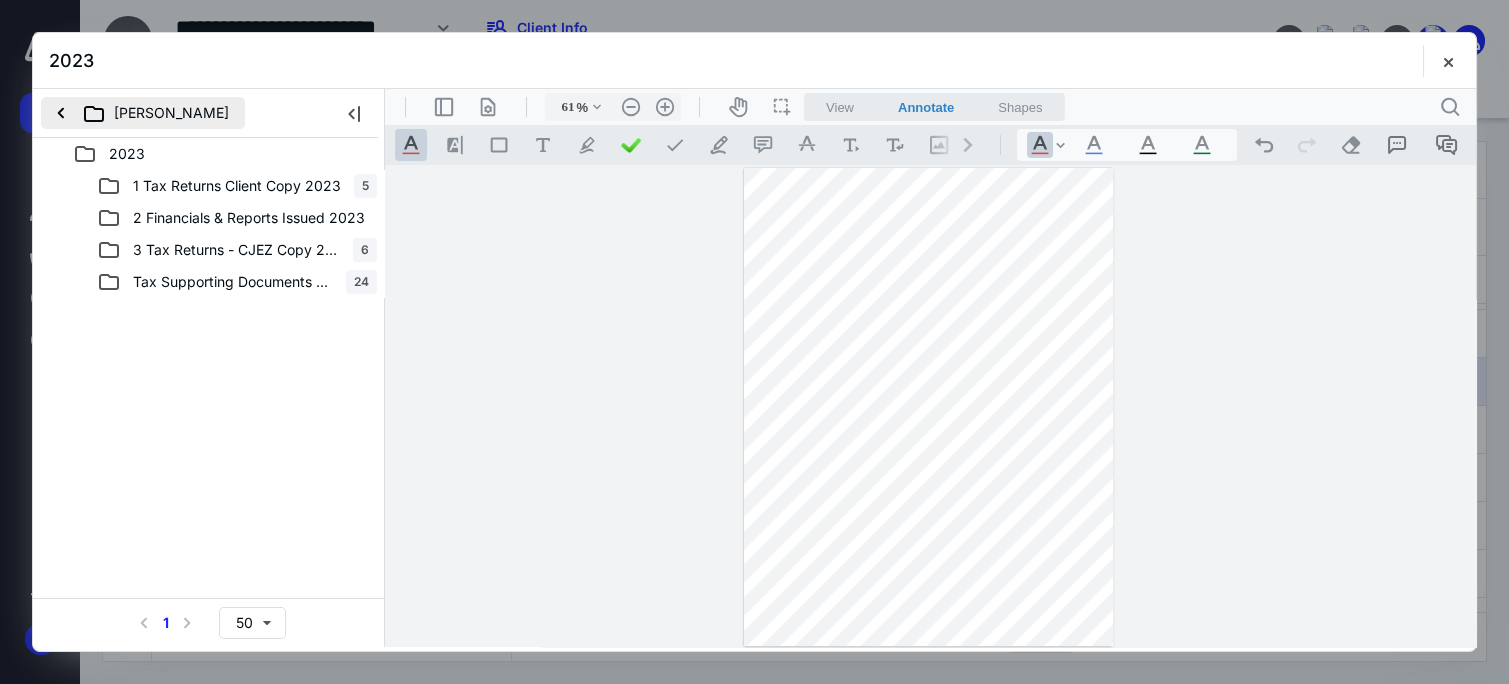 click on "Joseph Kidd" at bounding box center (143, 113) 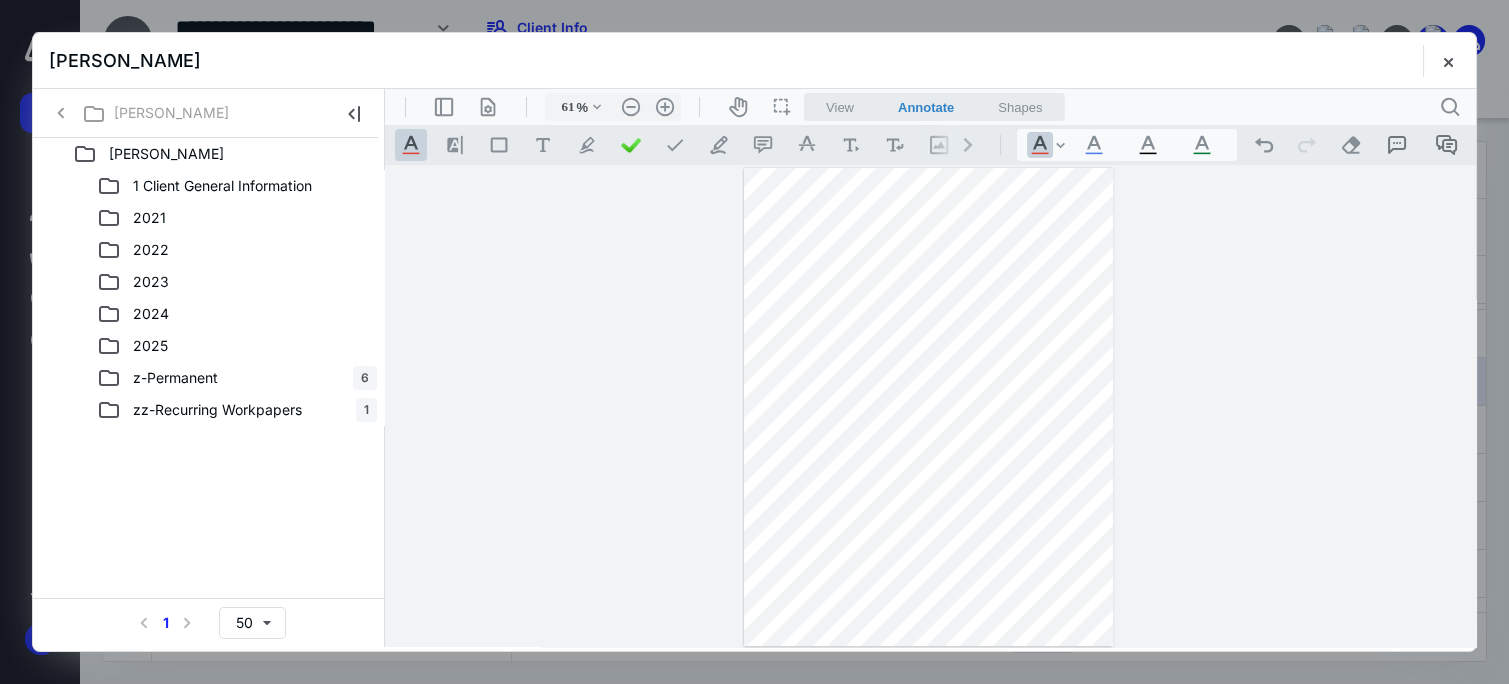 click 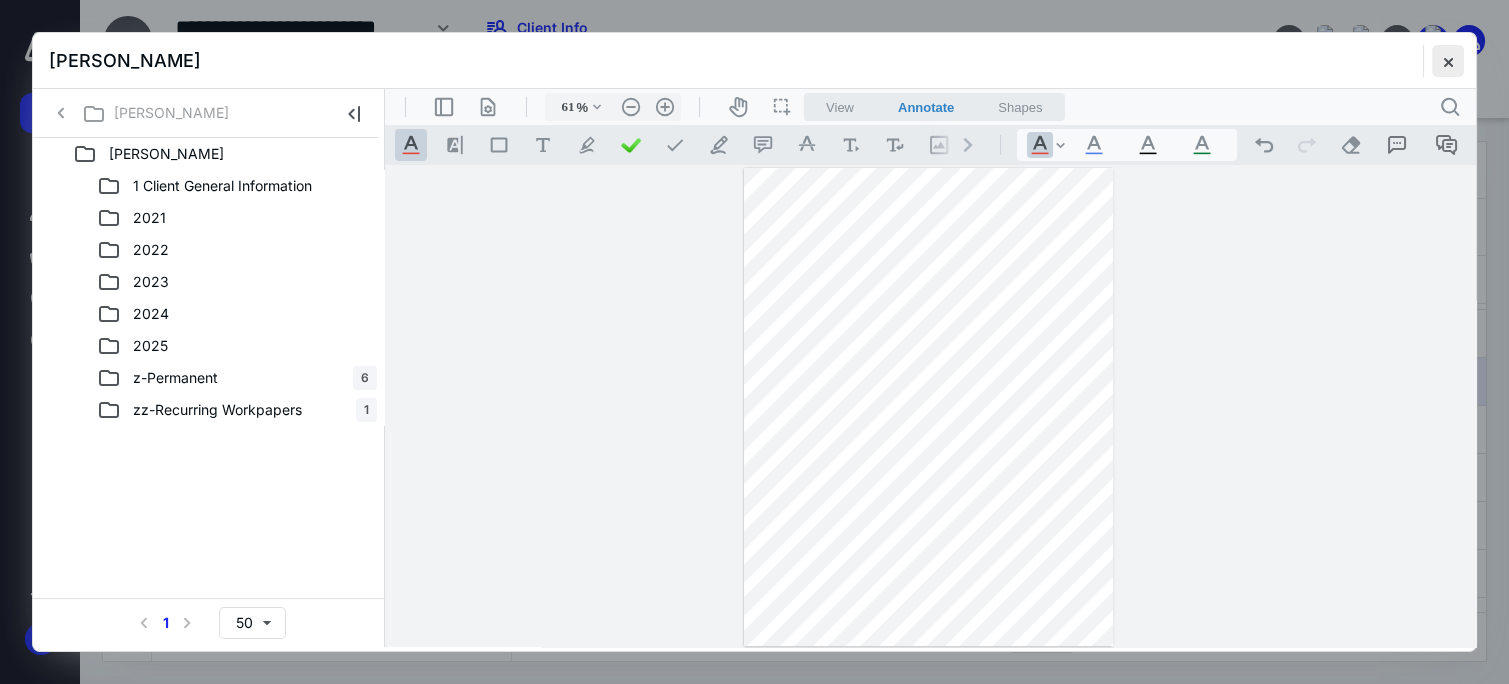click at bounding box center (1448, 61) 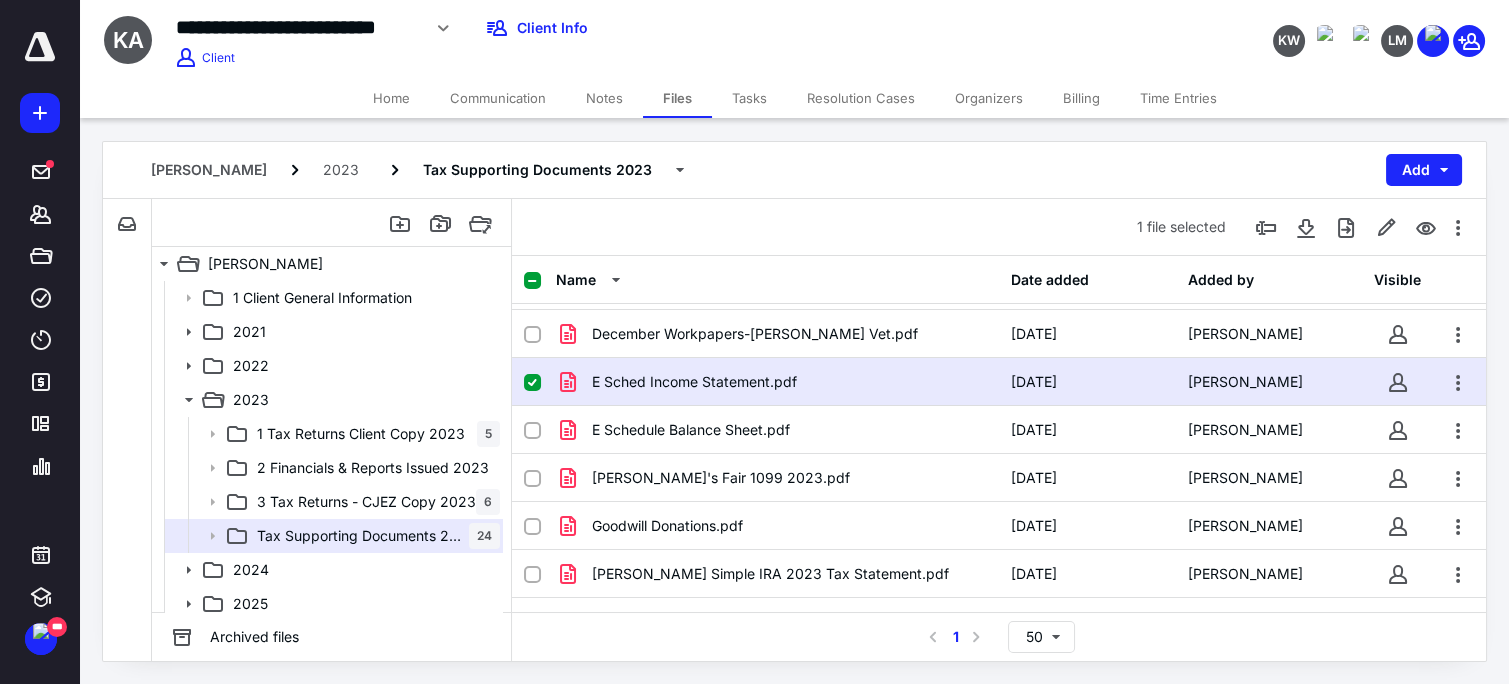 click on "Home" at bounding box center [391, 98] 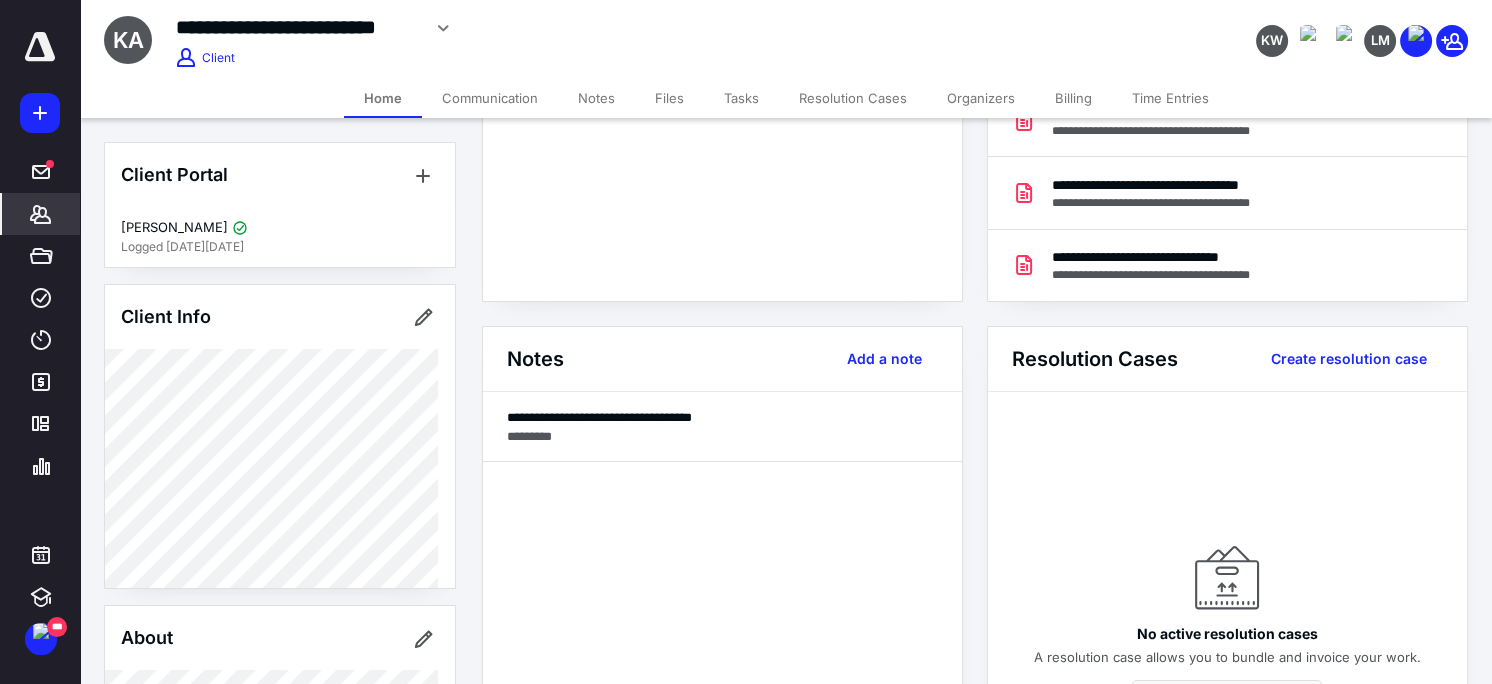 scroll, scrollTop: 370, scrollLeft: 0, axis: vertical 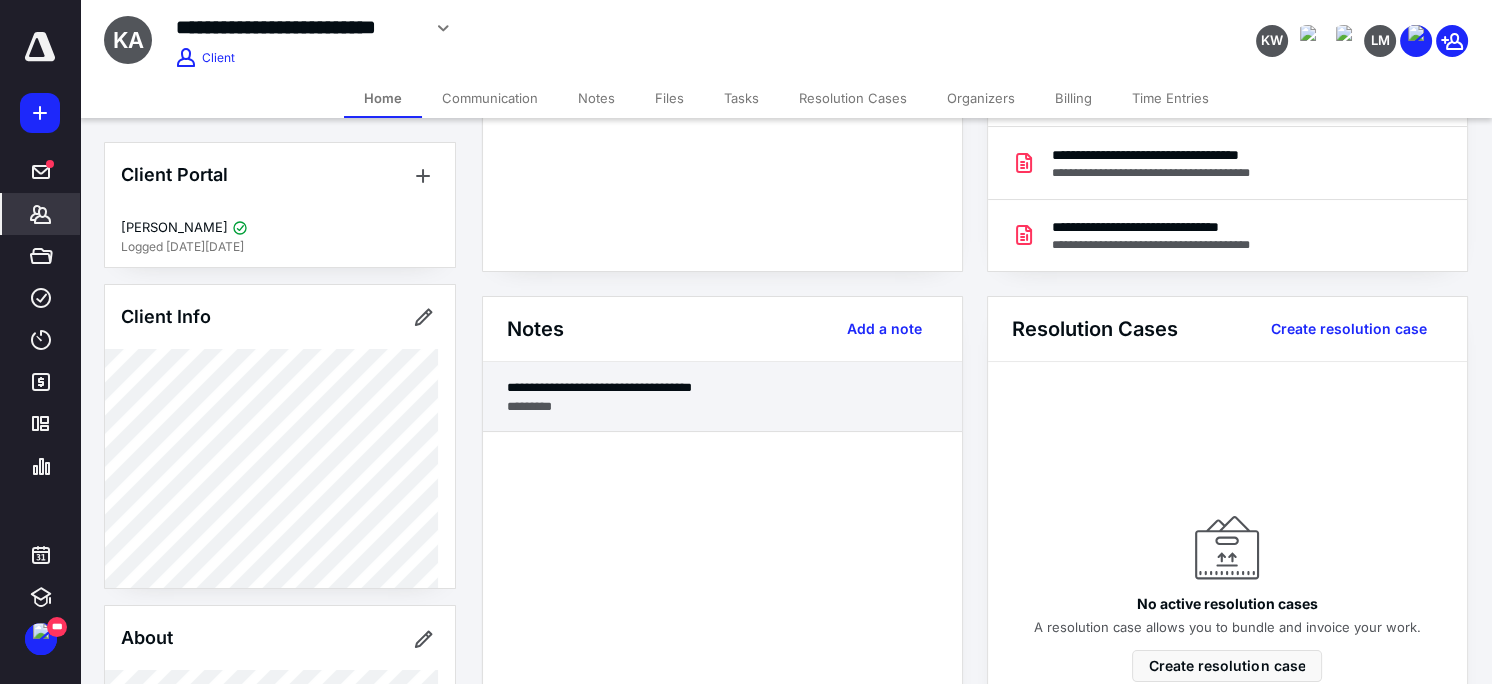 click on "*********" at bounding box center (722, 406) 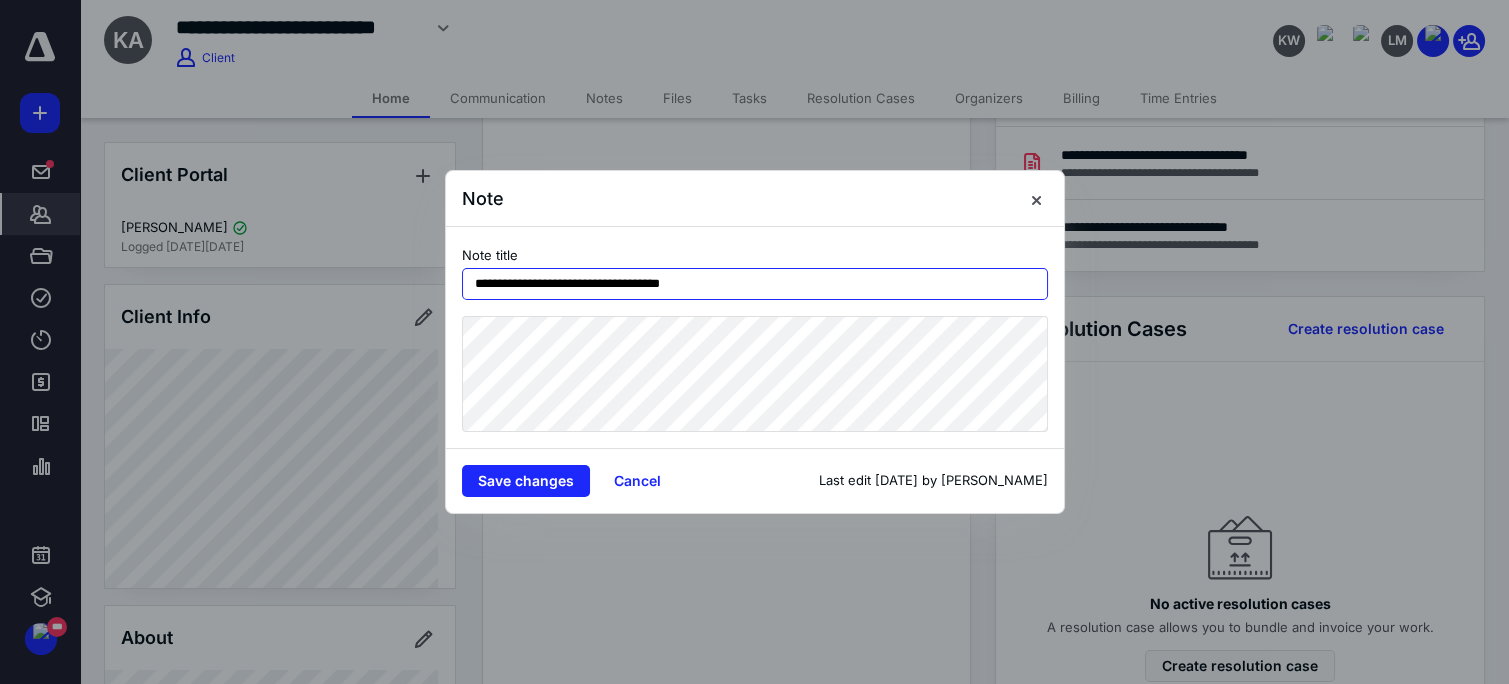 drag, startPoint x: 707, startPoint y: 286, endPoint x: -4, endPoint y: 285, distance: 711.00073 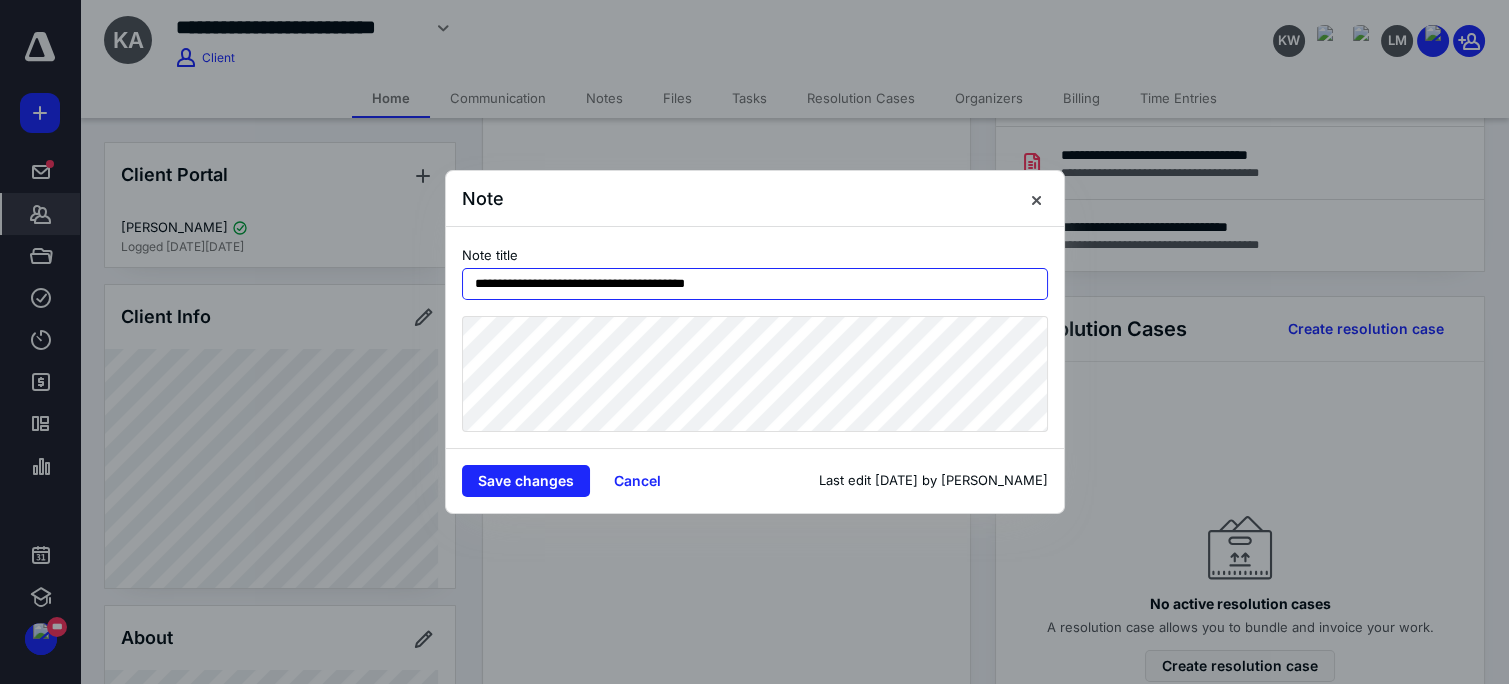 click on "**********" at bounding box center [755, 284] 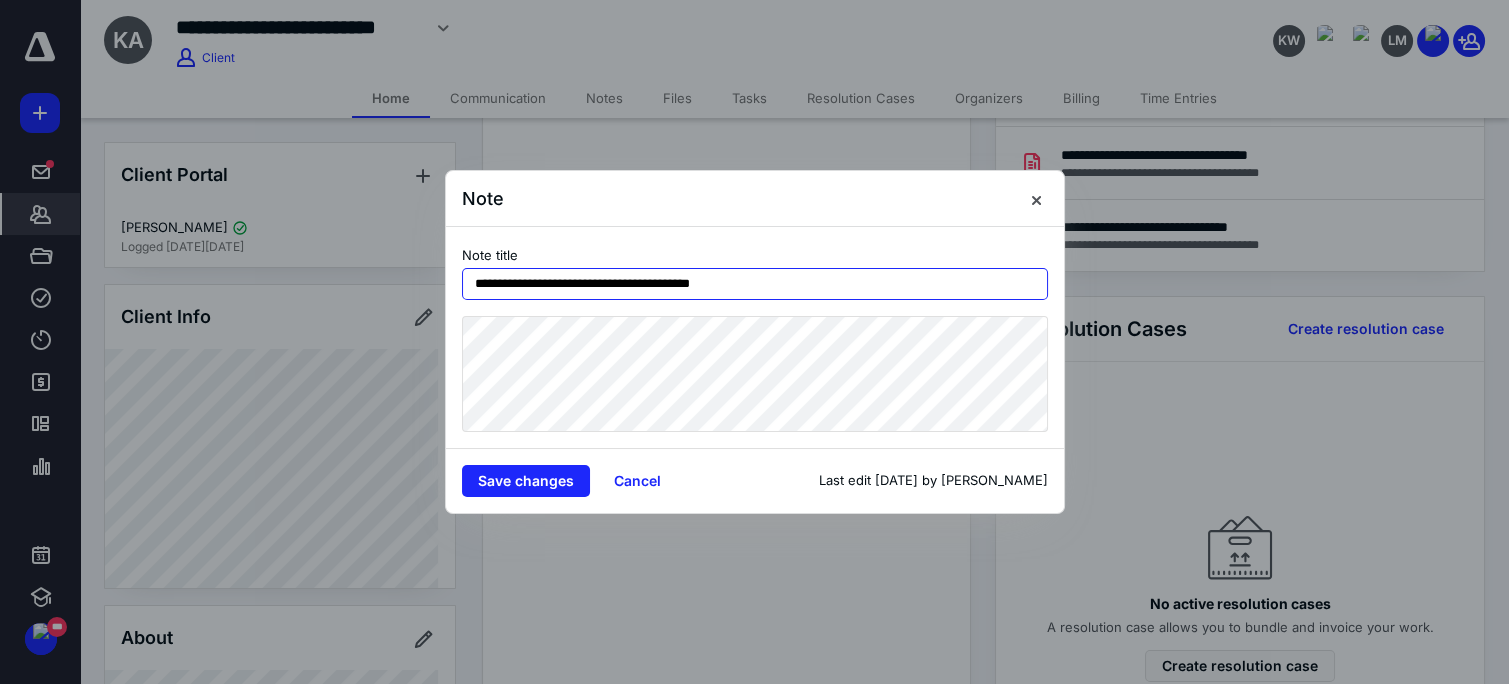 type on "**********" 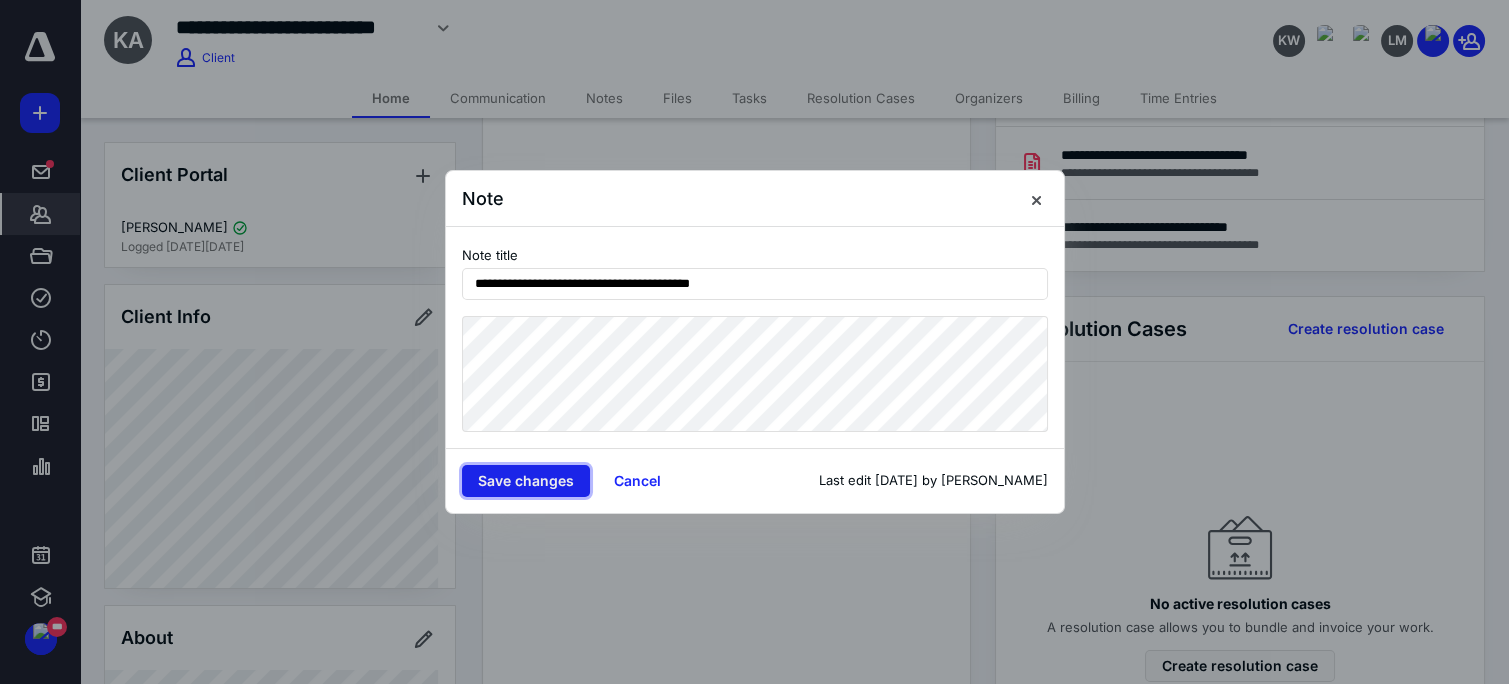 click on "Save changes" at bounding box center (526, 481) 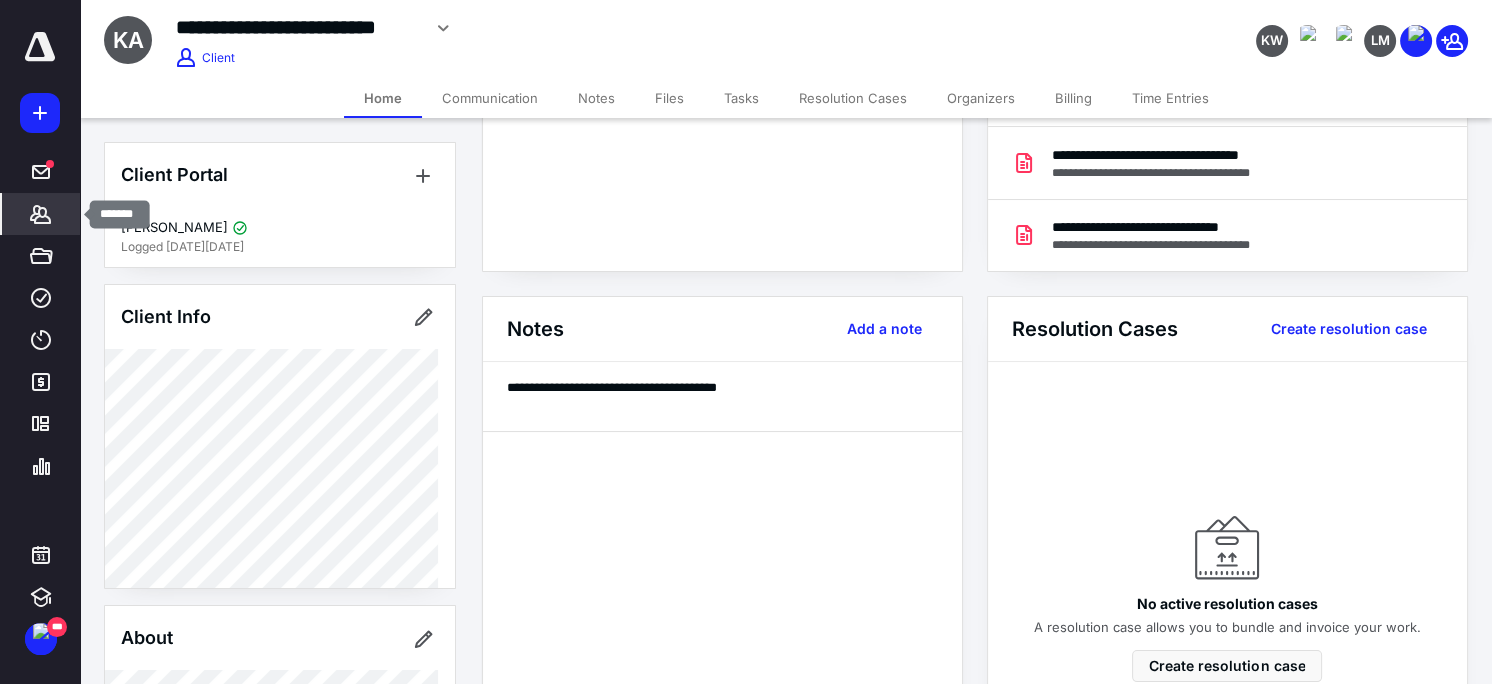 click 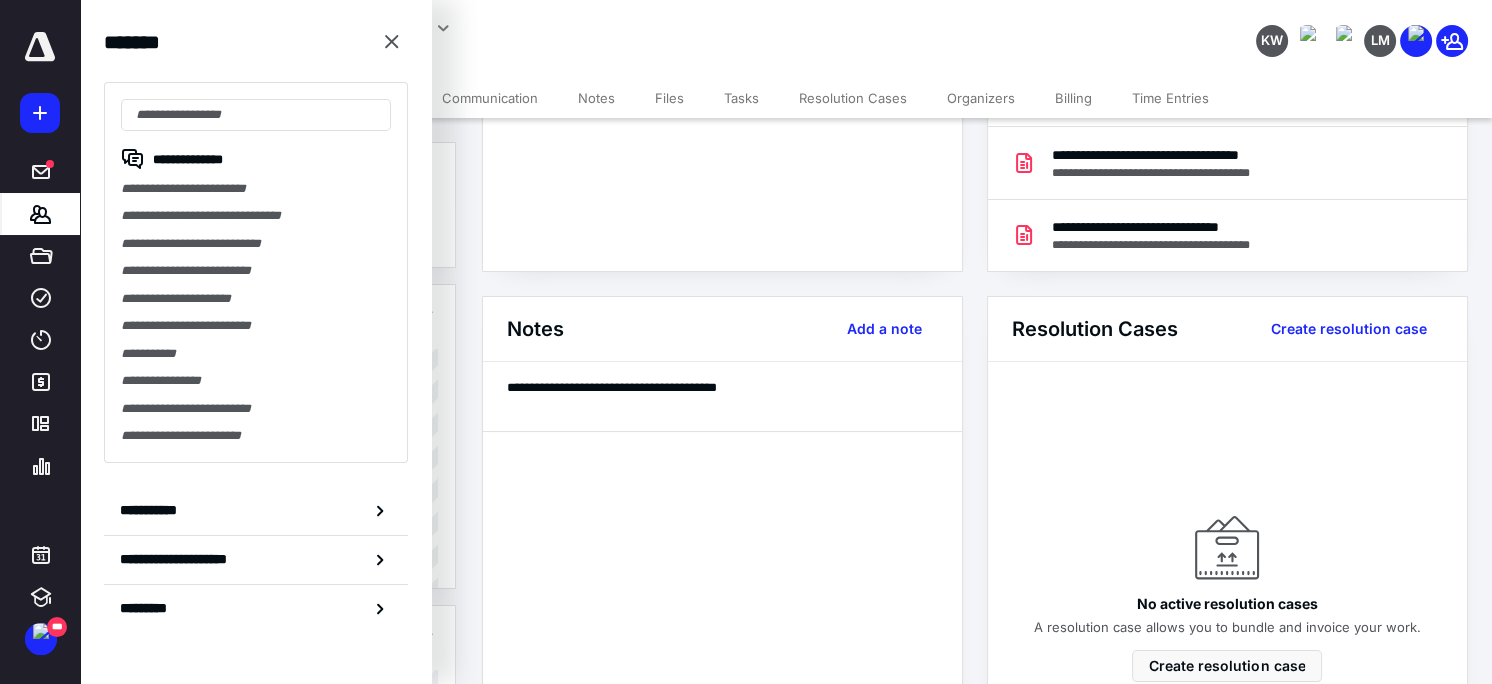 click on "**********" at bounding box center [722, 54] 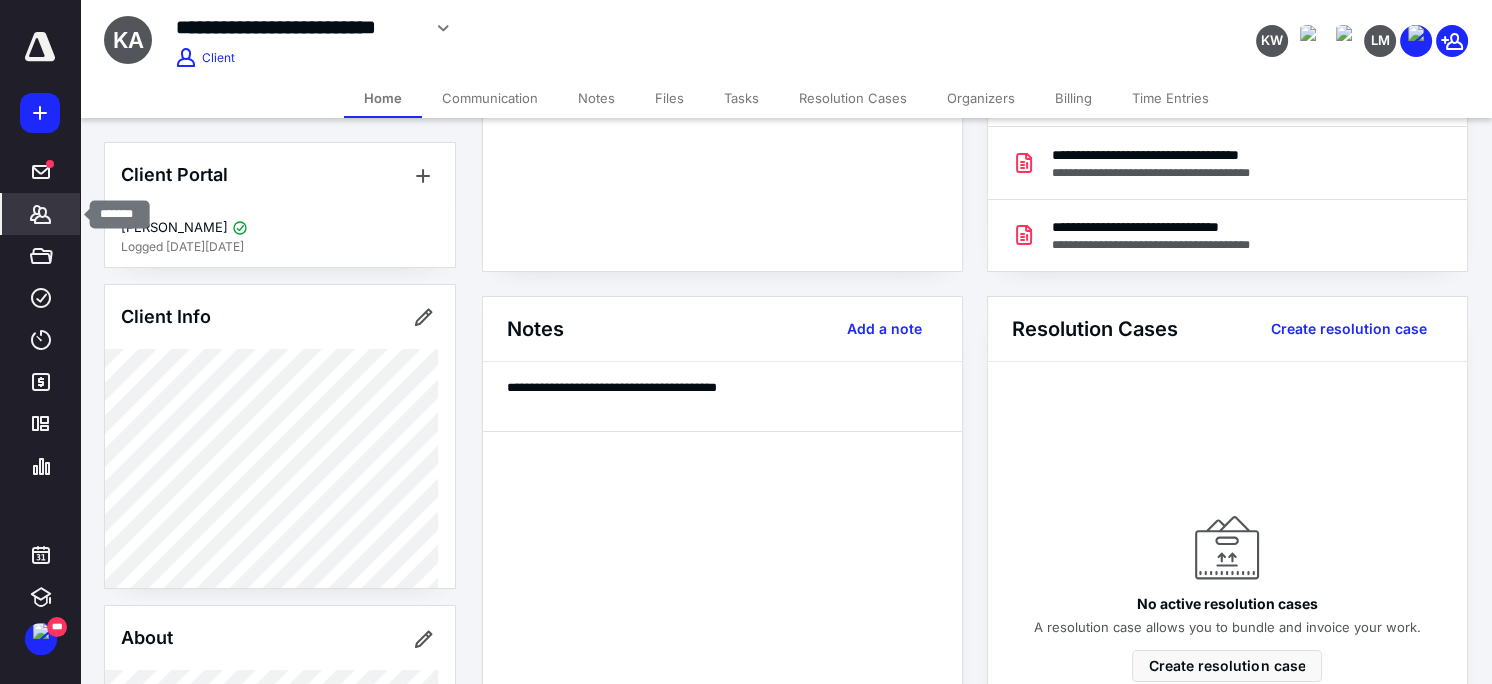 click 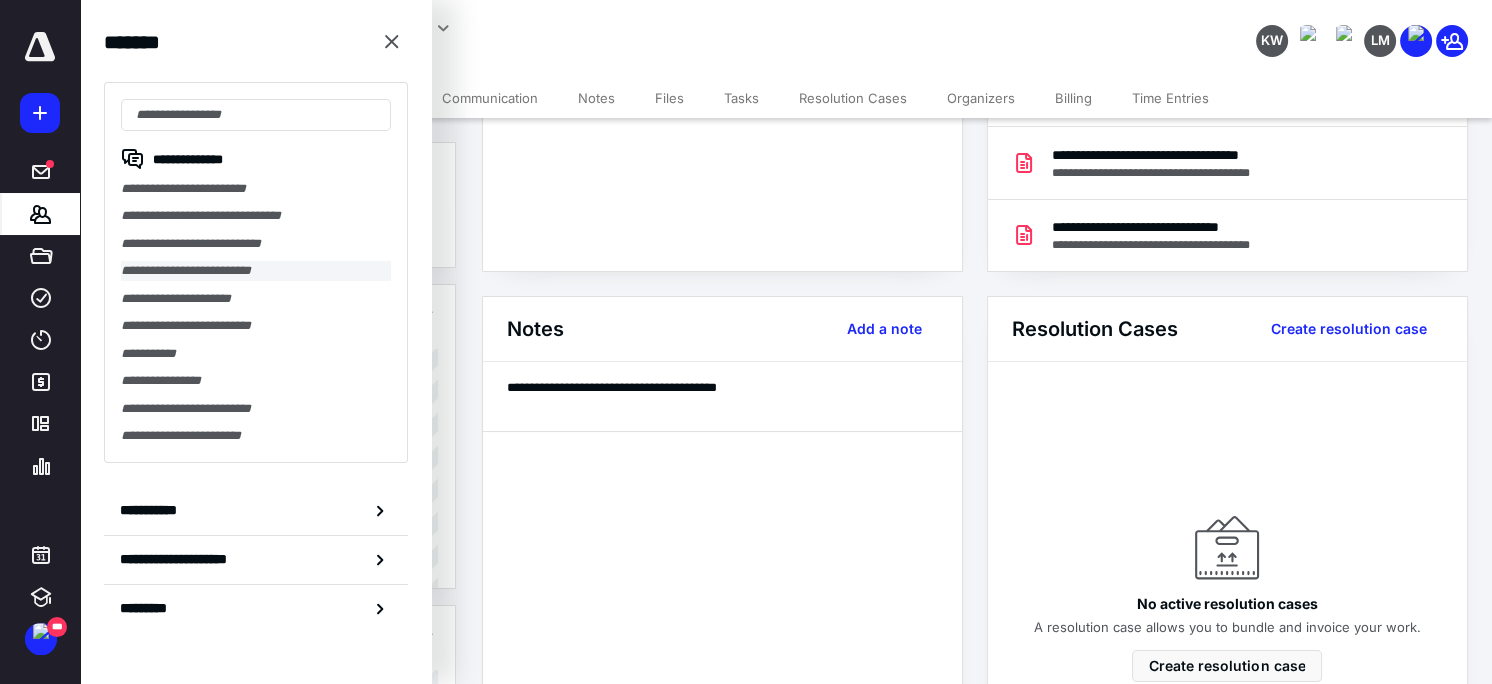 click on "**********" at bounding box center [256, 270] 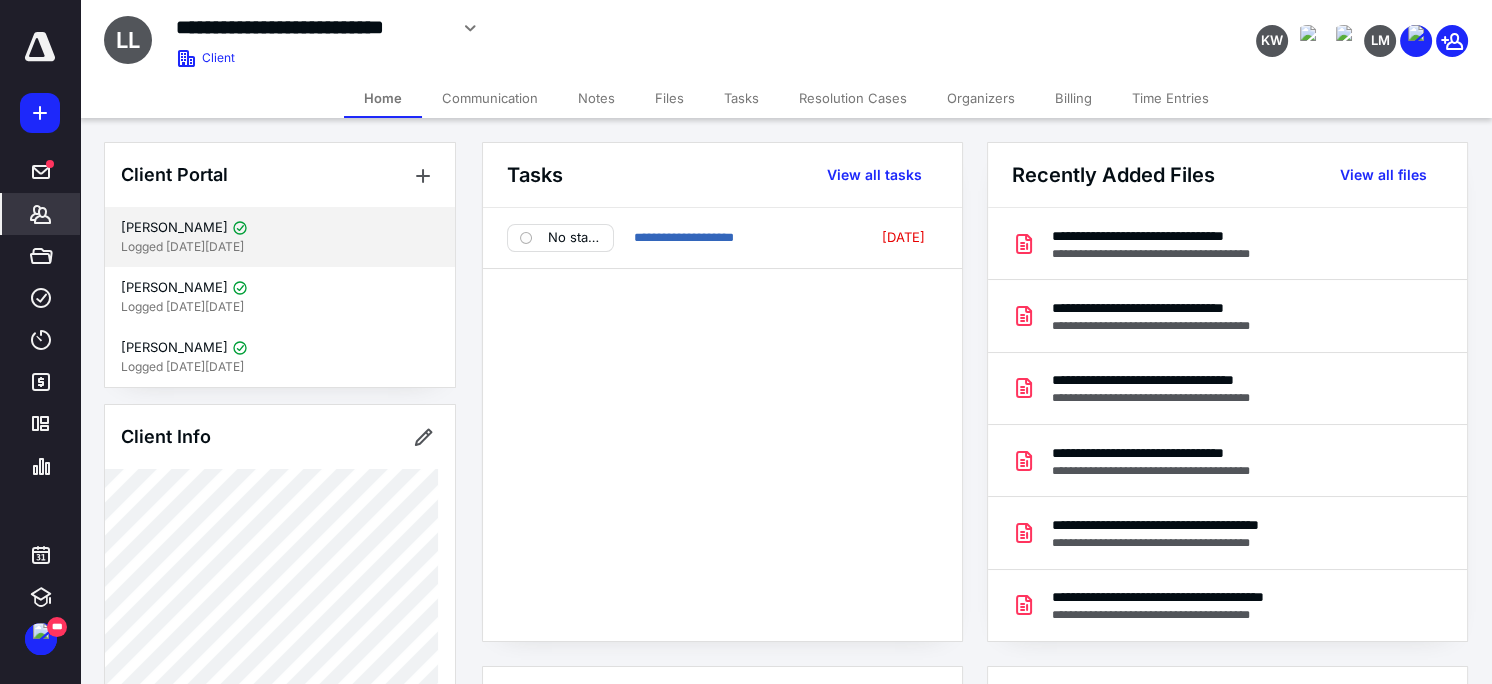 click on "Elise Lacher" at bounding box center (174, 228) 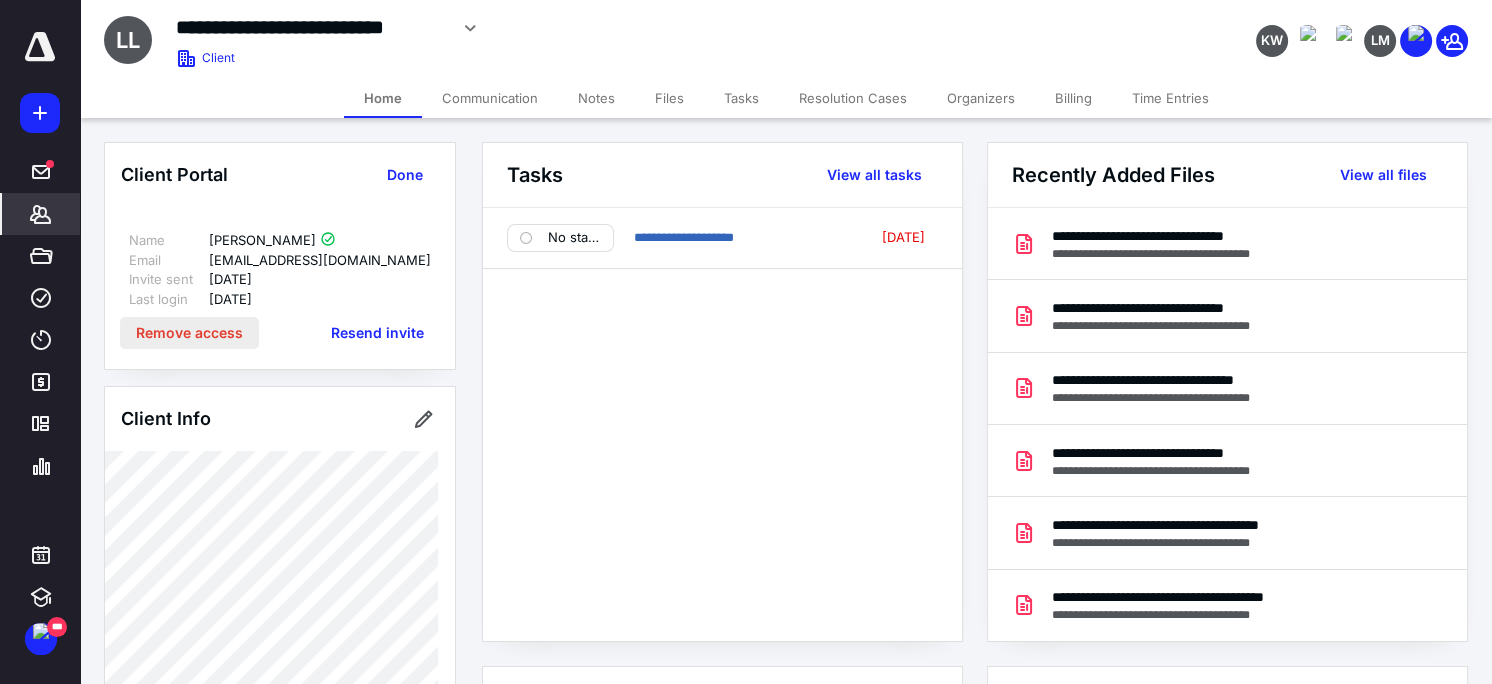 click on "Remove access" at bounding box center (189, 333) 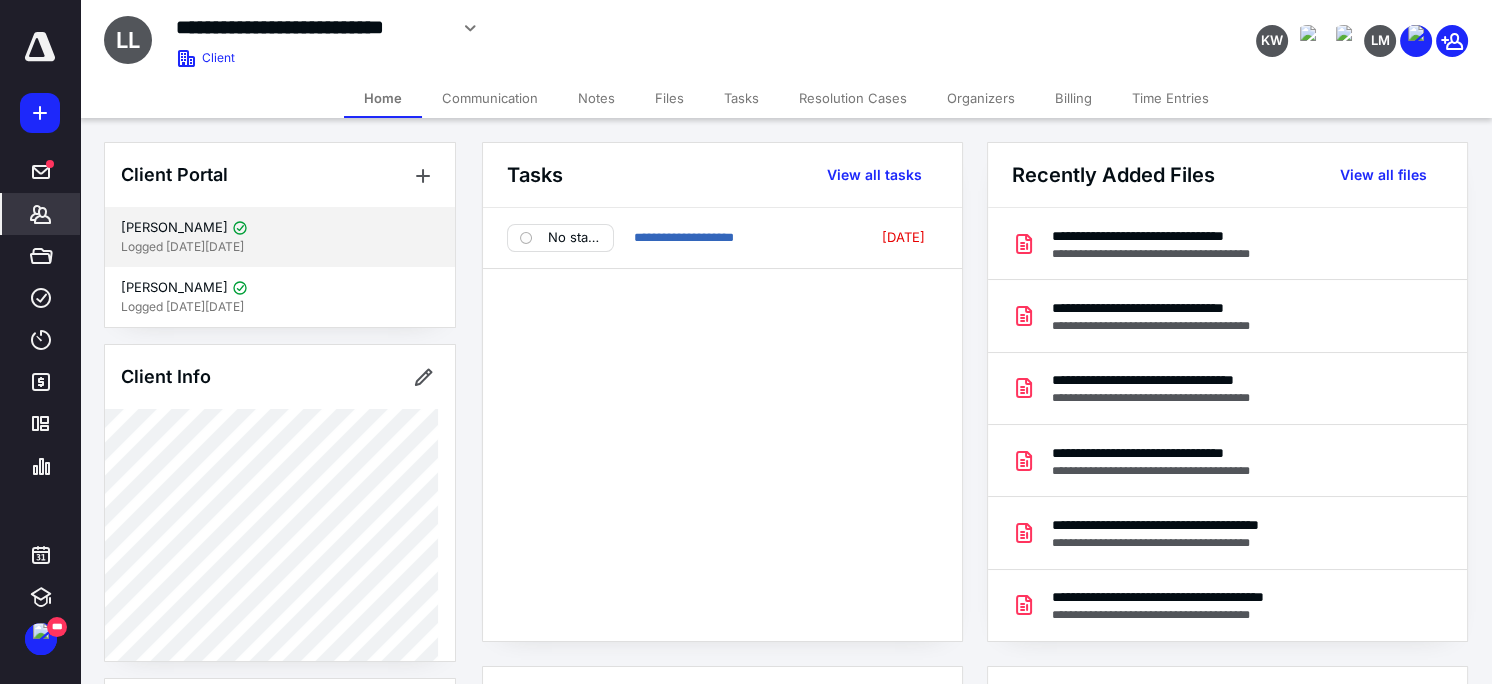 click on "Logged in 4 weeks ago" at bounding box center [280, 247] 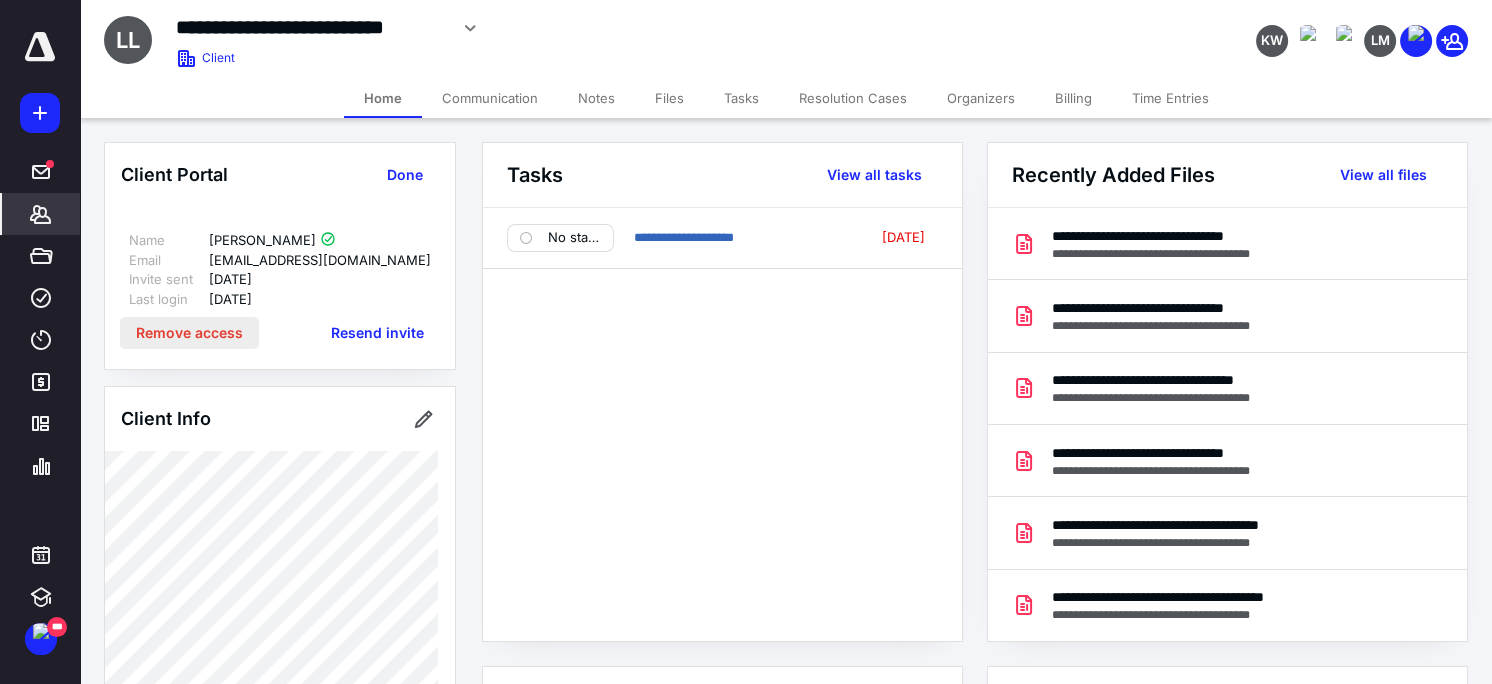 click on "Remove access" at bounding box center [189, 333] 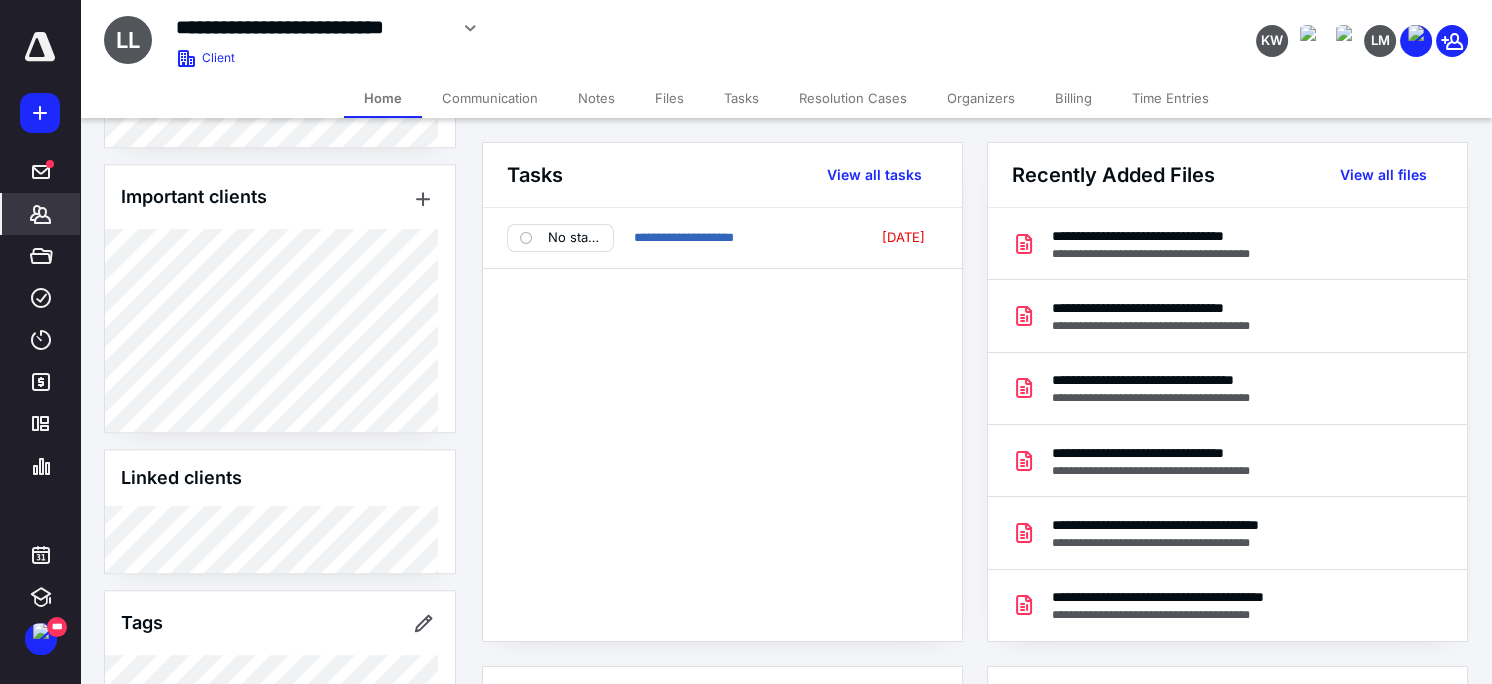 scroll, scrollTop: 1390, scrollLeft: 0, axis: vertical 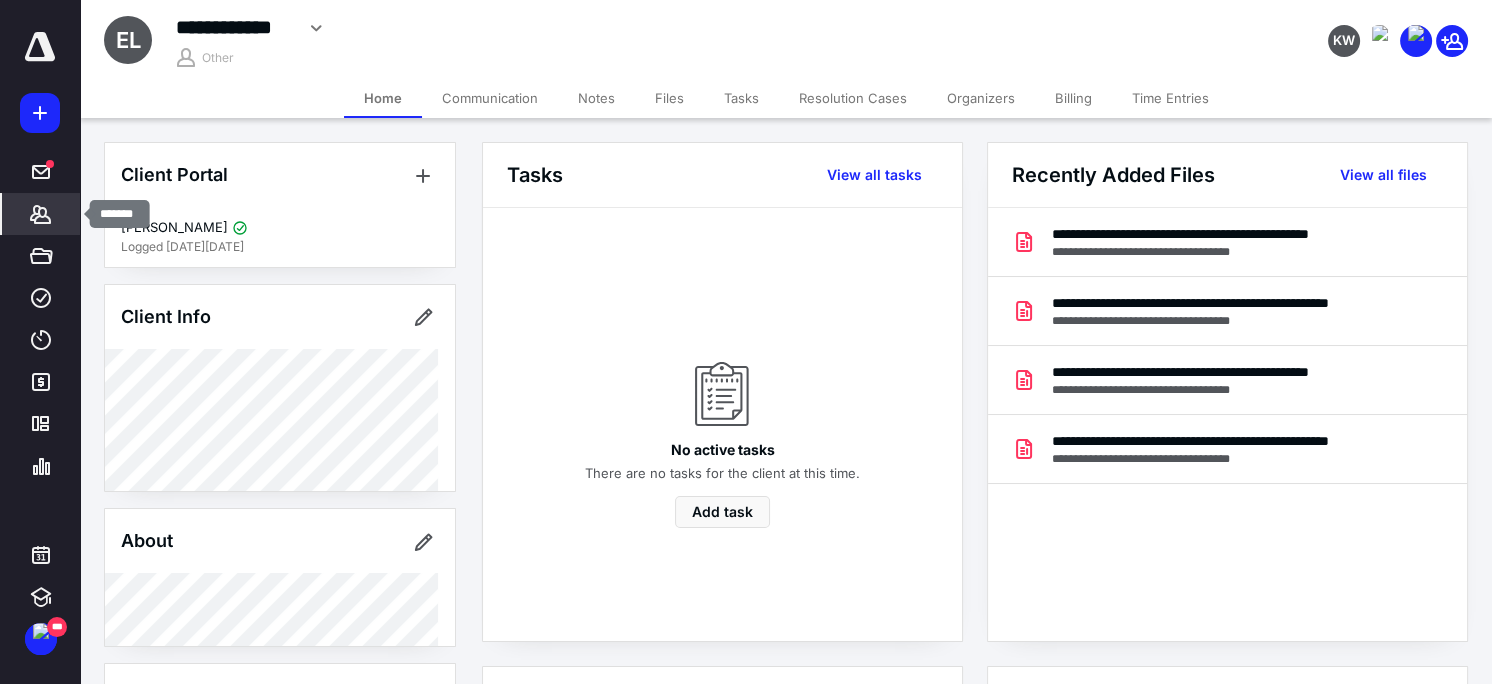 click 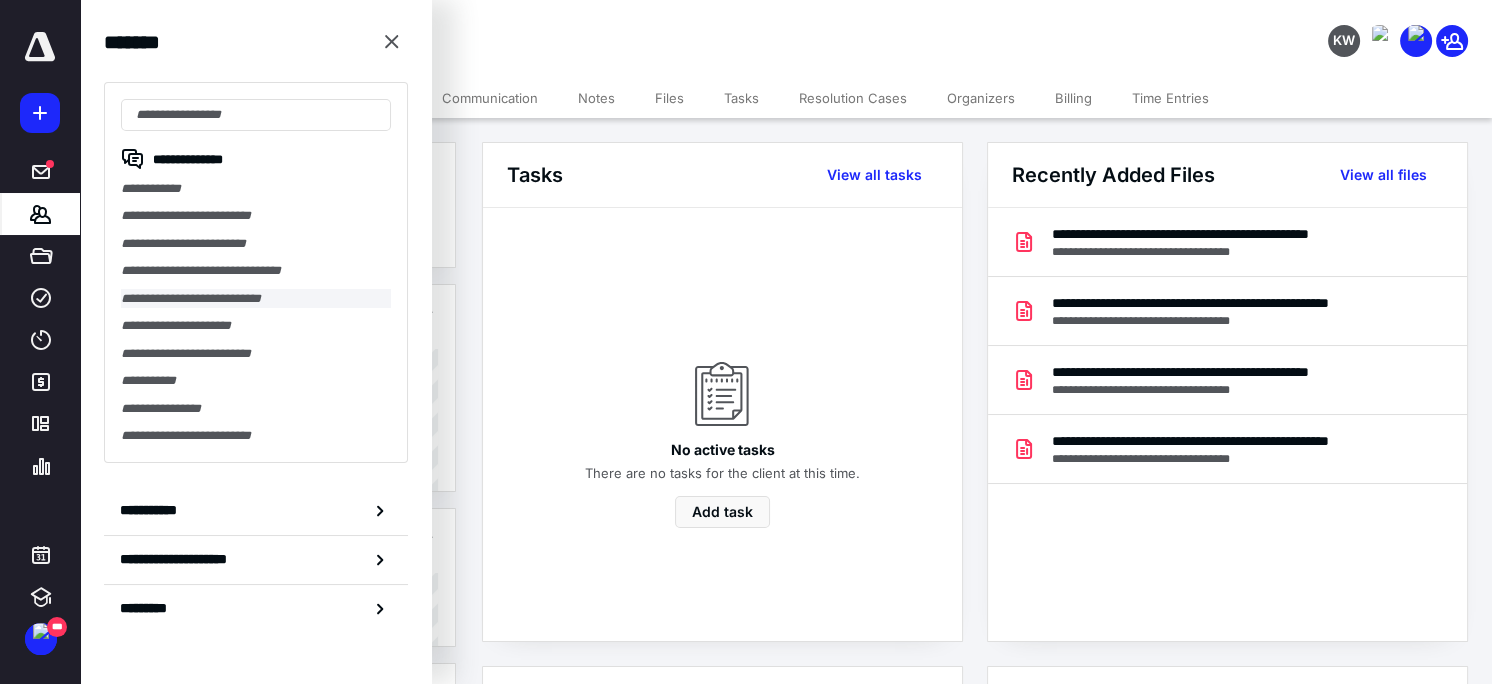 click on "**********" at bounding box center (256, 298) 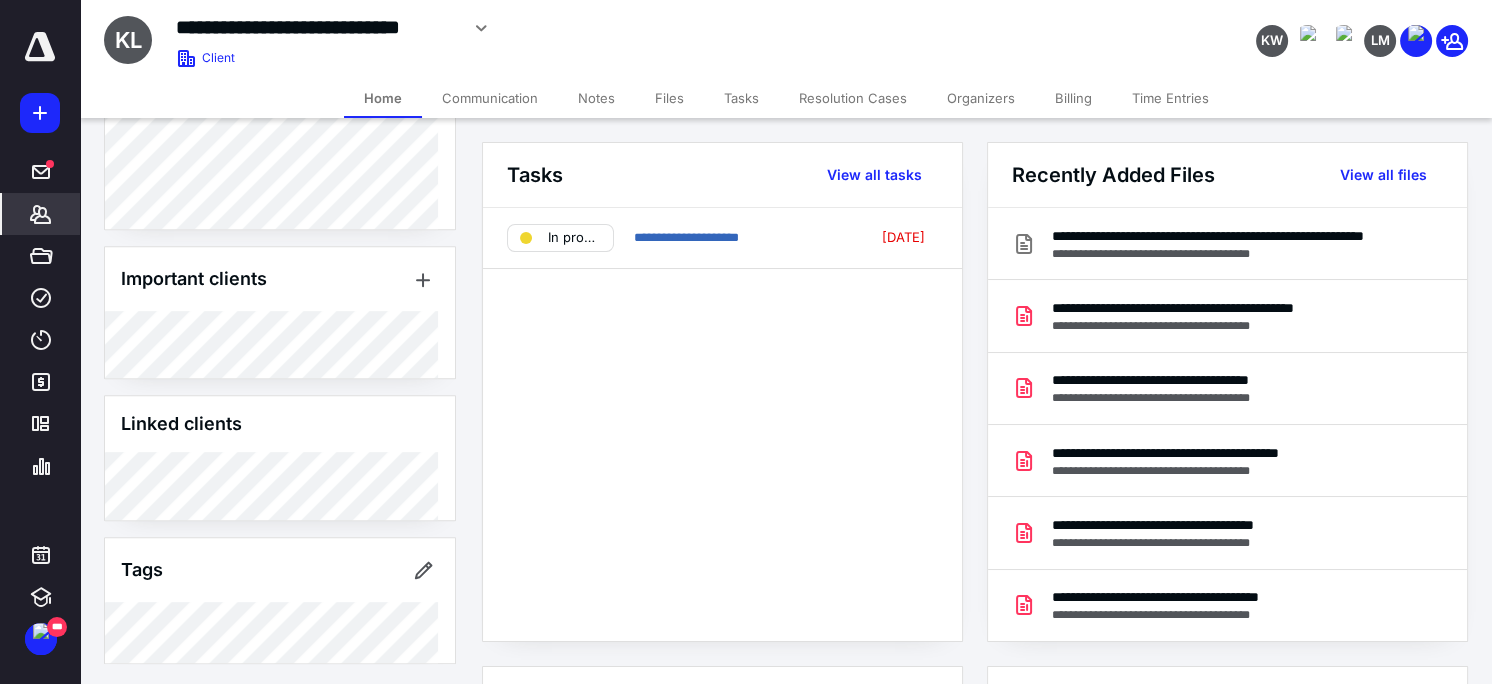 scroll, scrollTop: 1317, scrollLeft: 0, axis: vertical 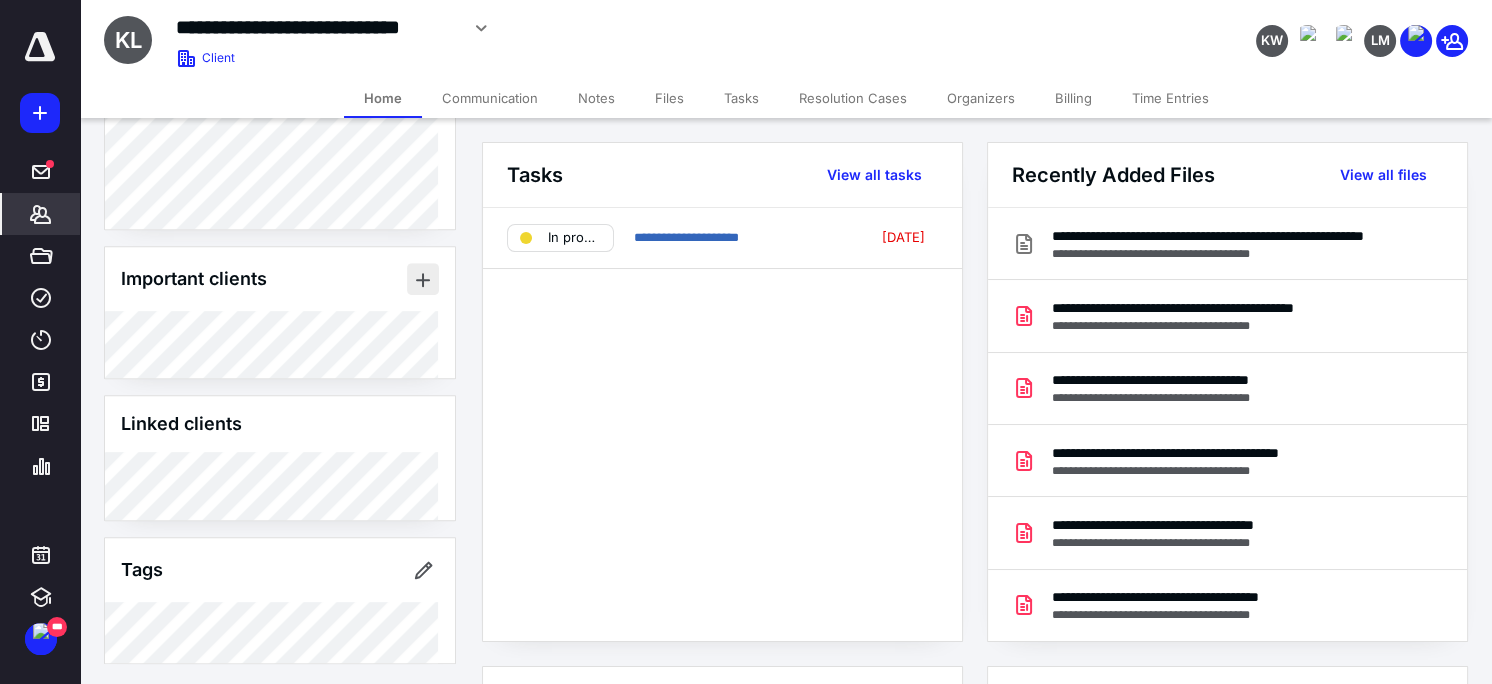 click at bounding box center [423, 279] 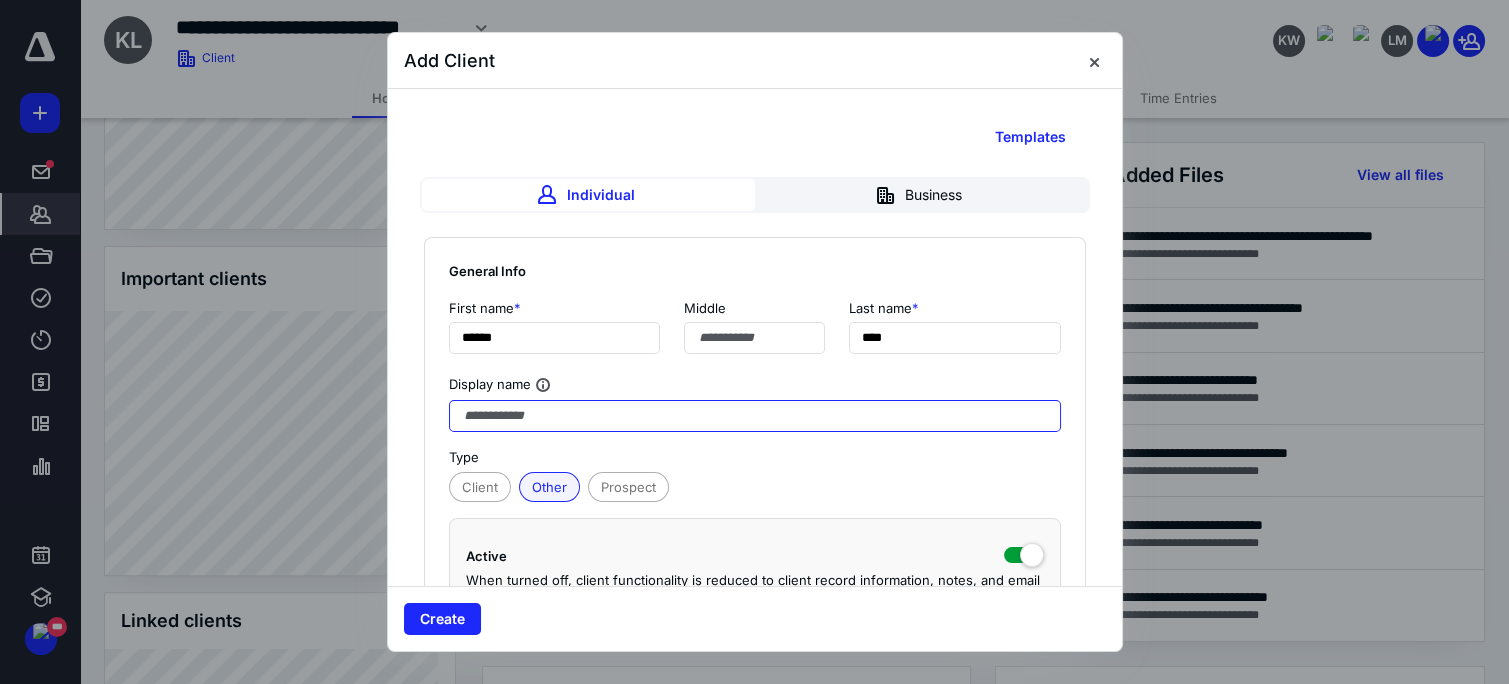 click at bounding box center [755, 416] 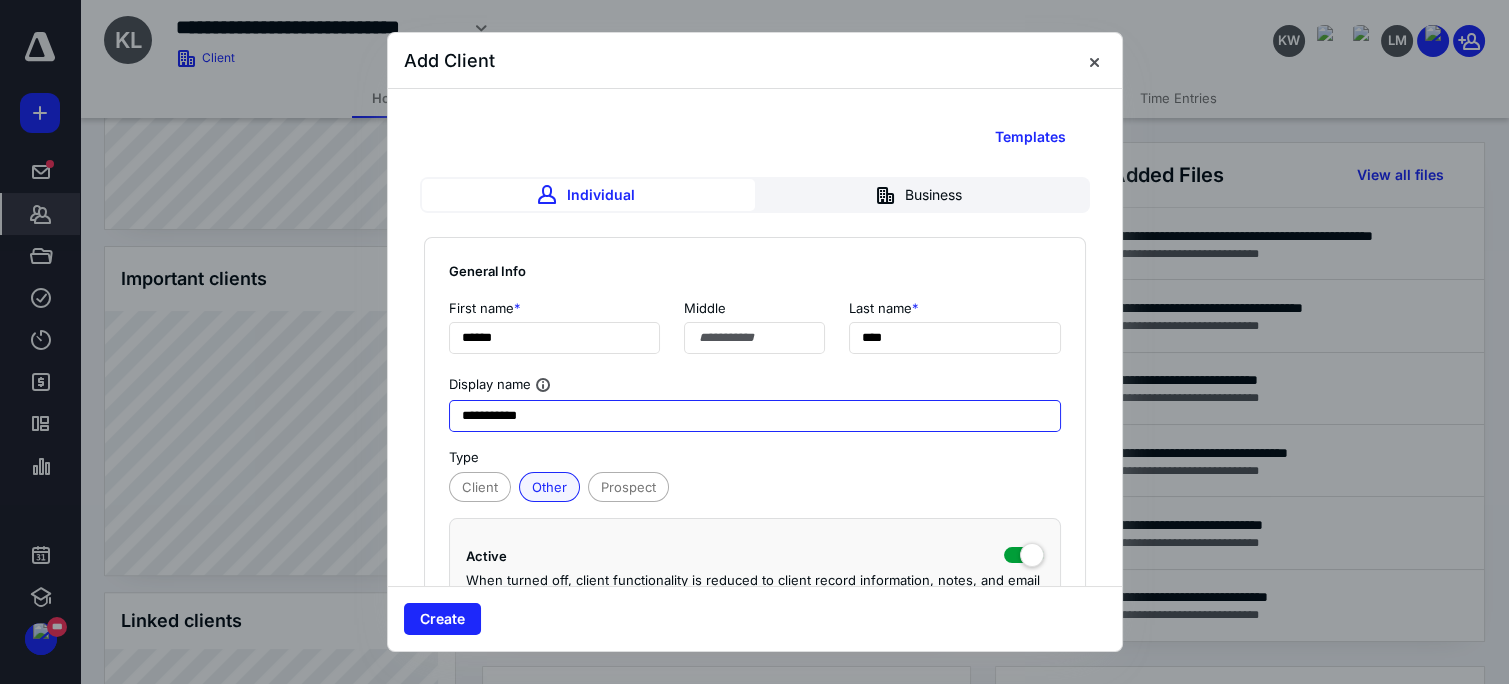 type on "**********" 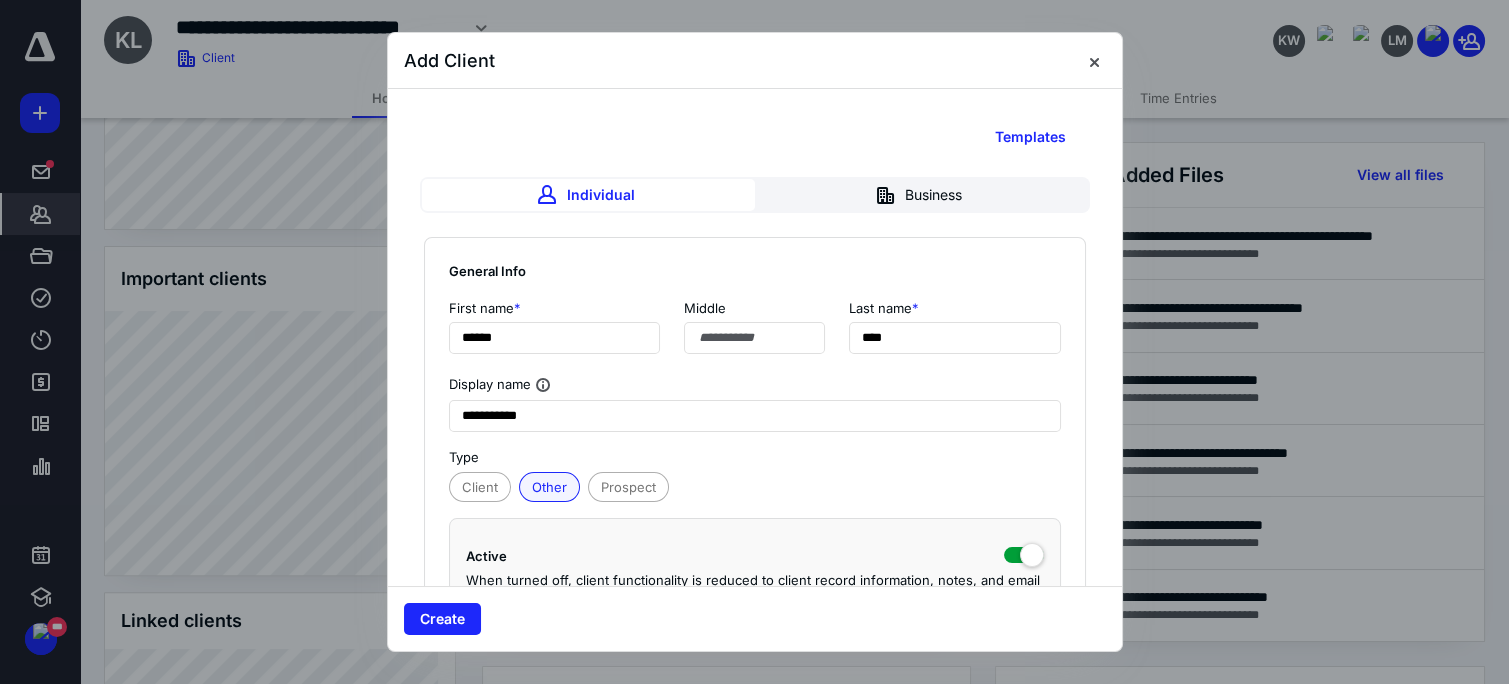 click on "Other" at bounding box center (549, 487) 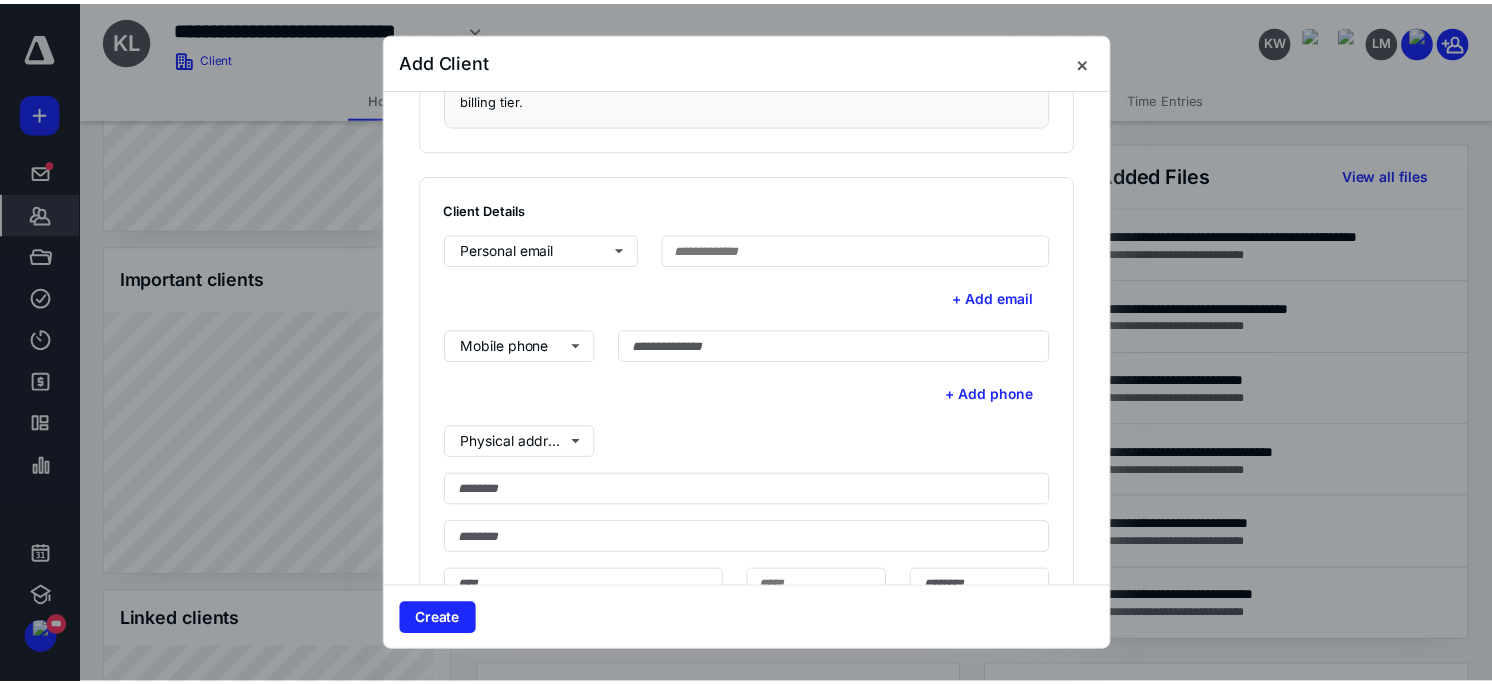 scroll, scrollTop: 305, scrollLeft: 0, axis: vertical 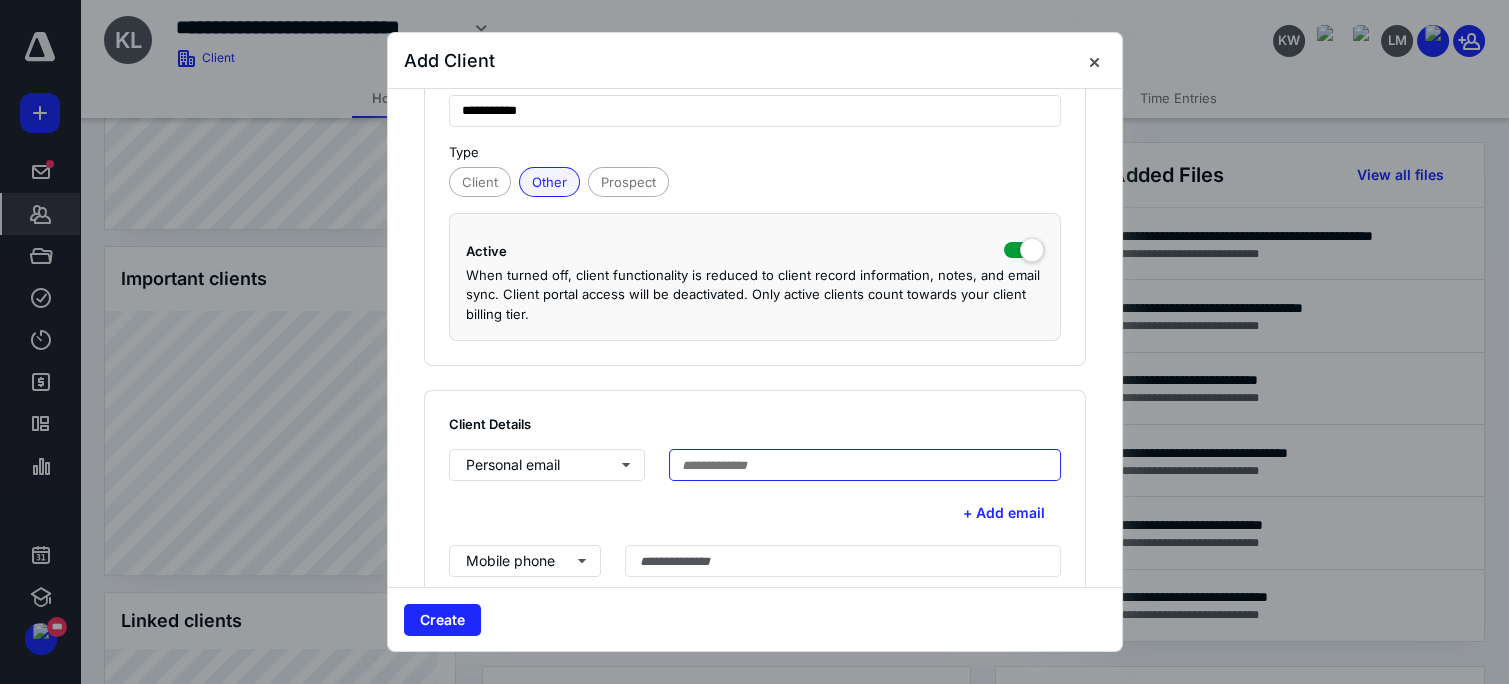 click at bounding box center (865, 465) 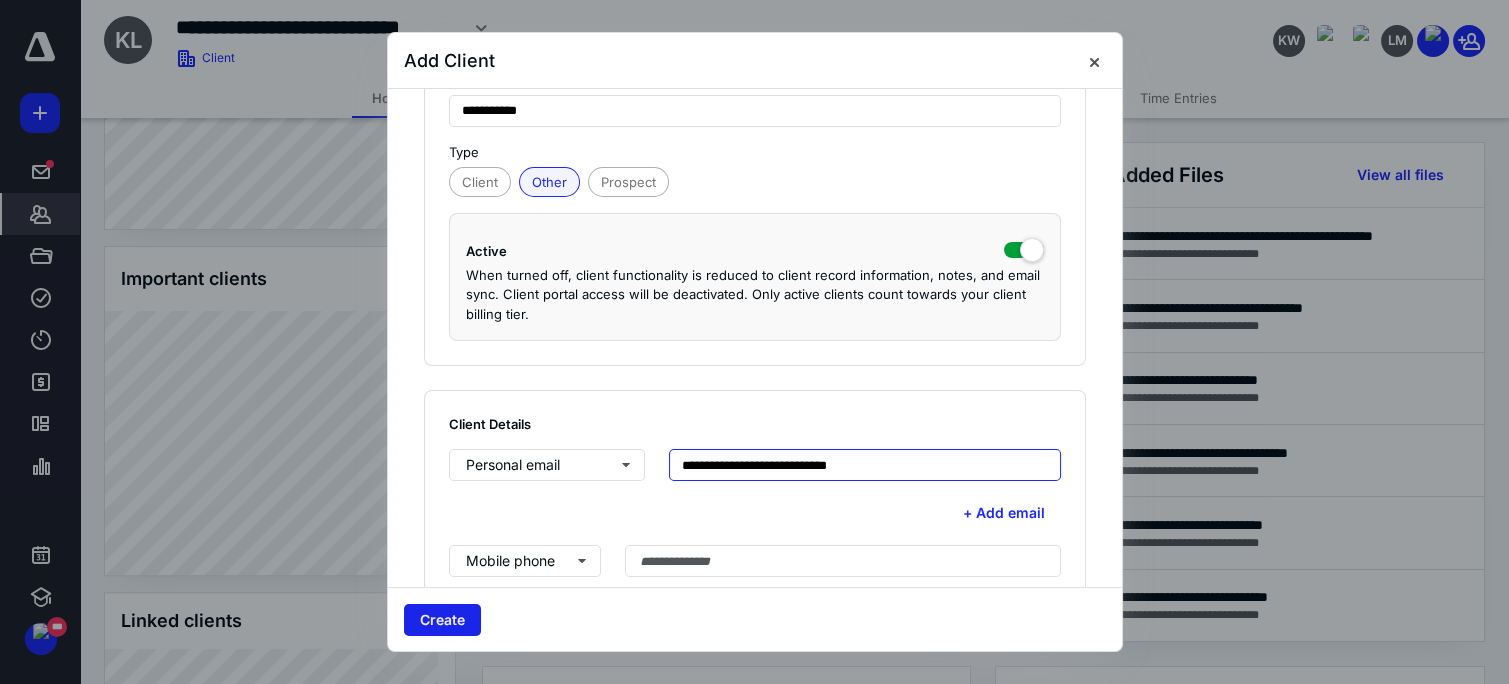 type on "**********" 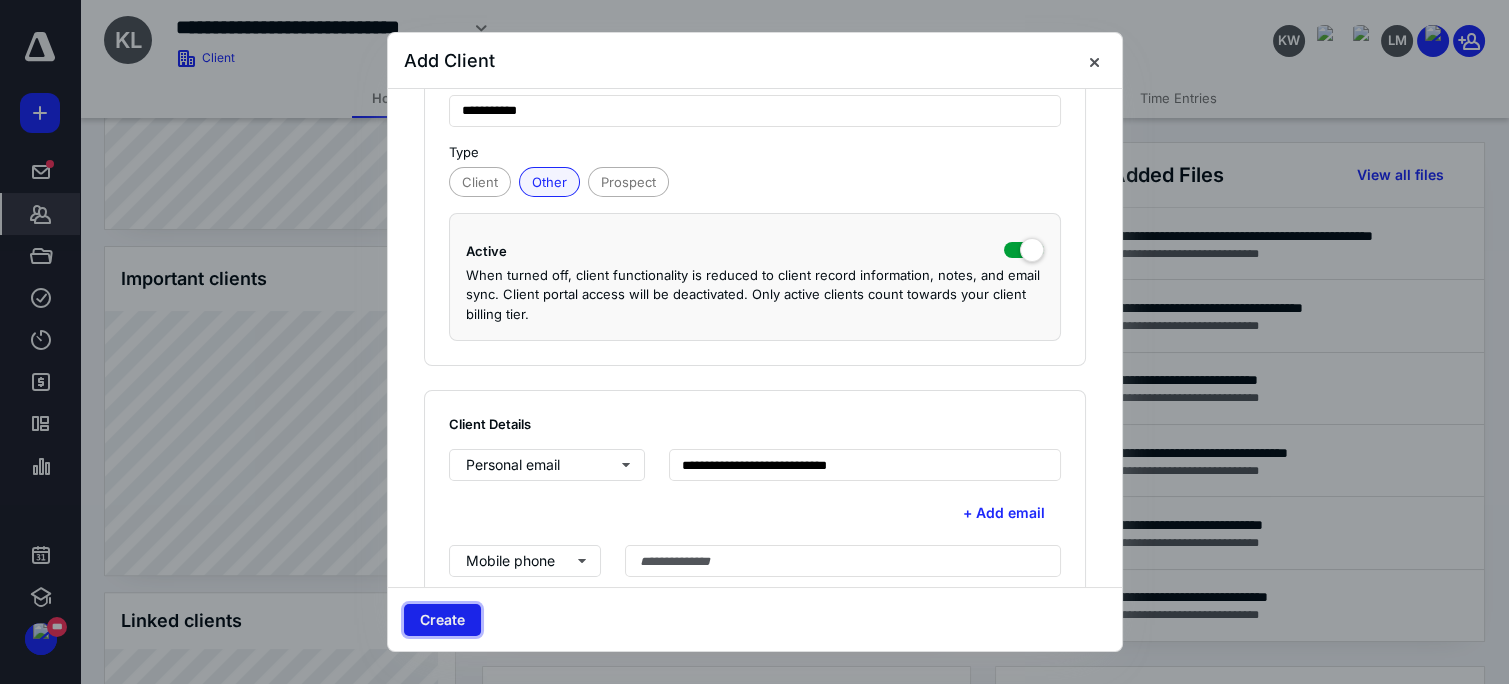 click on "Create" at bounding box center (442, 620) 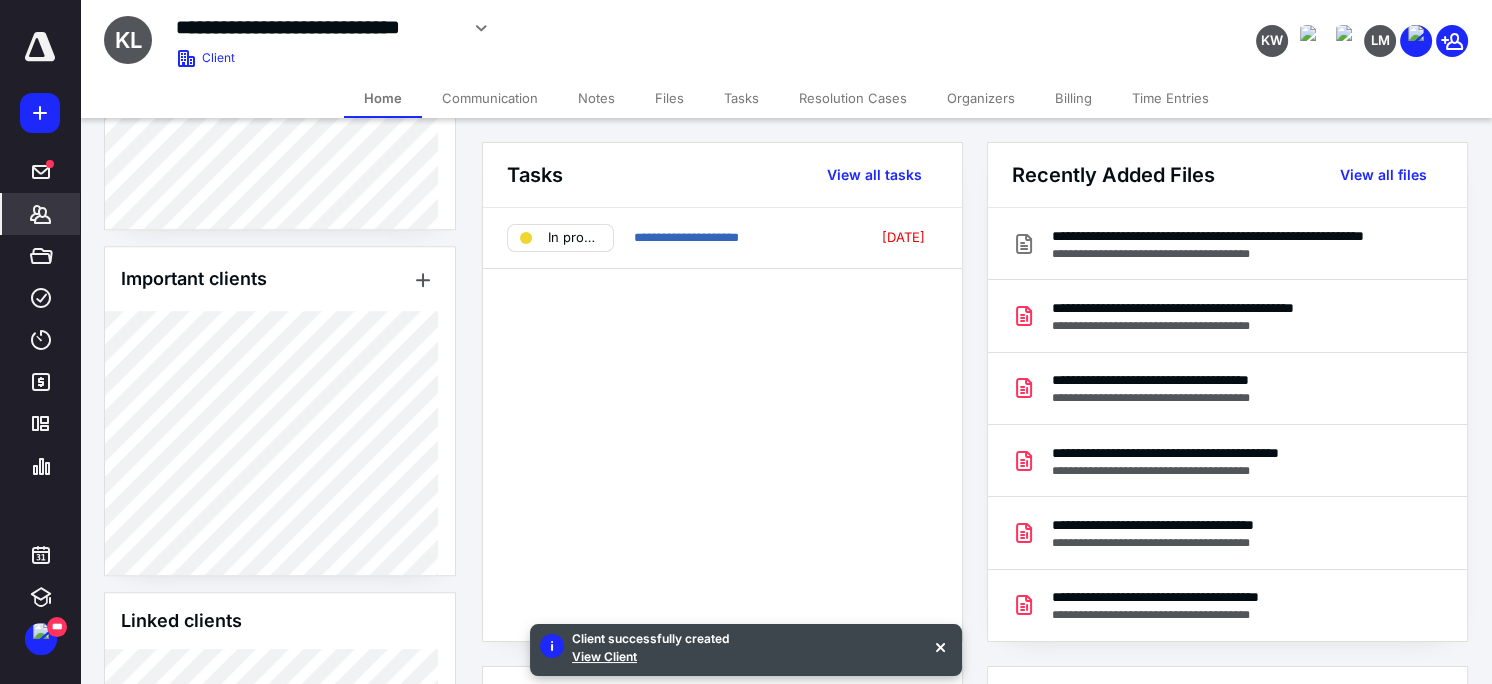 scroll, scrollTop: 1291, scrollLeft: 0, axis: vertical 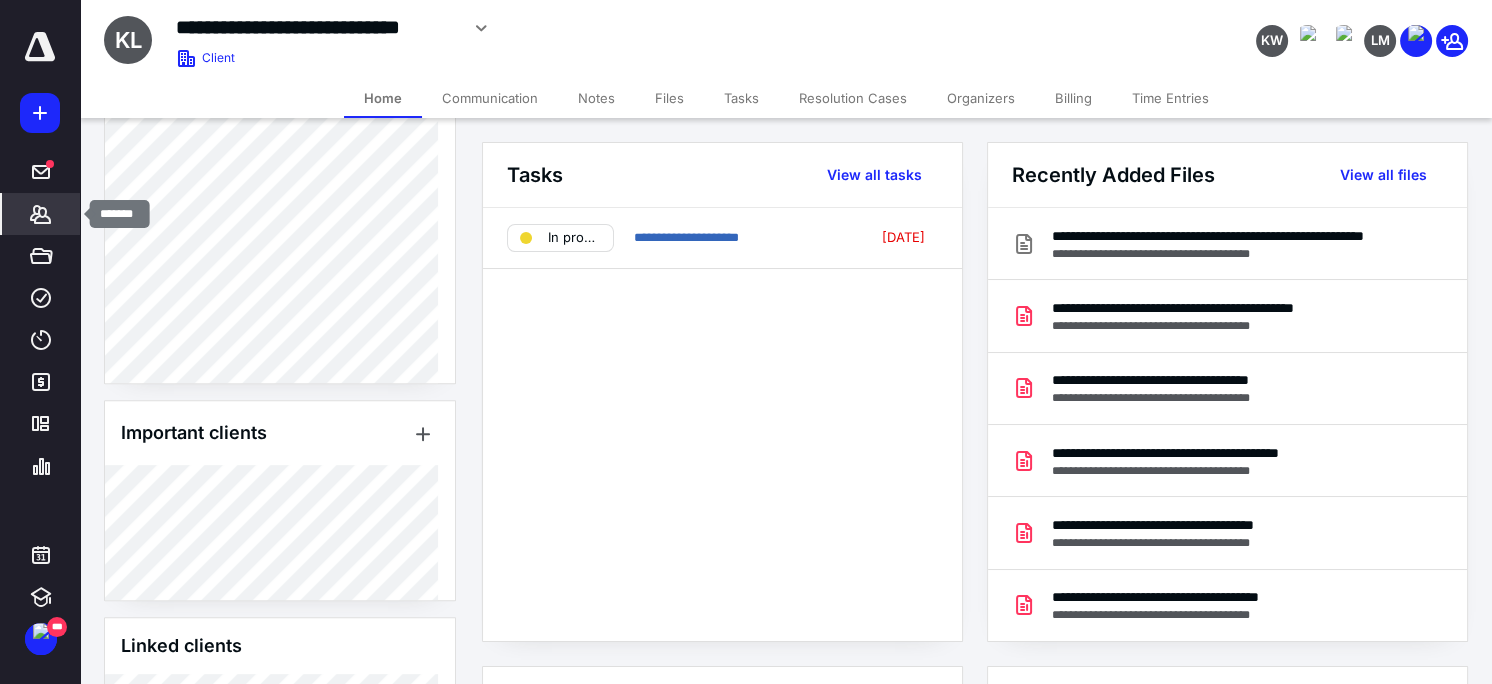 click 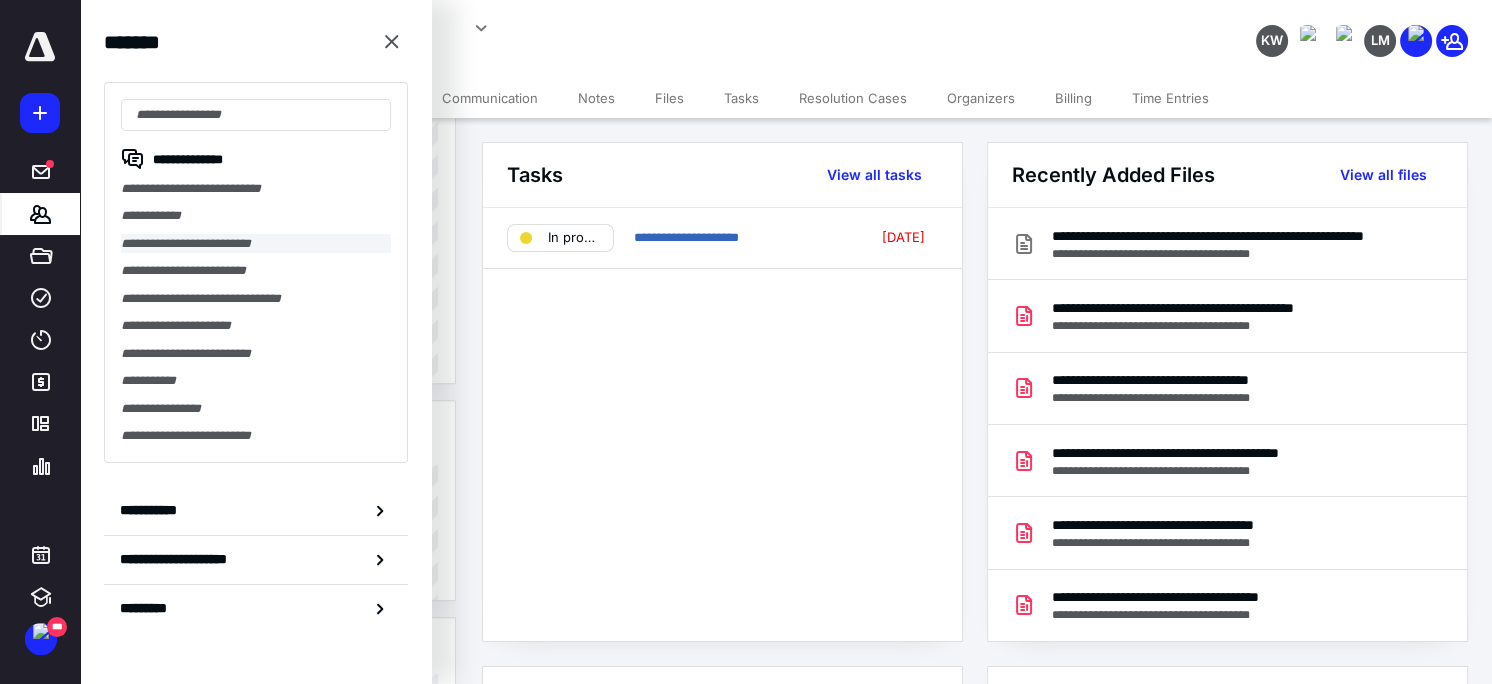click on "**********" at bounding box center [256, 243] 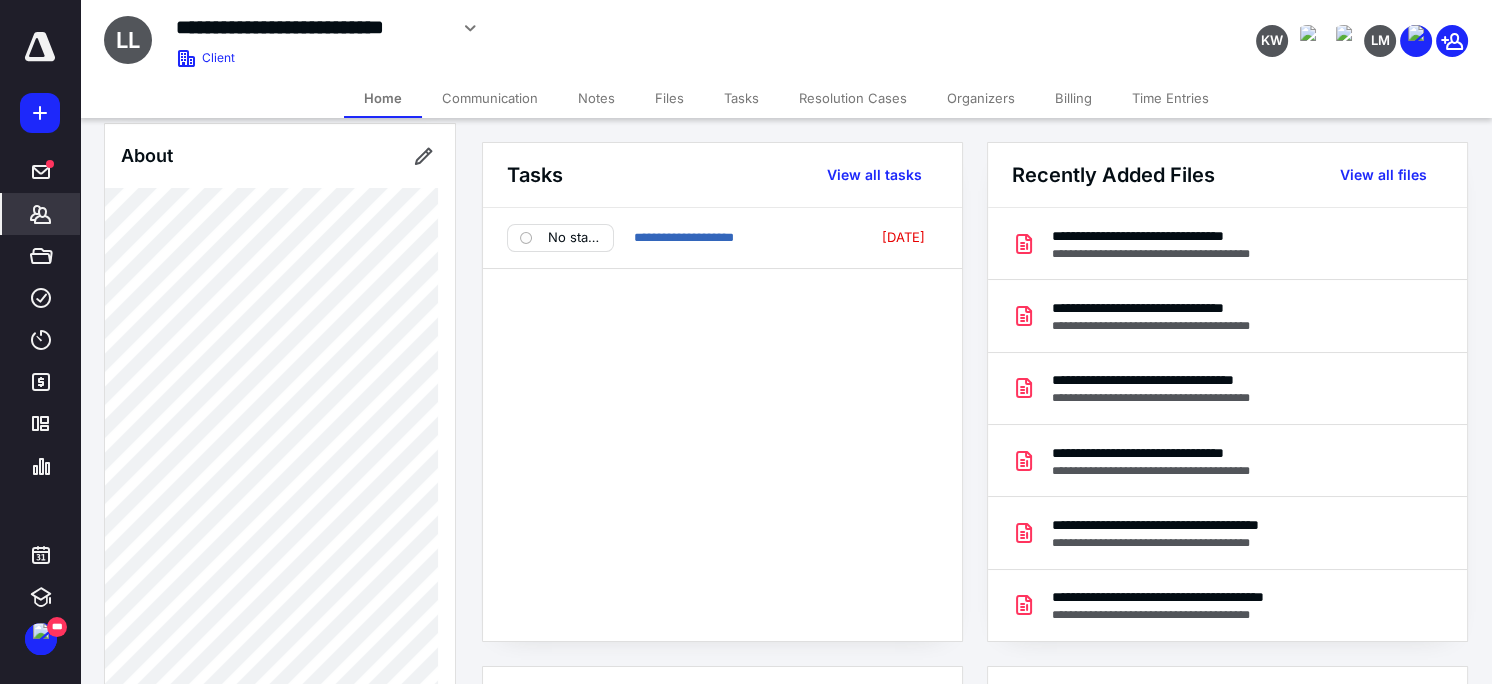 scroll, scrollTop: 991, scrollLeft: 0, axis: vertical 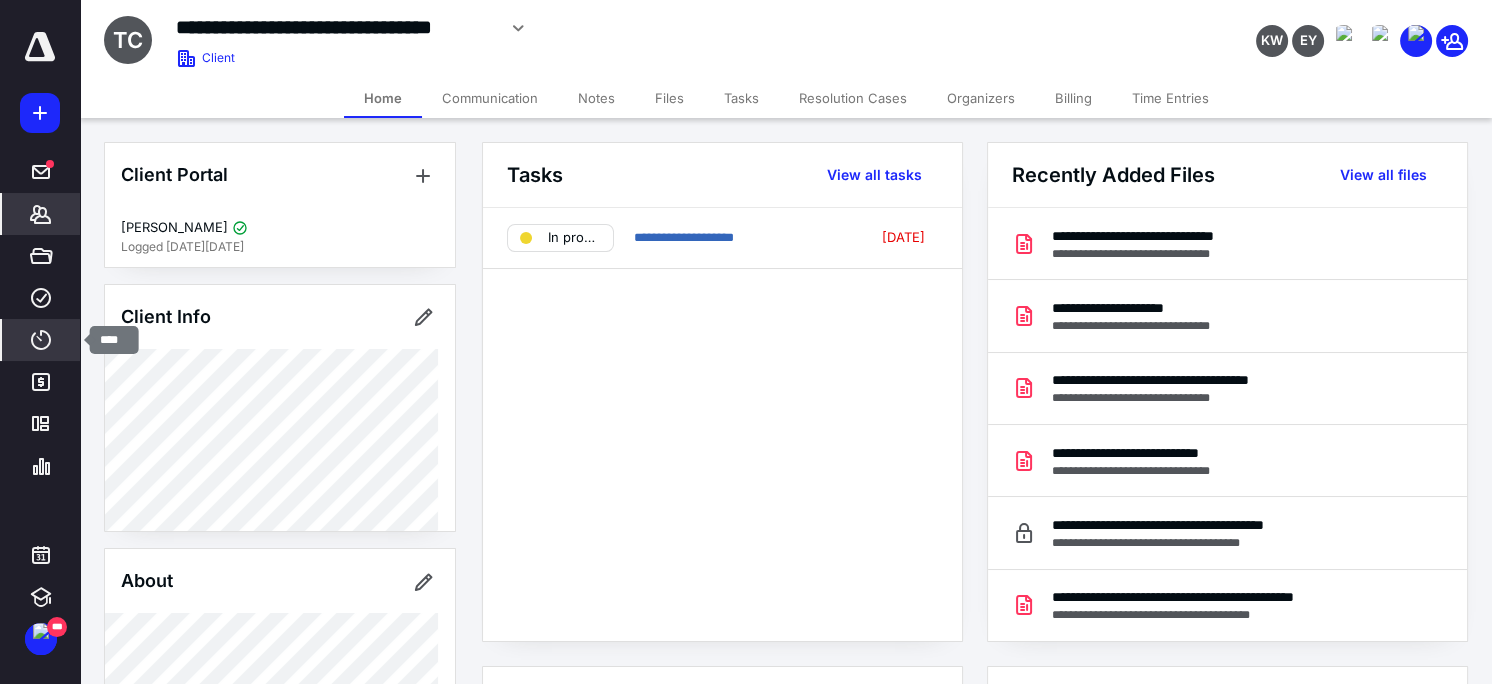 click 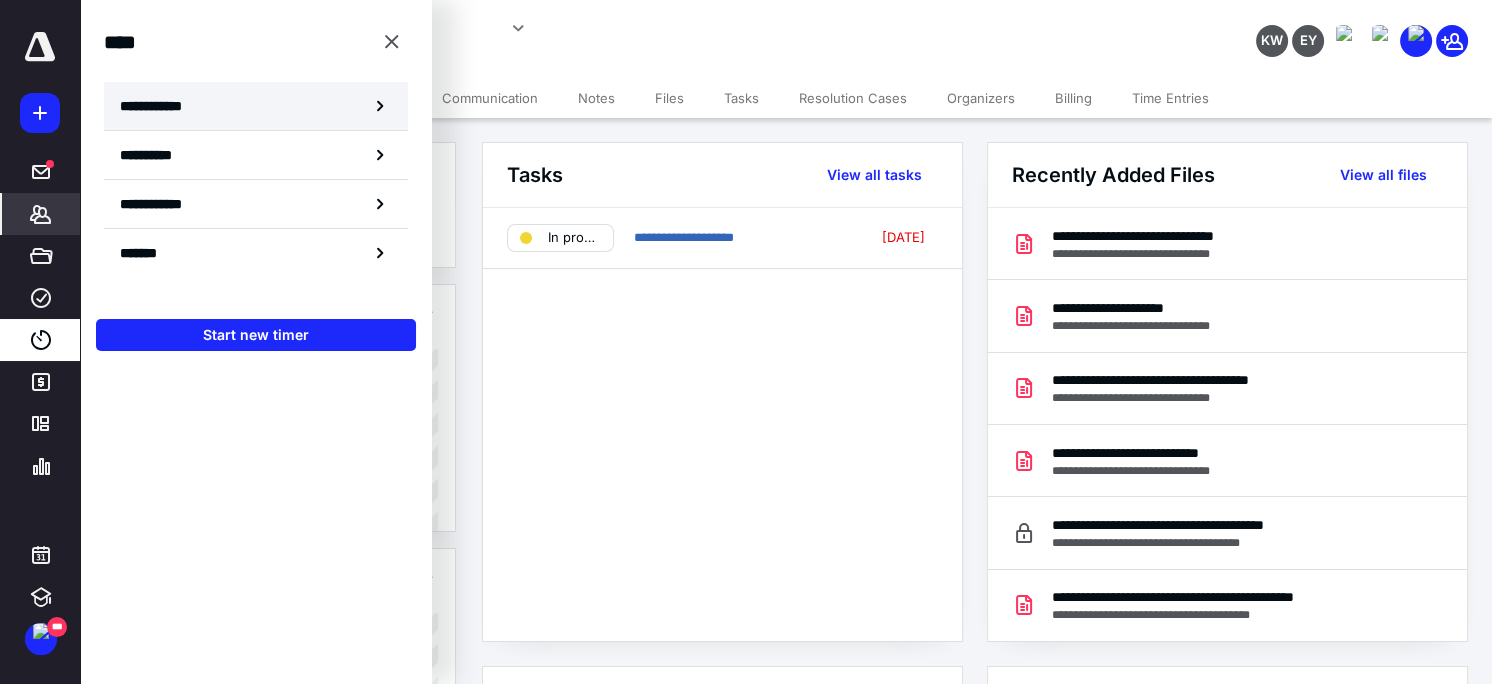 click on "**********" at bounding box center (162, 106) 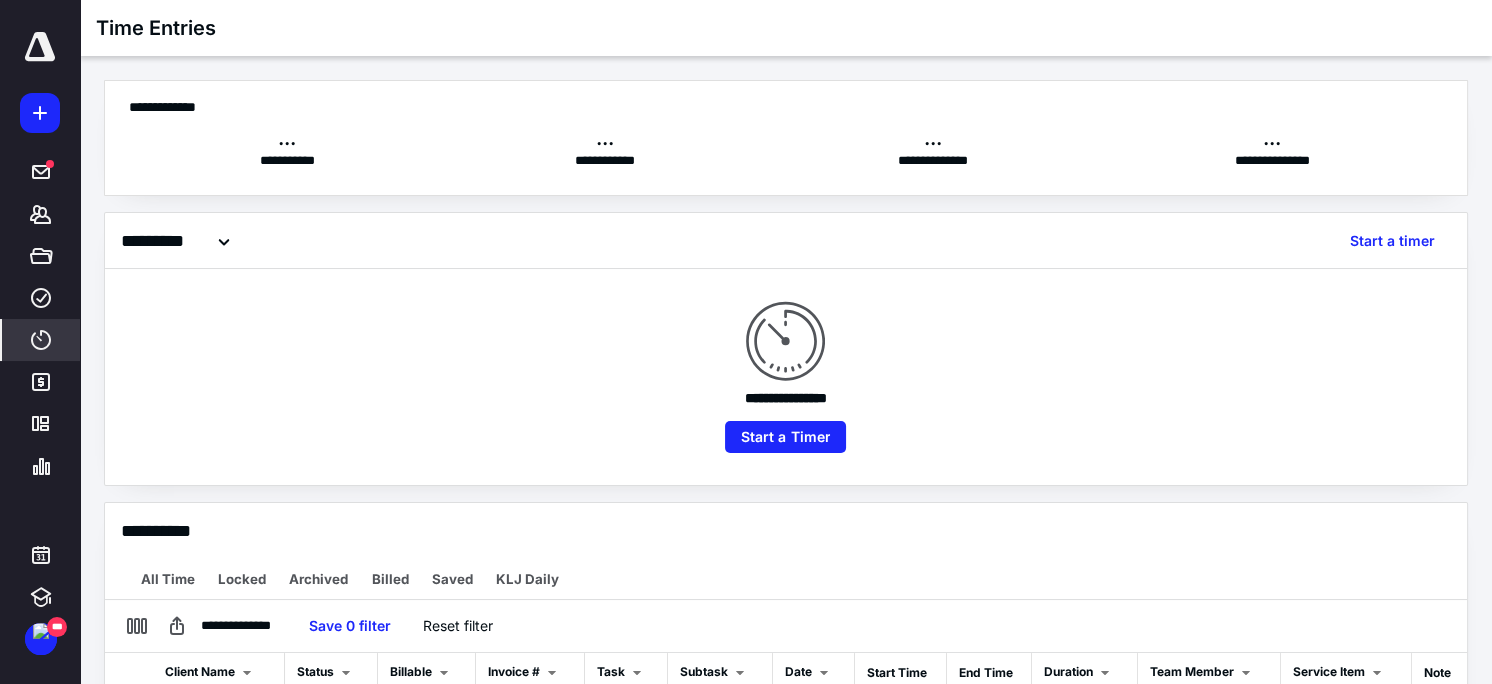scroll, scrollTop: 0, scrollLeft: 0, axis: both 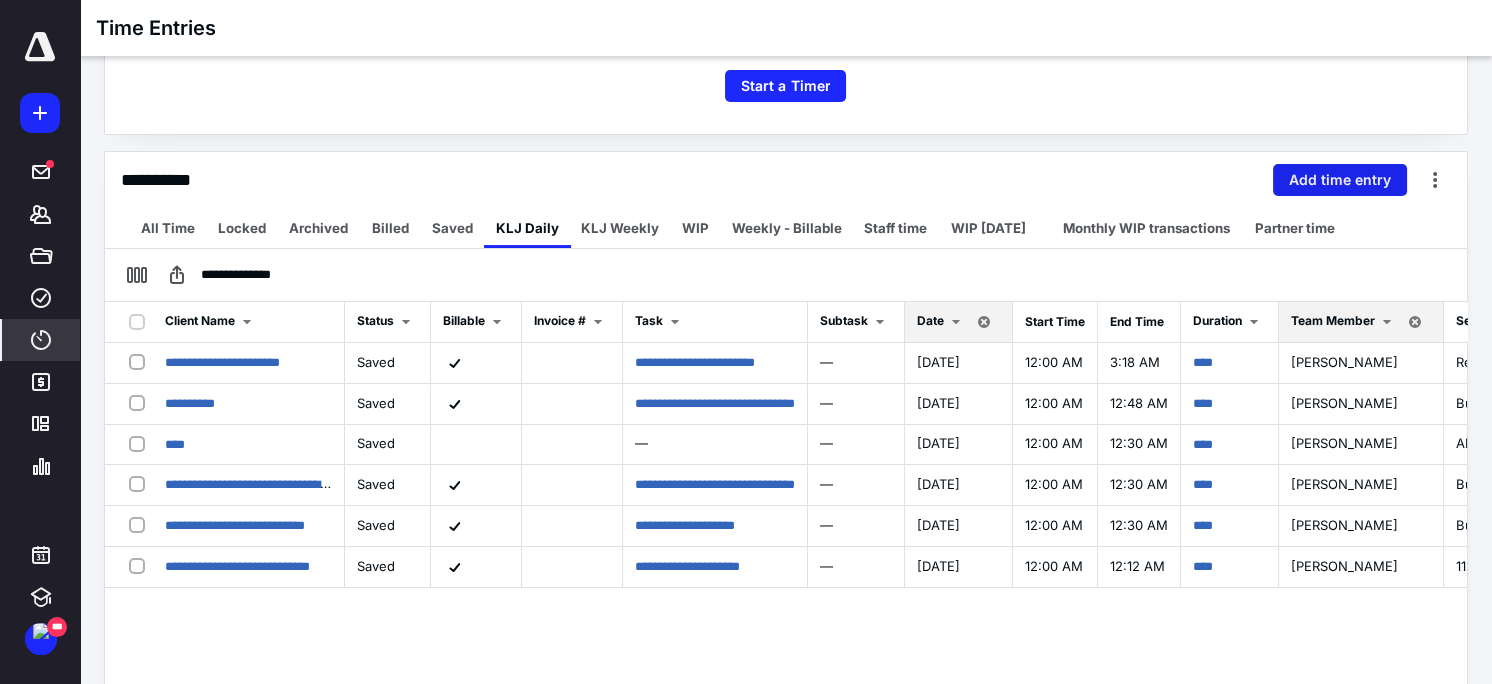 click on "Add time entry" at bounding box center [1340, 180] 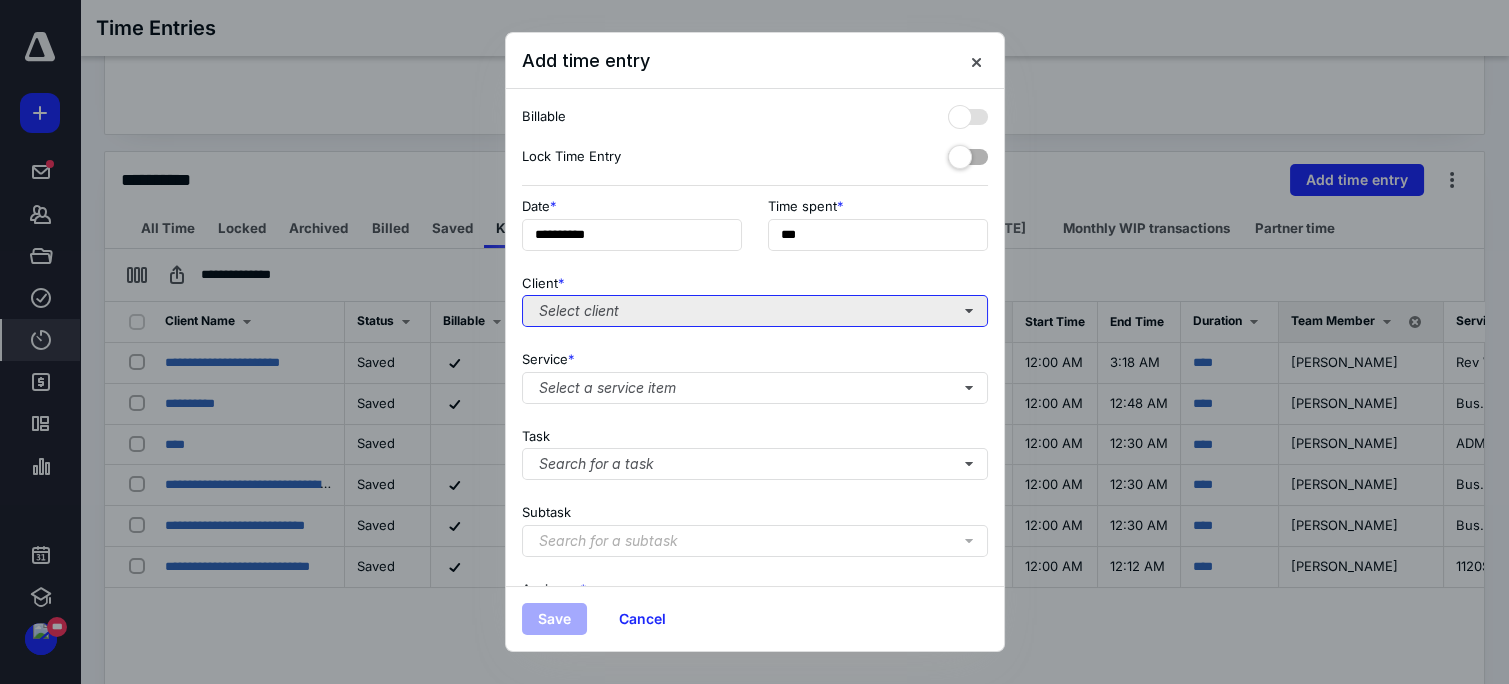 click on "Select client" at bounding box center [755, 311] 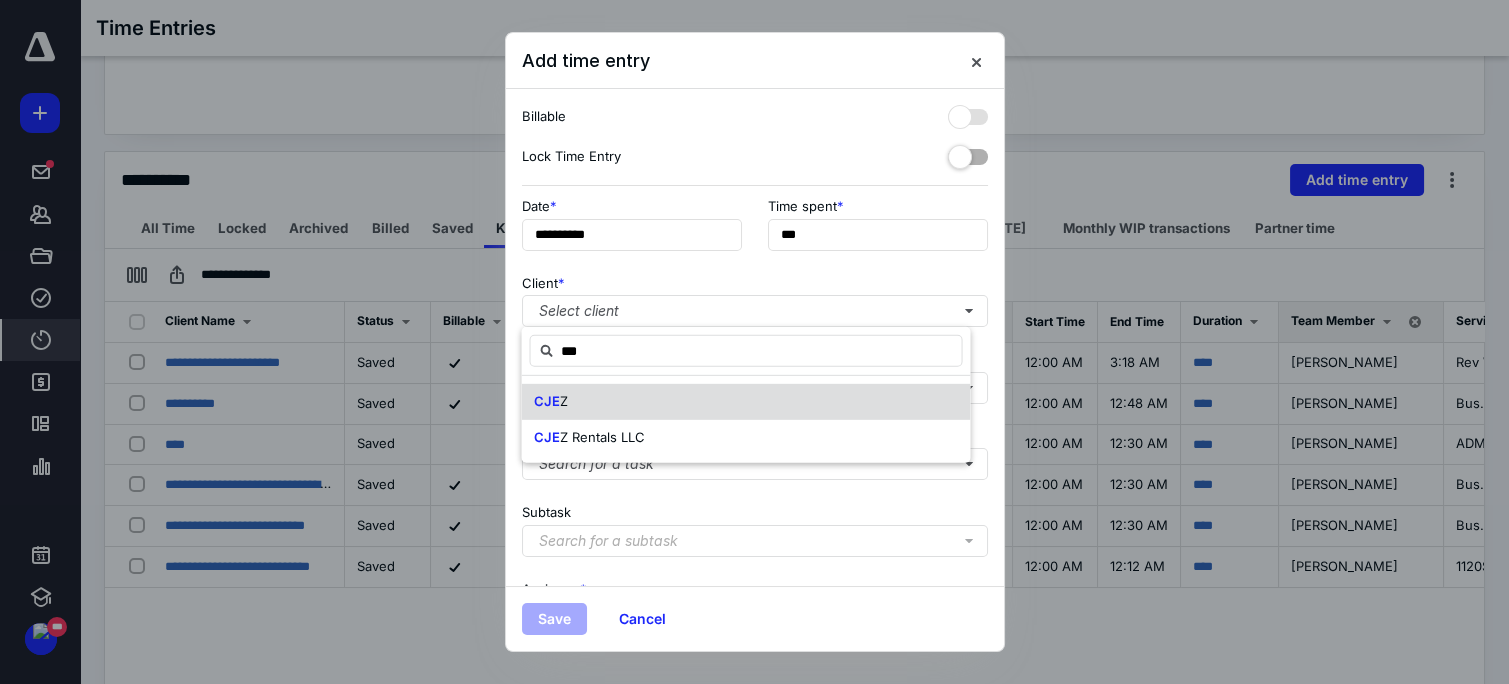 click on "CJE Z" at bounding box center (745, 402) 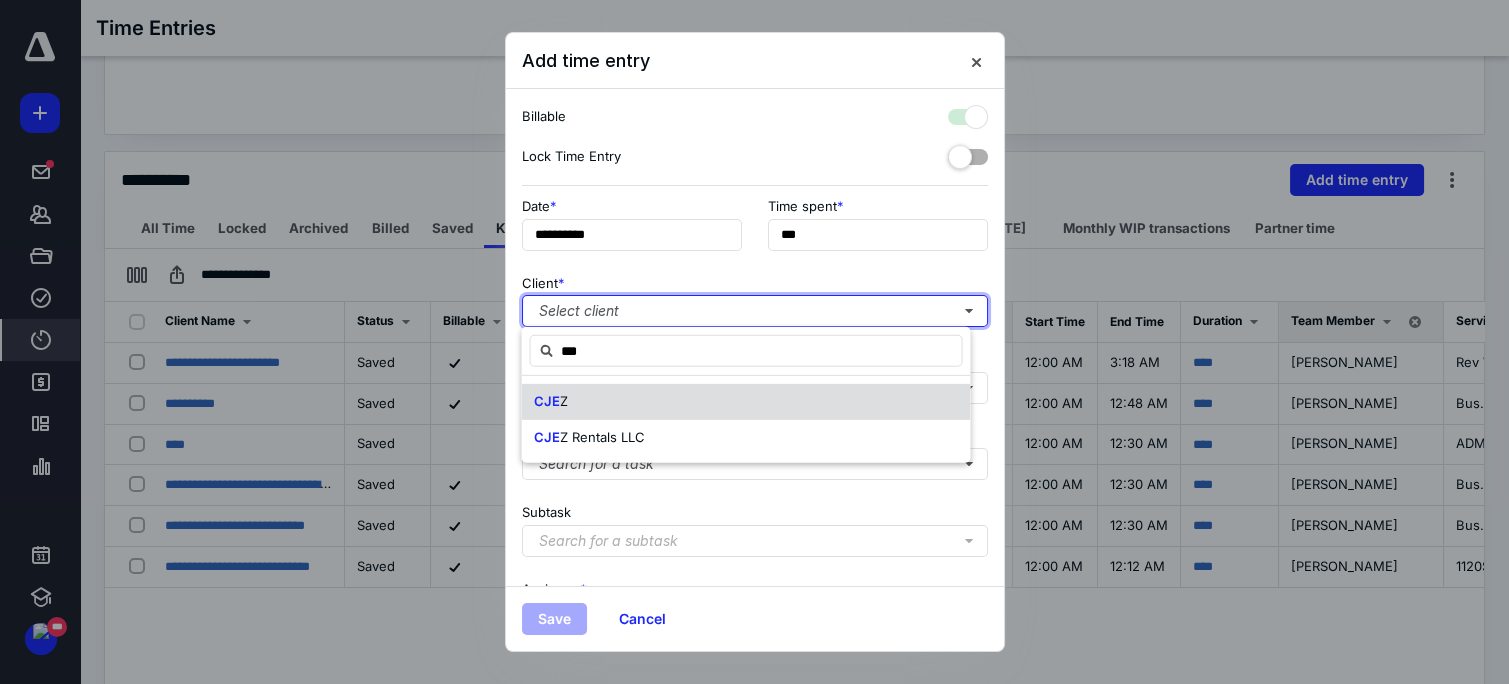 checkbox on "true" 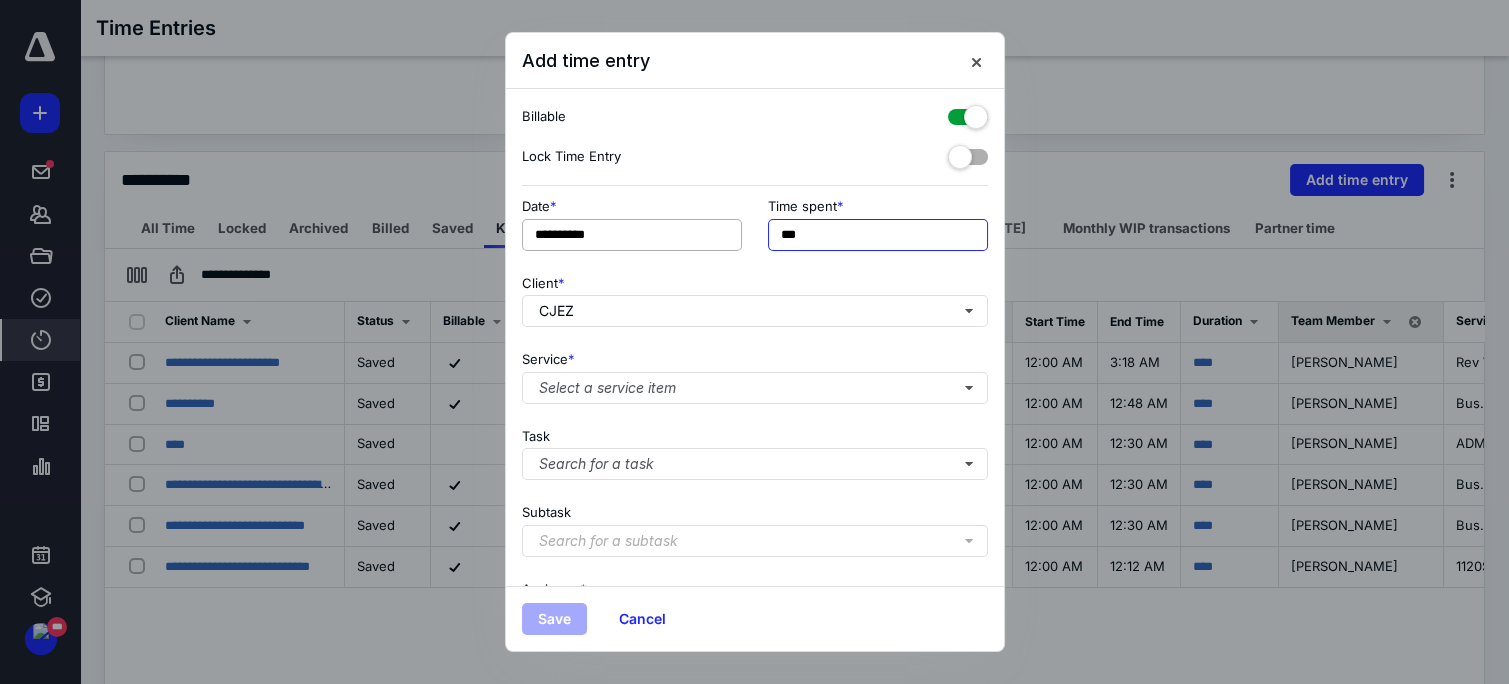 drag, startPoint x: 840, startPoint y: 232, endPoint x: 715, endPoint y: 229, distance: 125.035995 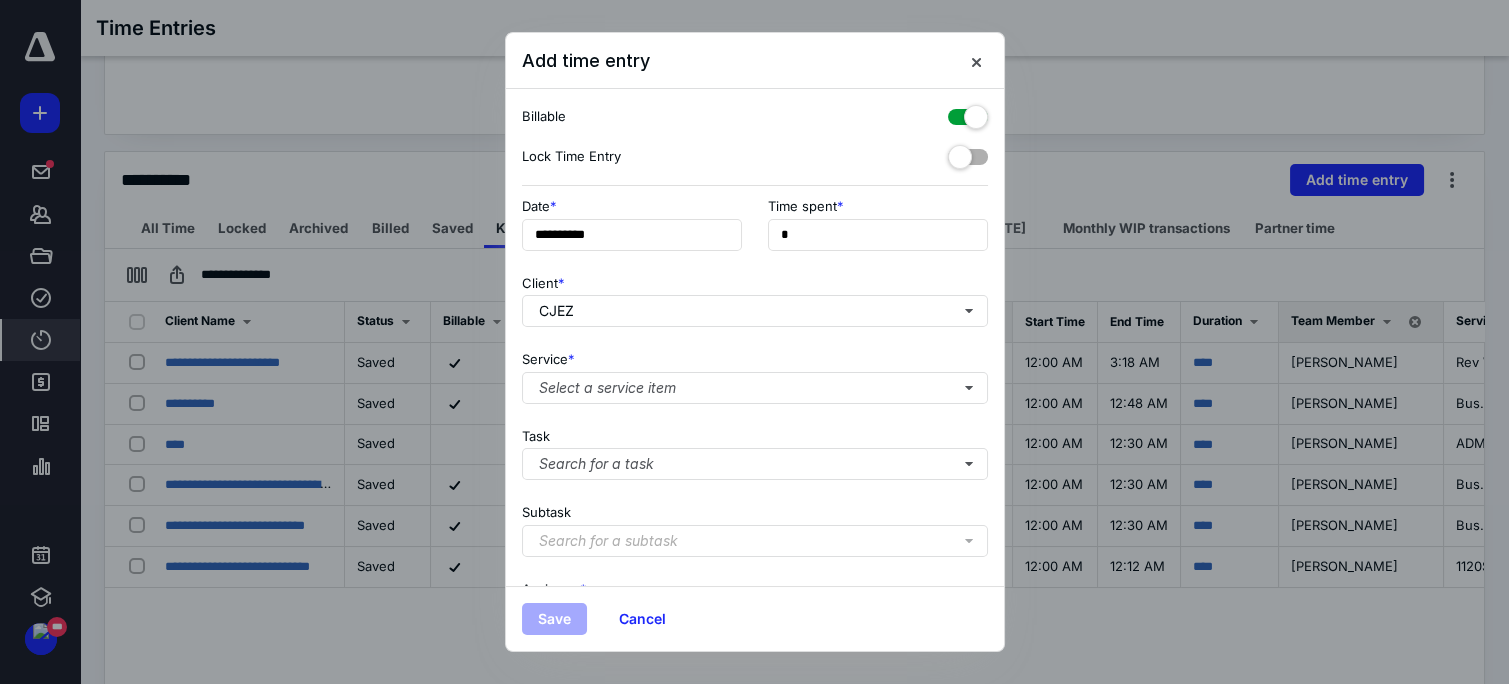 type on "**" 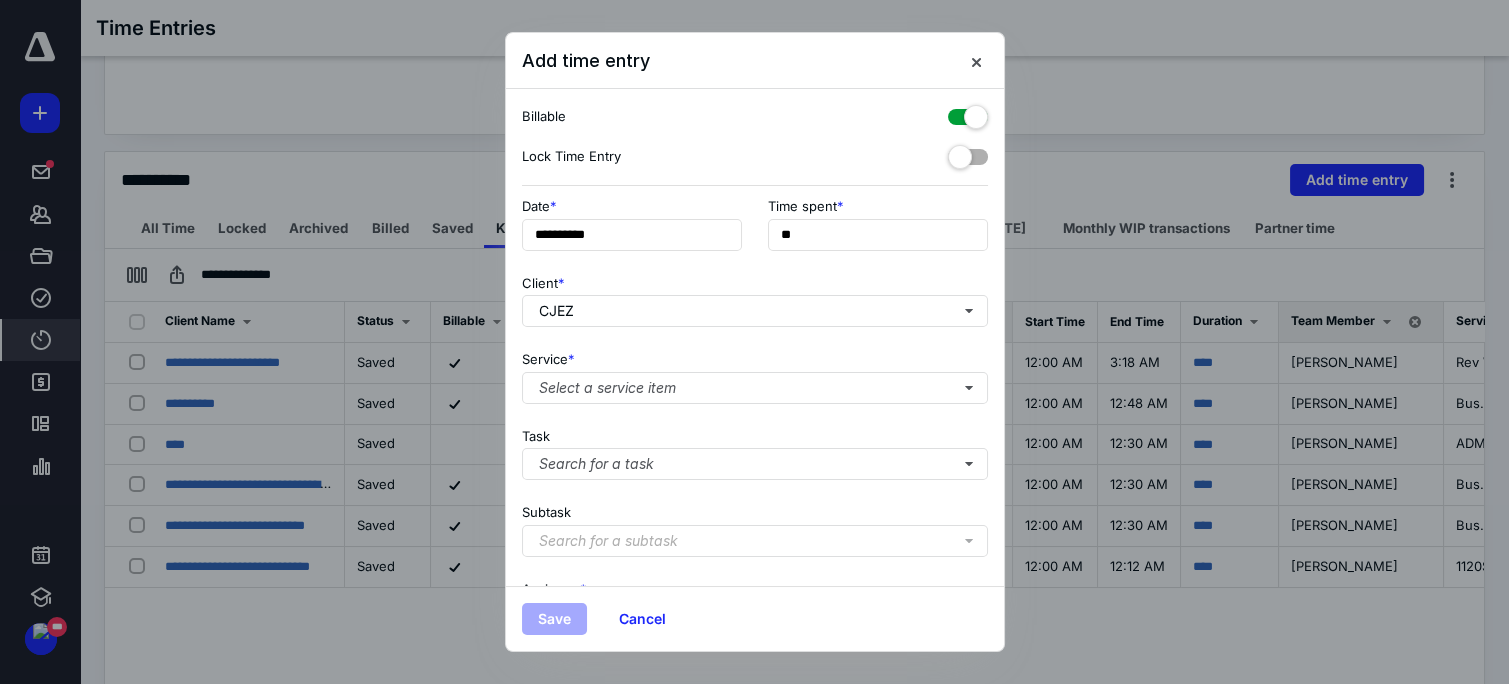 click at bounding box center (968, 113) 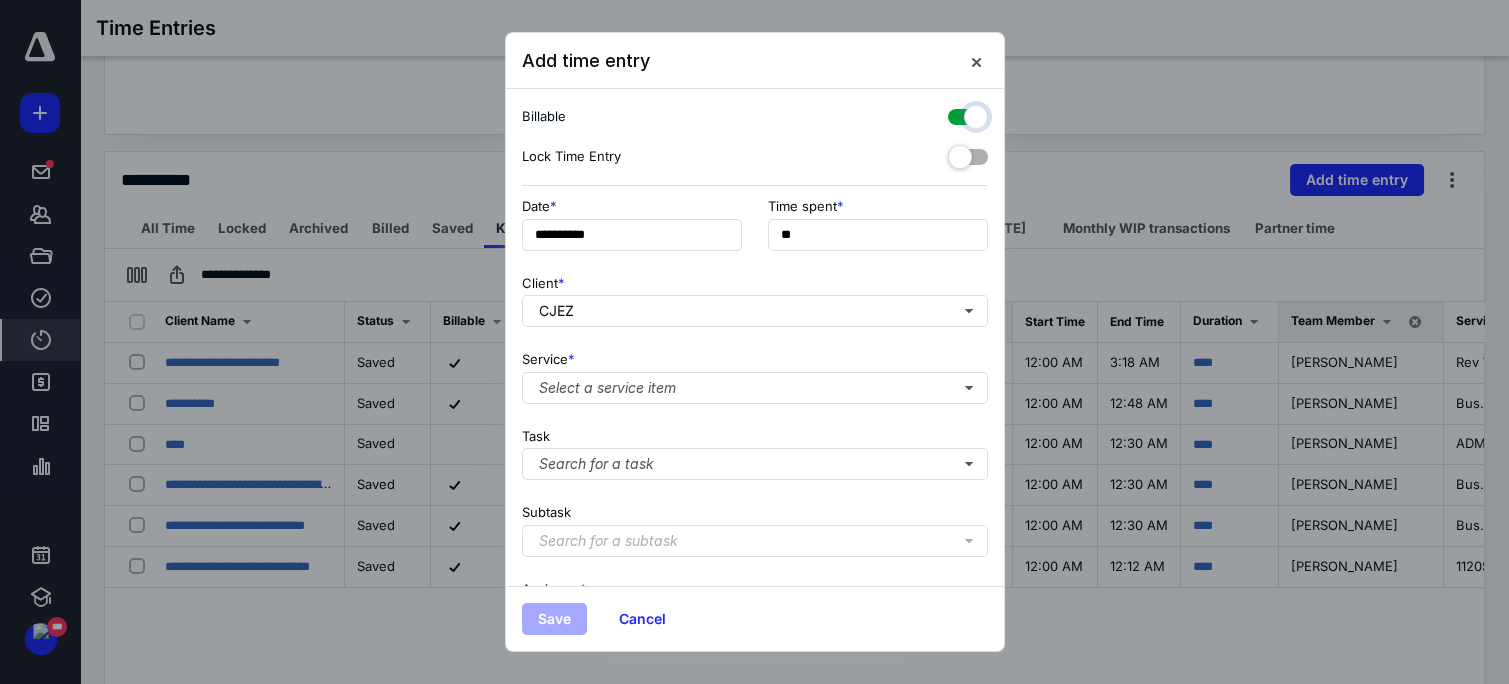 click at bounding box center (958, 114) 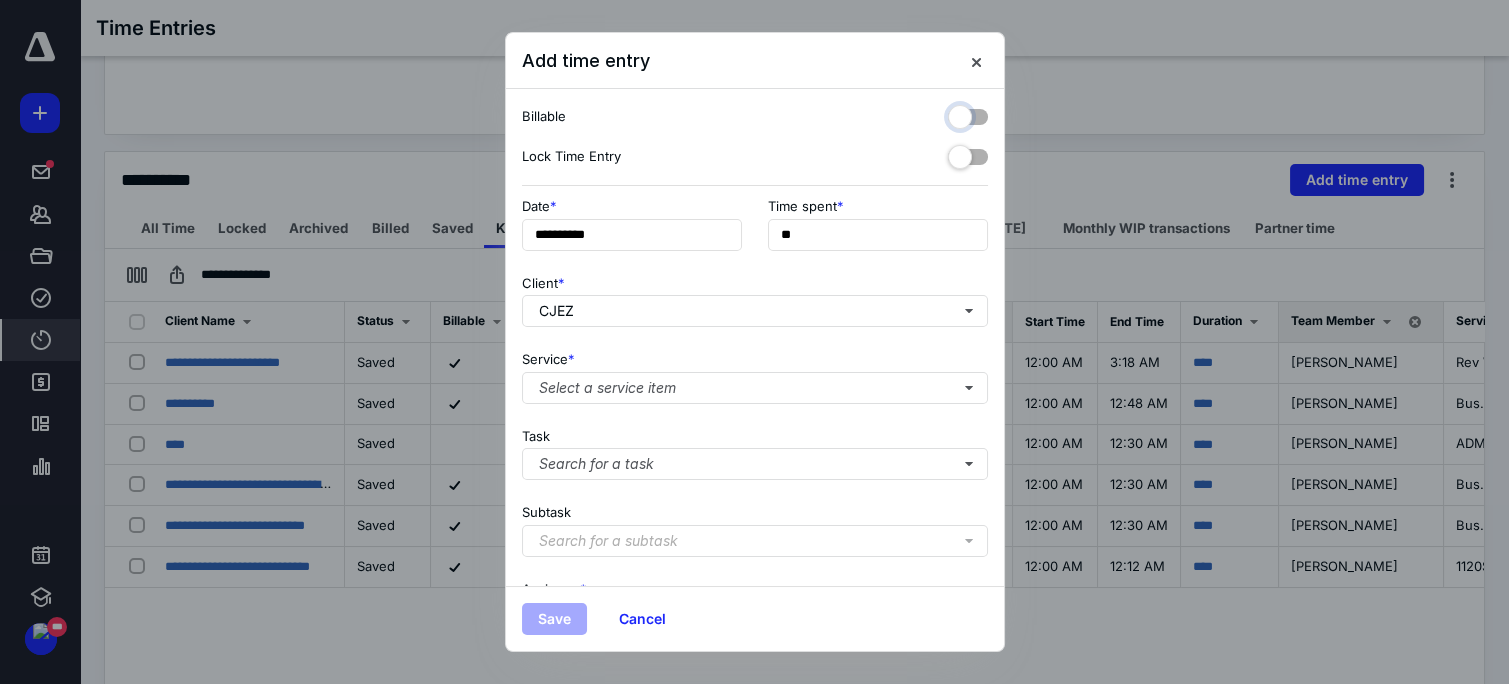 checkbox on "false" 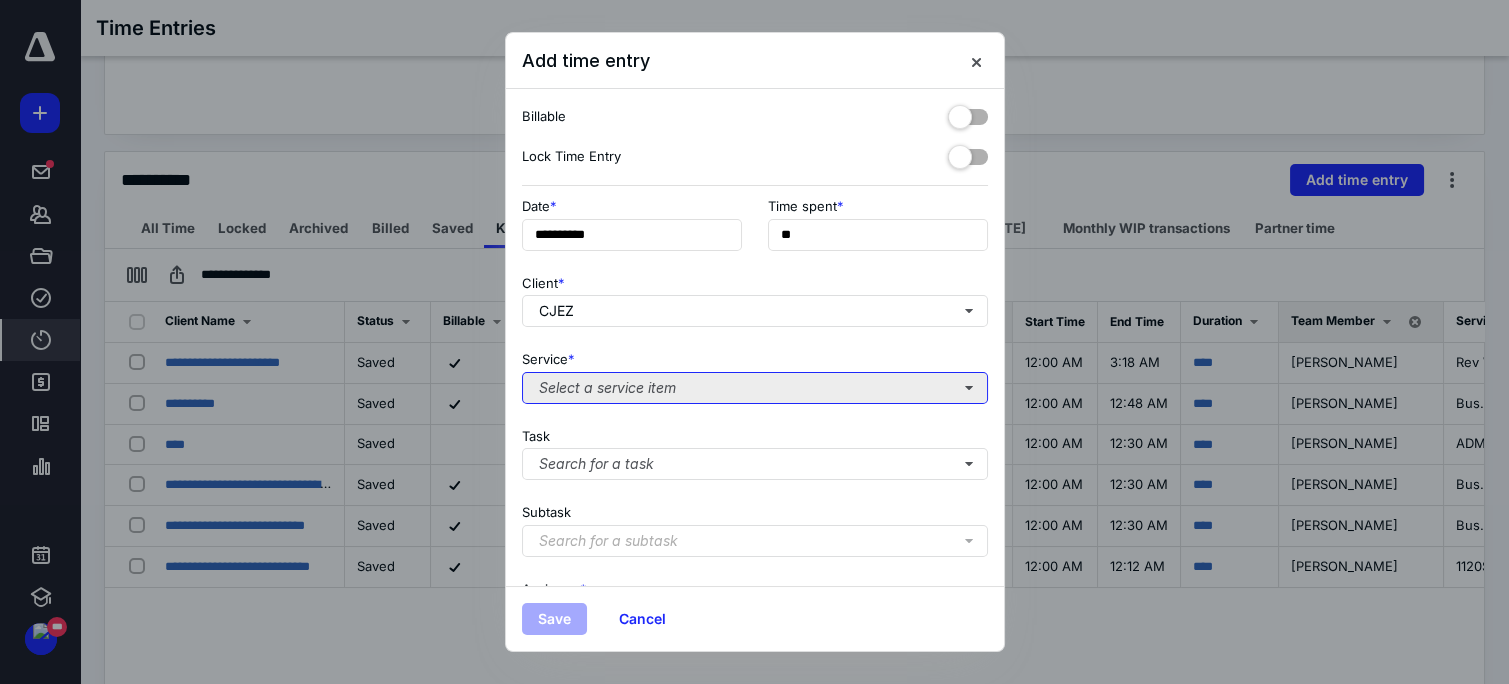 click on "Select a service item" at bounding box center [755, 388] 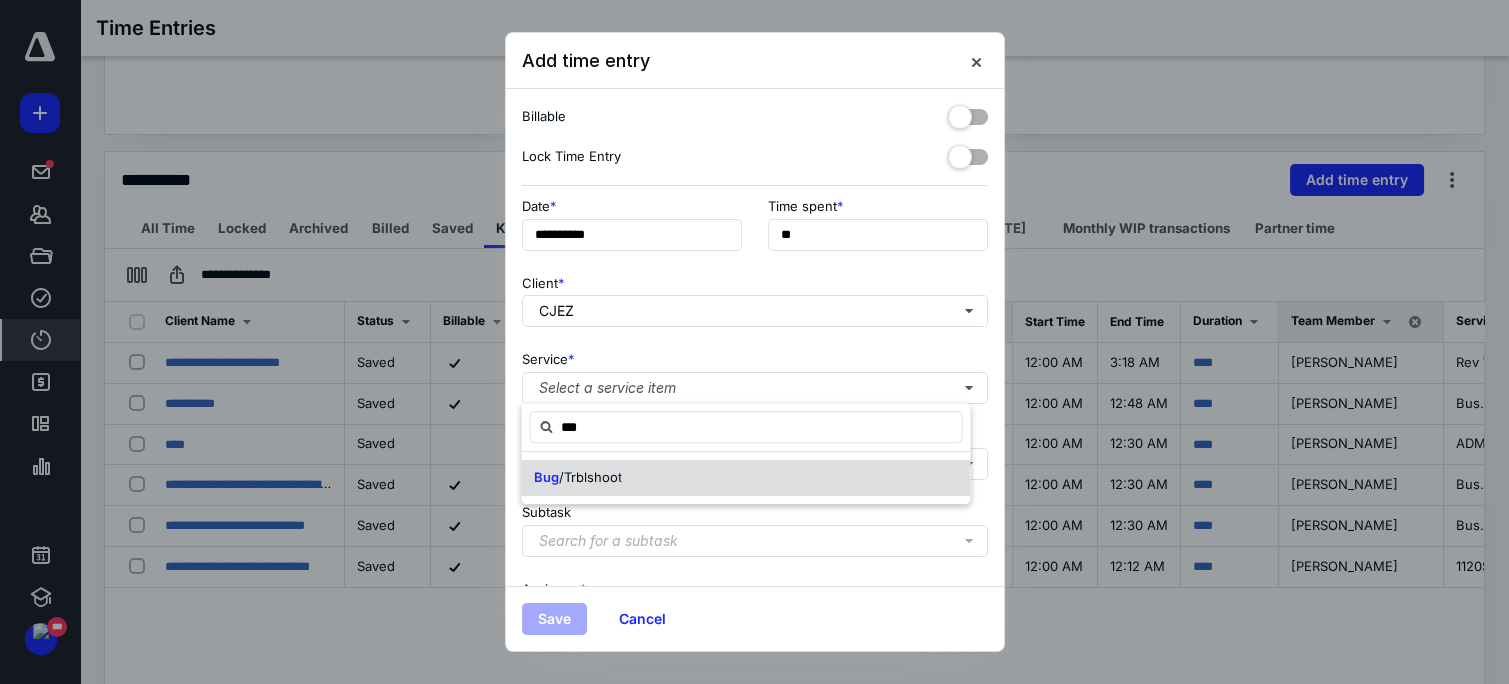 click on "/Trblshoot" at bounding box center (589, 477) 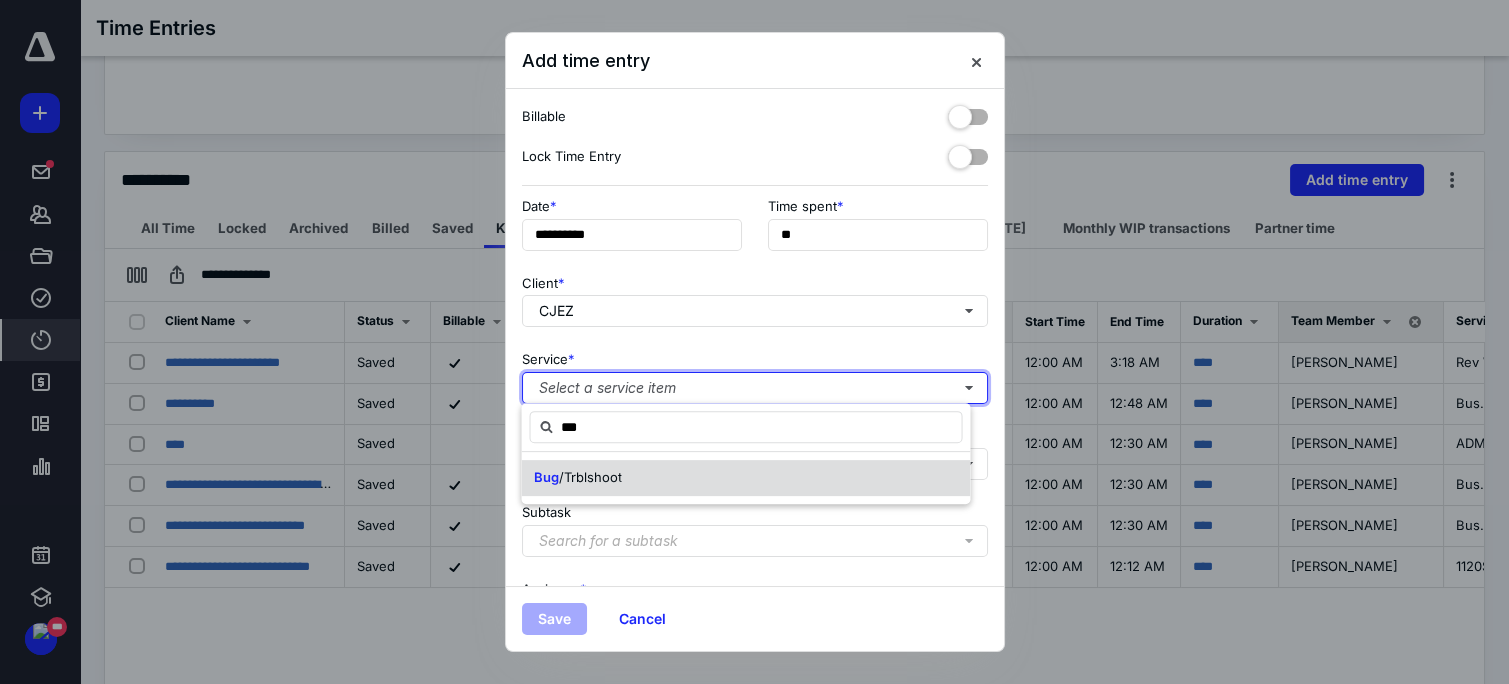 type 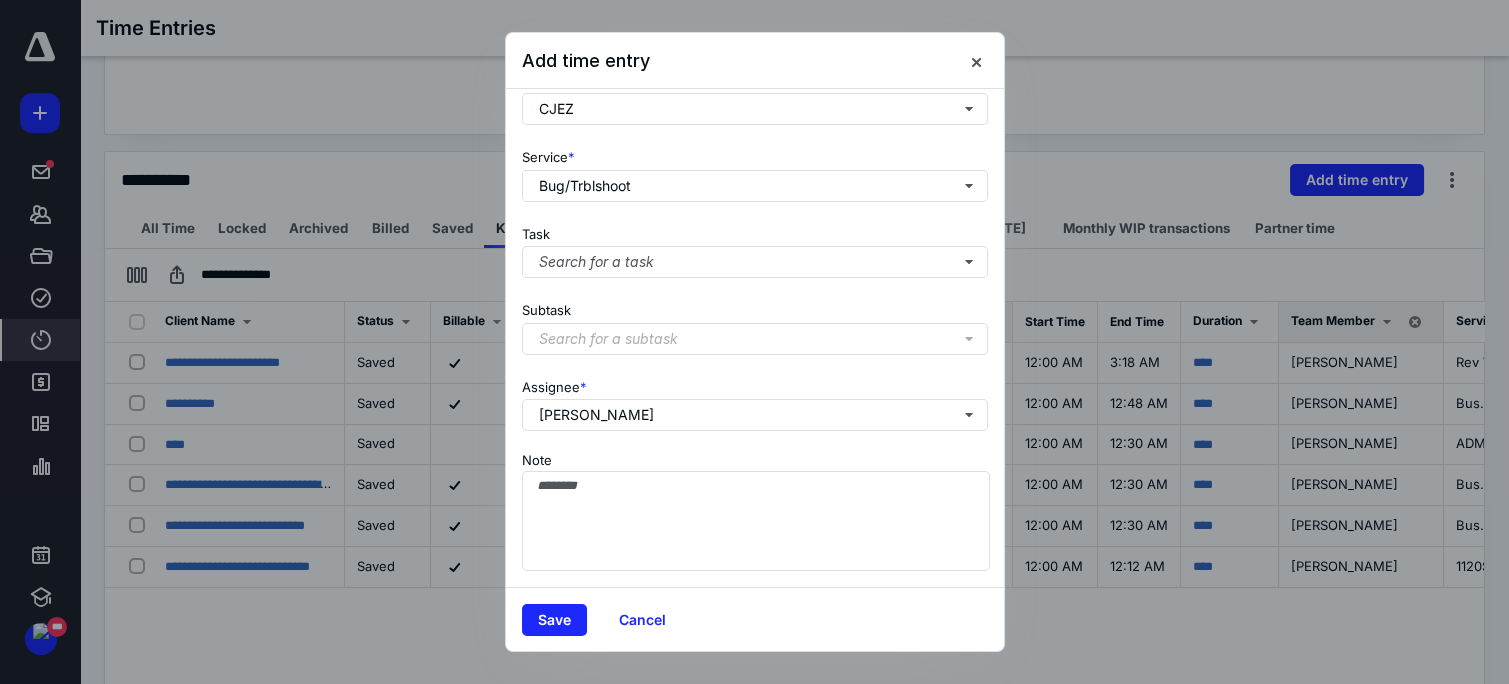 scroll, scrollTop: 216, scrollLeft: 0, axis: vertical 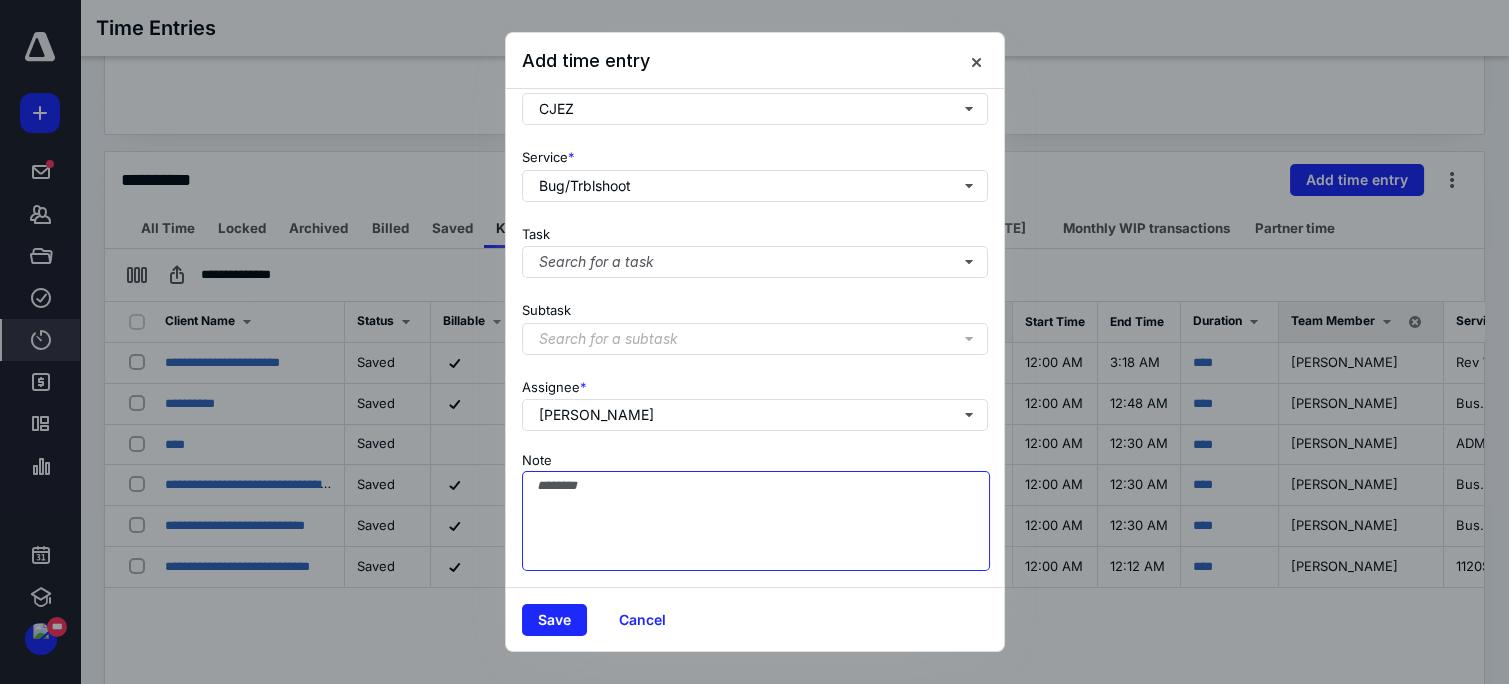 click on "Note" at bounding box center (756, 521) 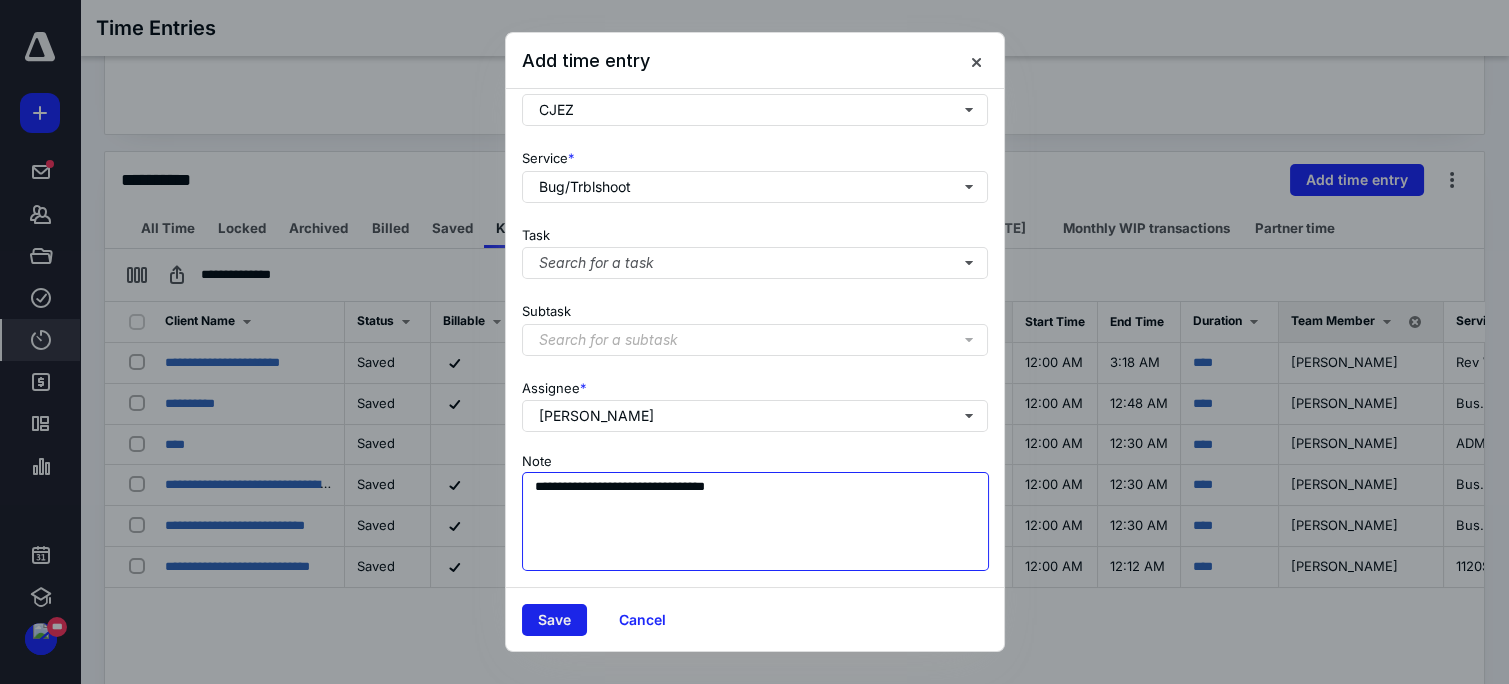 type on "**********" 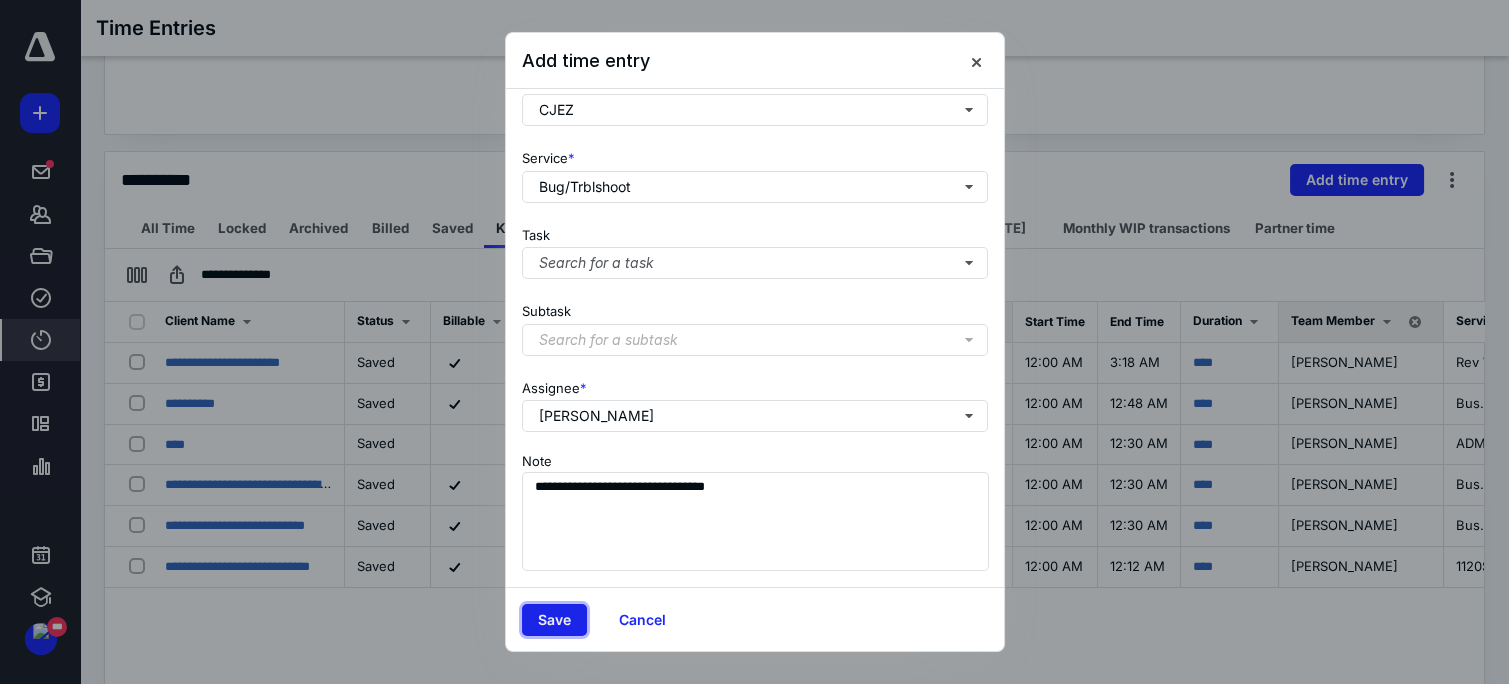 click on "Save" at bounding box center [554, 620] 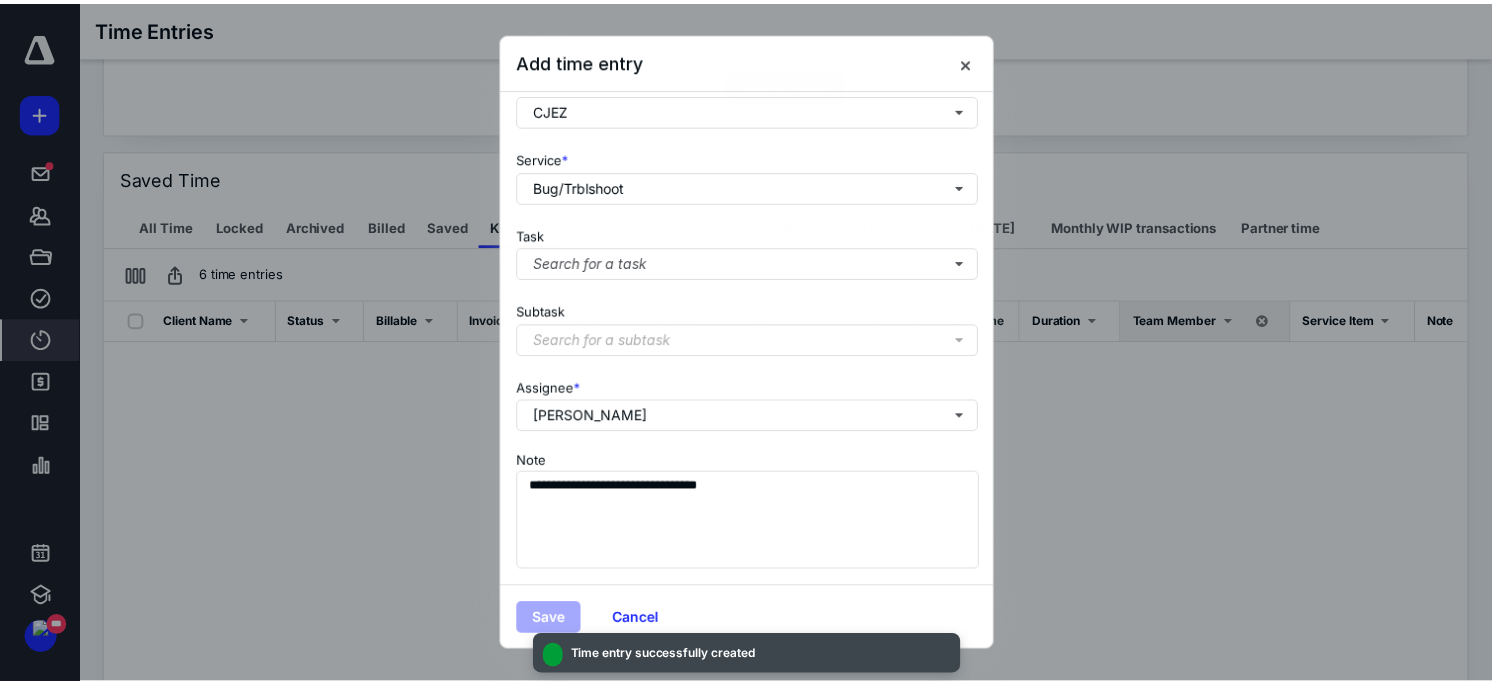 scroll, scrollTop: 0, scrollLeft: 0, axis: both 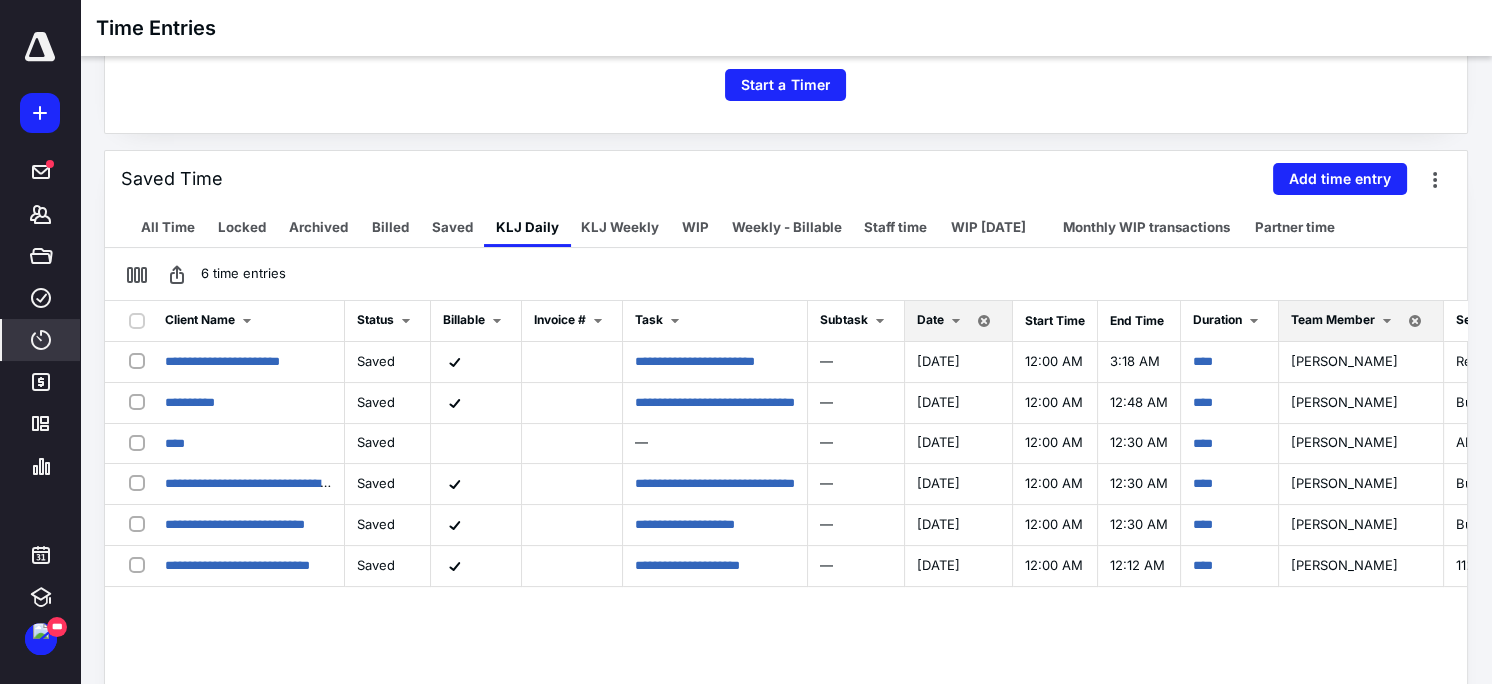 click on "Date" at bounding box center [959, 321] 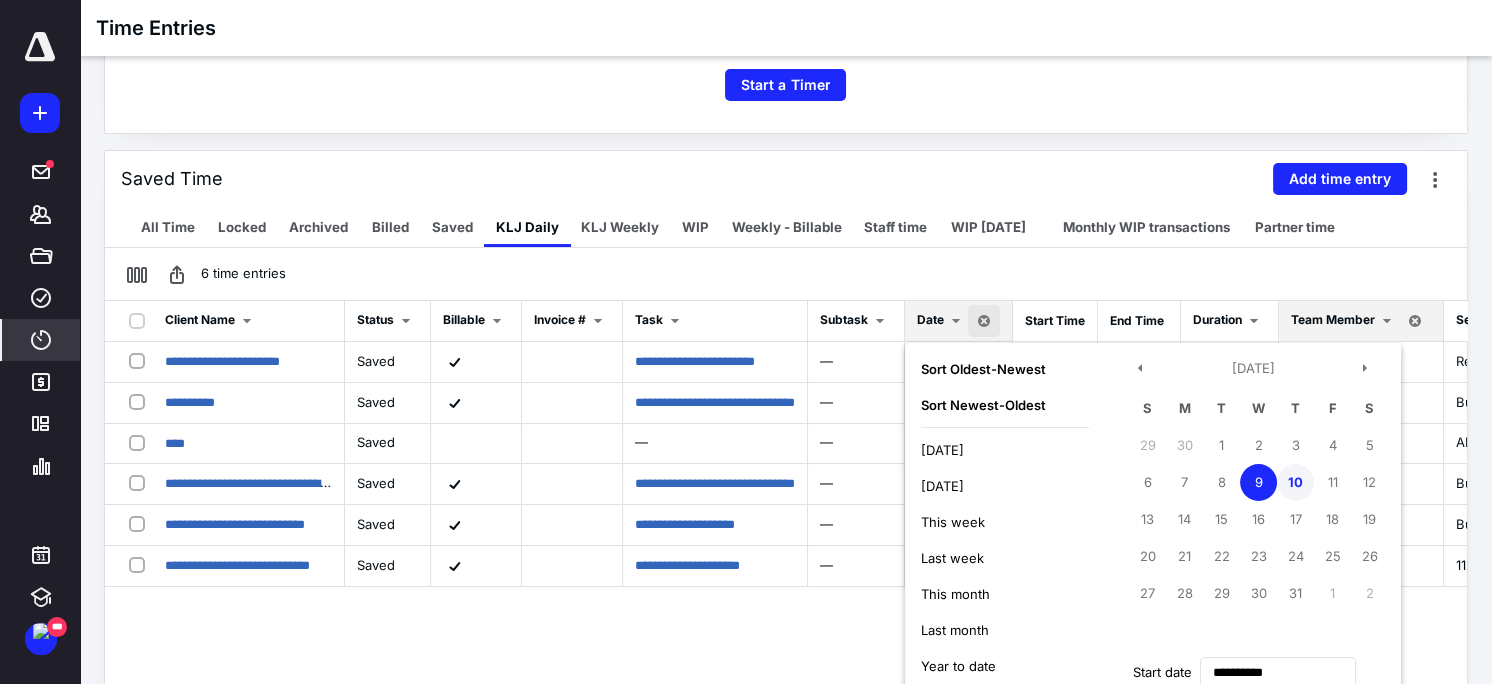 click on "10" at bounding box center (1295, 482) 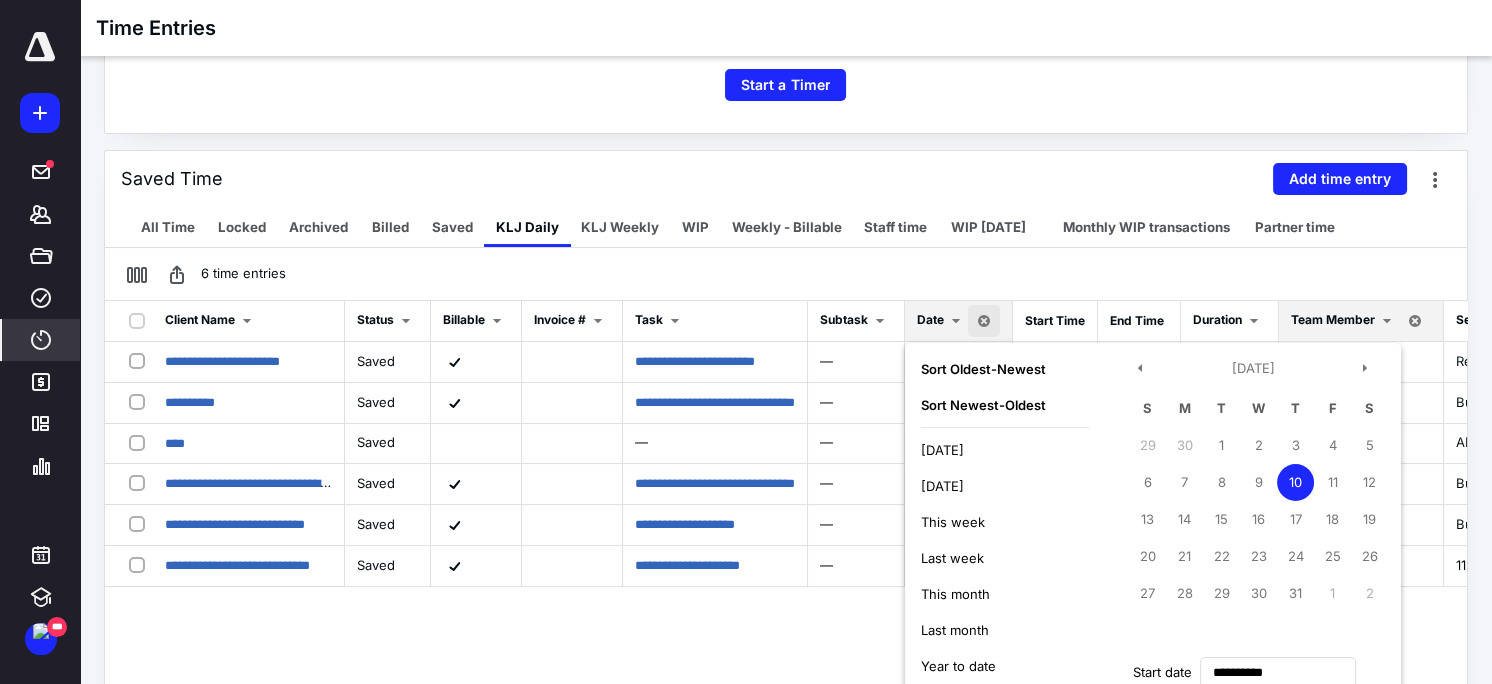 click on "10" at bounding box center (1295, 482) 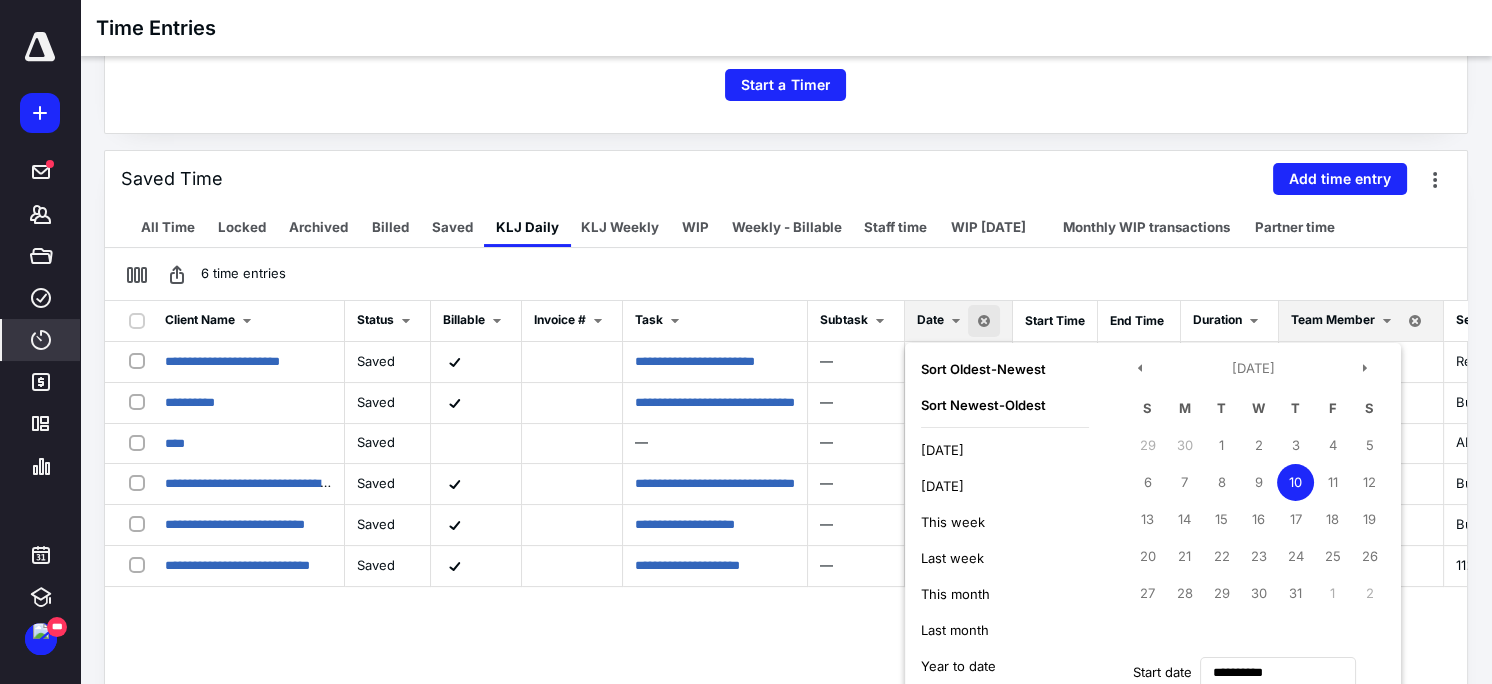 scroll, scrollTop: 102, scrollLeft: 0, axis: vertical 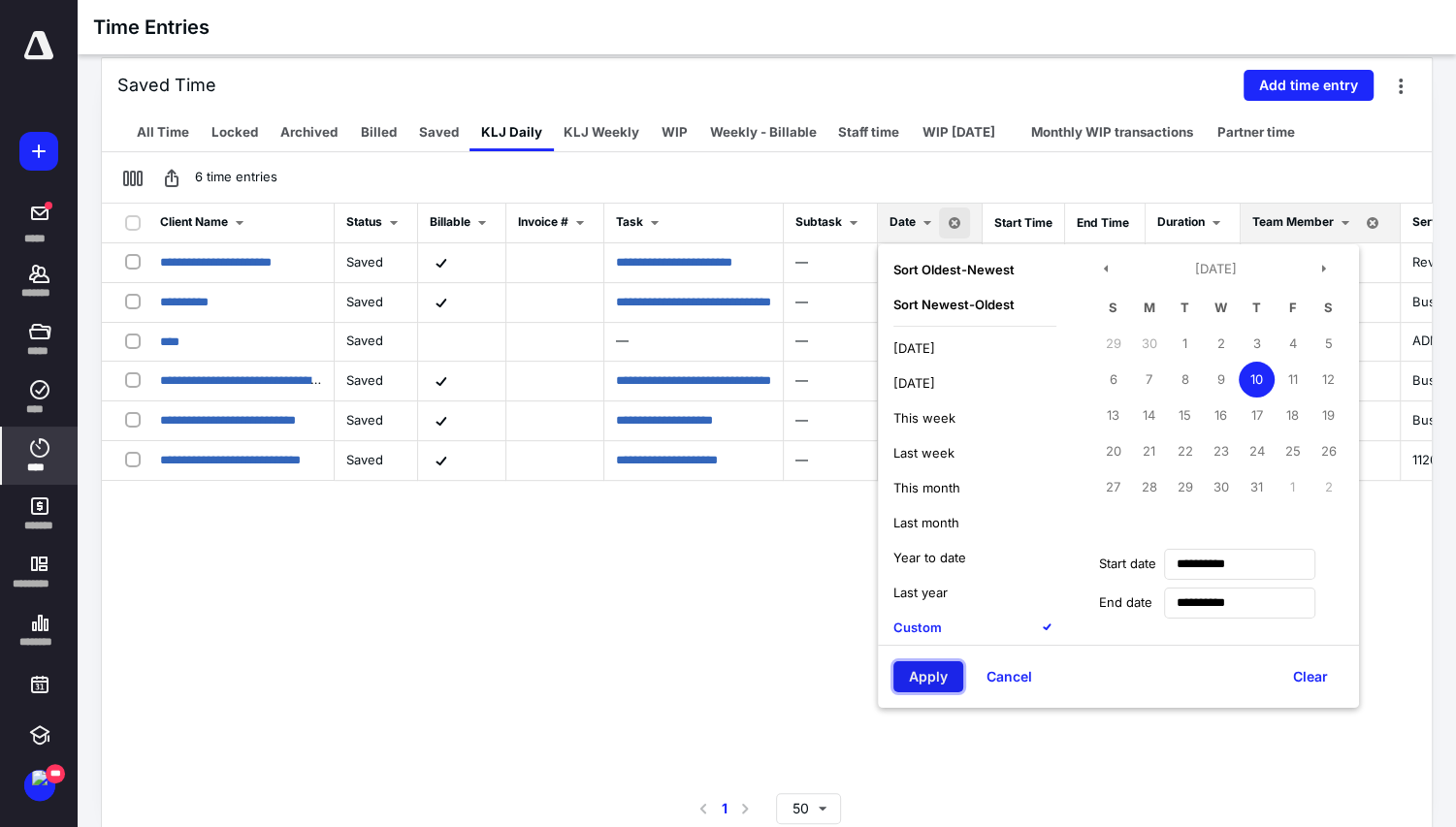 click on "Apply" at bounding box center (928, 677) 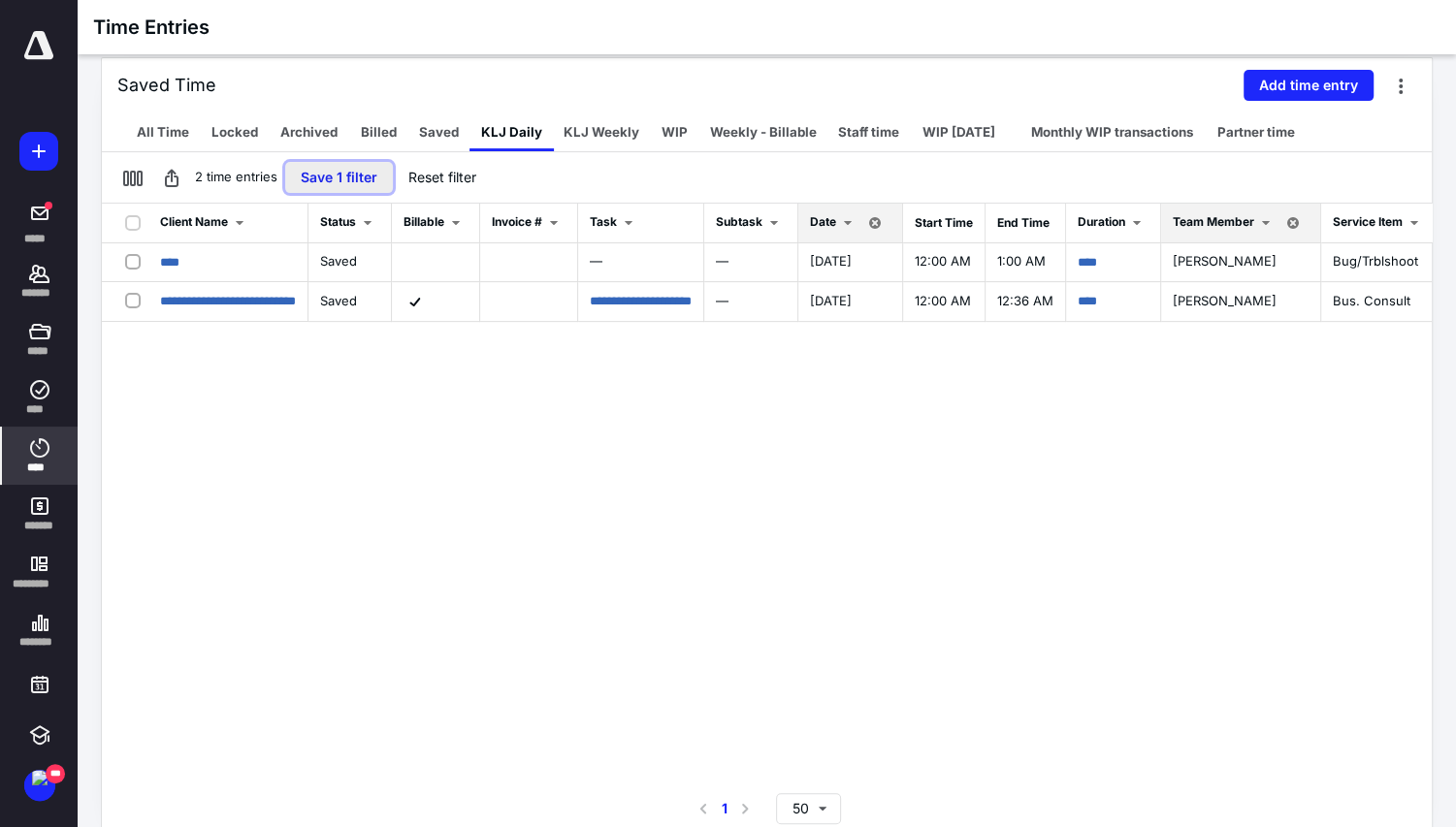 click on "Save 1 filter" at bounding box center (339, 177) 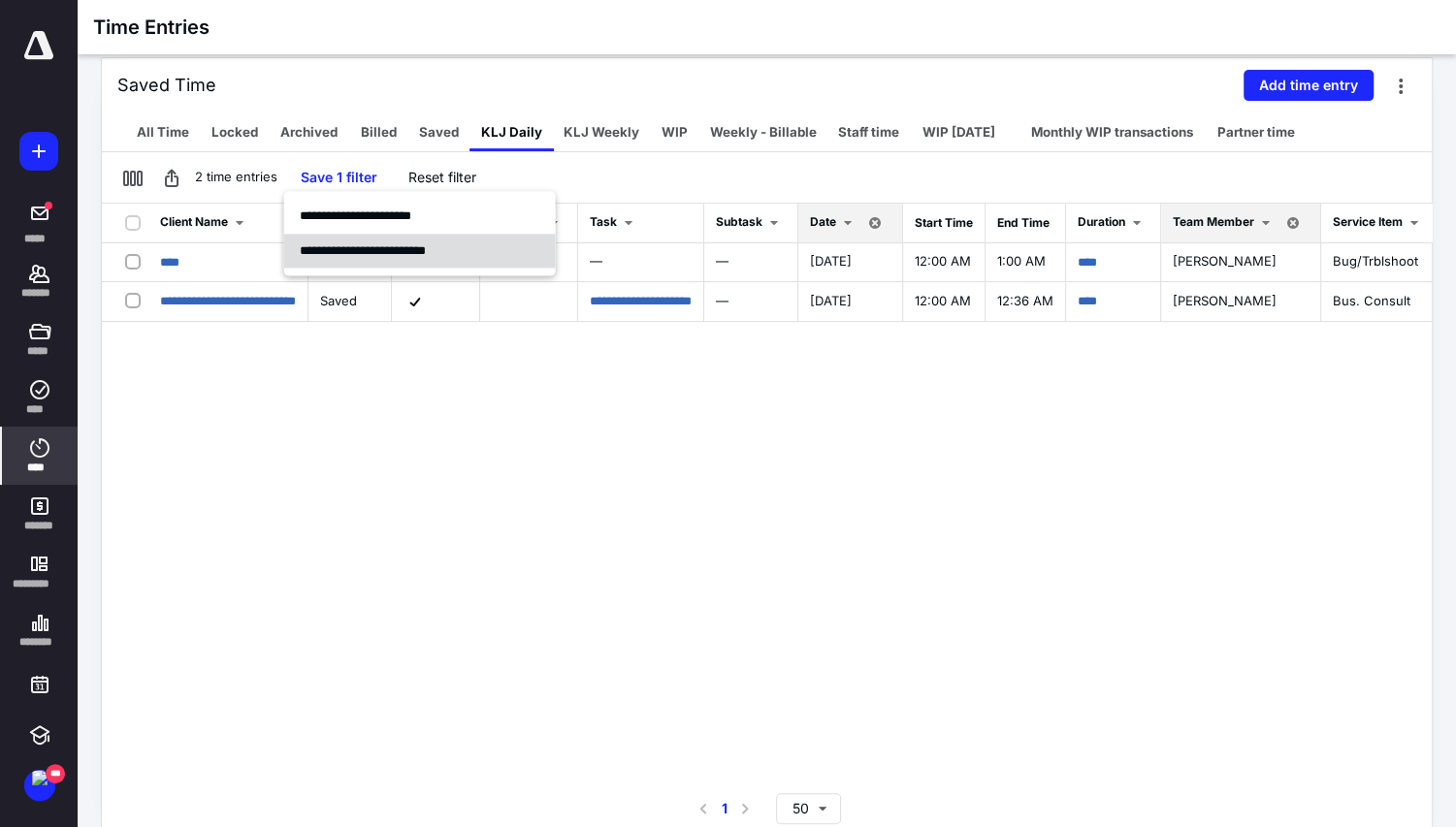 click on "**********" at bounding box center (363, 250) 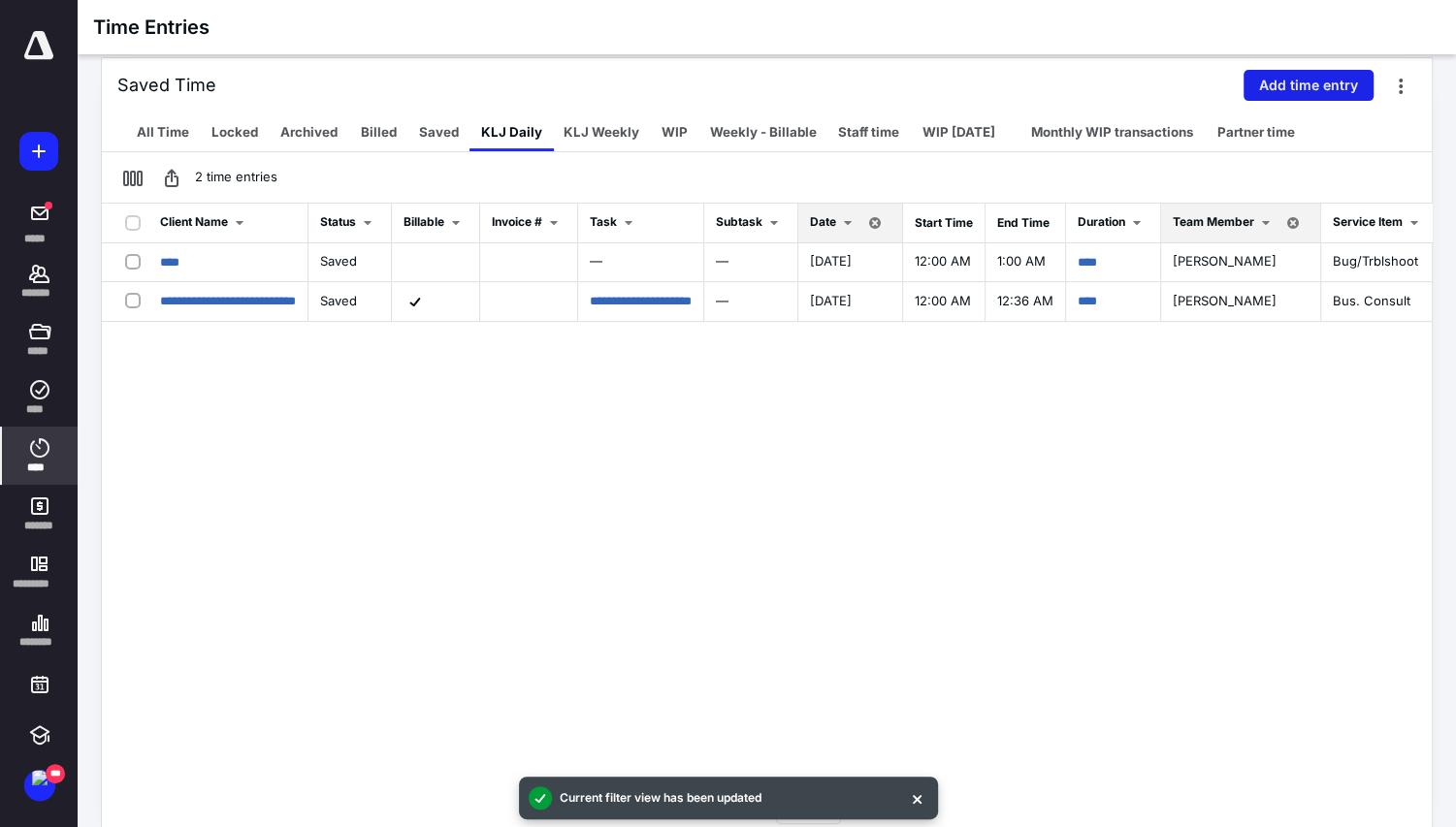 click on "Add time entry" at bounding box center [1309, 85] 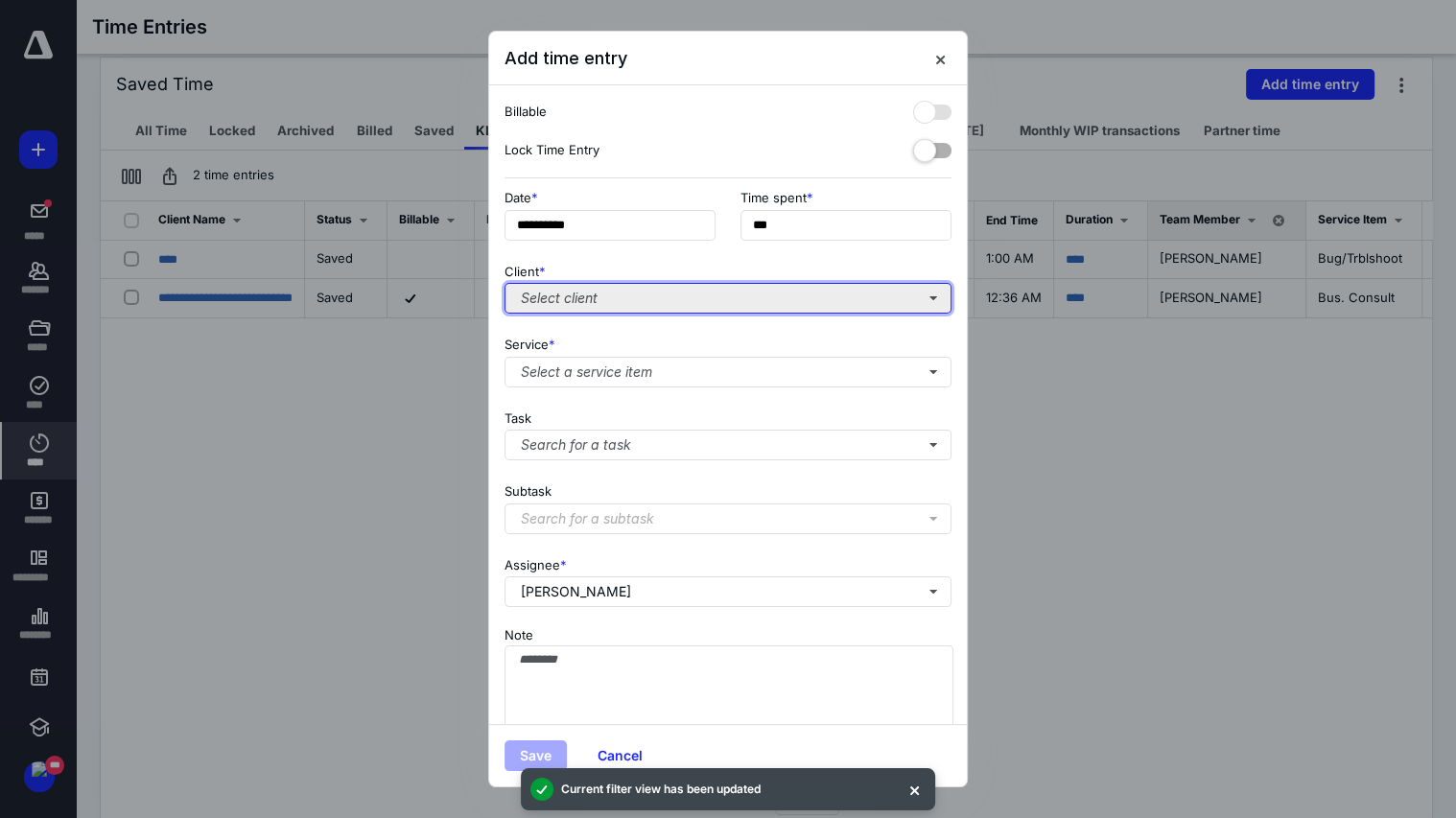 click on "Select client" at bounding box center [728, 298] 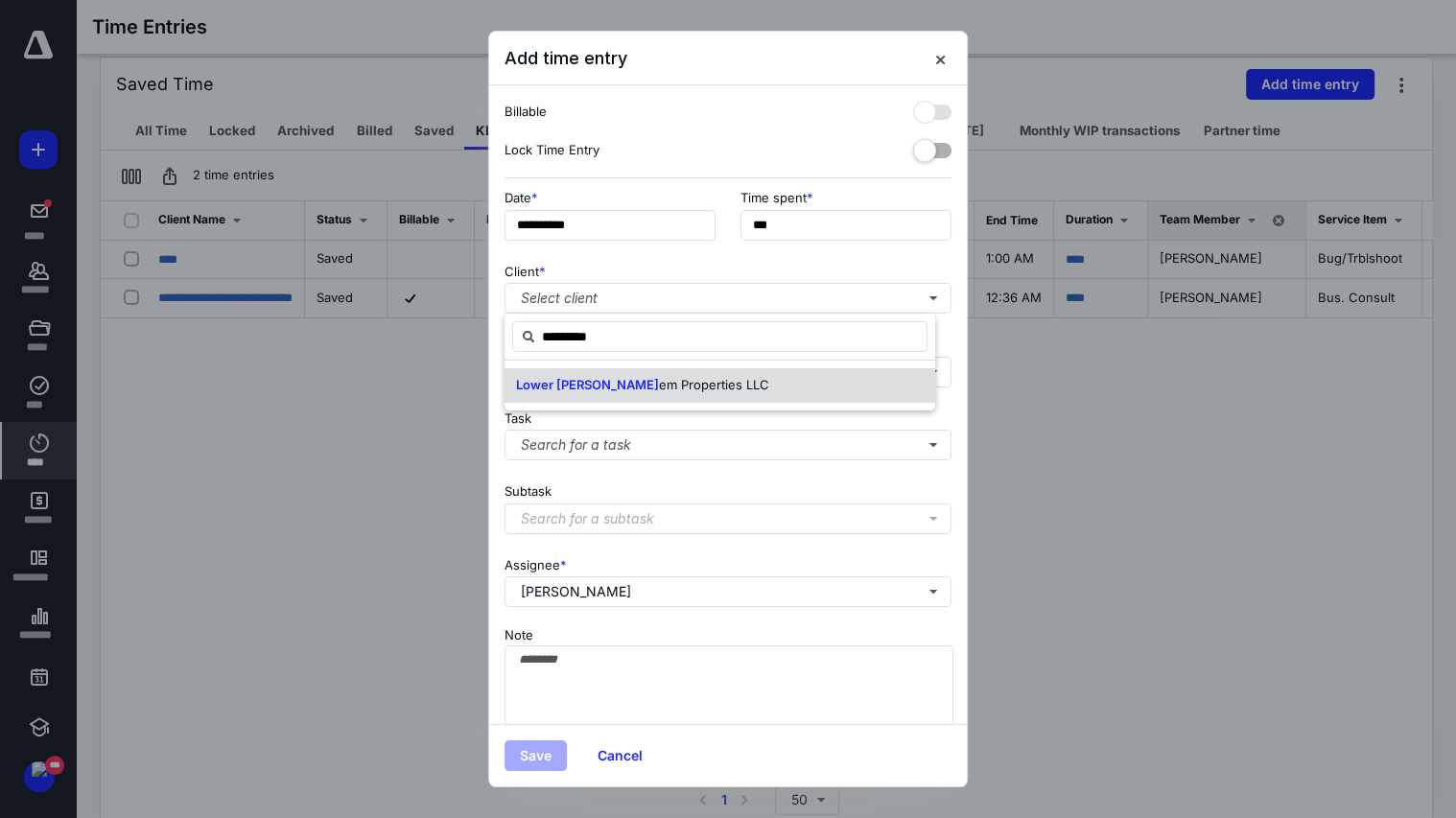 click on "Lower Sal" at bounding box center [587, 385] 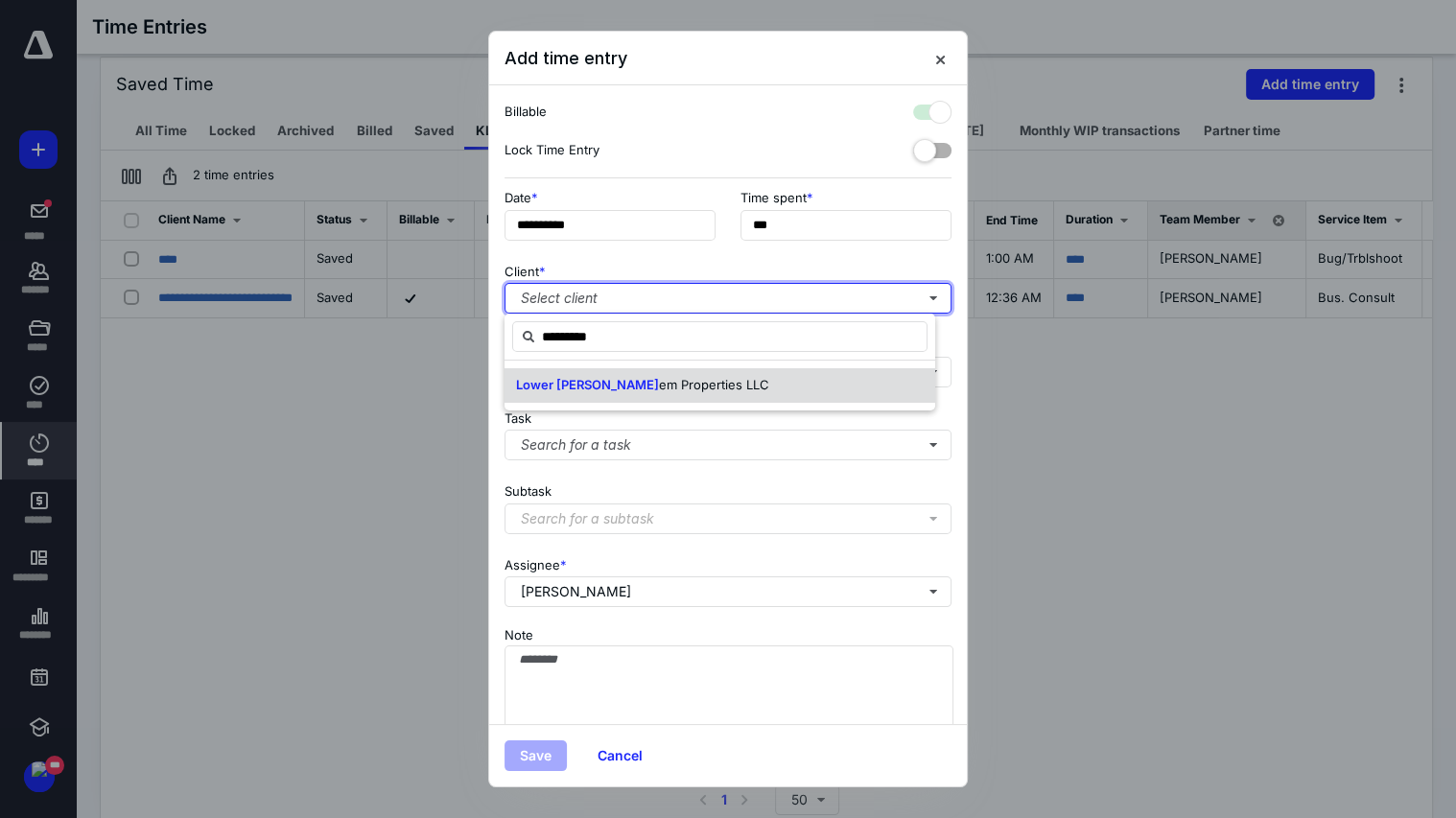 checkbox on "true" 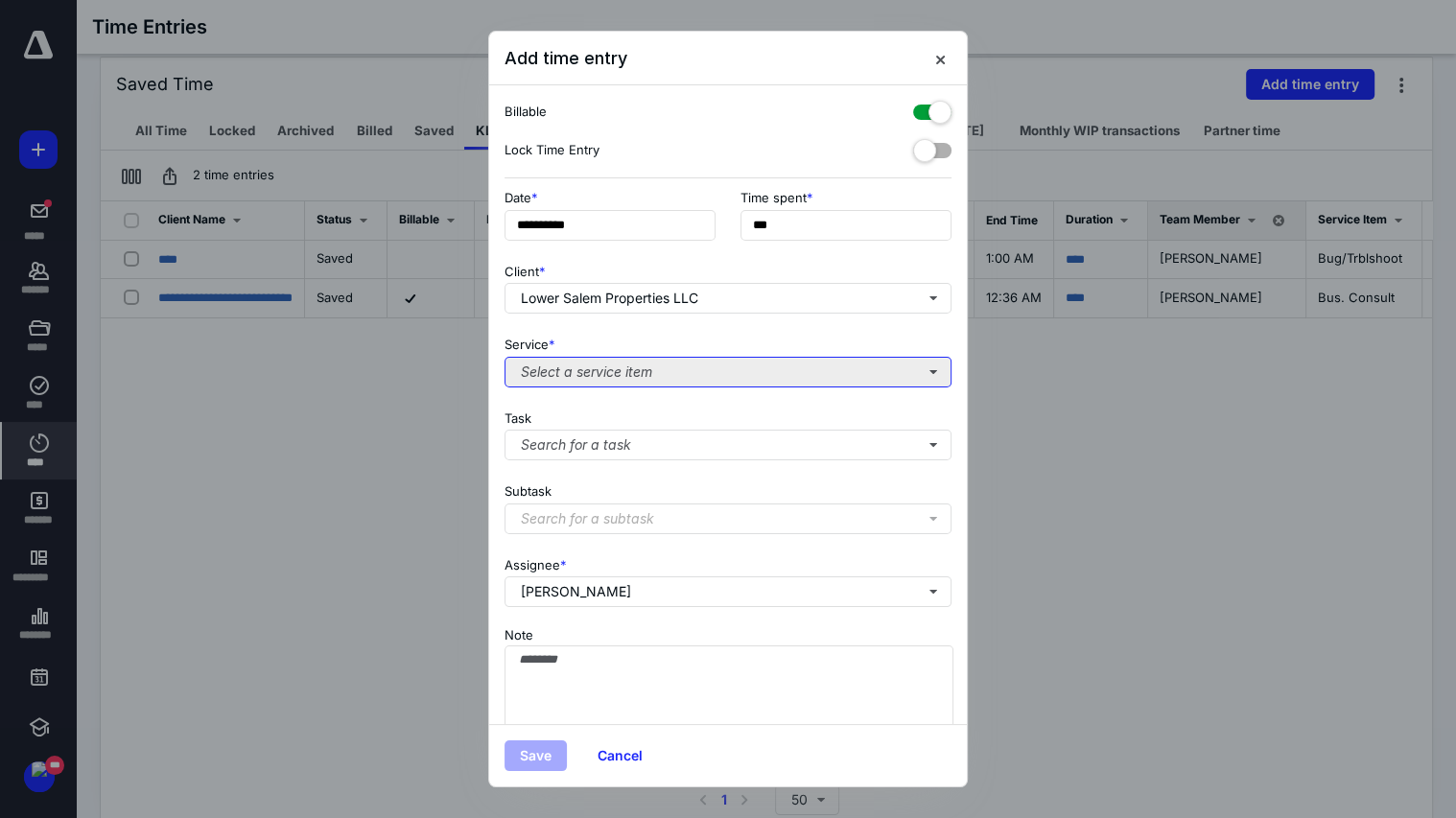 click on "Select a service item" at bounding box center (728, 372) 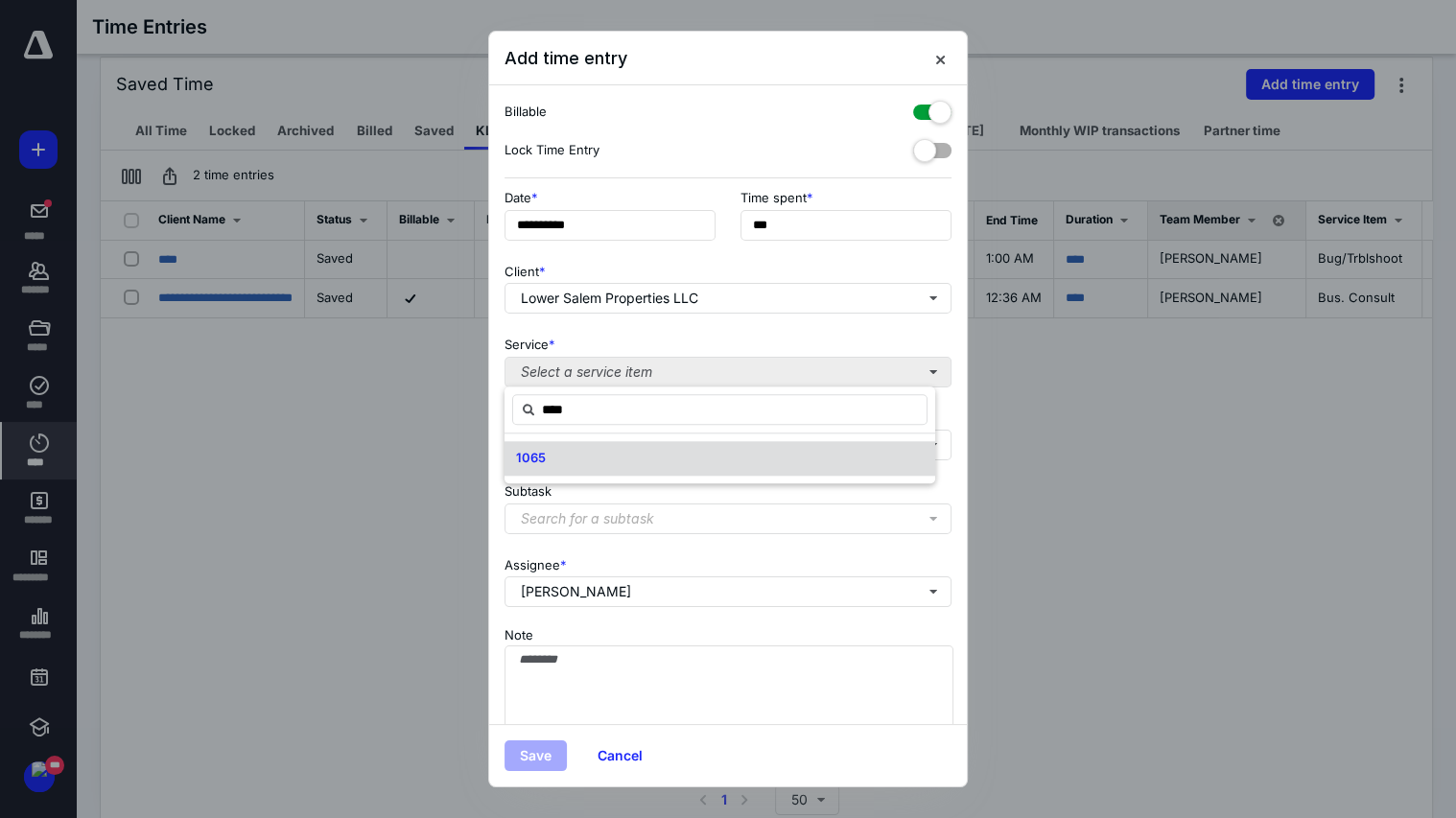 type on "****" 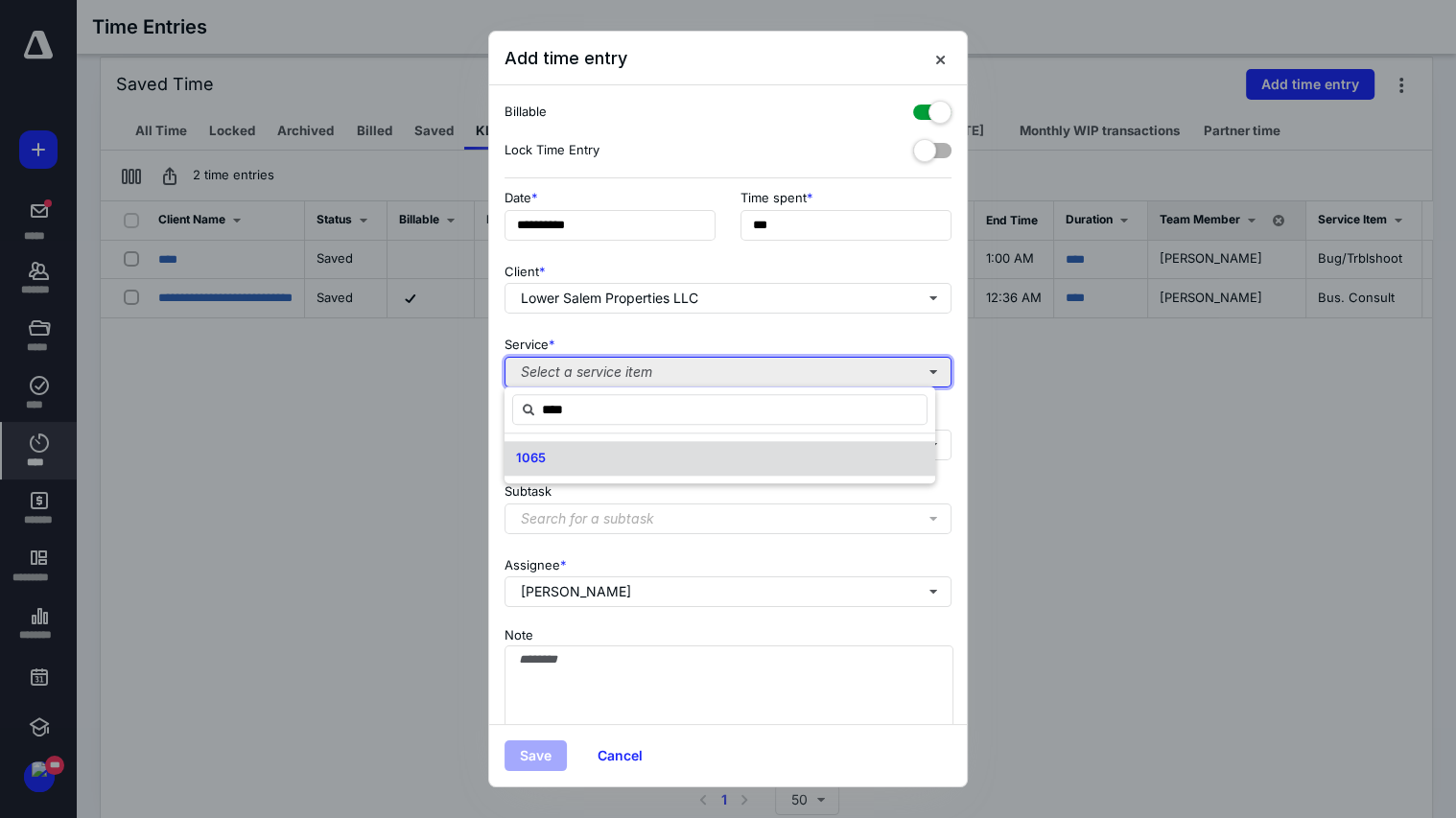 type 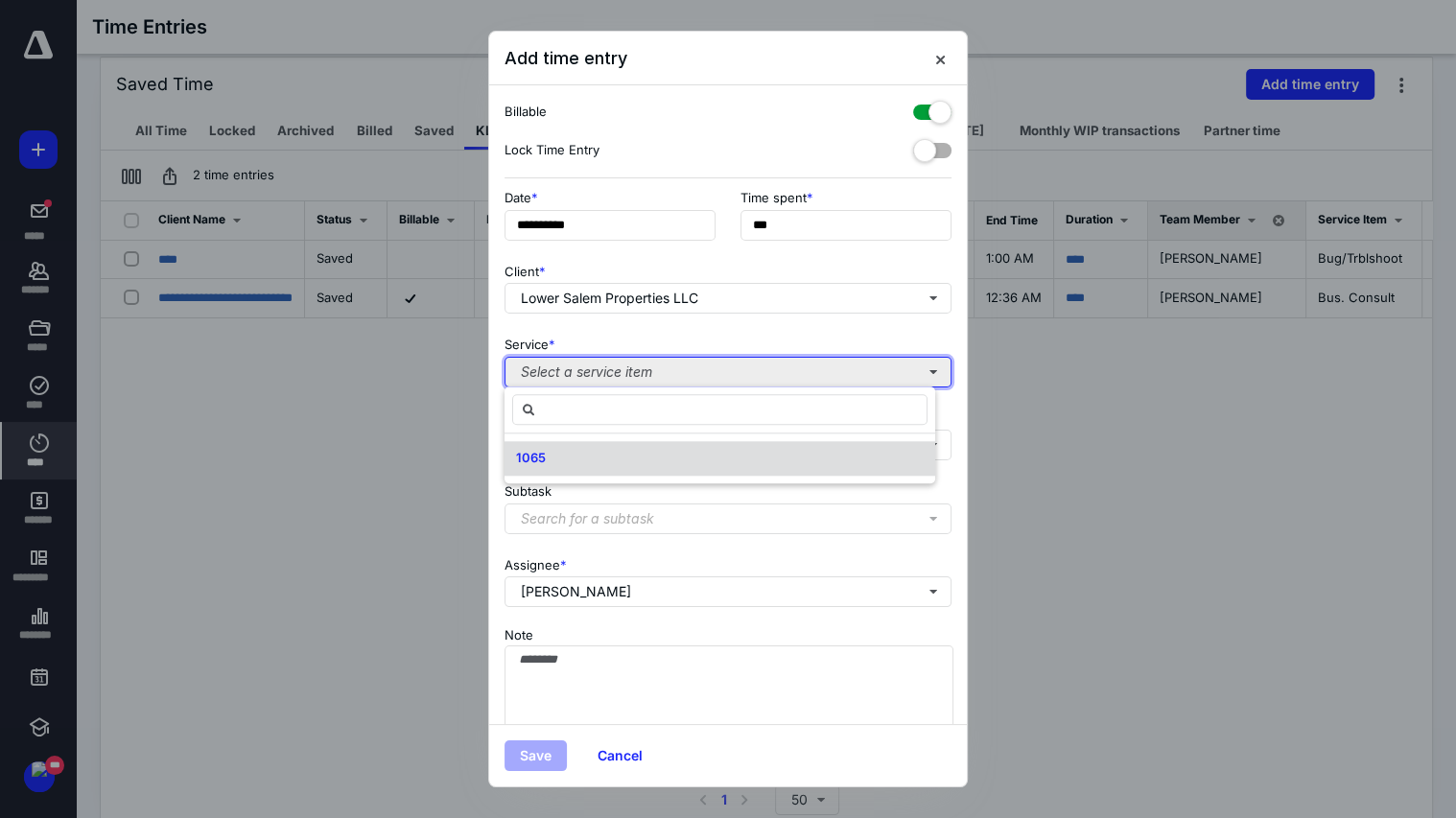 type 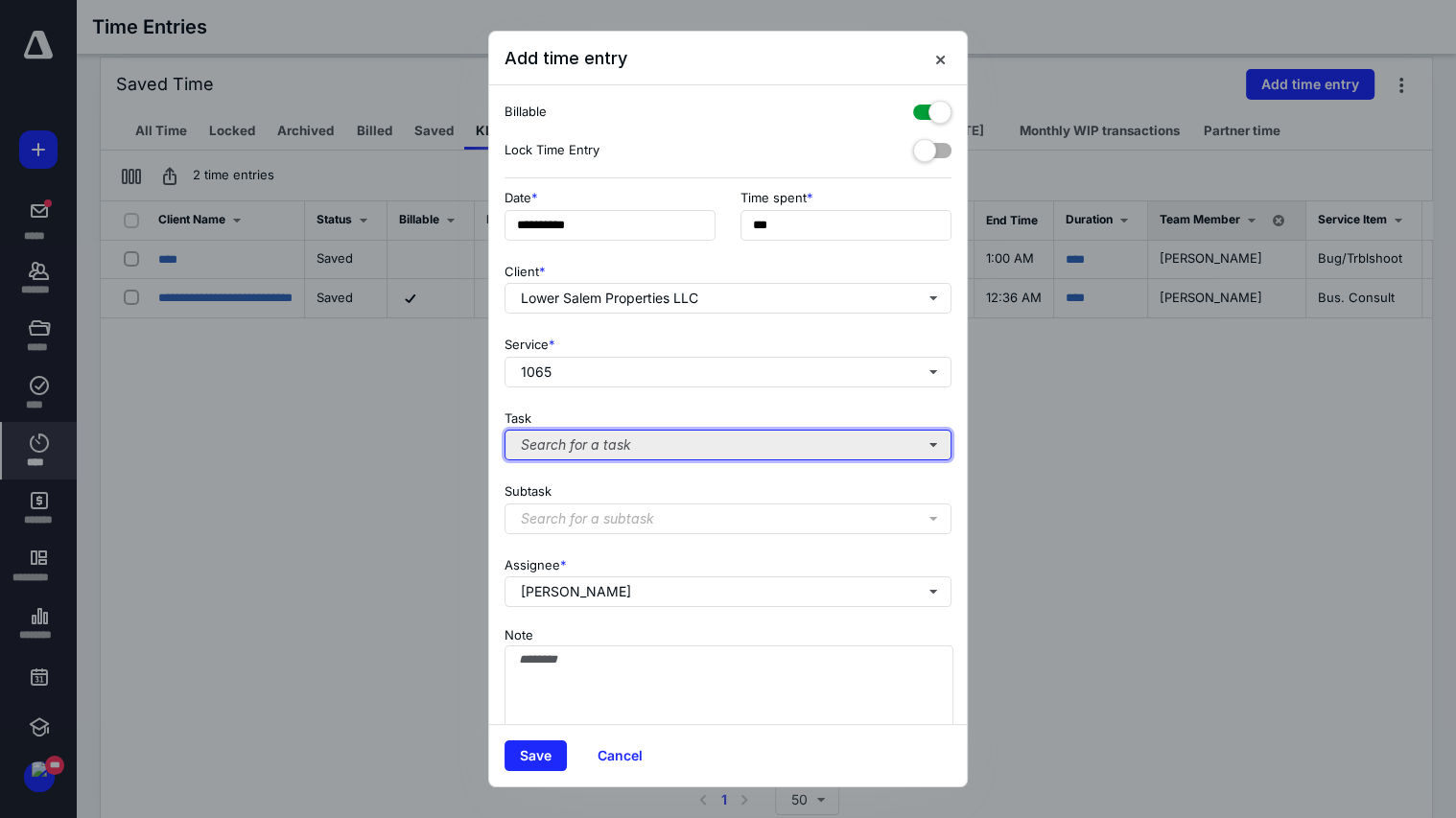 click on "Search for a task" at bounding box center [728, 445] 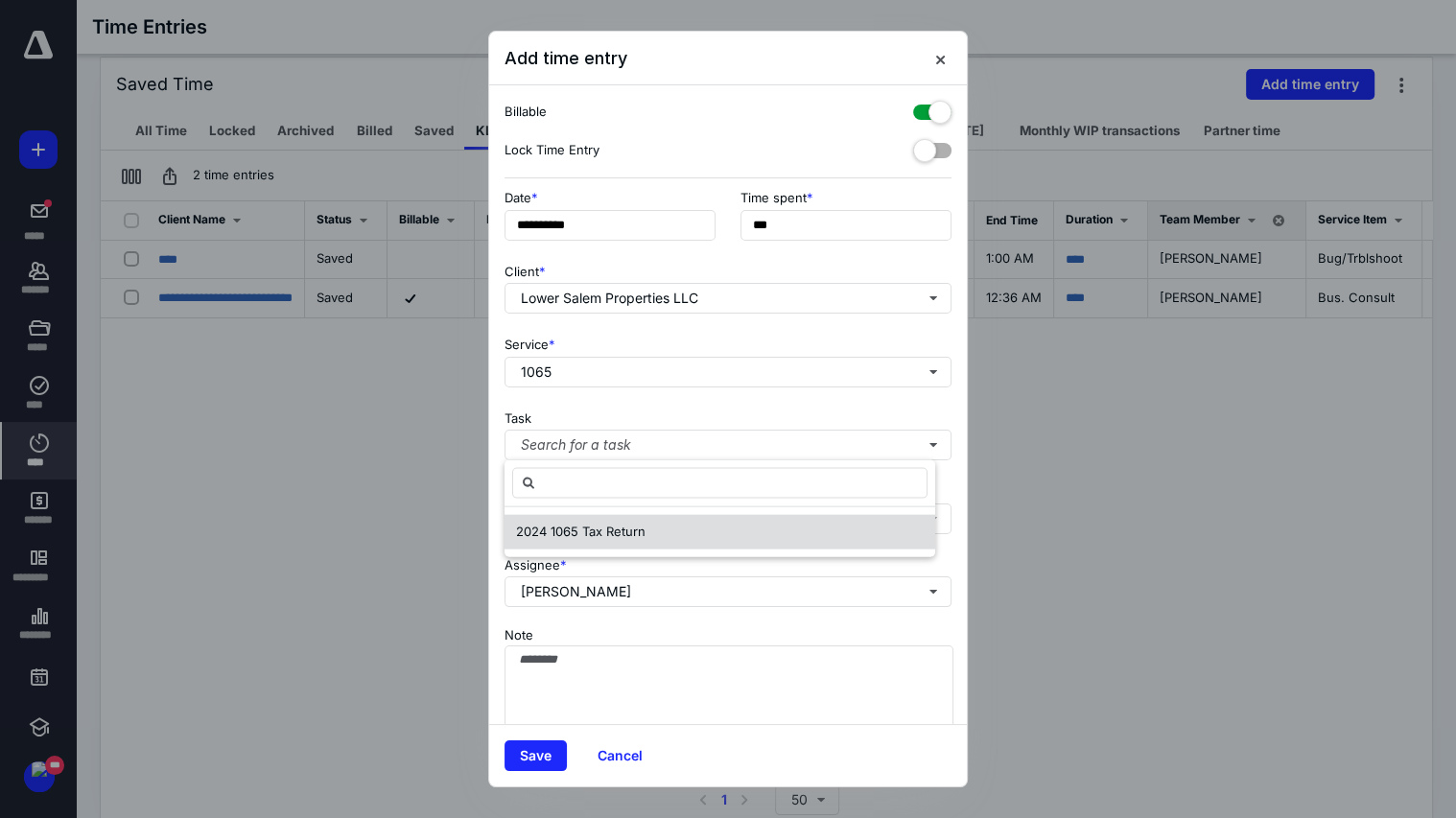 click on "2024 1065 Tax Return" at bounding box center [719, 531] 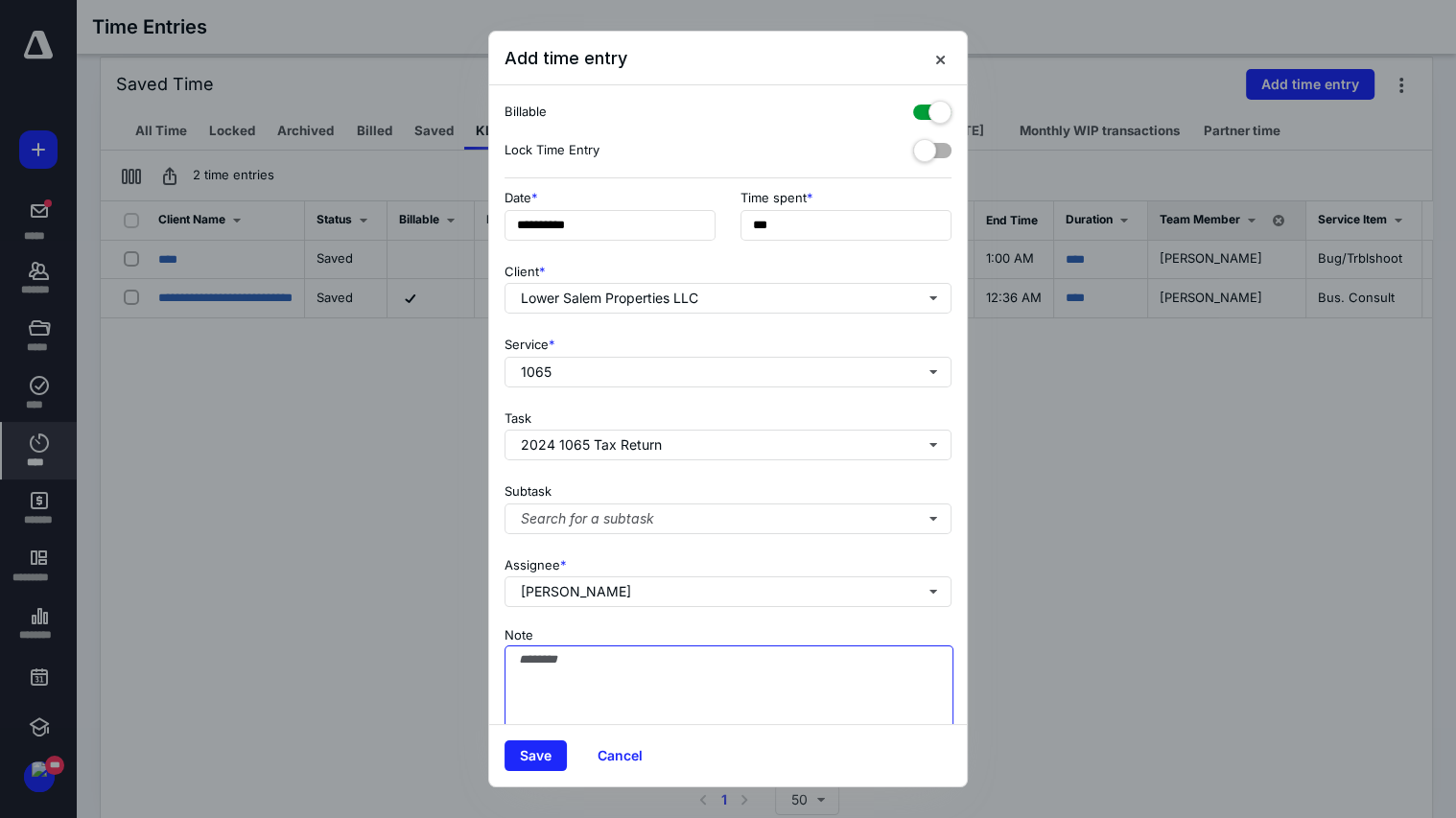 click on "Note" at bounding box center (729, 693) 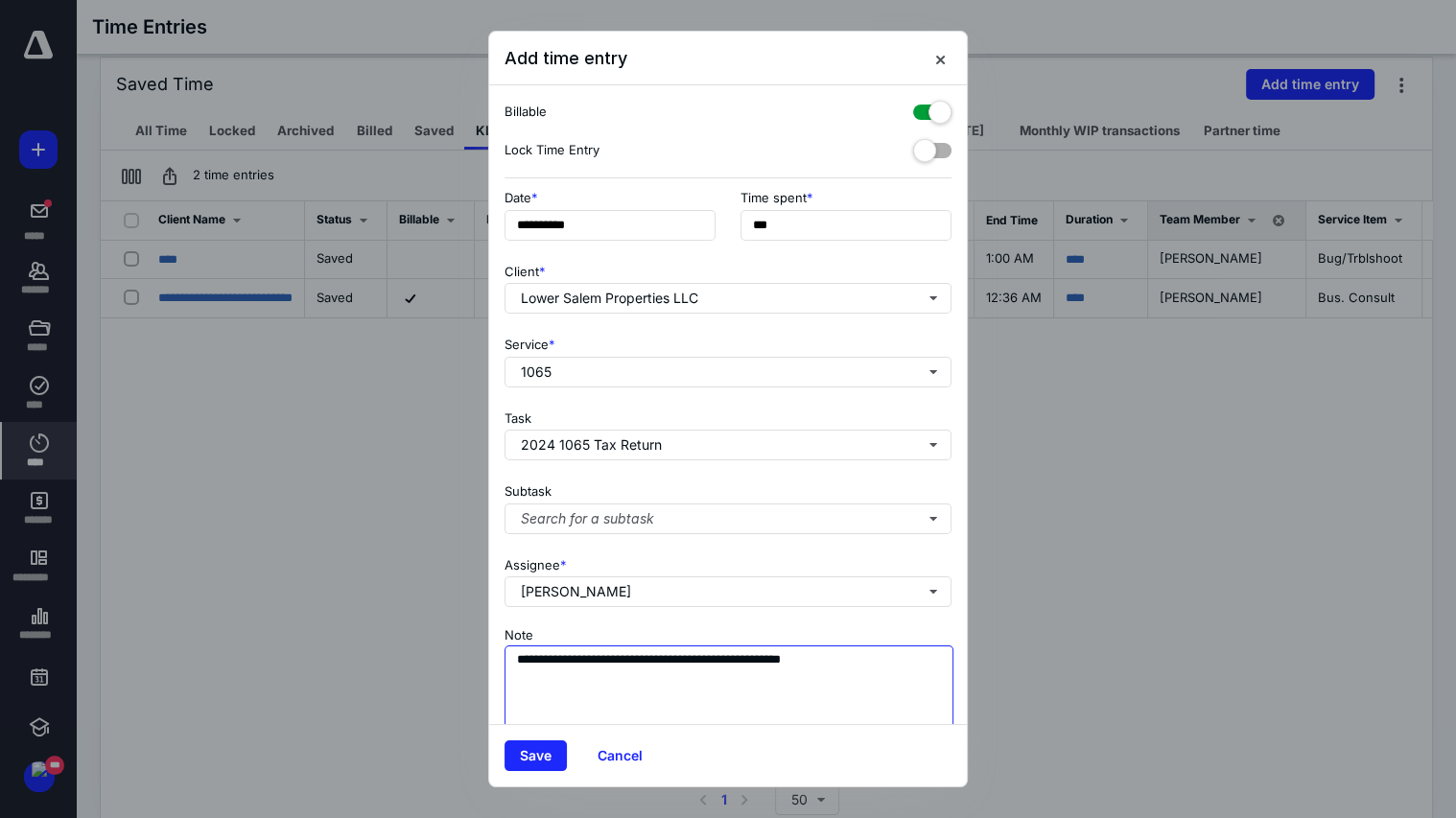 drag, startPoint x: 868, startPoint y: 658, endPoint x: 405, endPoint y: 663, distance: 463.027 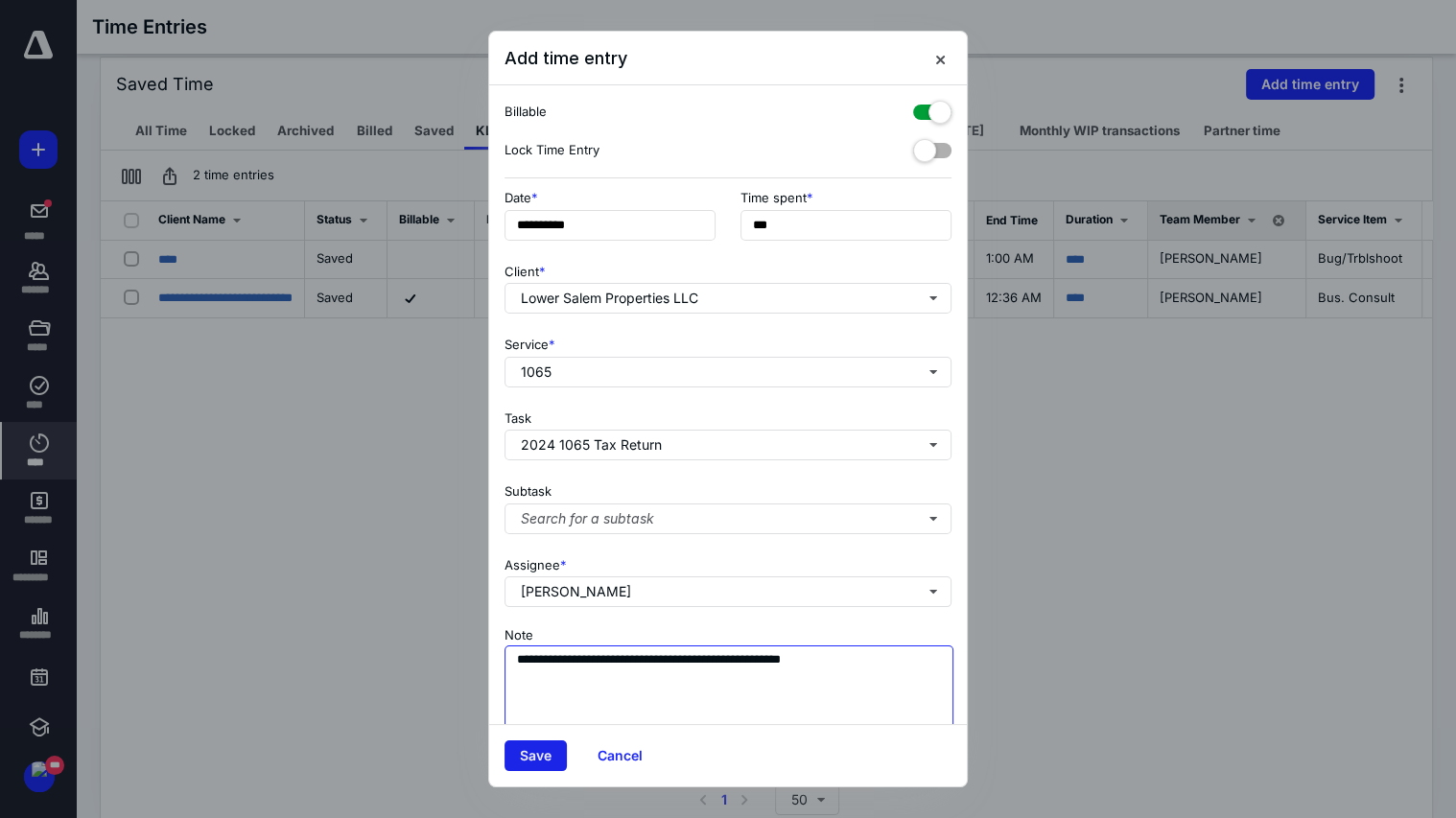type on "**********" 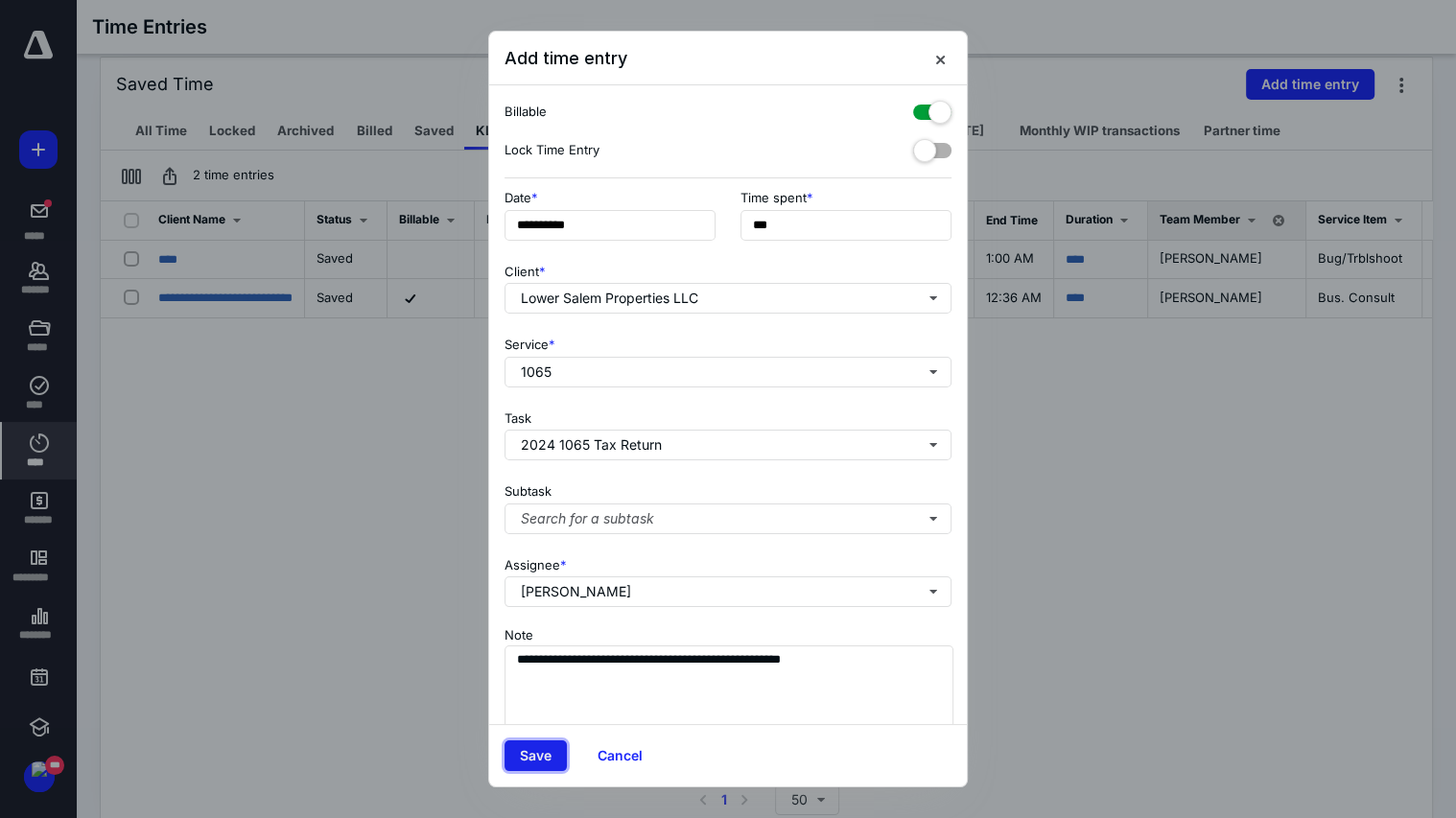 click on "Save" at bounding box center (535, 756) 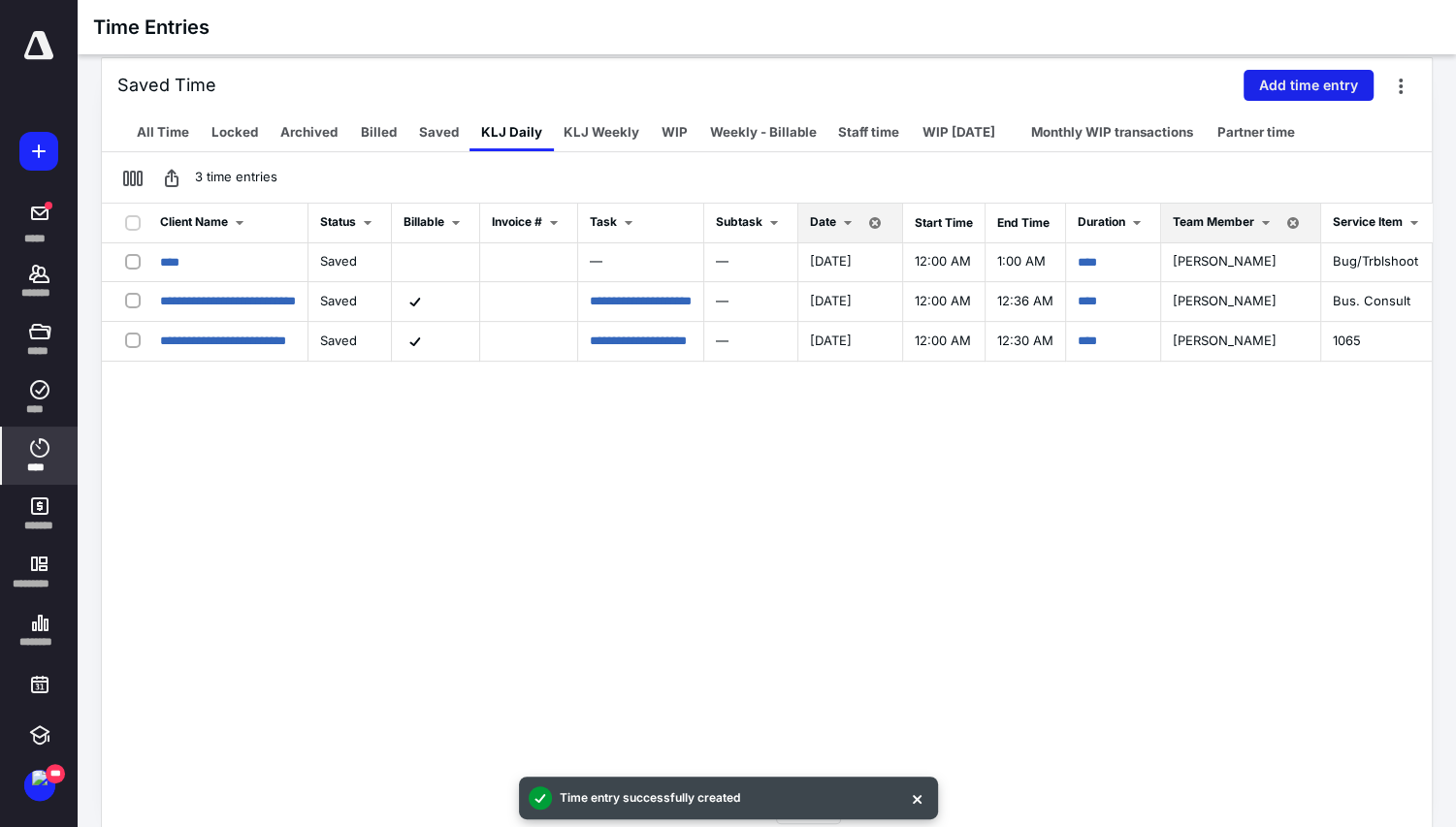click on "Add time entry" at bounding box center [1309, 85] 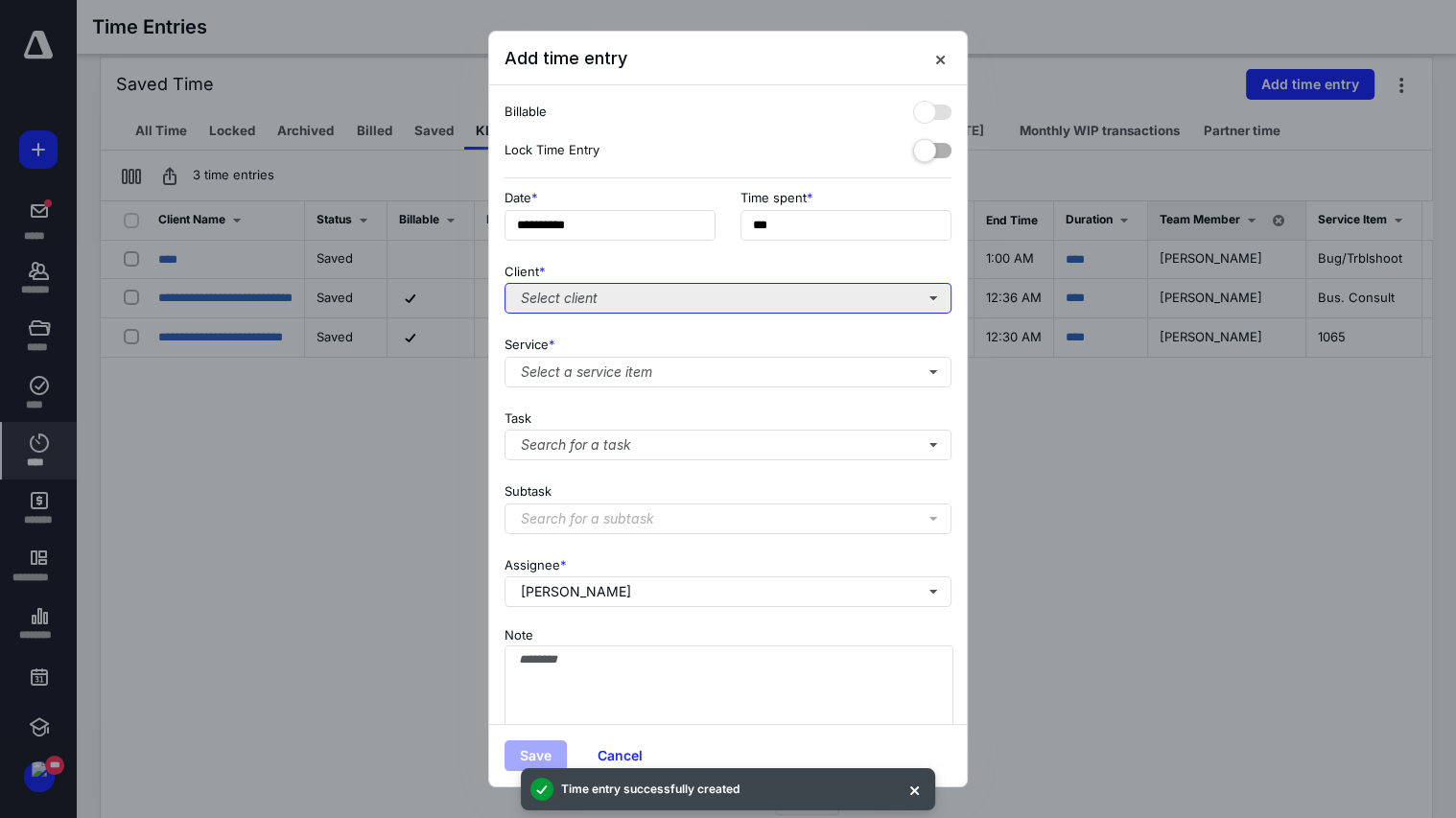 click on "Select client" at bounding box center [728, 298] 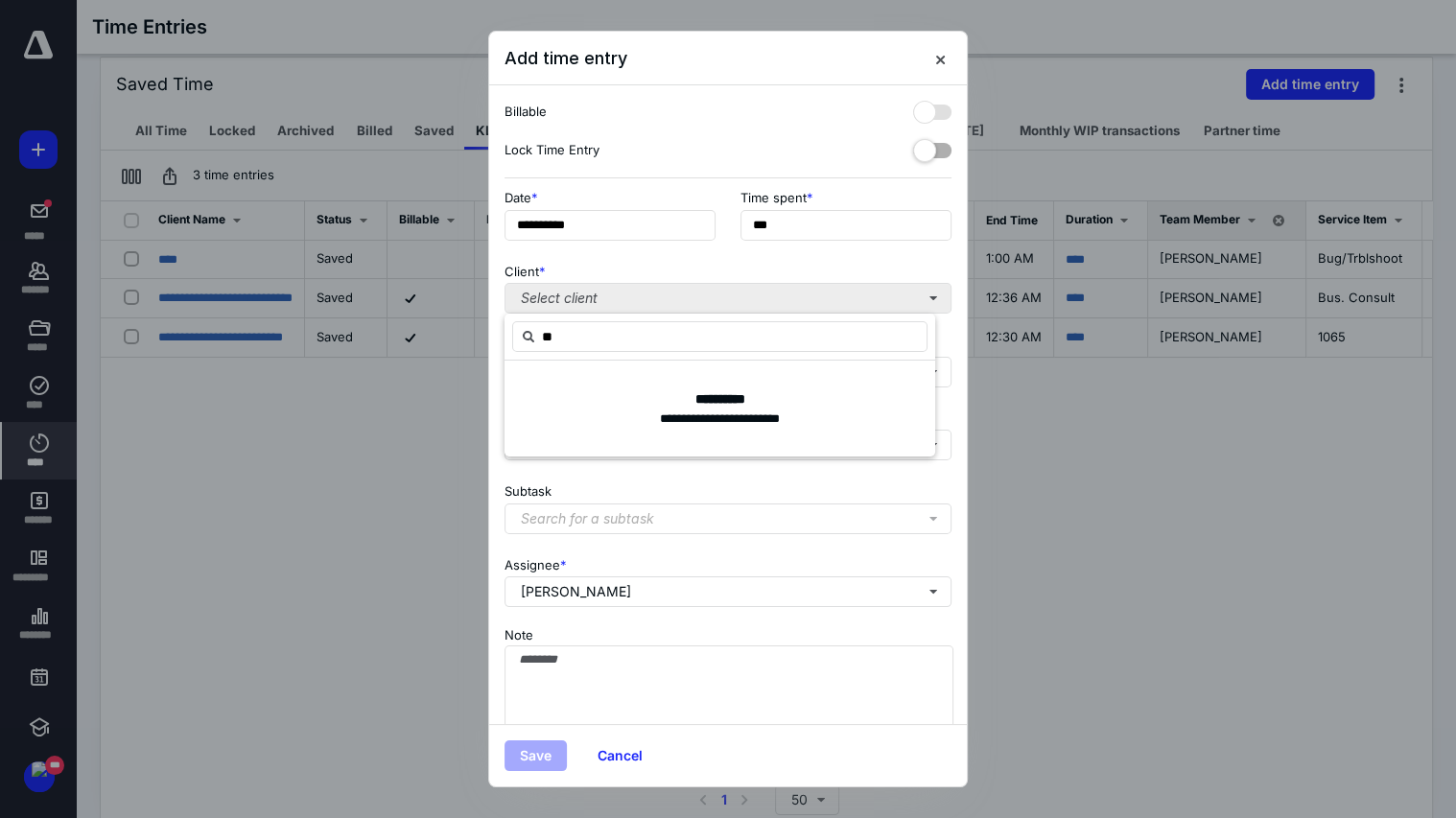 type on "*" 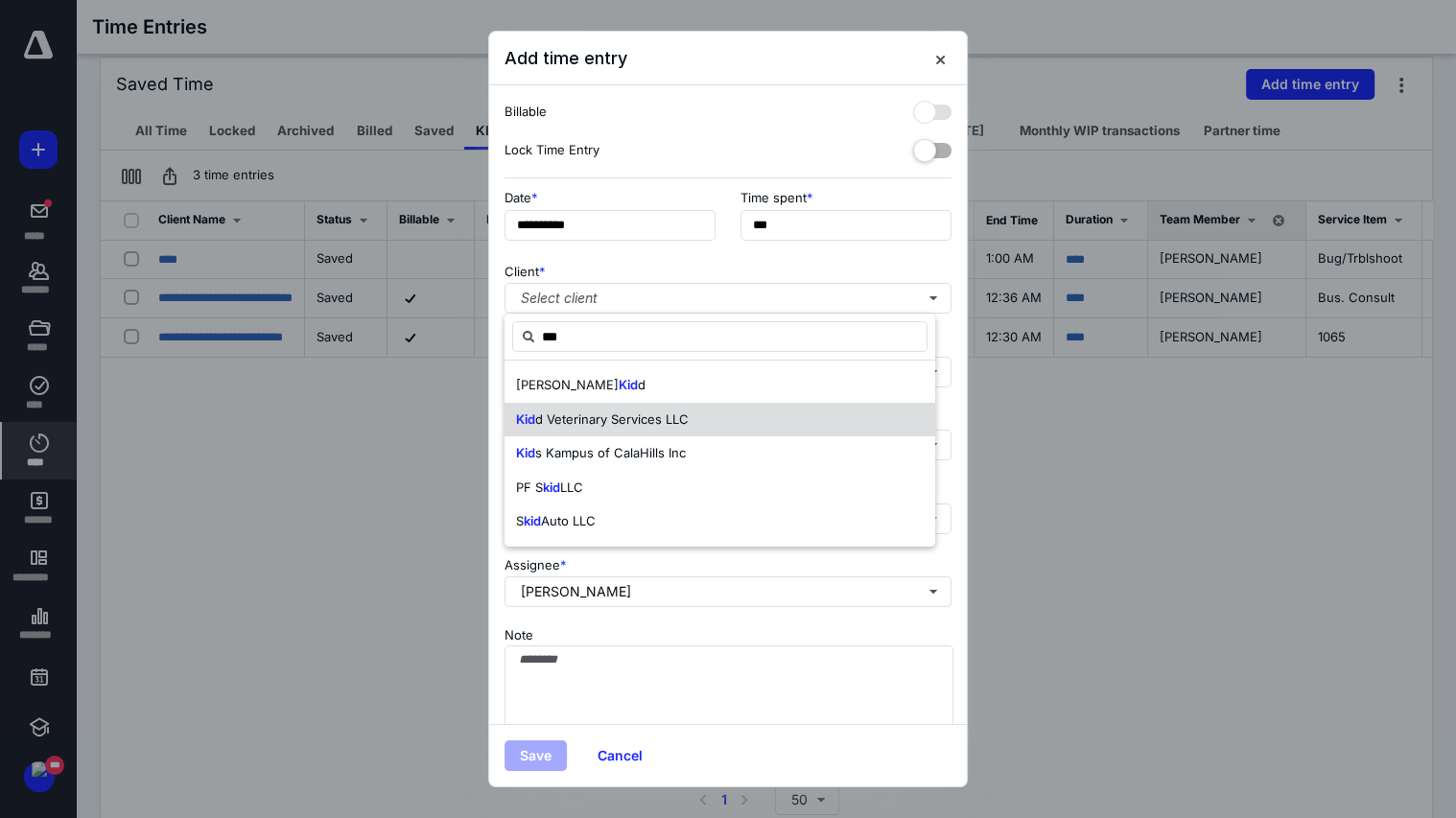 click on "Kid d Veterinary Services LLC" at bounding box center [719, 419] 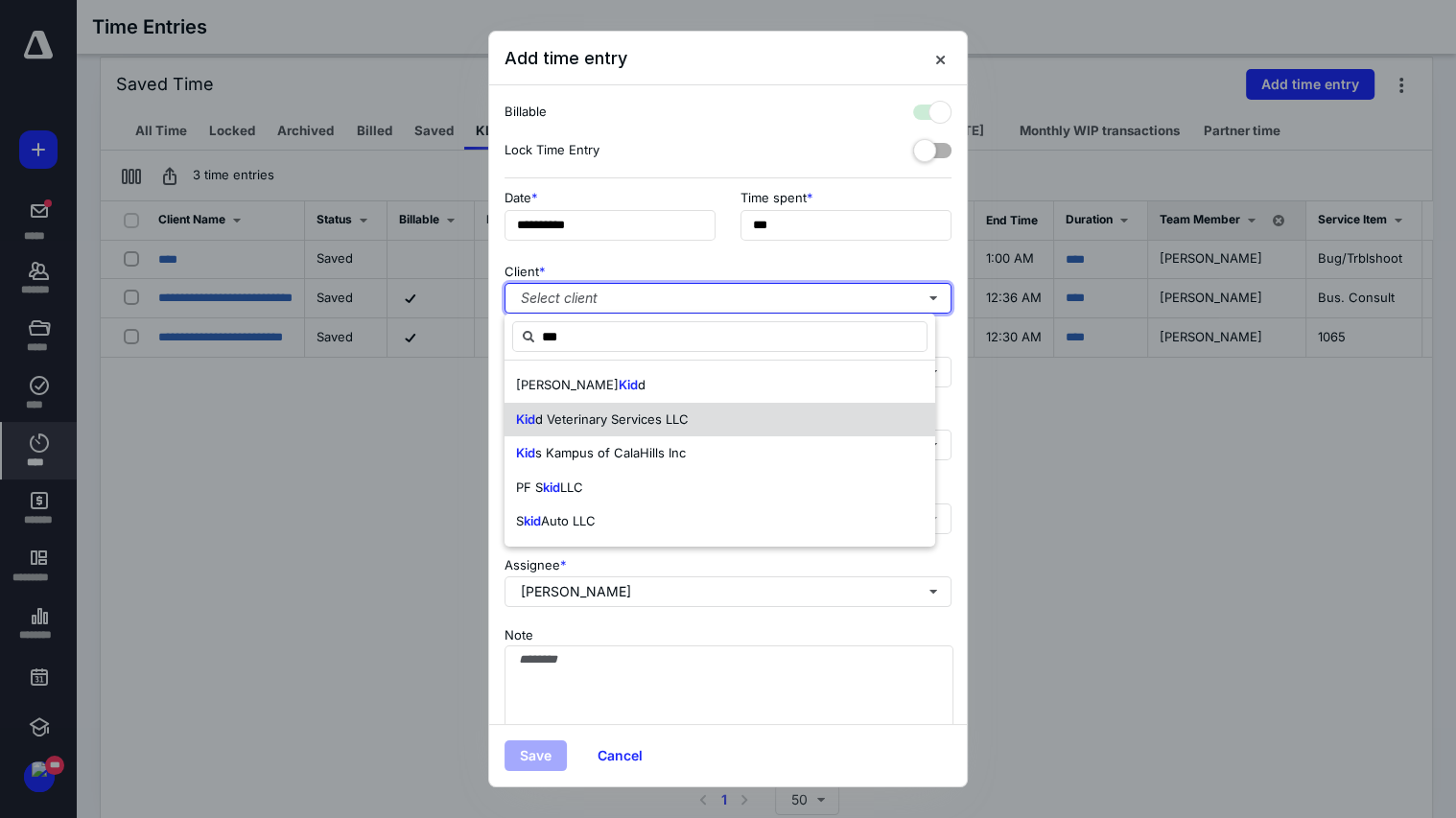 checkbox on "true" 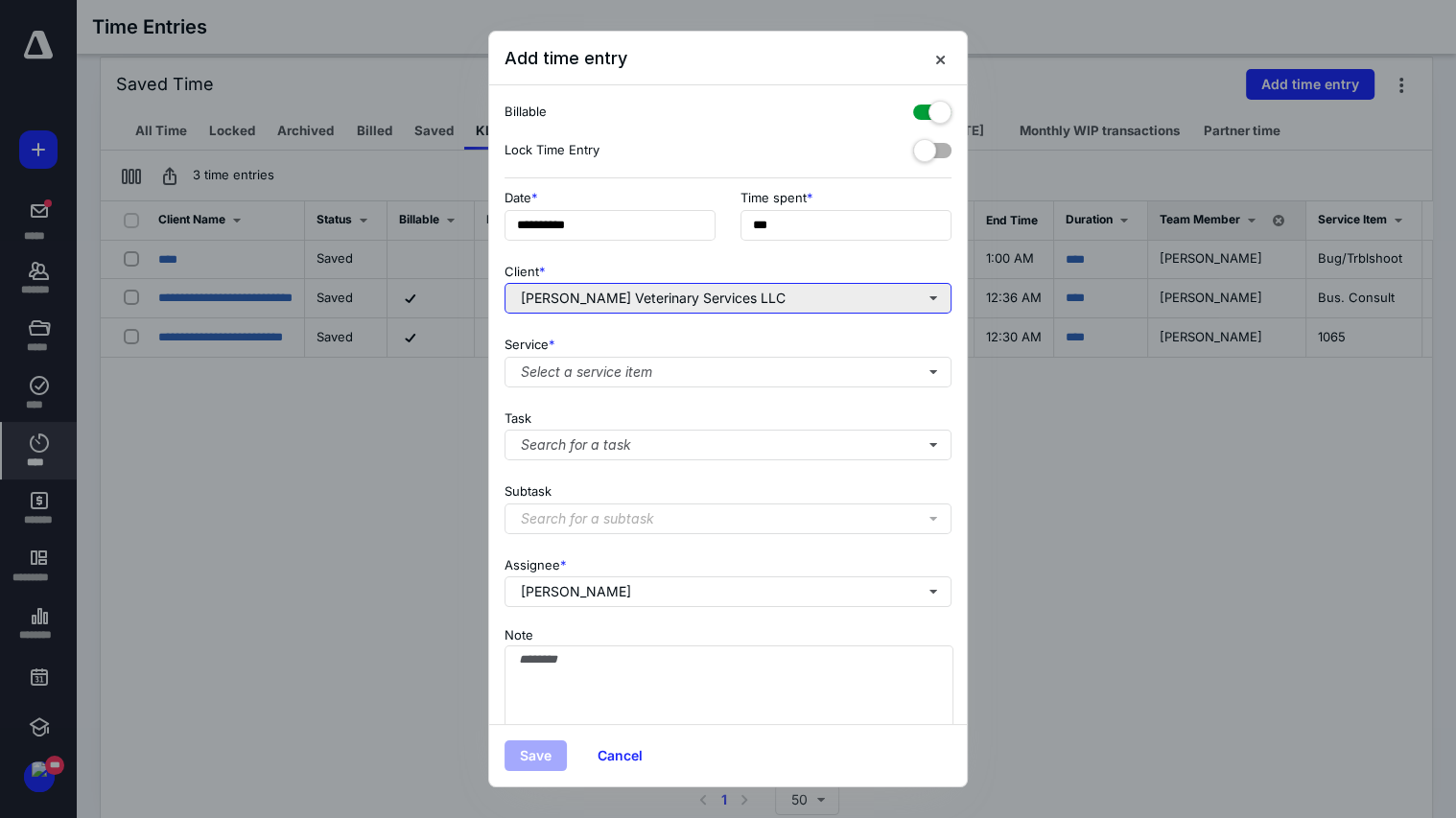 click on "Kidd Veterinary Services LLC" at bounding box center [728, 298] 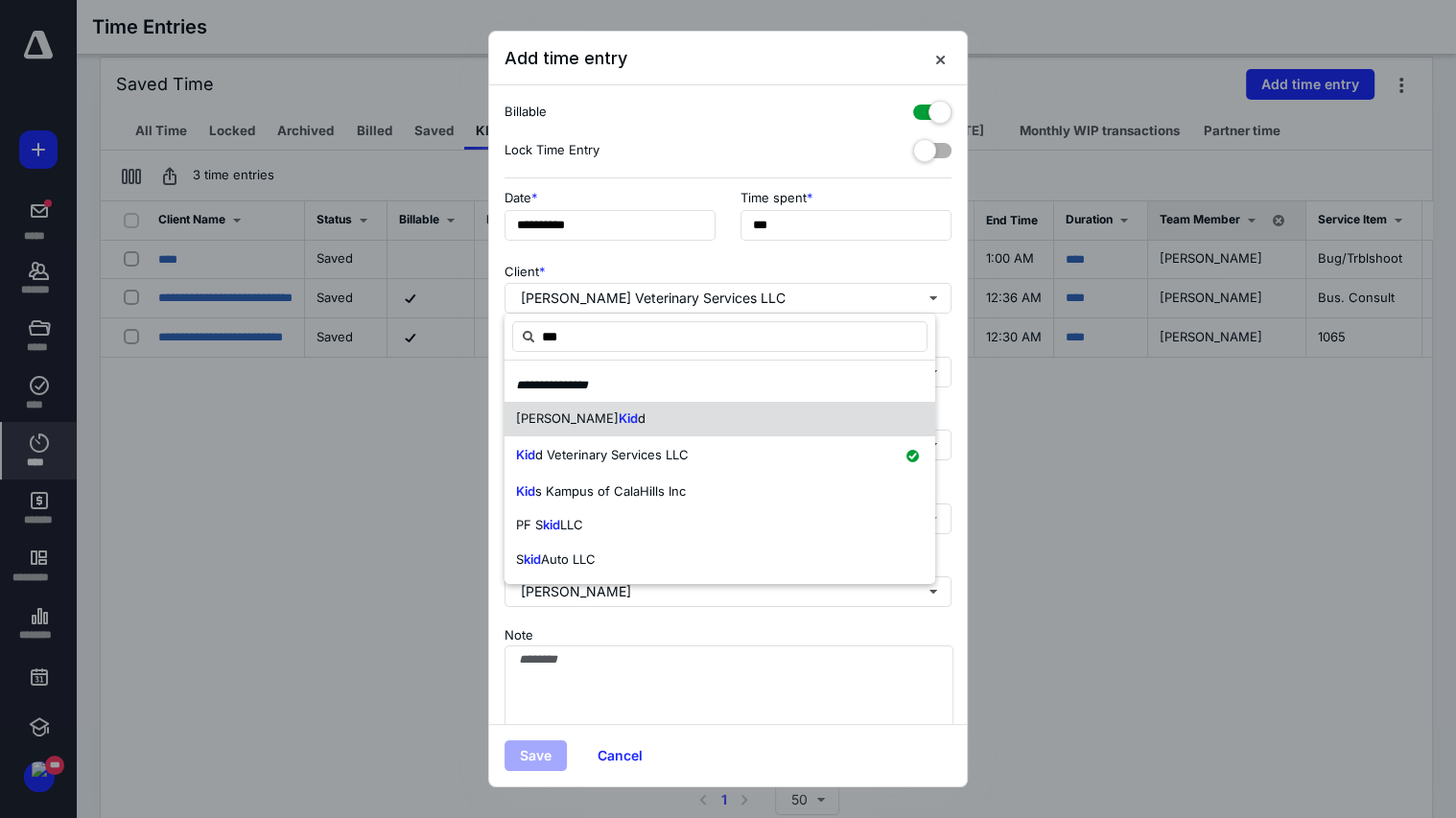 click on "Kid" at bounding box center [628, 418] 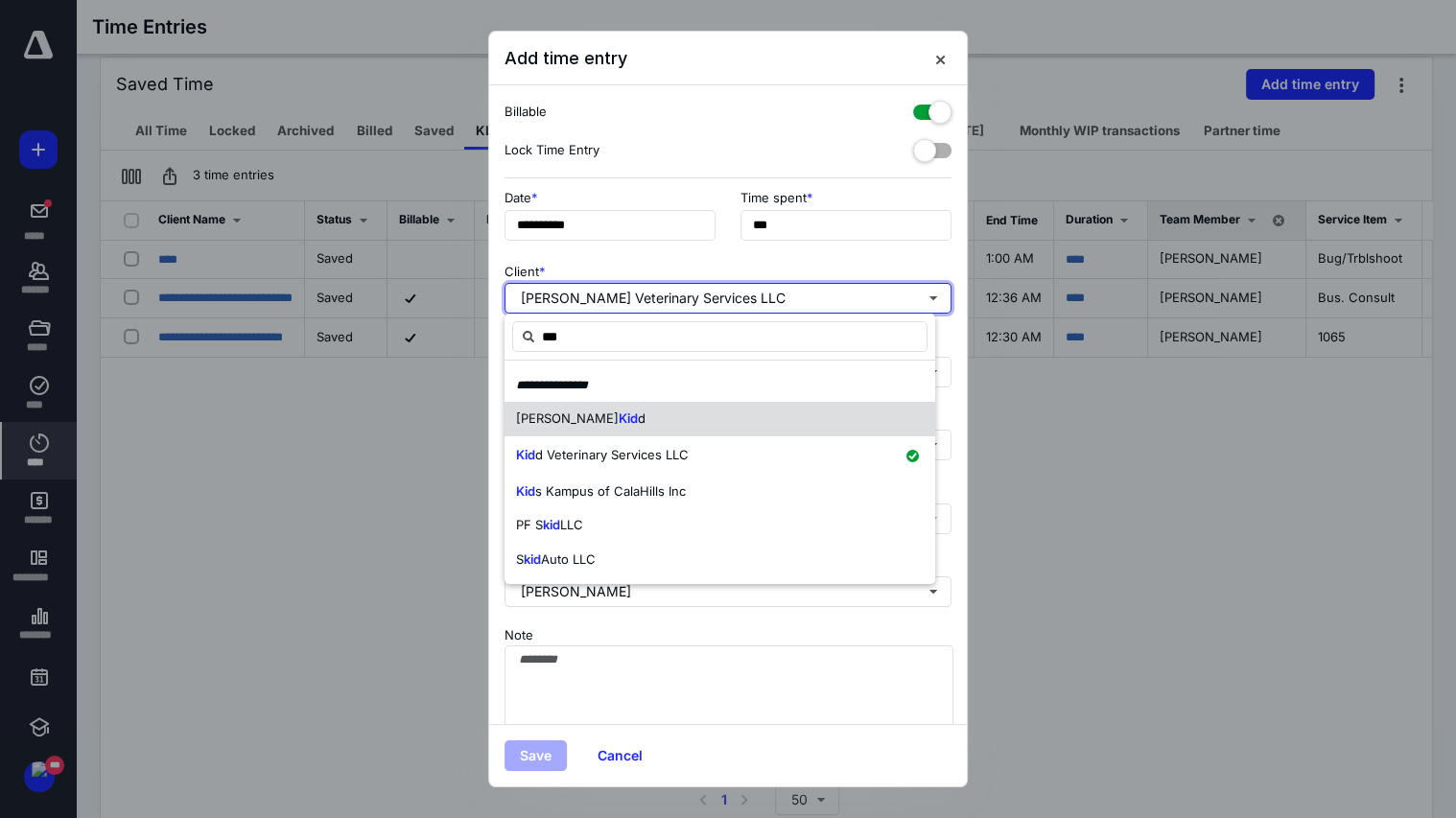 type 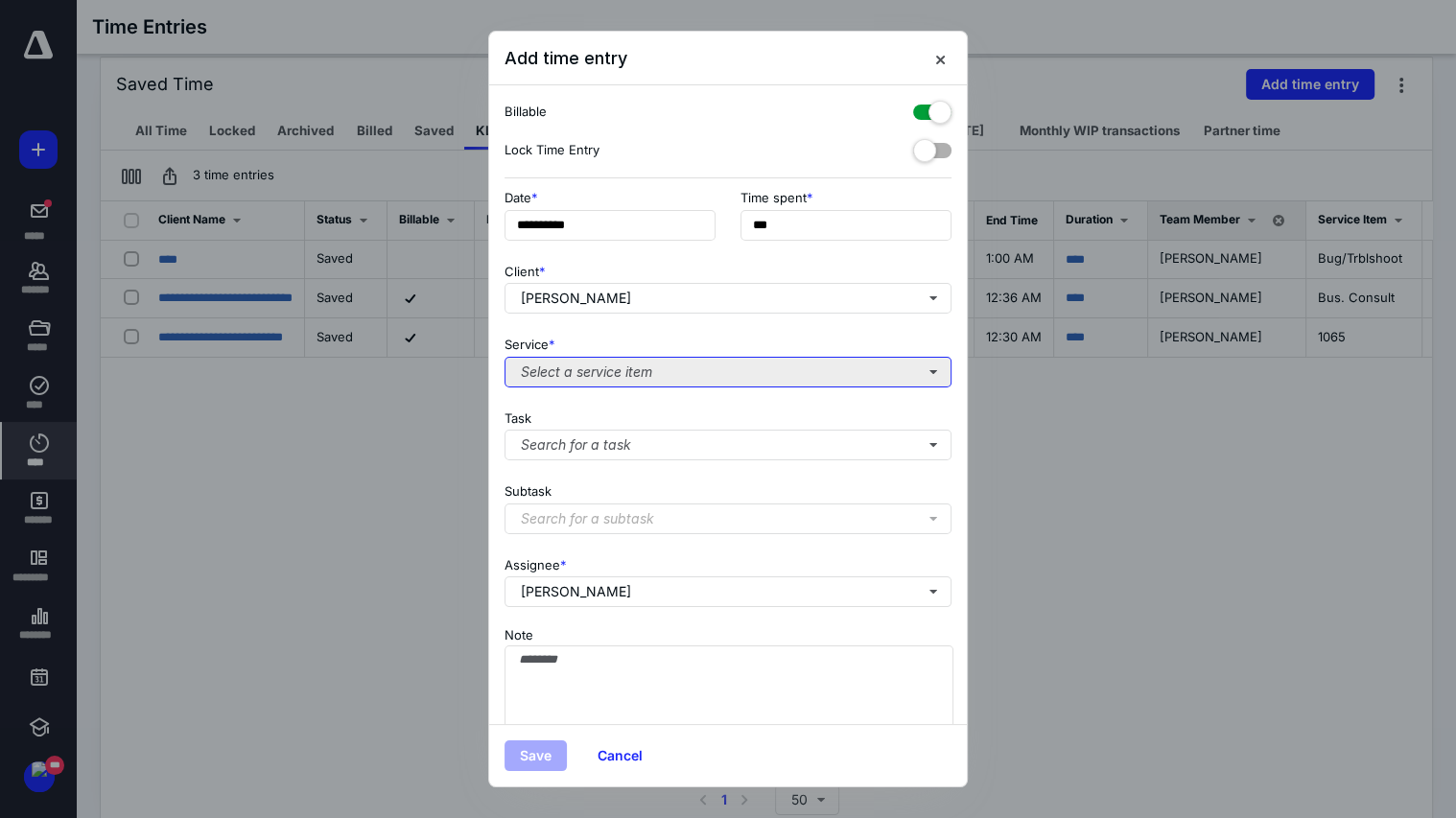 click on "Select a service item" at bounding box center (728, 372) 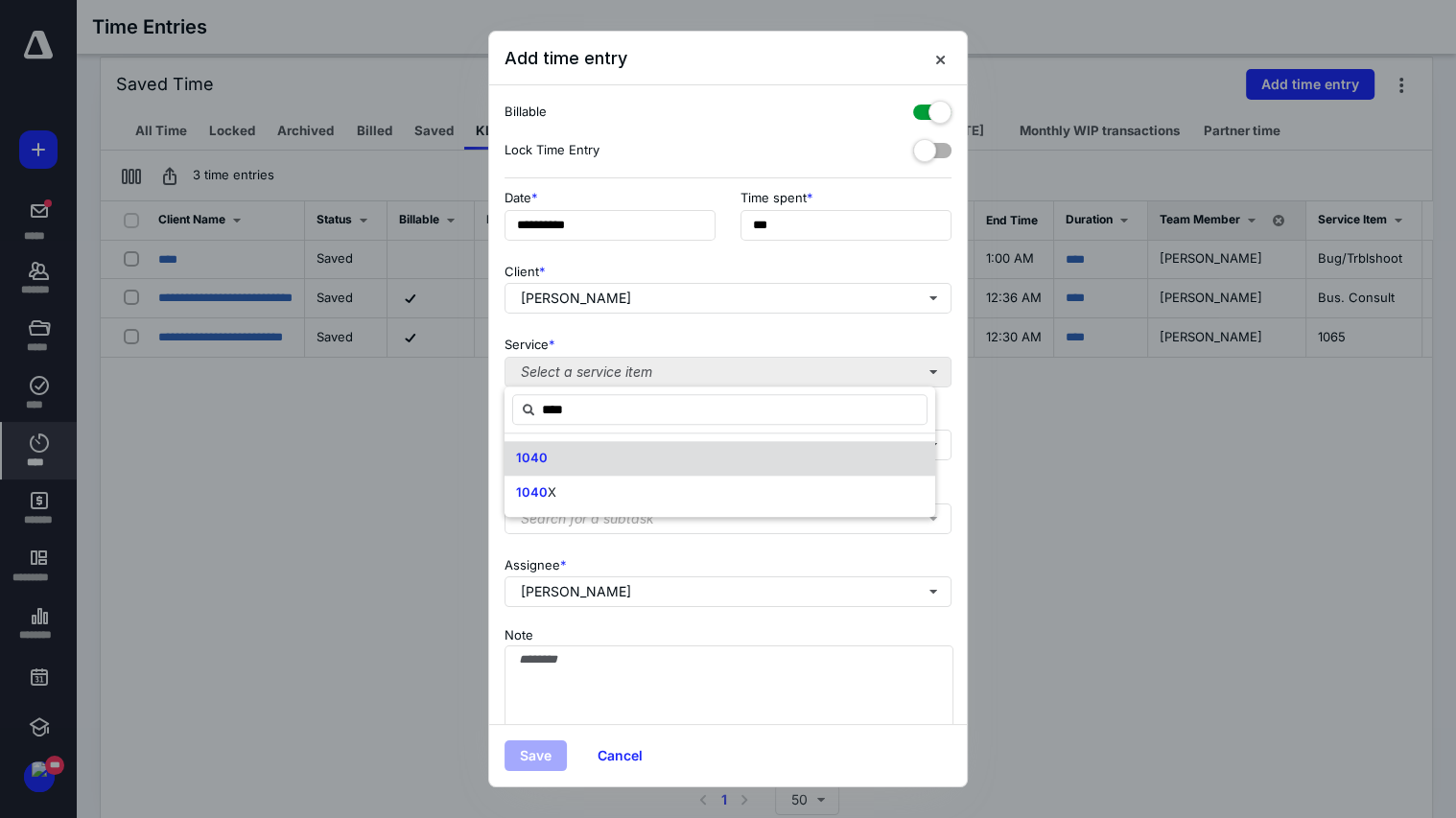 type on "****" 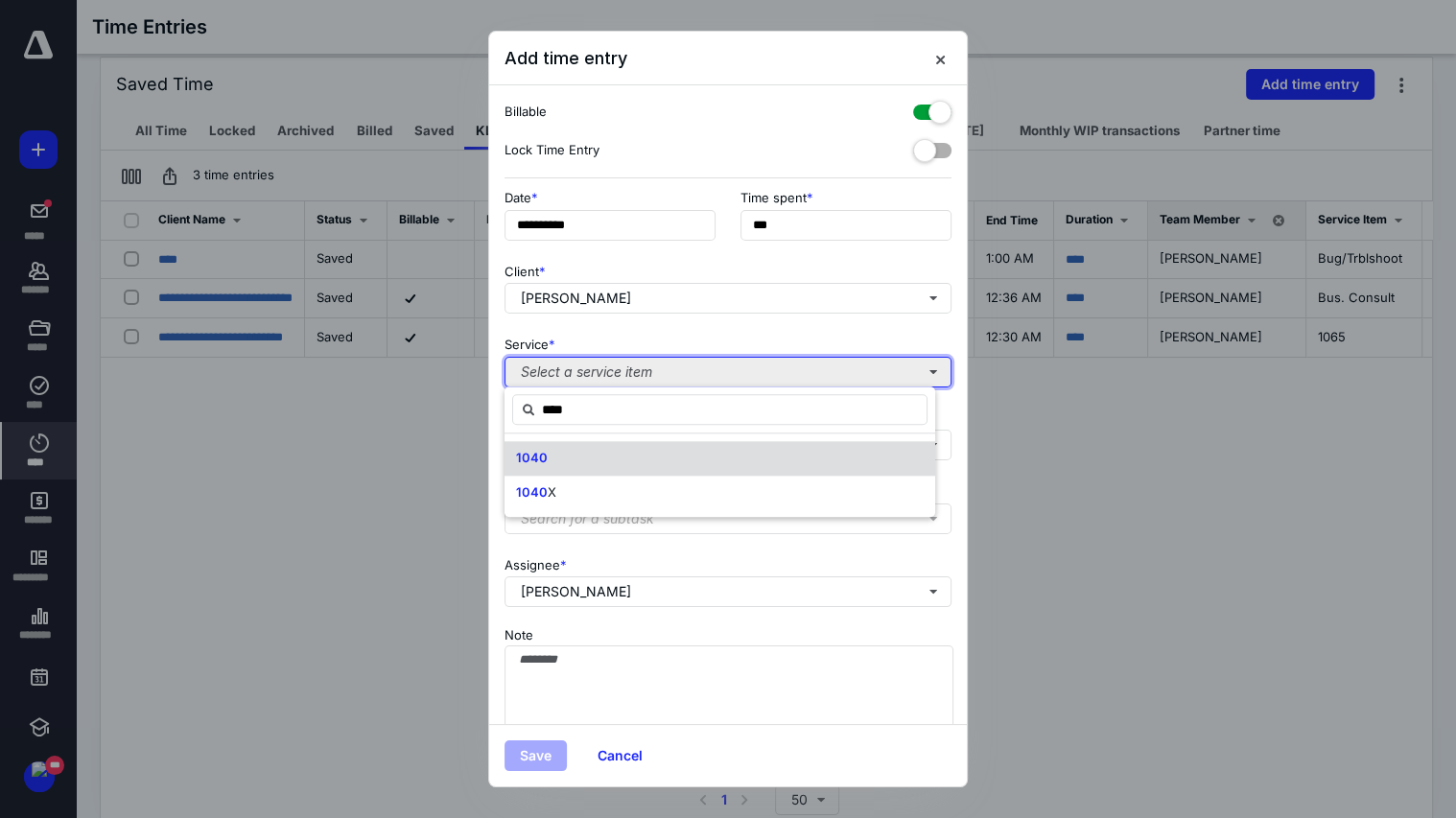 type 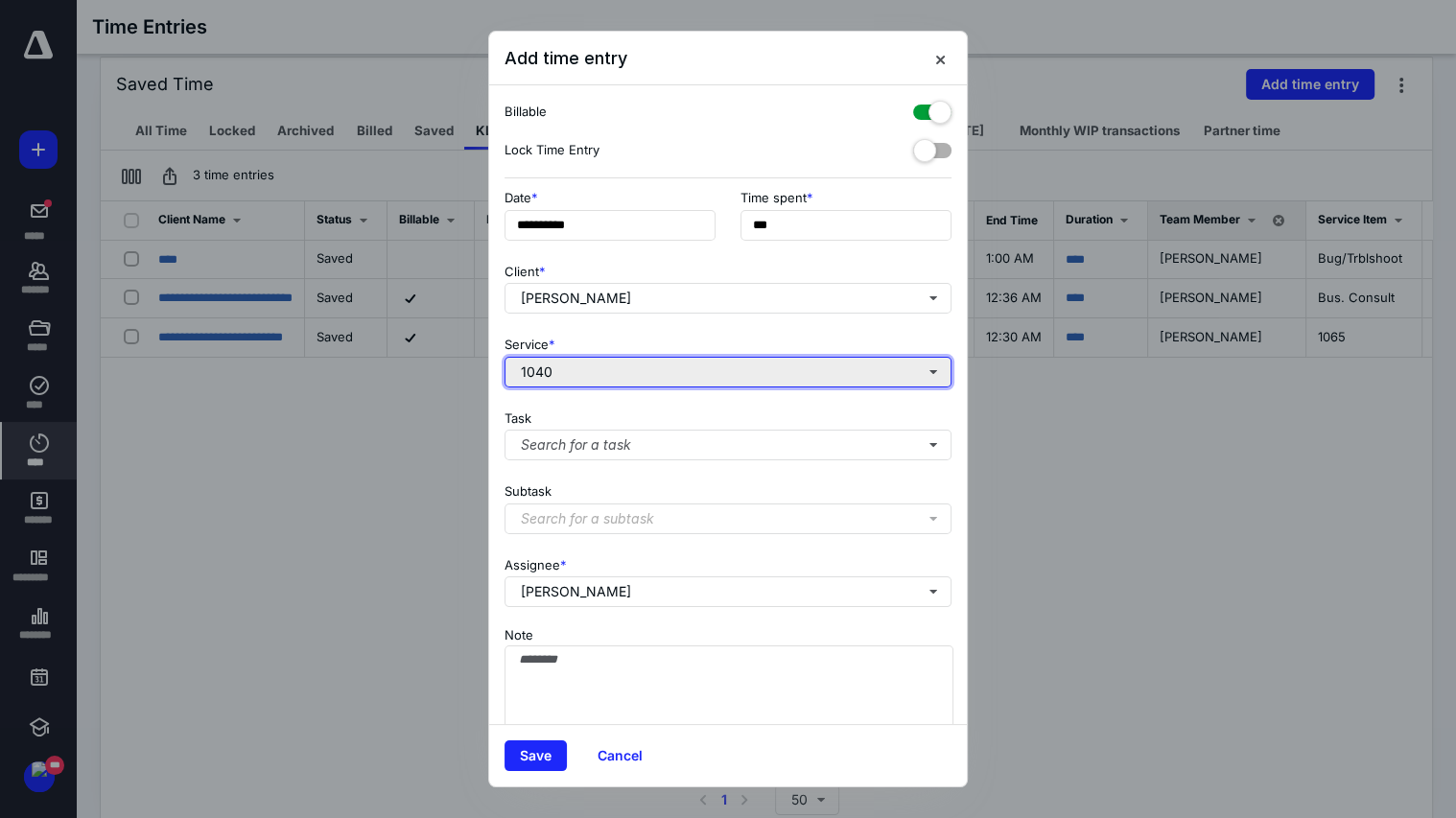 type 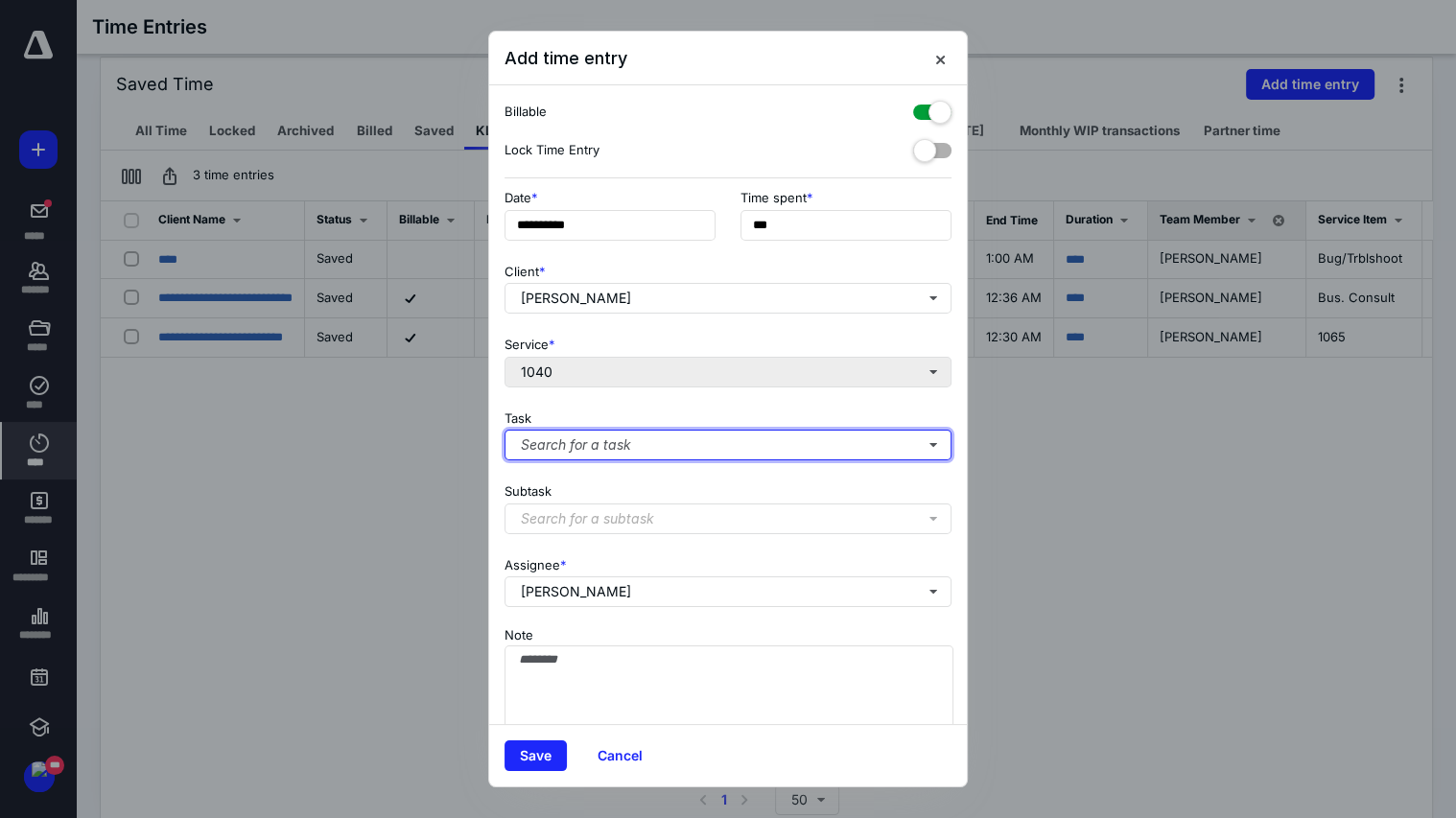 type 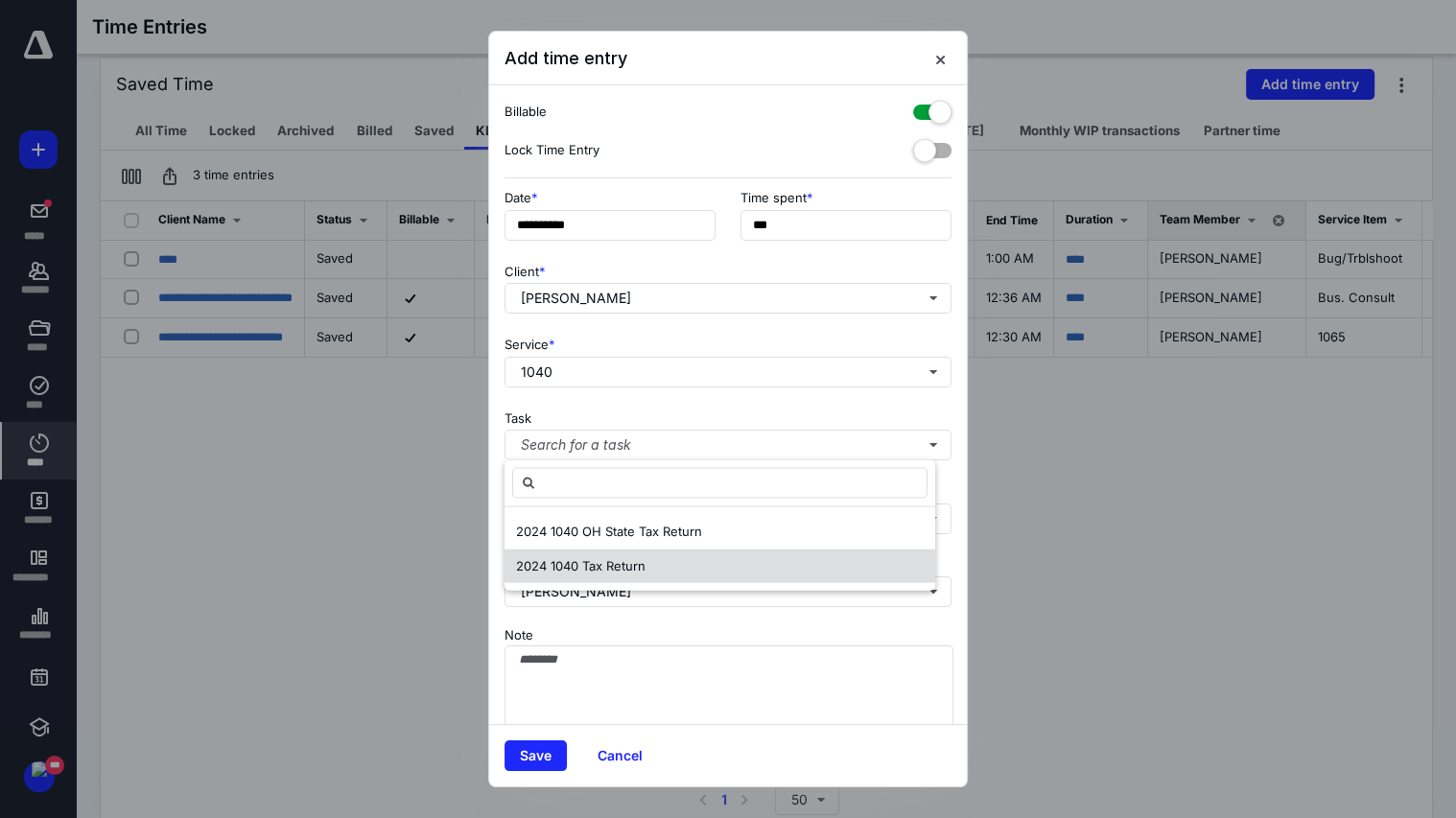 click on "2024 1040 Tax Return" at bounding box center (580, 565) 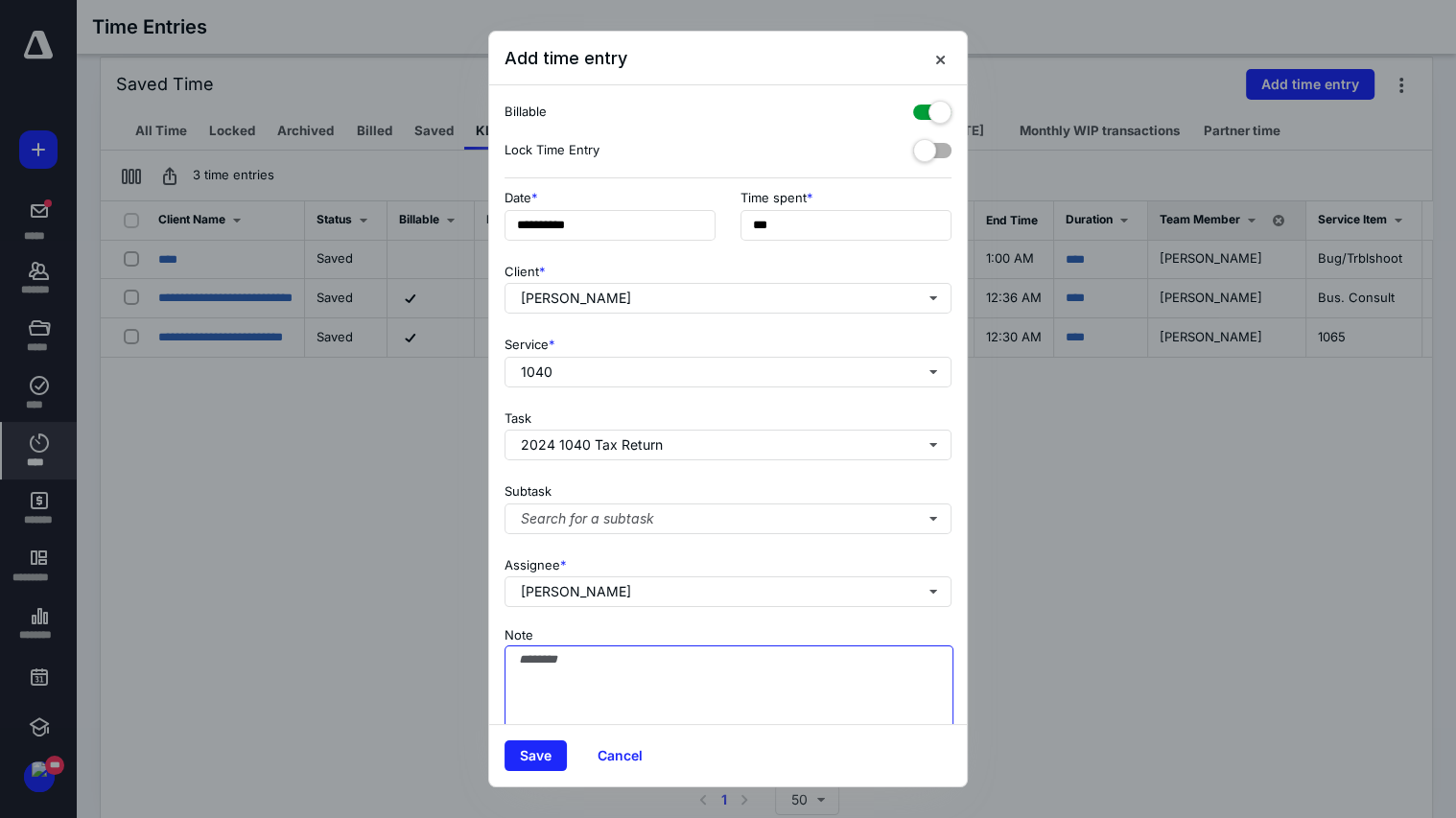 click on "Note" at bounding box center [729, 693] 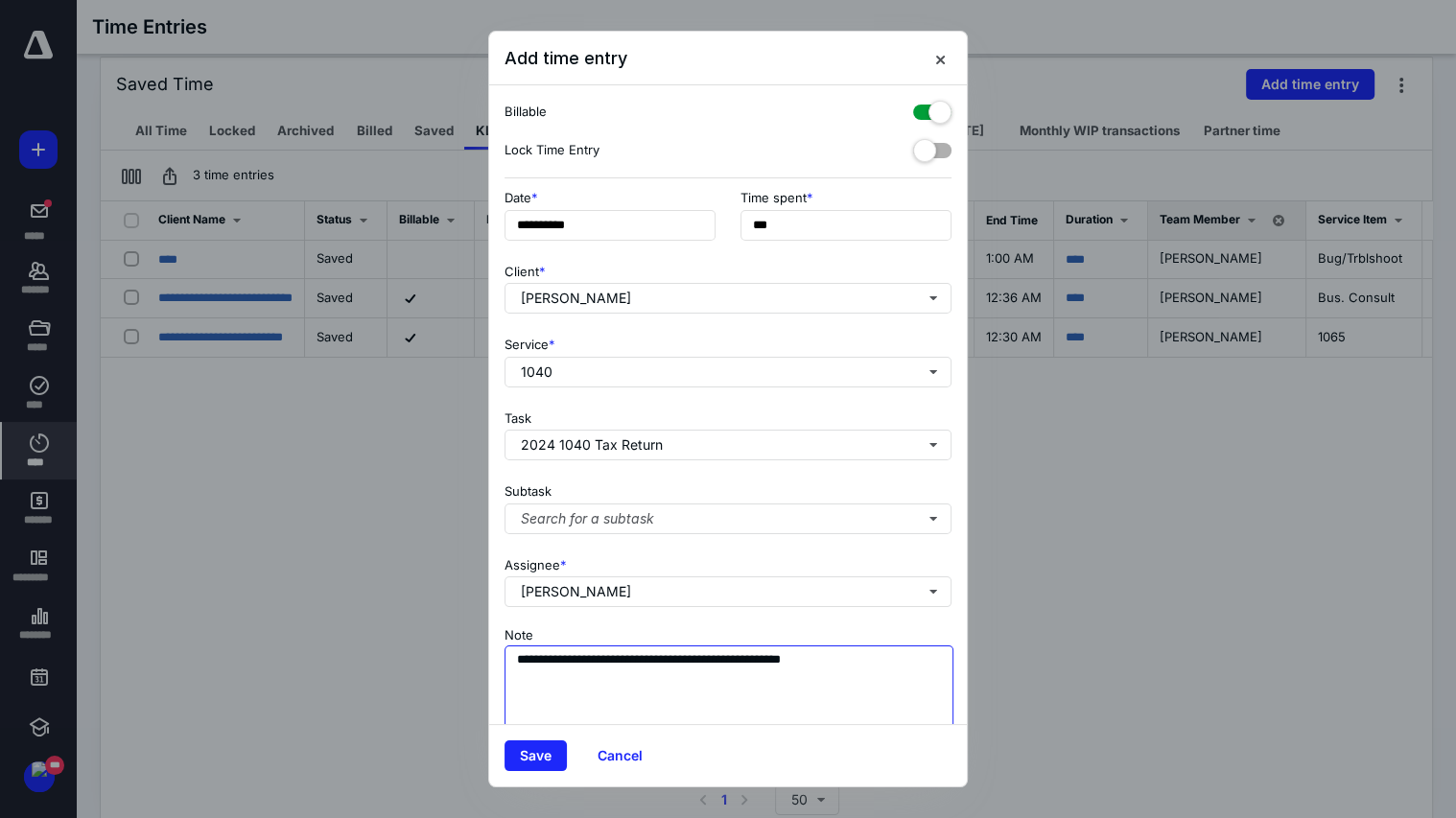 click on "**********" at bounding box center (729, 693) 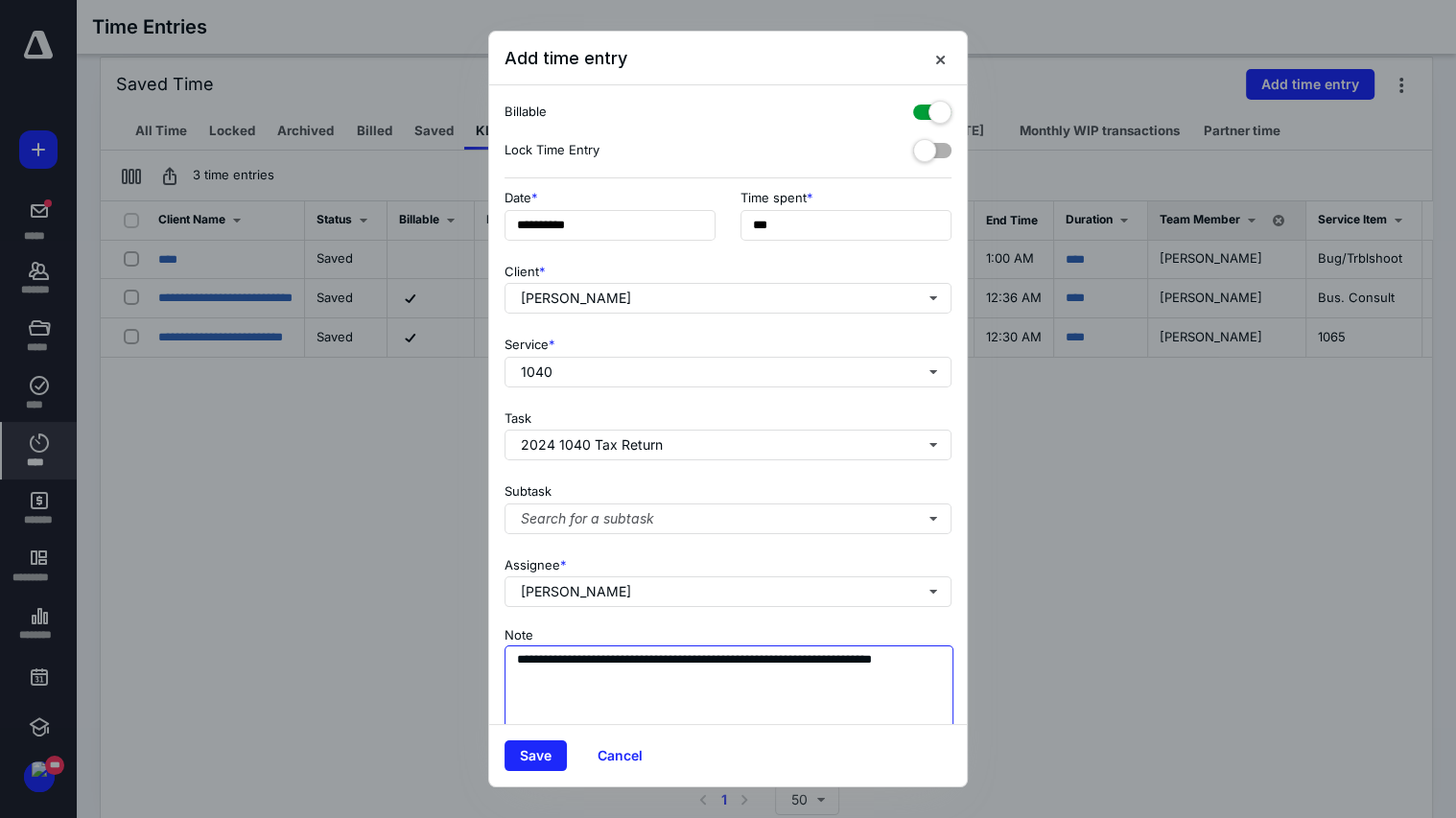 click on "**********" at bounding box center (729, 693) 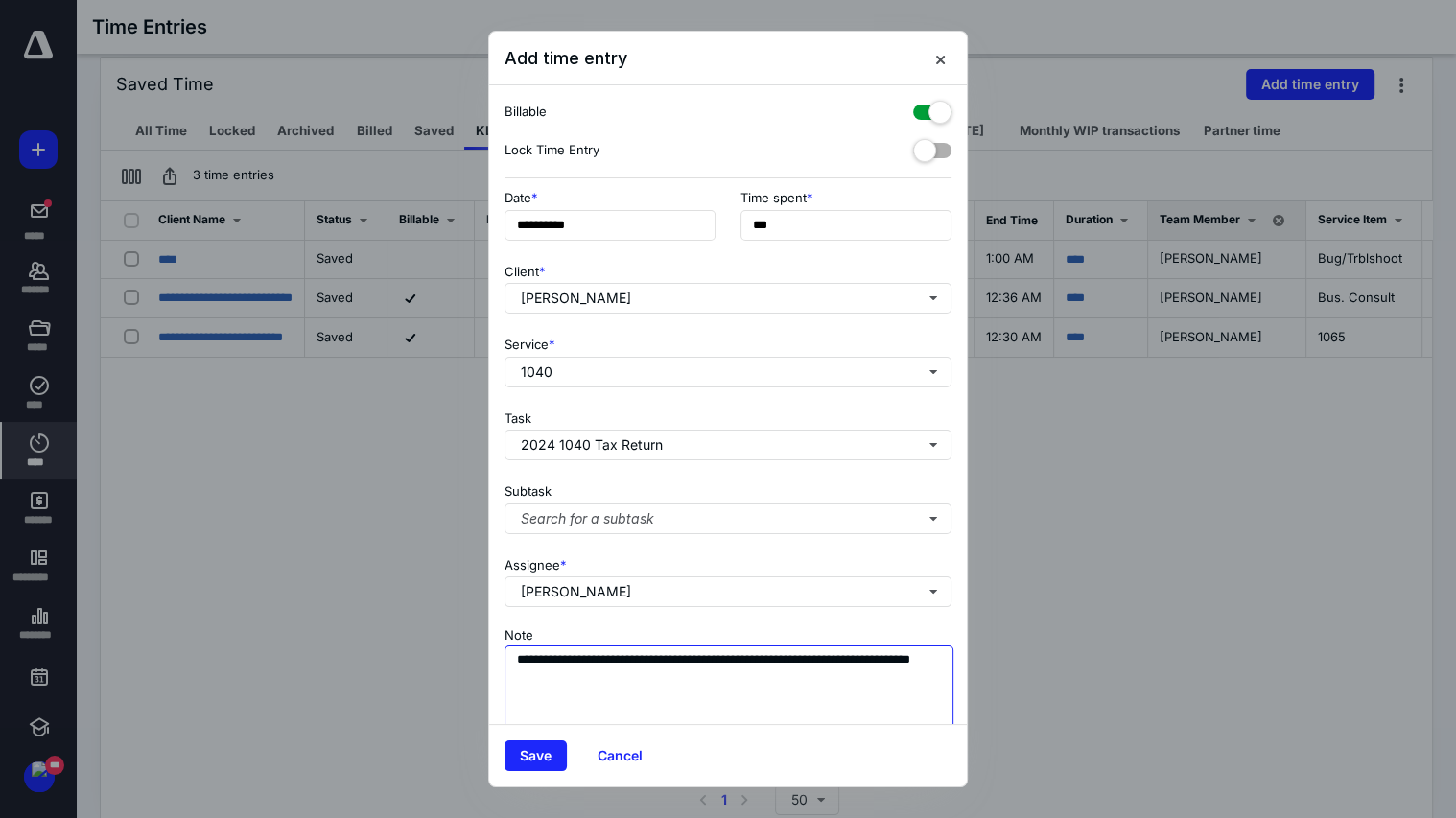 type on "**********" 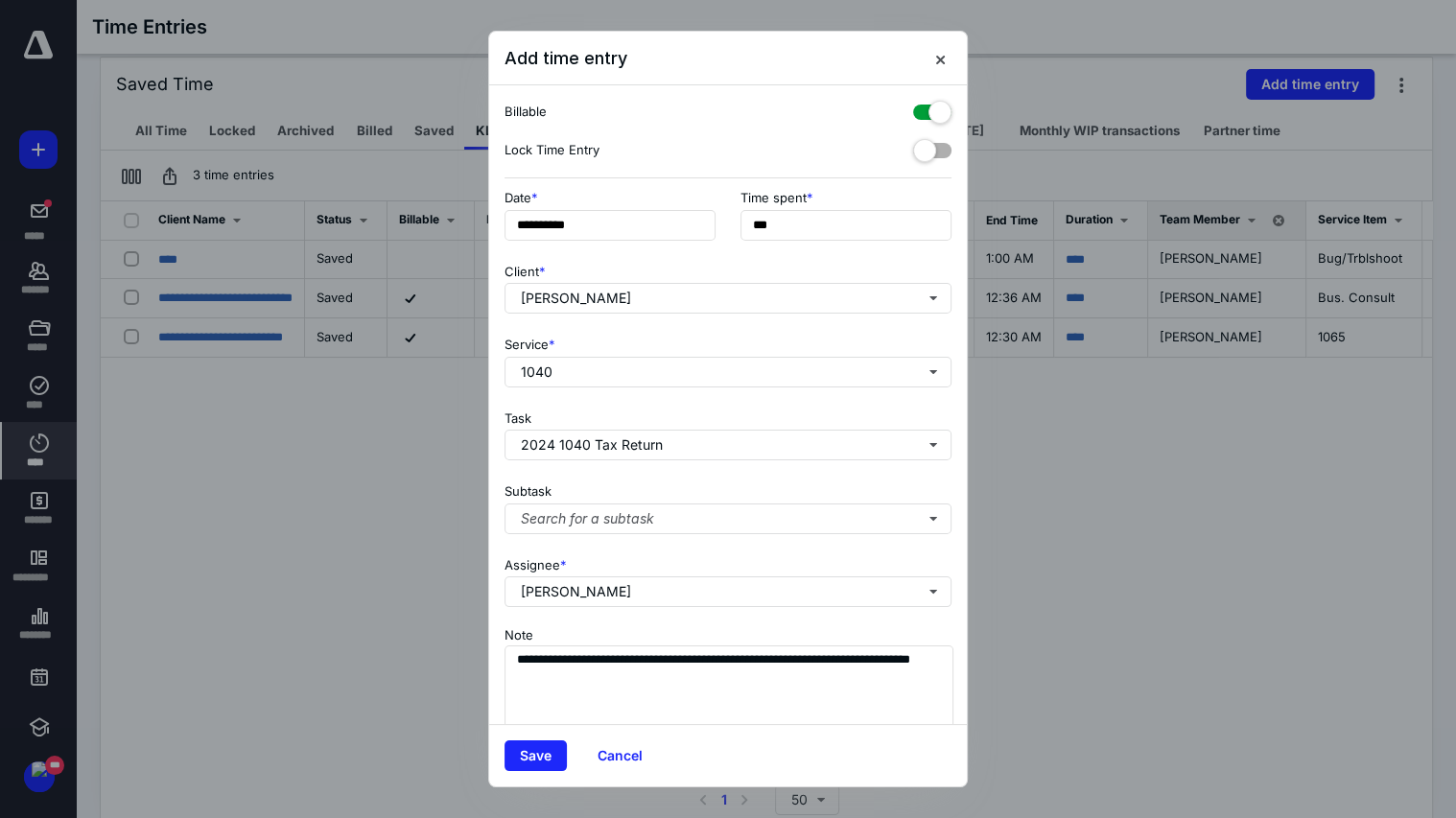 click on "**********" at bounding box center (728, 405) 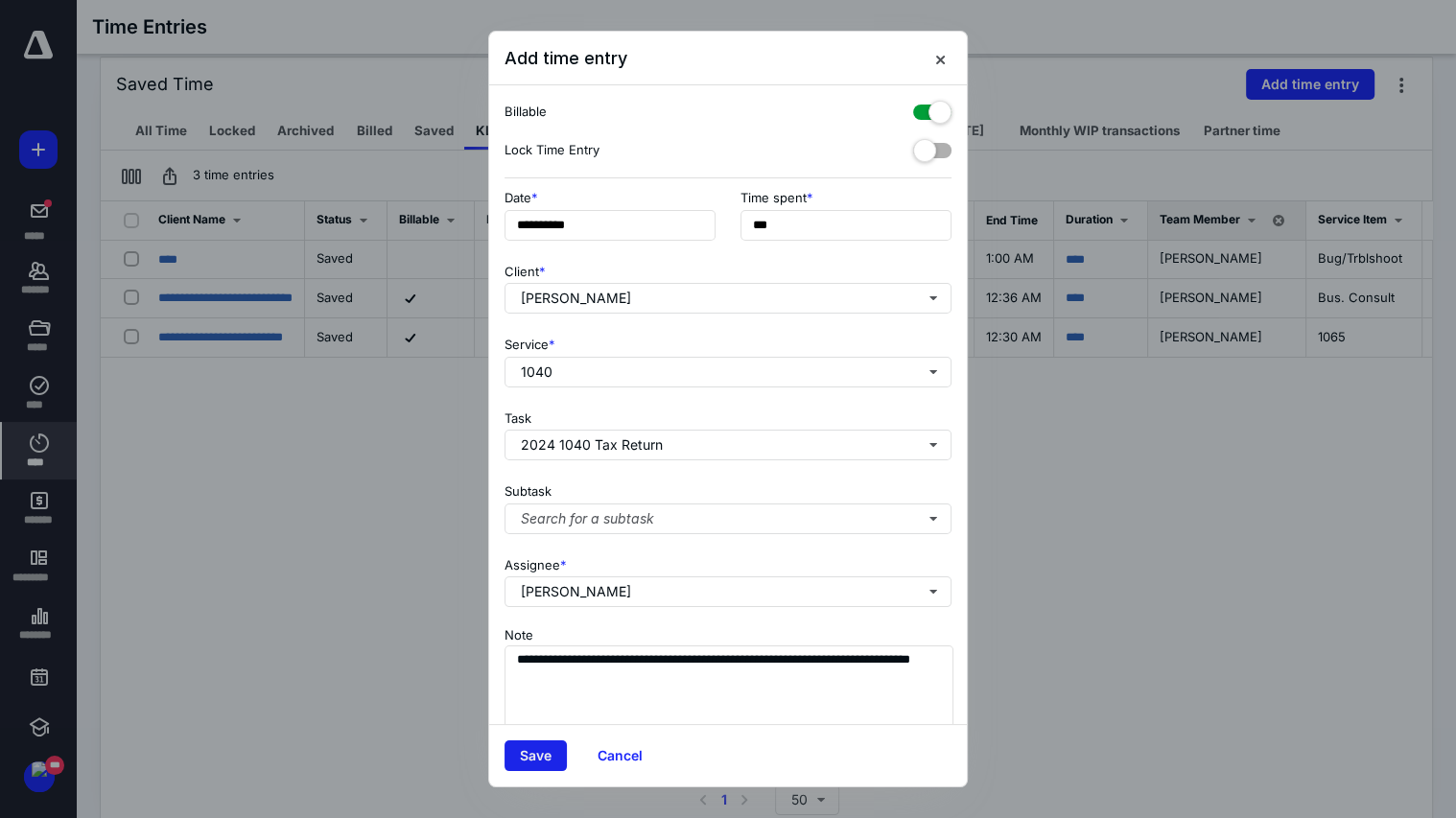click on "Save" at bounding box center [535, 756] 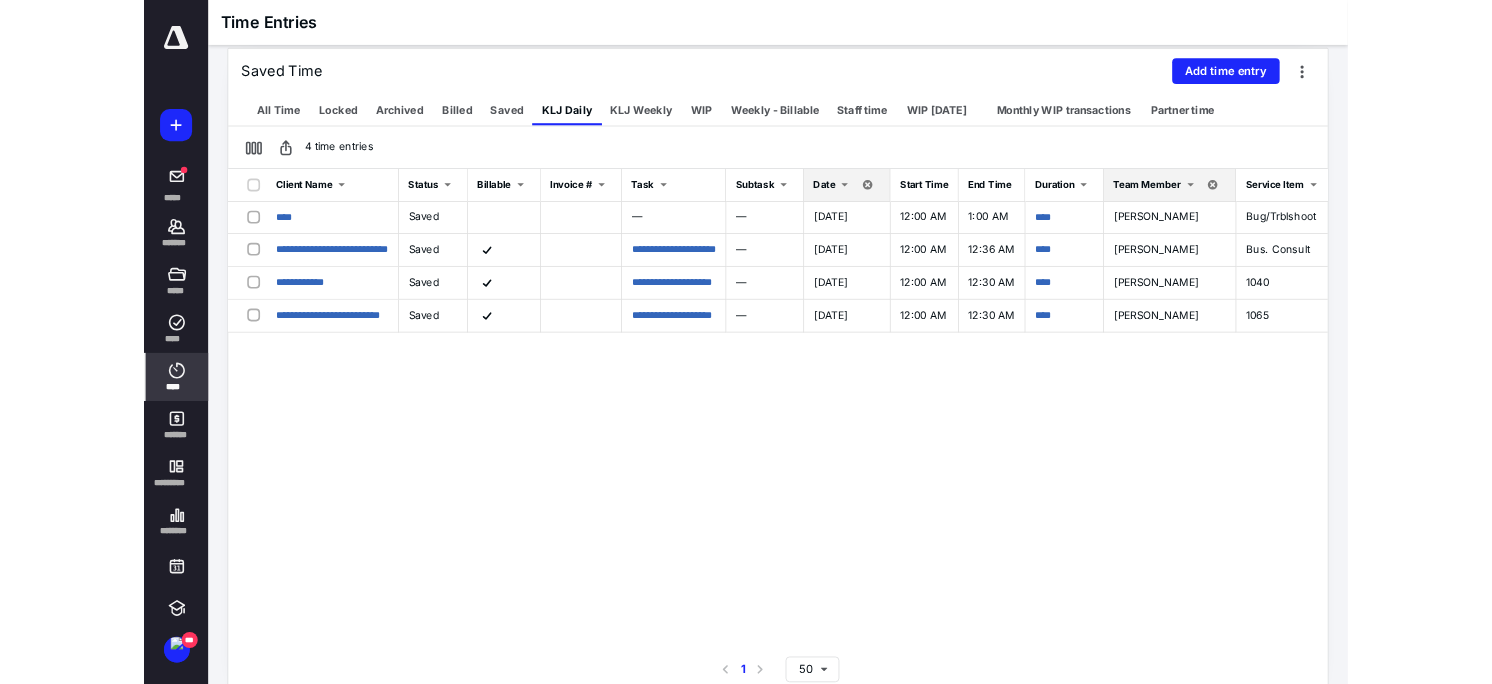 scroll, scrollTop: 0, scrollLeft: 0, axis: both 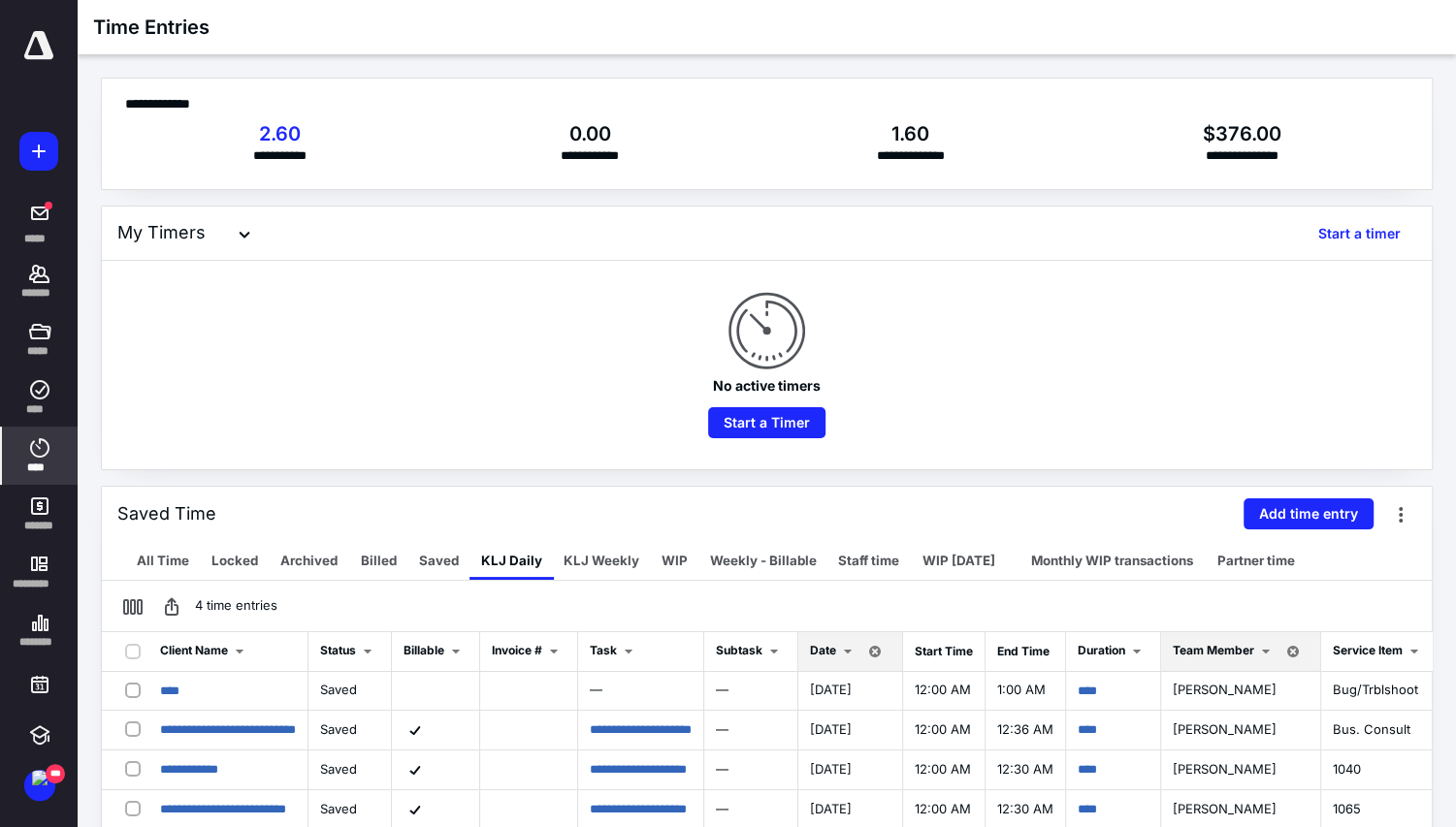 click on "Saved Time Add time entry" at bounding box center (766, 514) 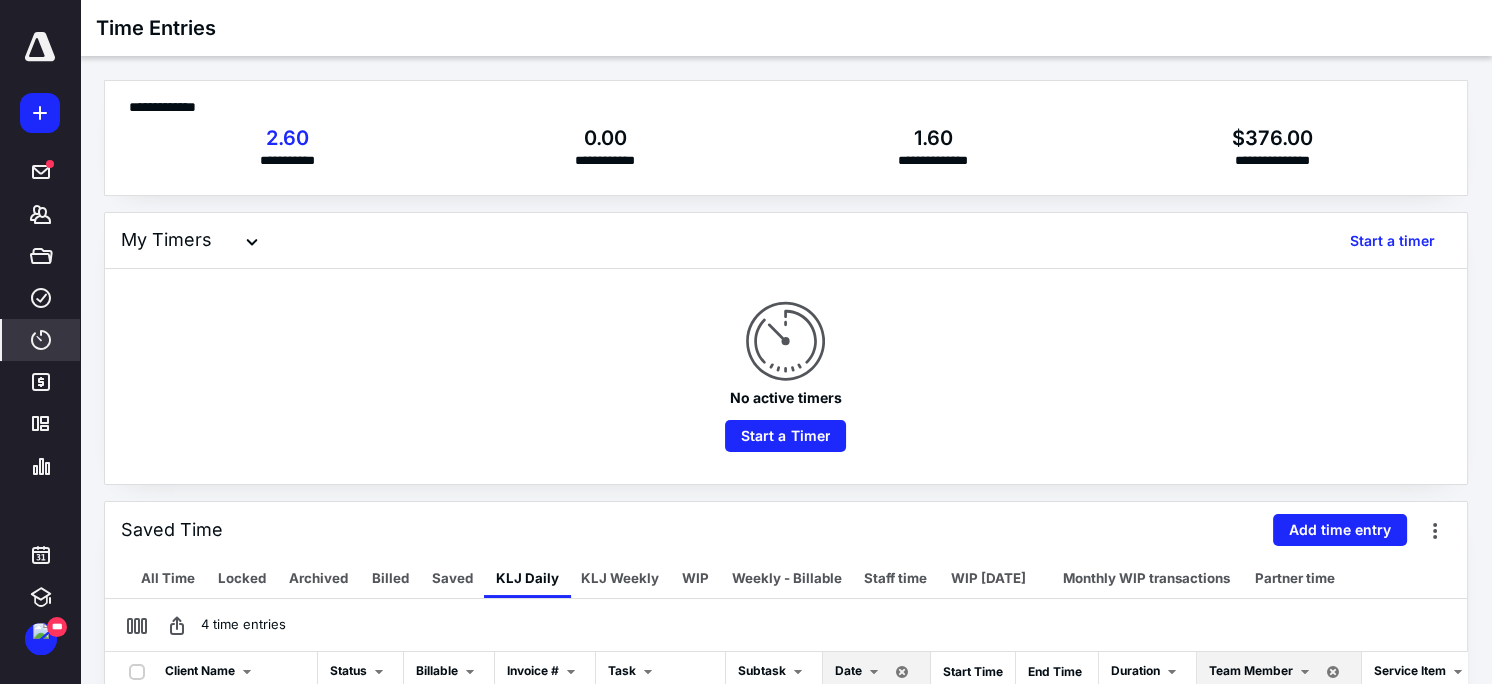 drag, startPoint x: 529, startPoint y: 371, endPoint x: 284, endPoint y: 82, distance: 378.87466 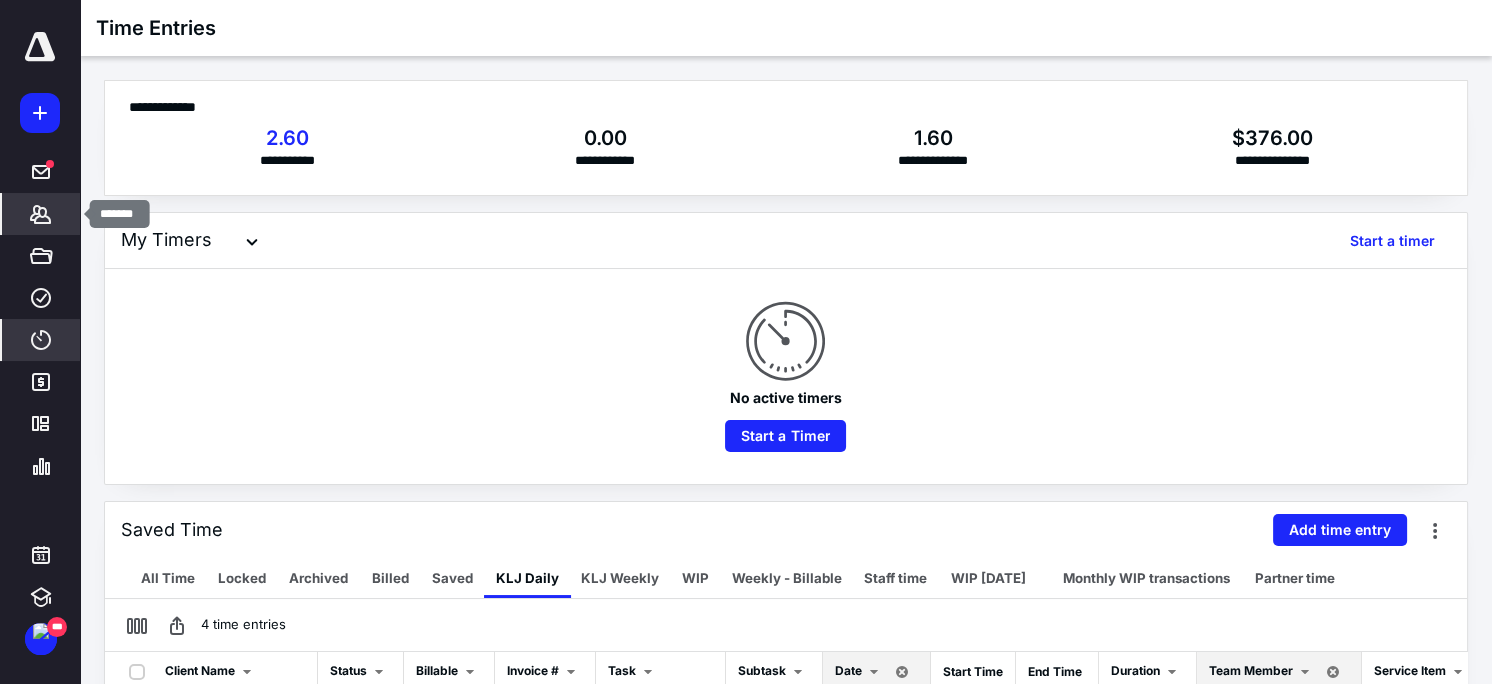click 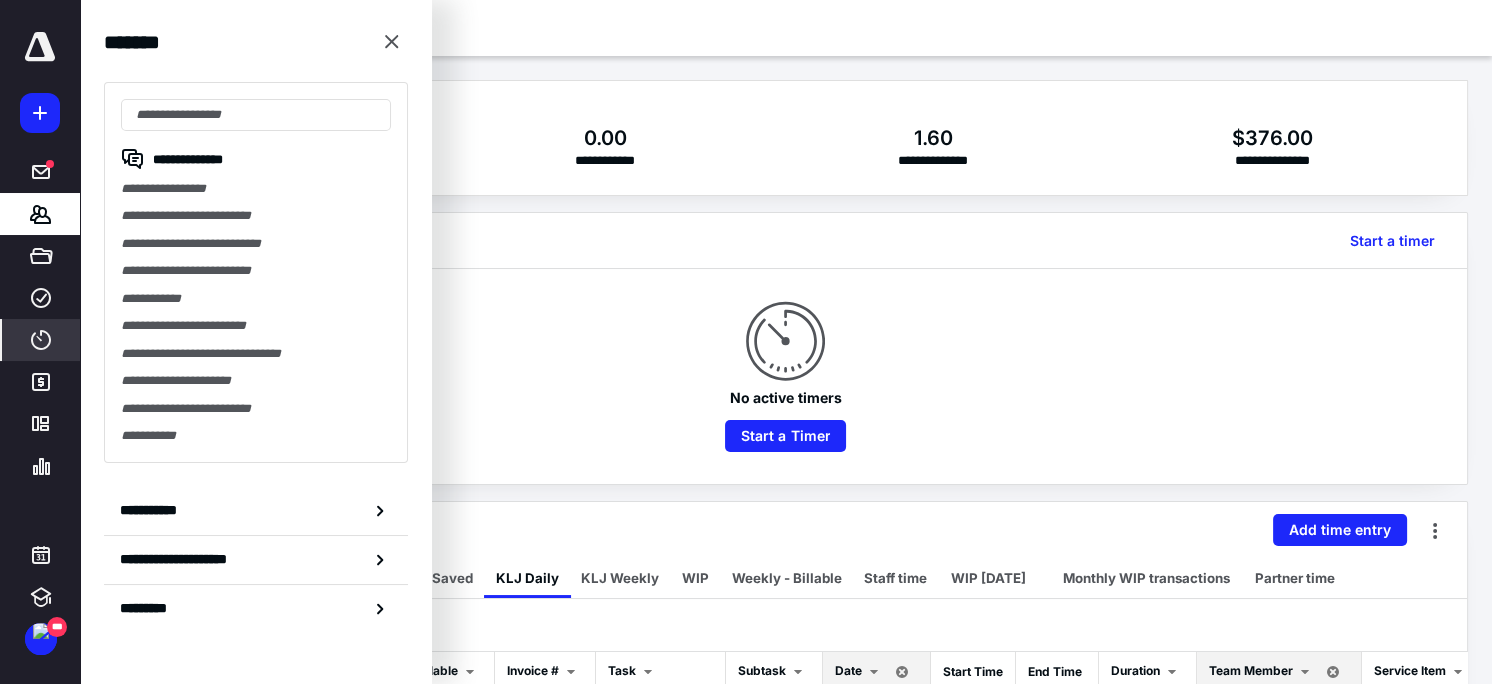 click on "No active timers Start a Timer" at bounding box center (786, 376) 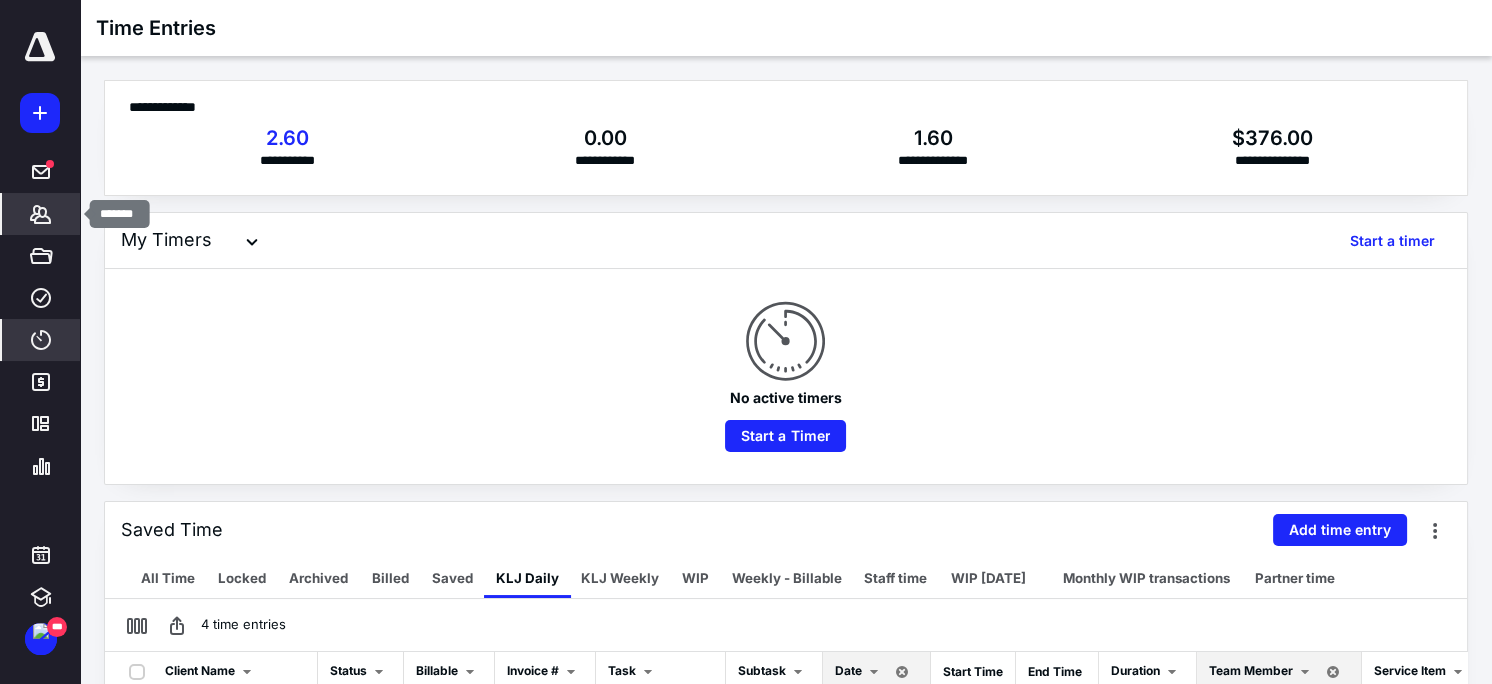 click 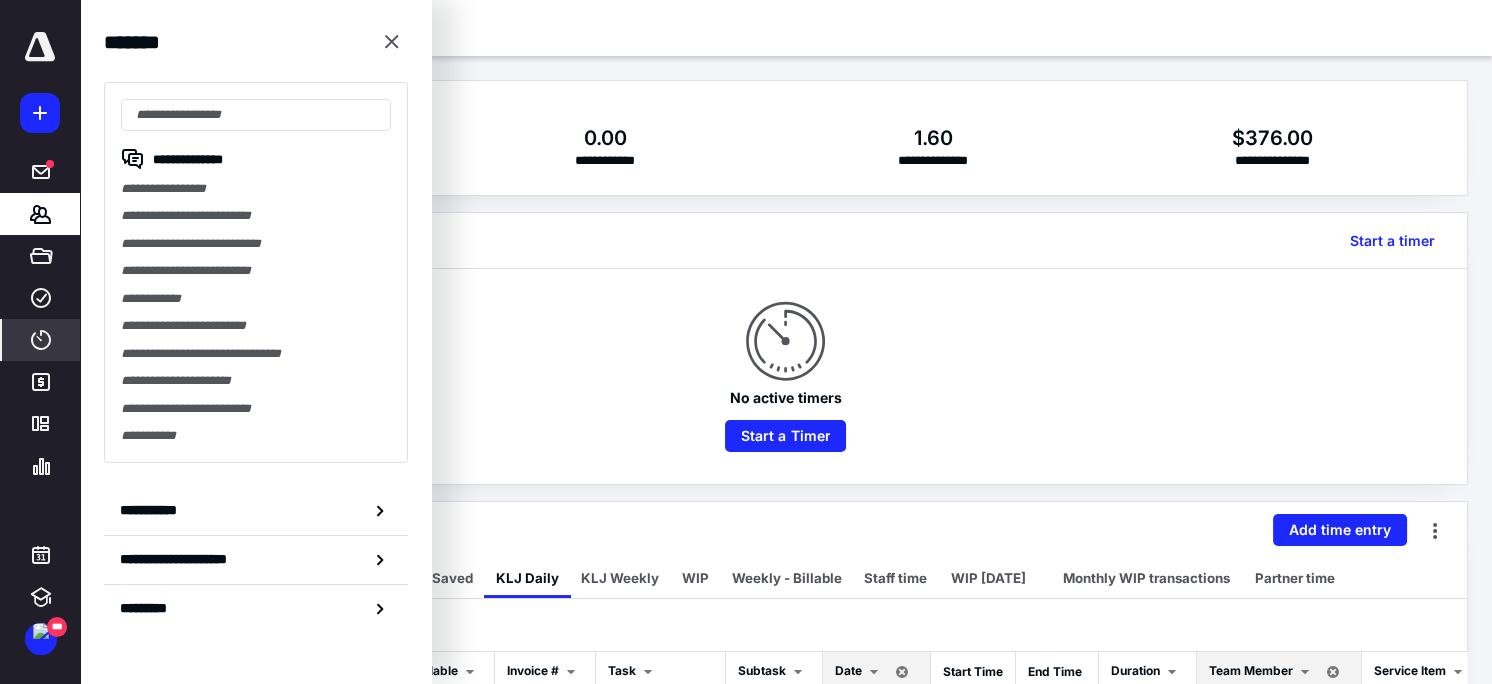 click on "No active timers Start a Timer" at bounding box center [786, 376] 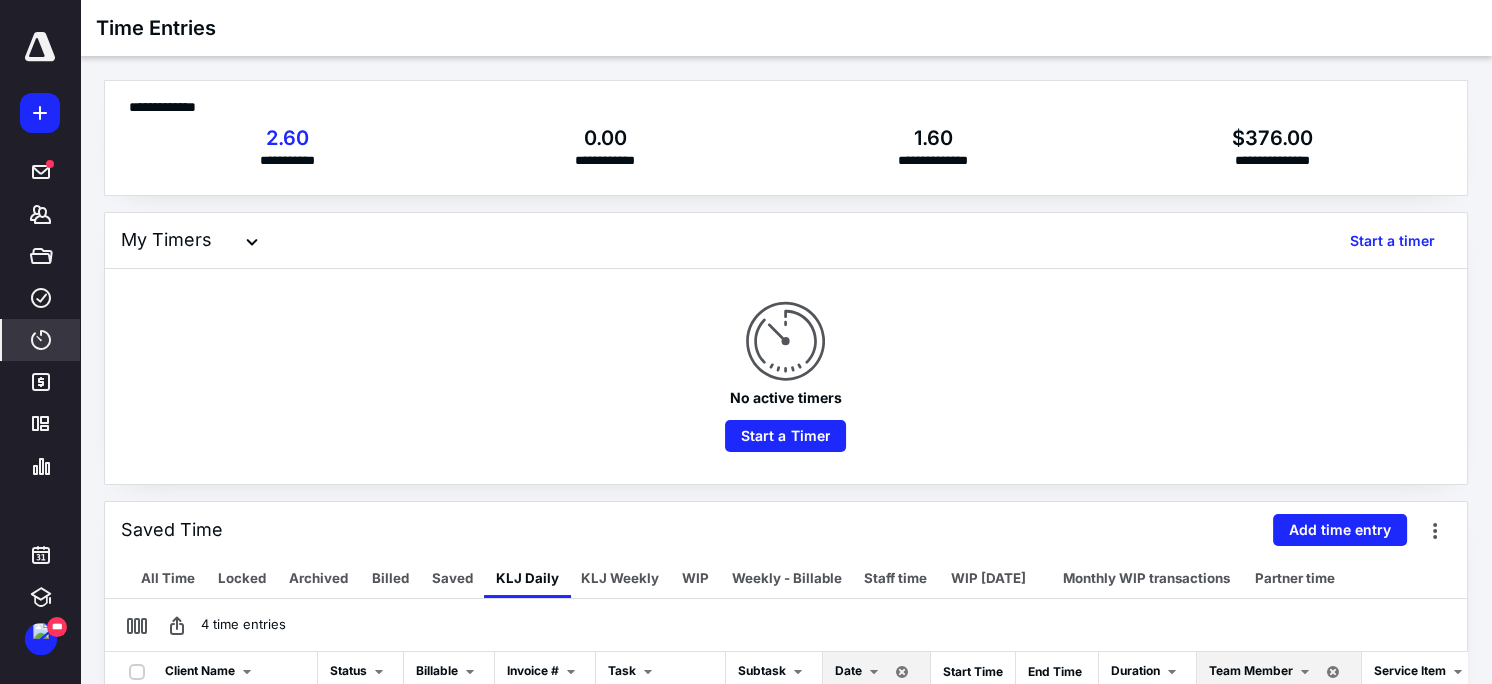 click on "No active timers Start a Timer" at bounding box center [786, 376] 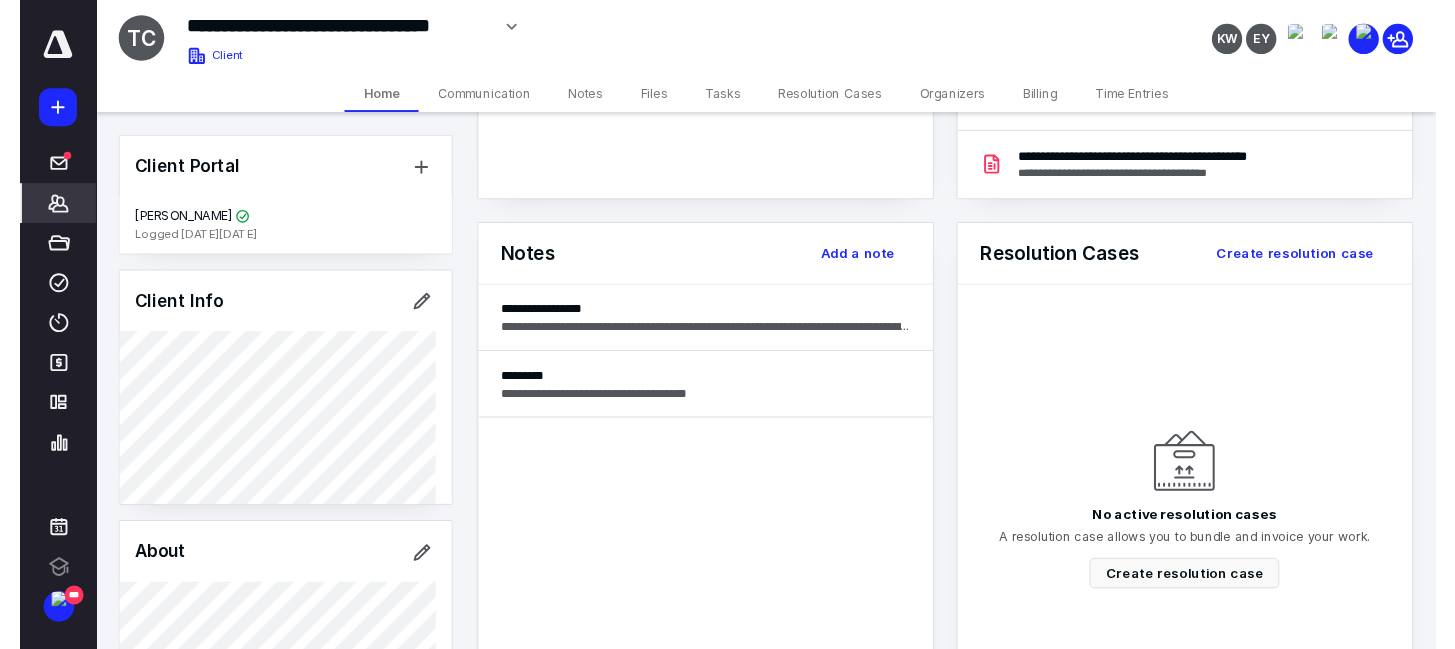 scroll, scrollTop: 0, scrollLeft: 0, axis: both 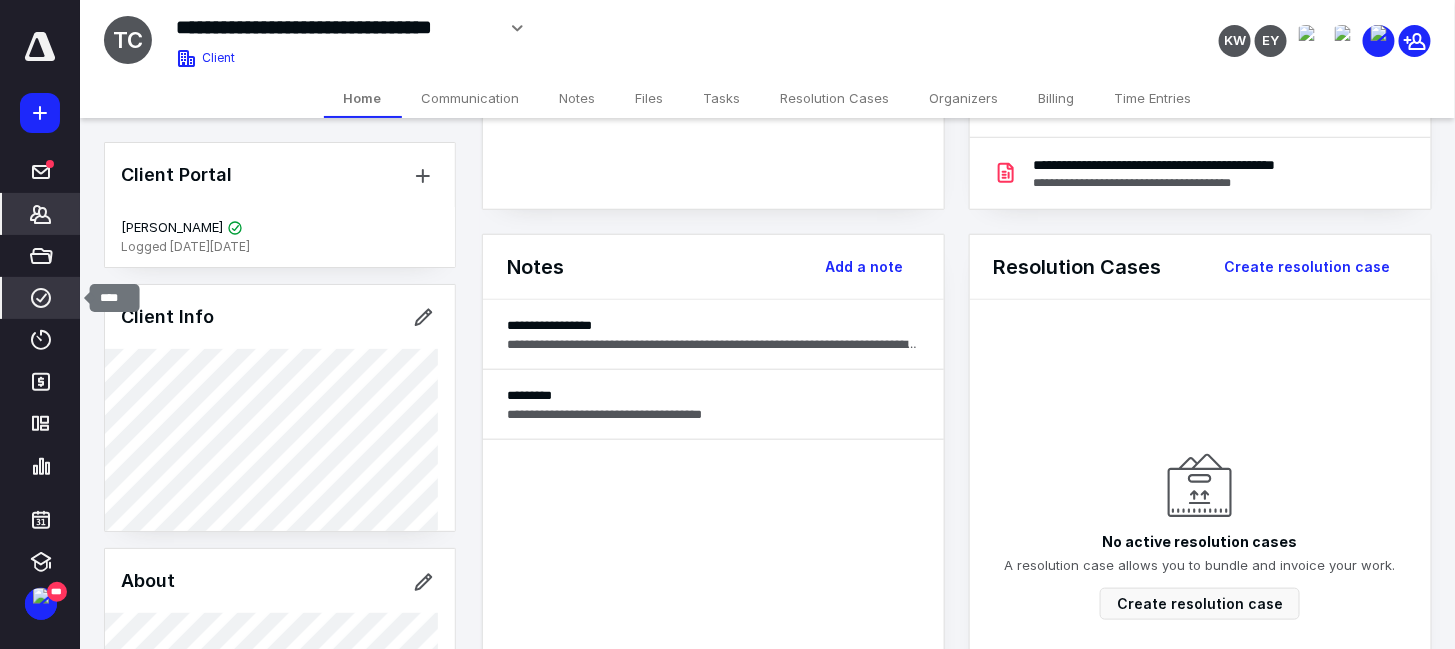 click 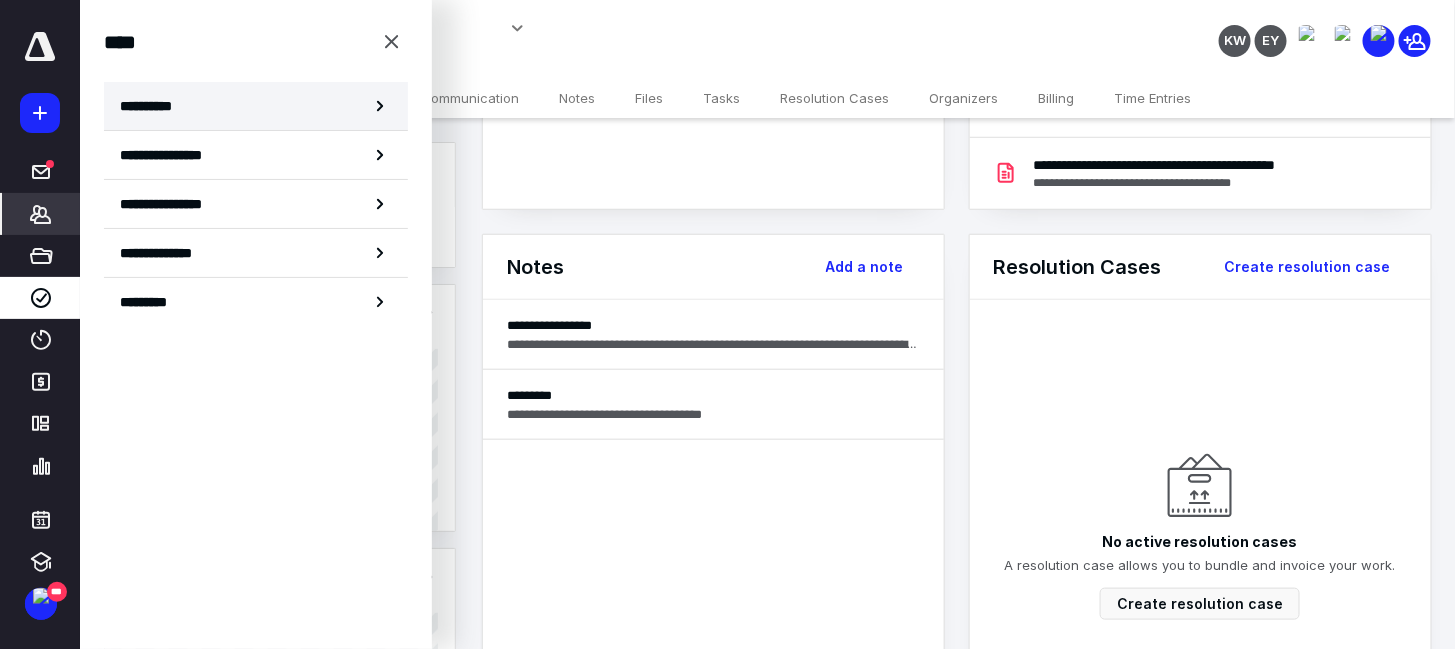 click on "**********" at bounding box center (256, 106) 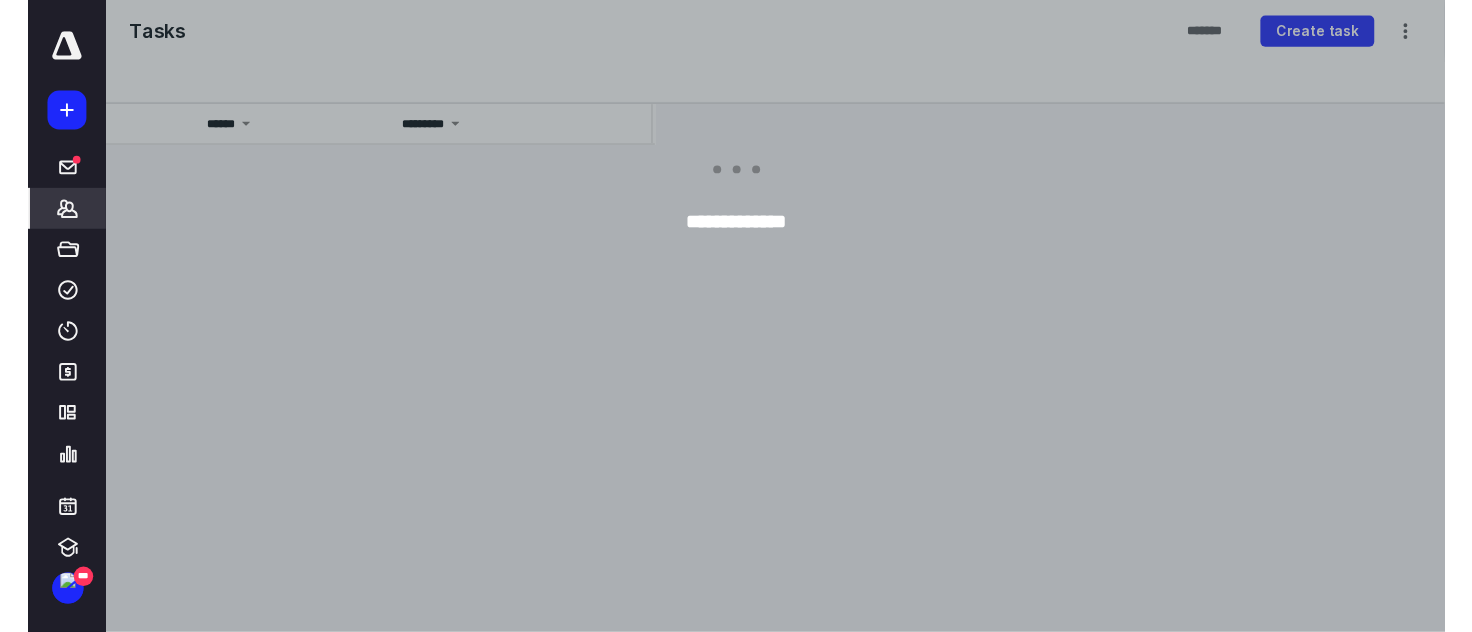 scroll, scrollTop: 0, scrollLeft: 0, axis: both 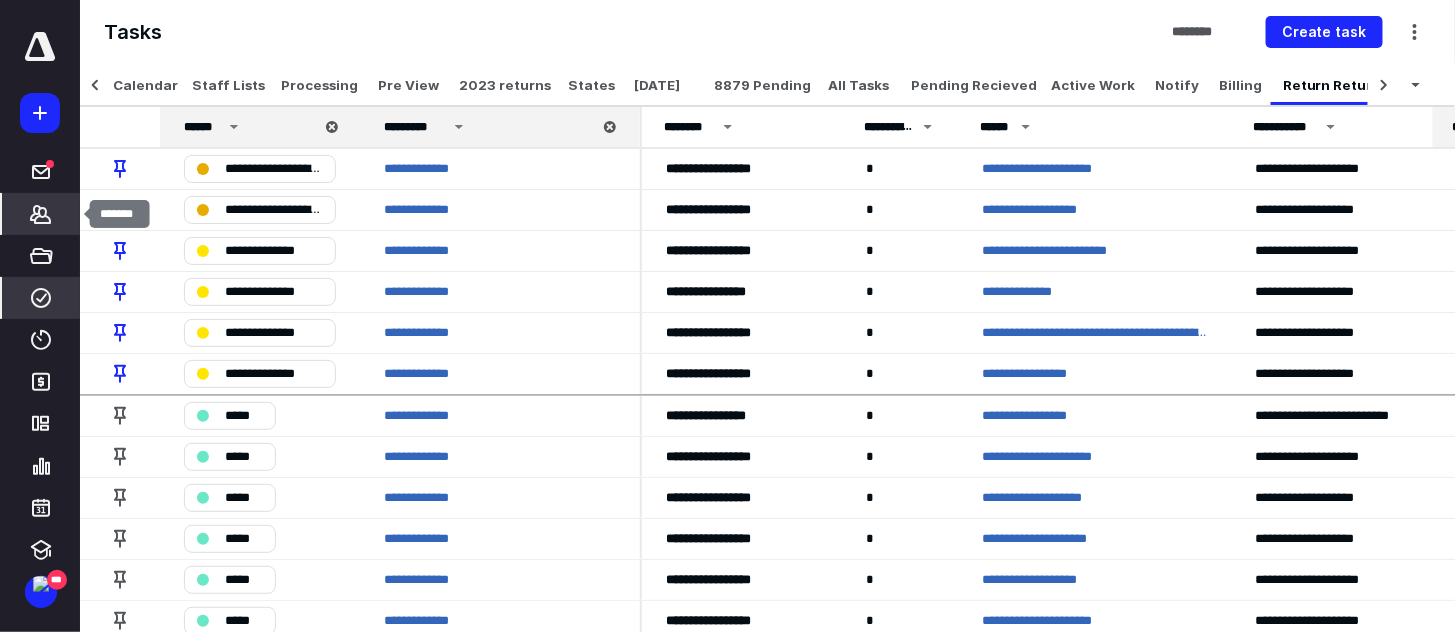 click 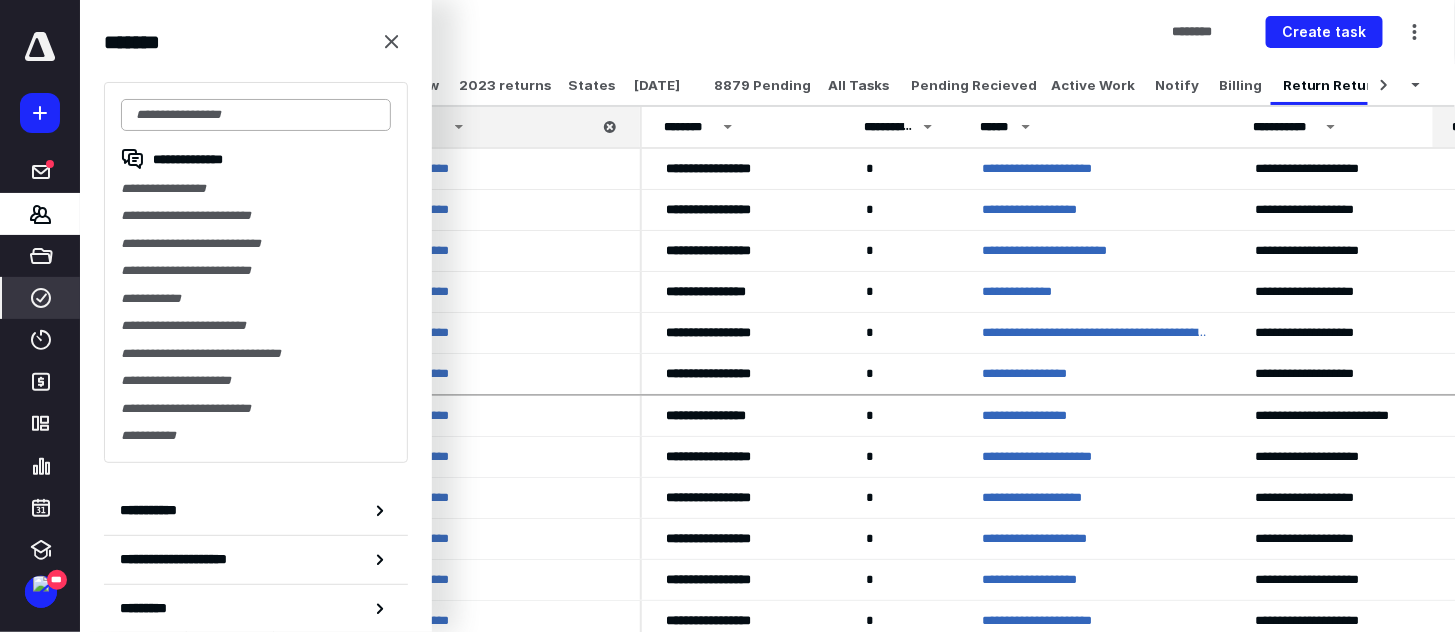 click at bounding box center [256, 115] 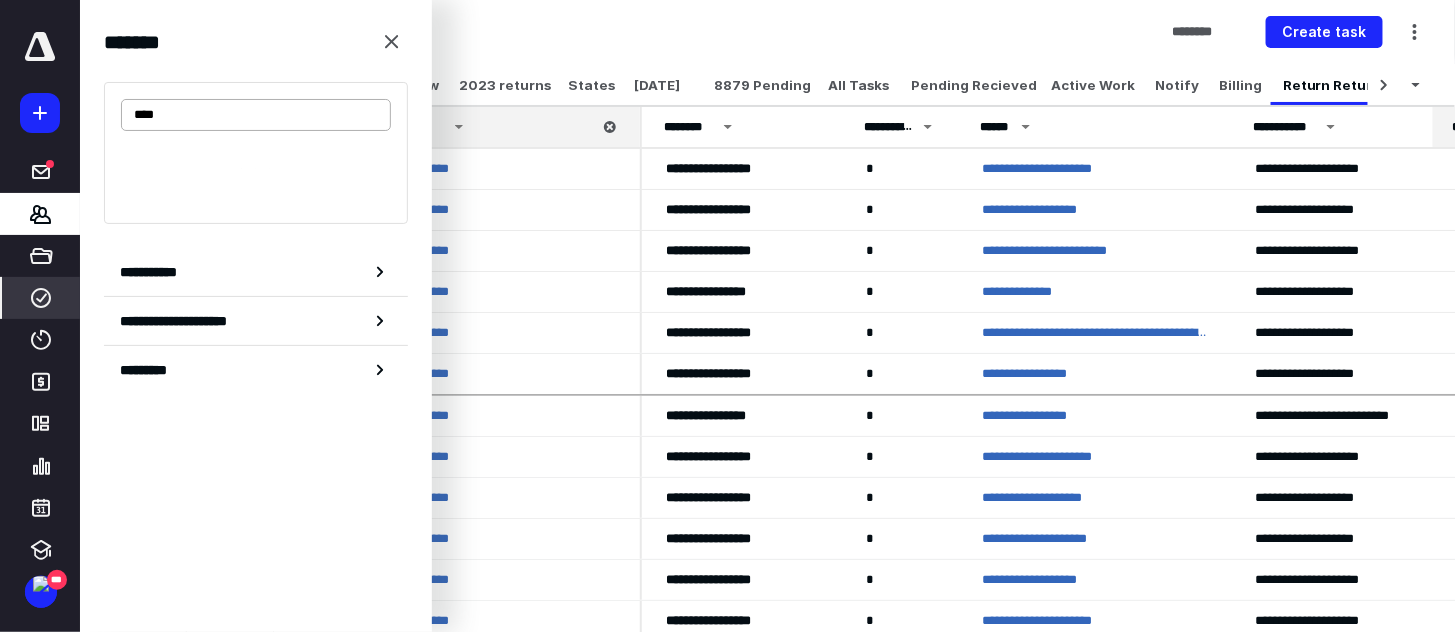 type on "*****" 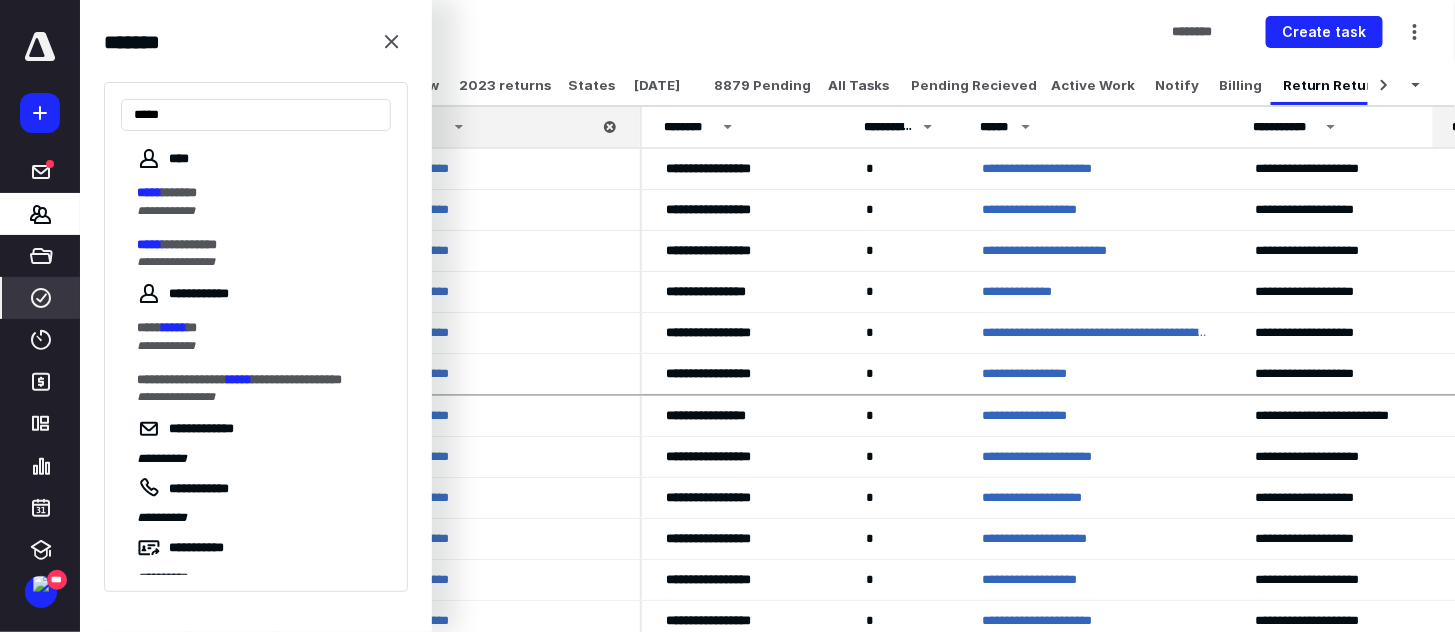 drag, startPoint x: 214, startPoint y: 110, endPoint x: -79, endPoint y: 96, distance: 293.3343 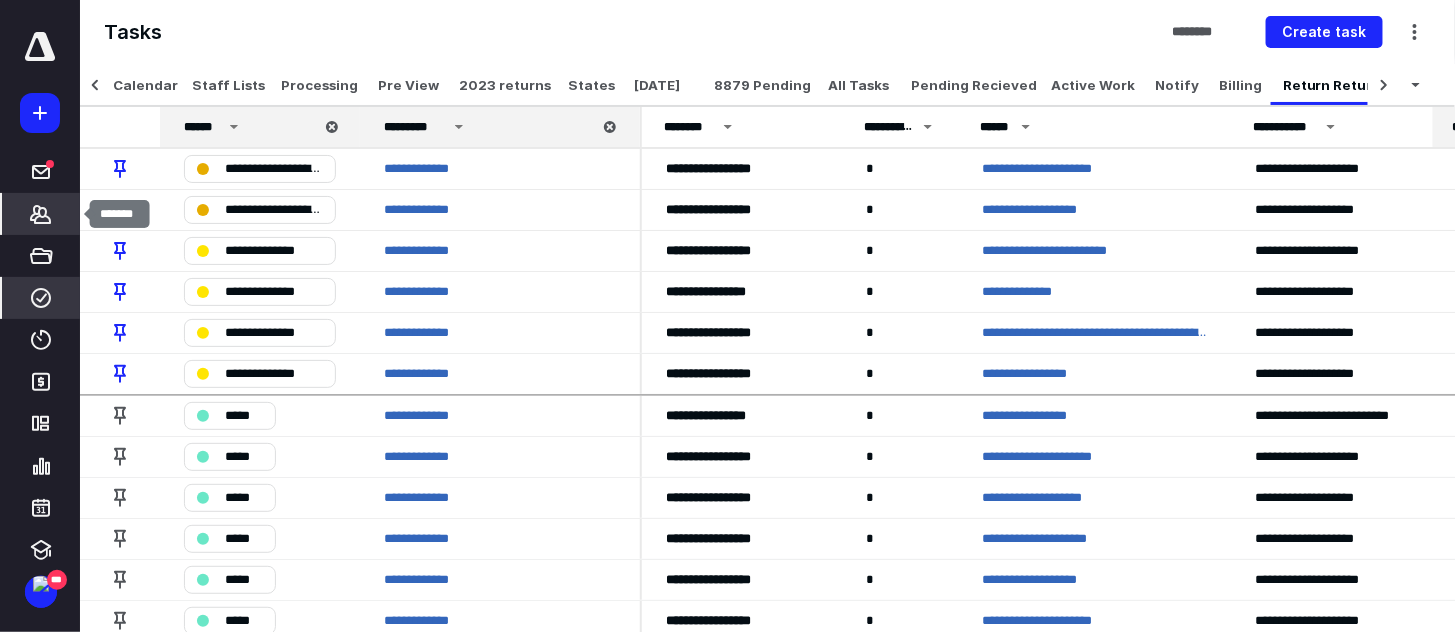 click on "*******" at bounding box center [41, 214] 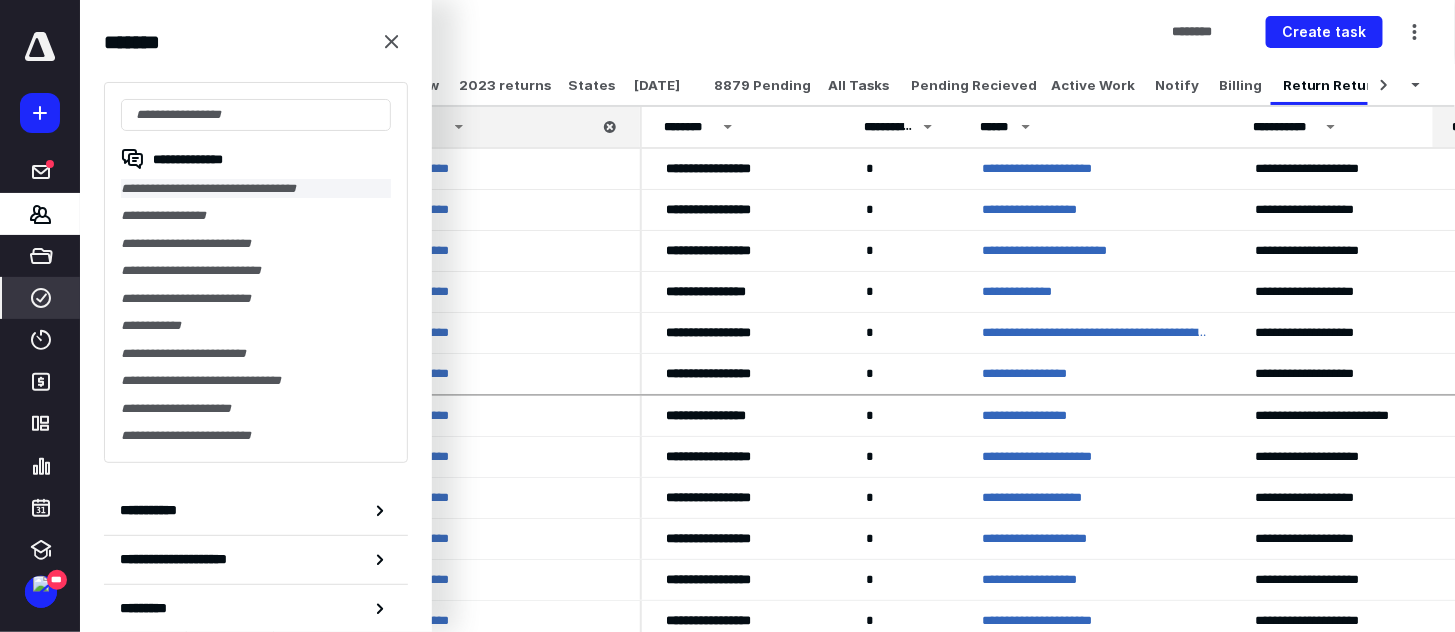 click on "**********" at bounding box center [256, 188] 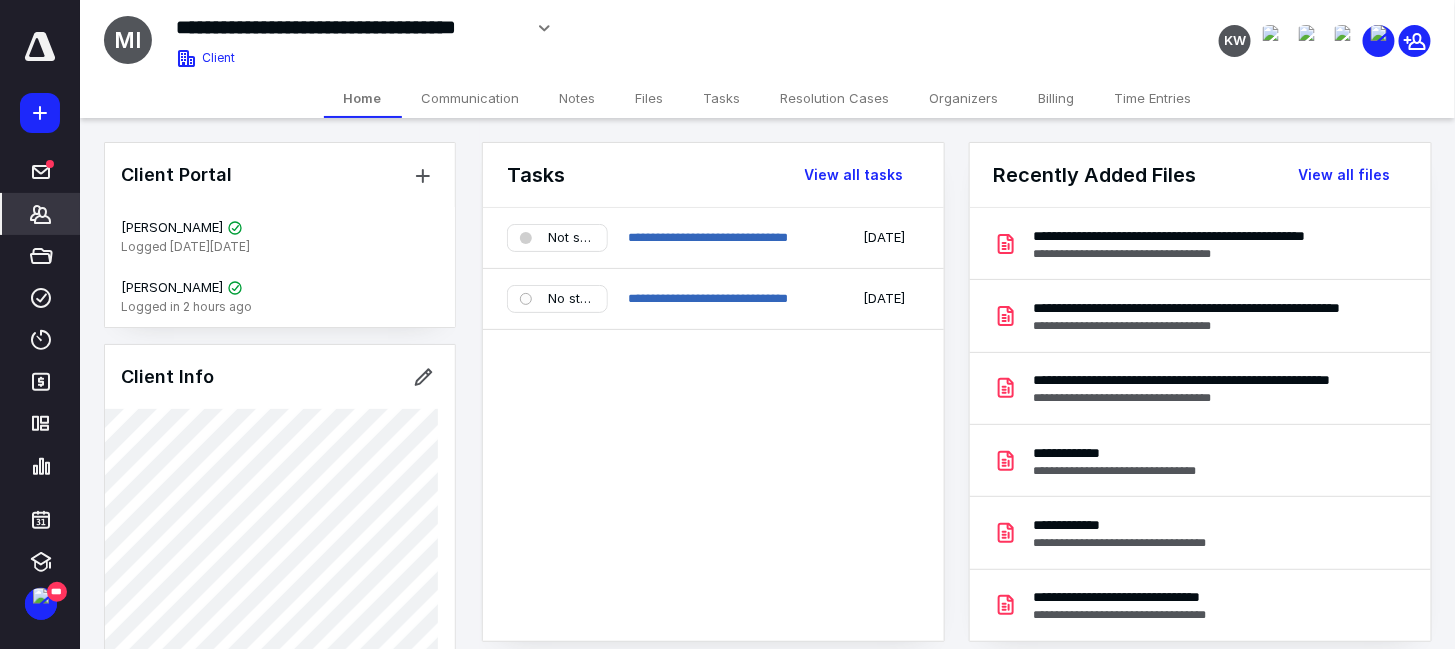 click on "Files" at bounding box center [650, 98] 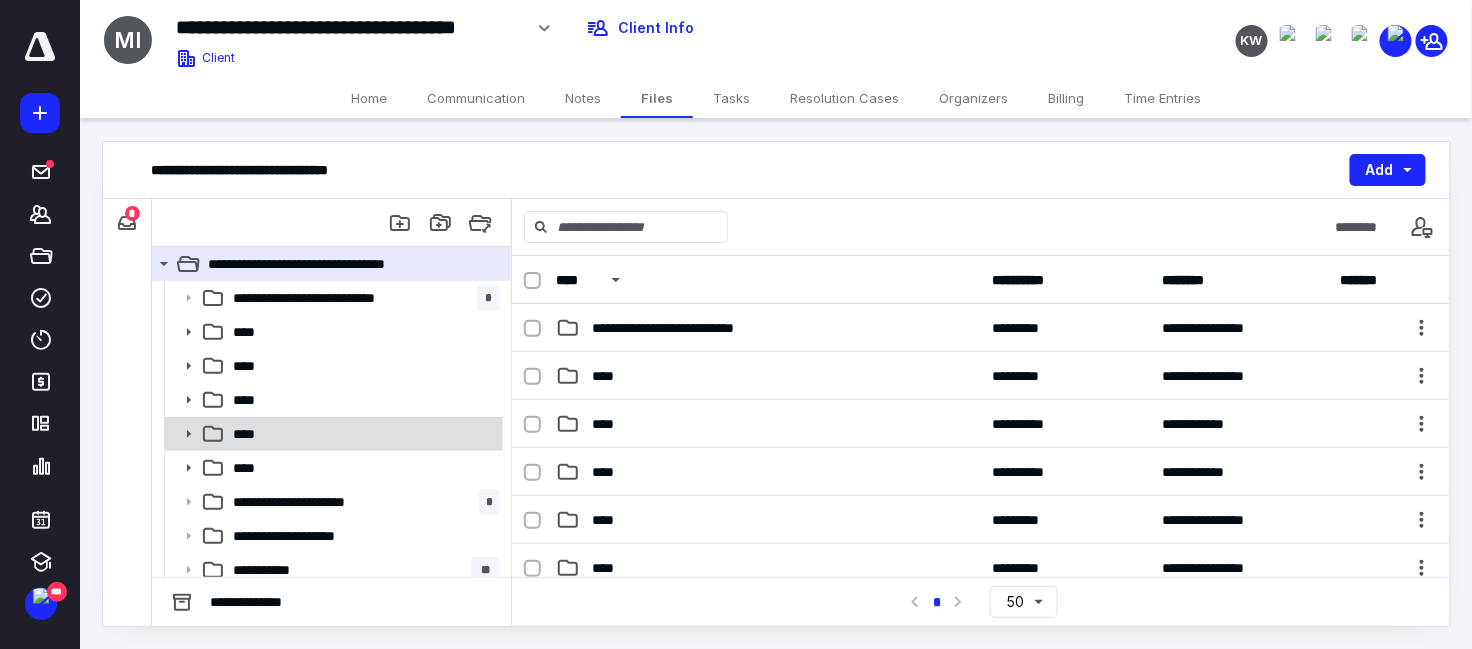 click 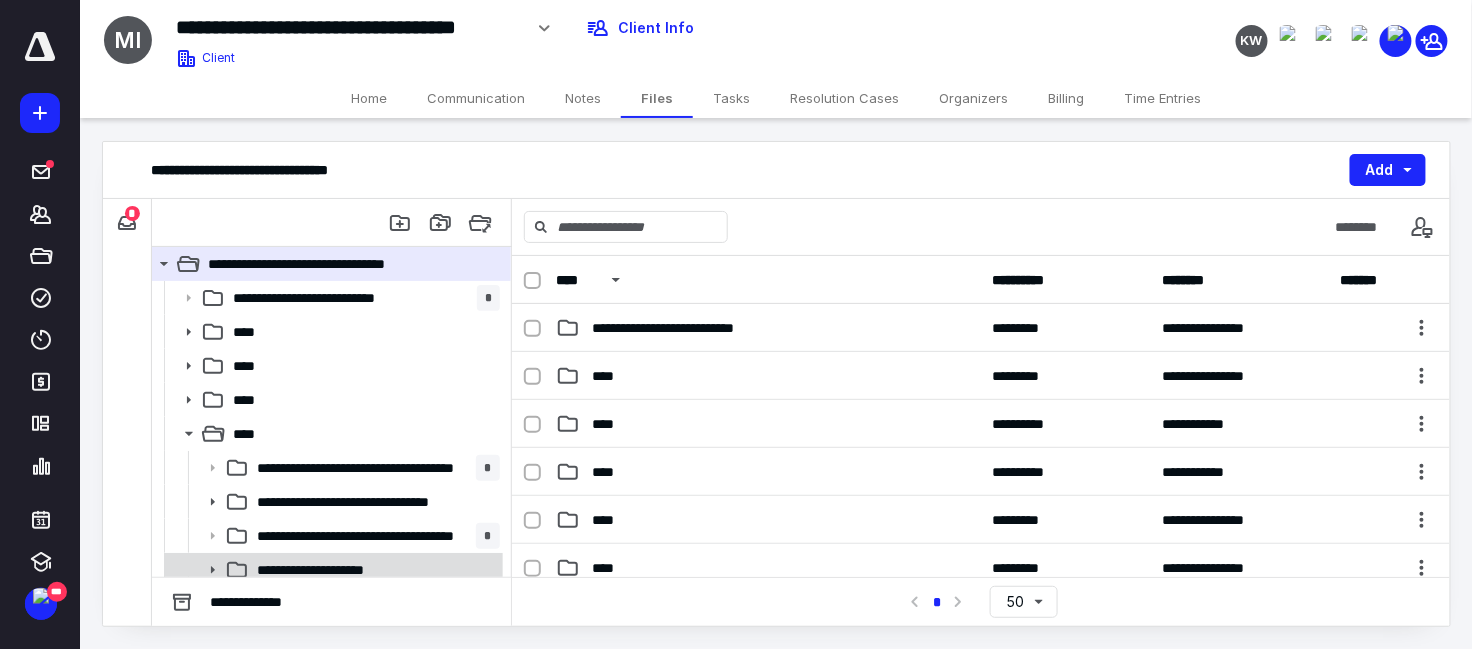 click 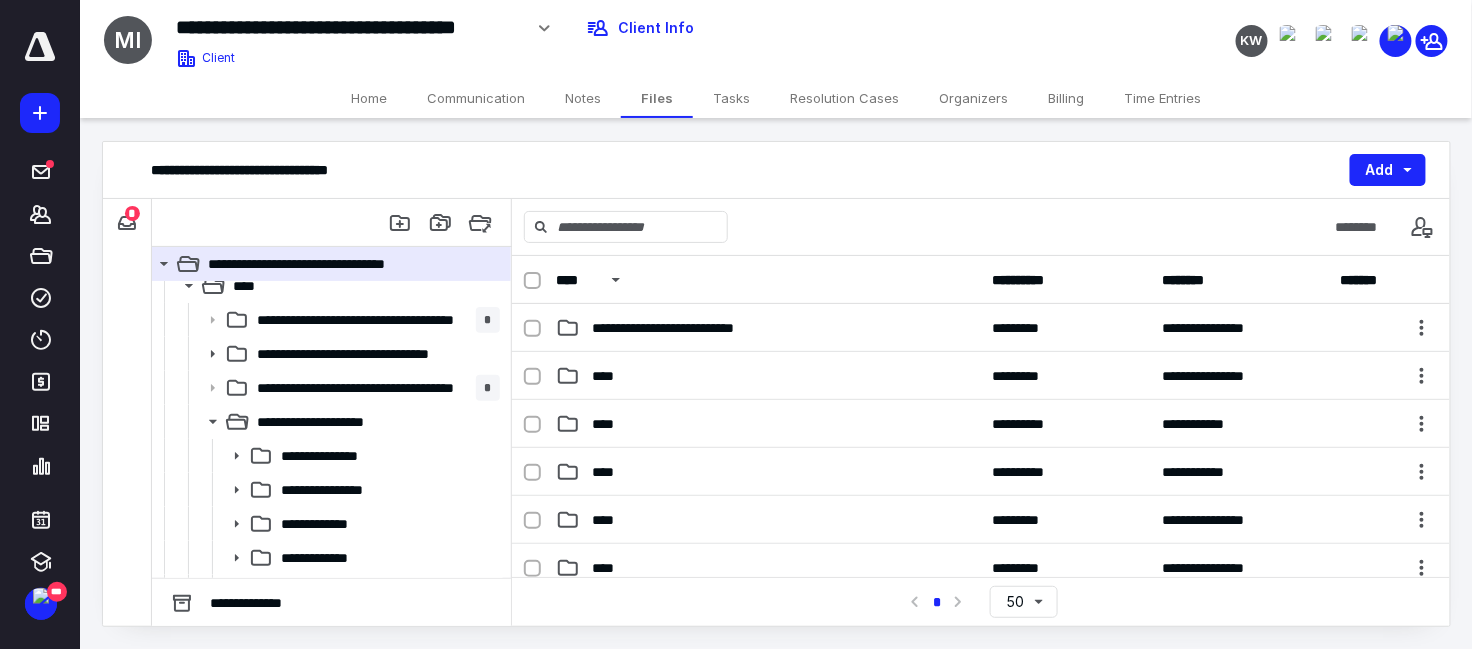 scroll, scrollTop: 266, scrollLeft: 0, axis: vertical 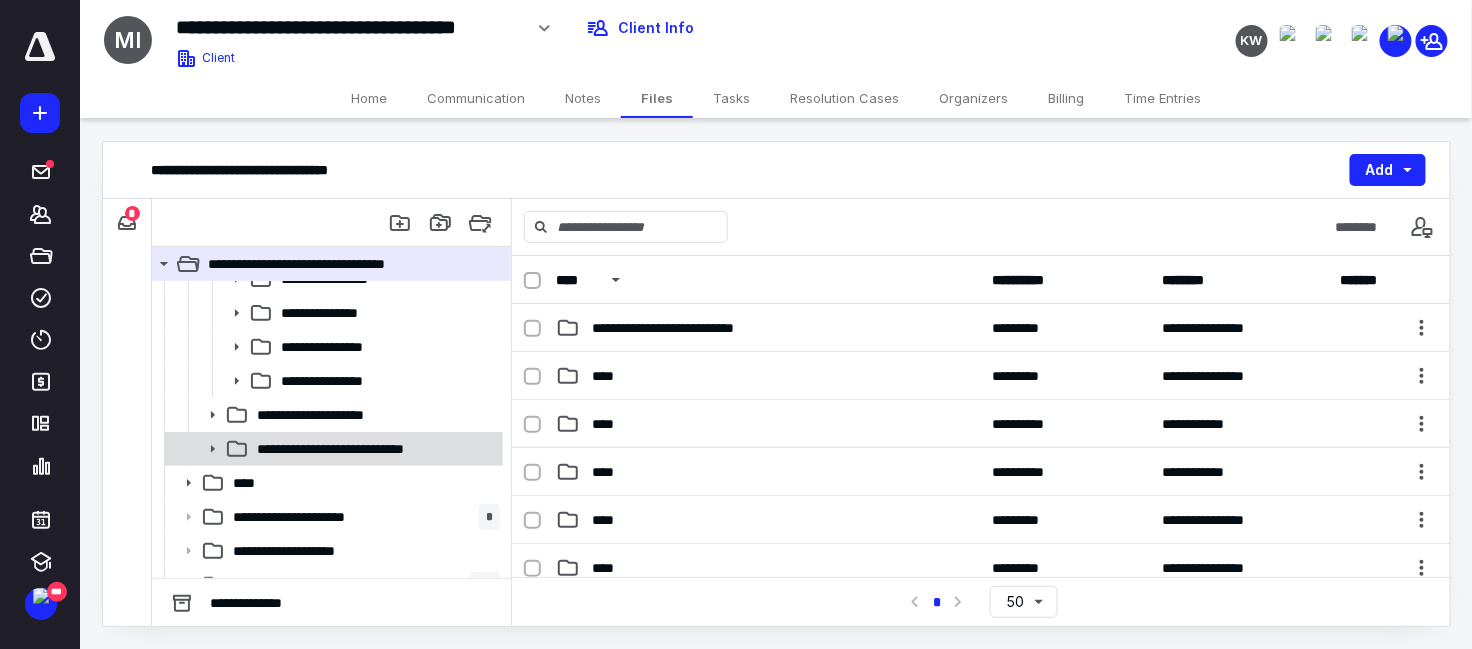 click 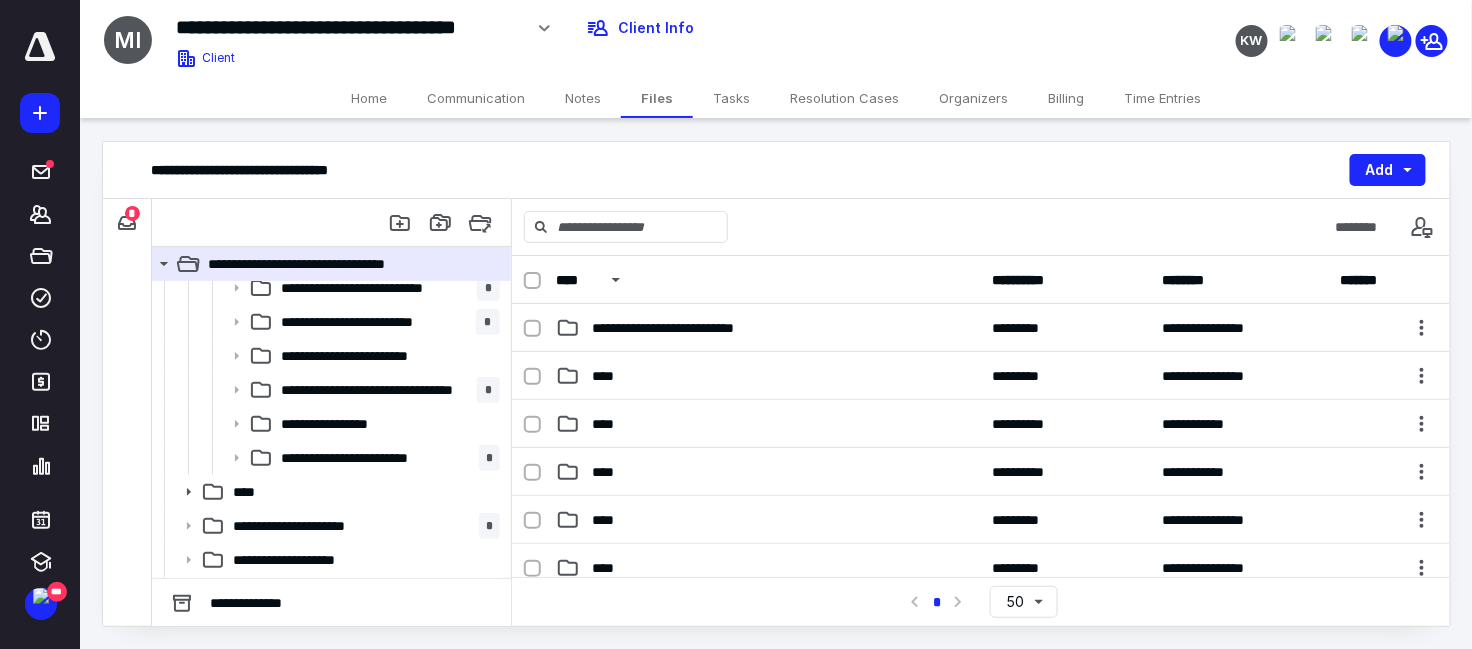 scroll, scrollTop: 752, scrollLeft: 0, axis: vertical 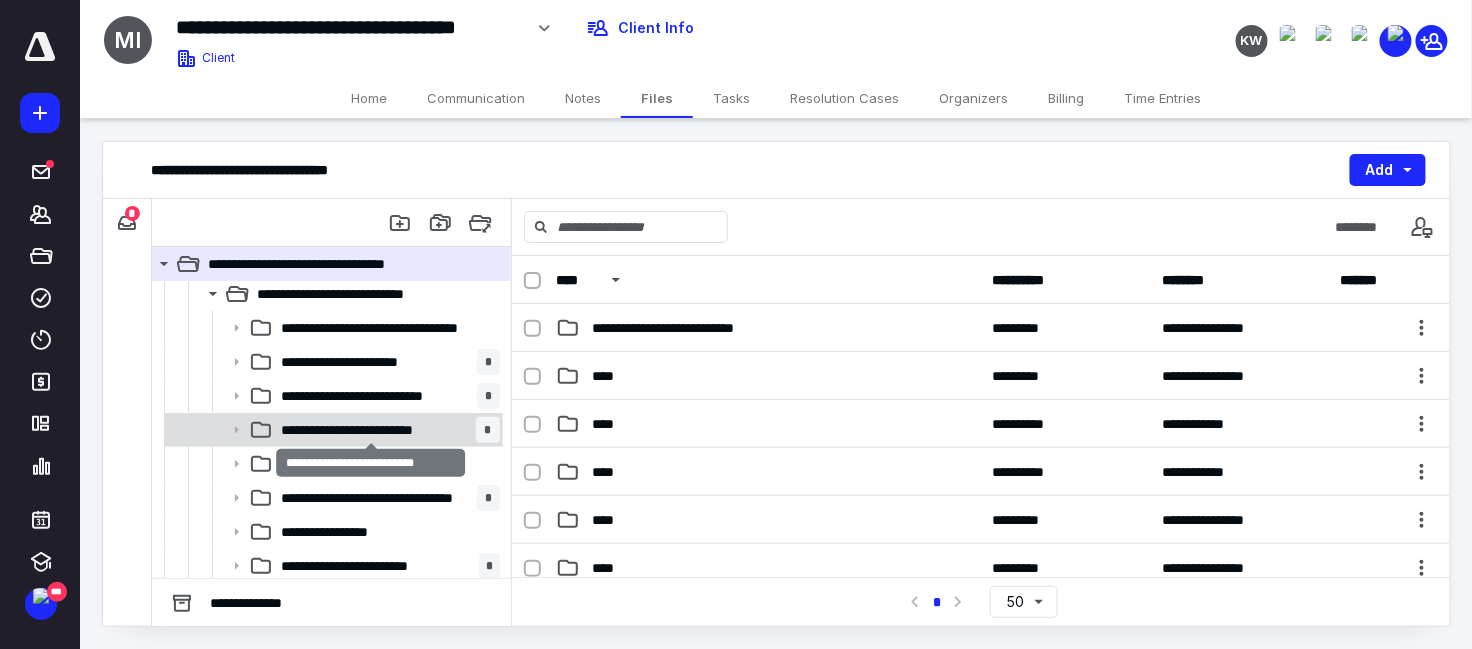 click on "**********" at bounding box center (372, 430) 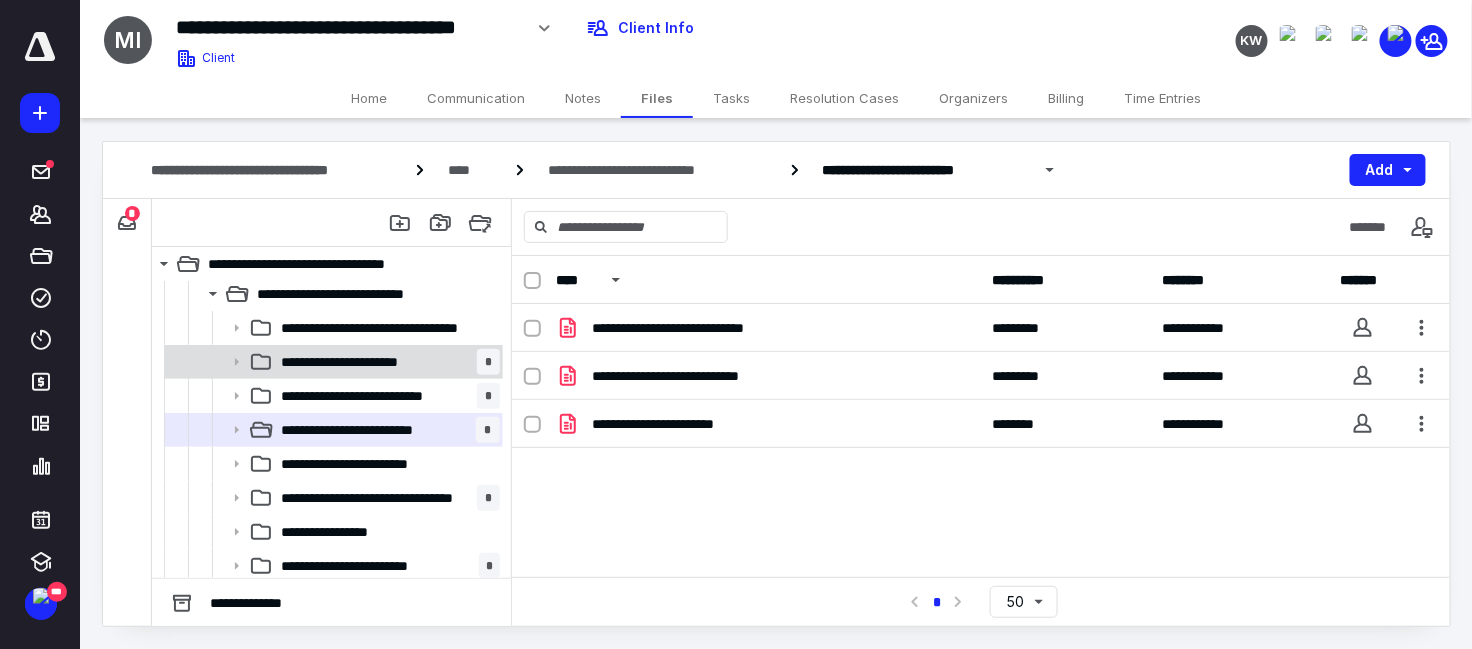 click on "**********" at bounding box center (365, 362) 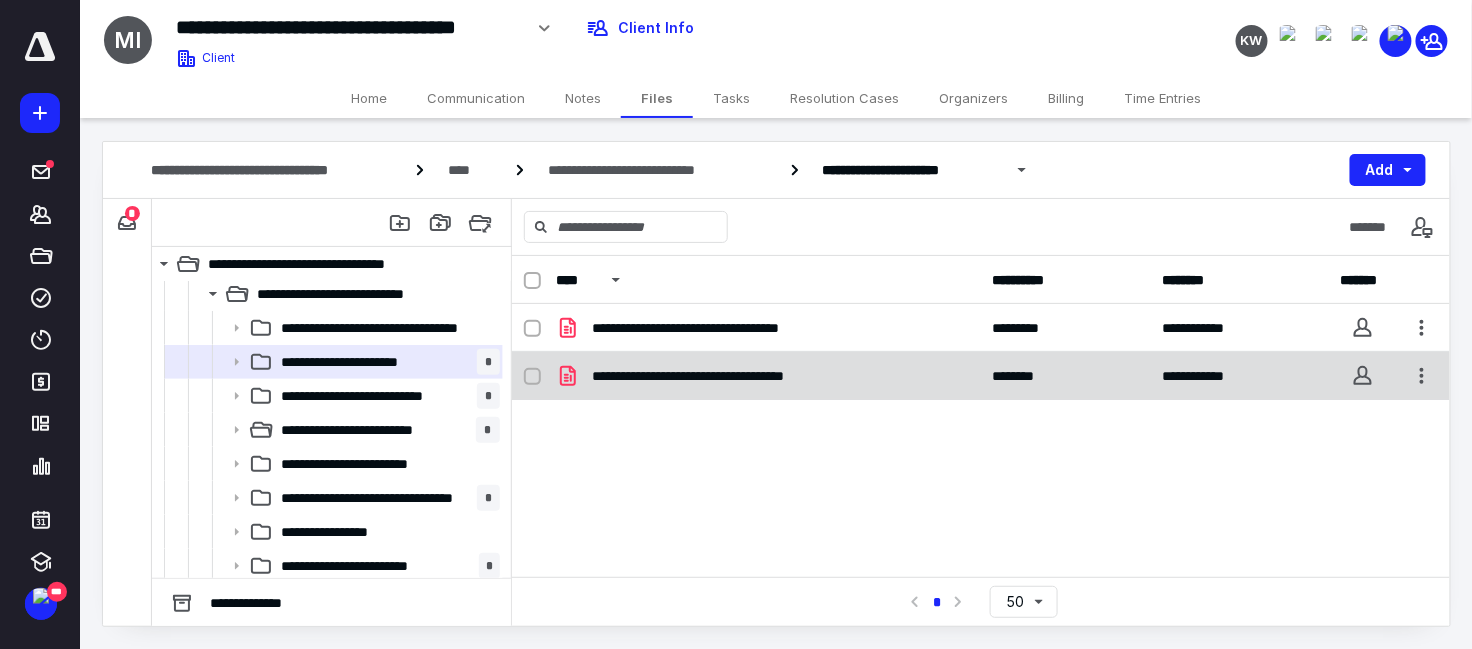 click on "**********" at bounding box center [768, 376] 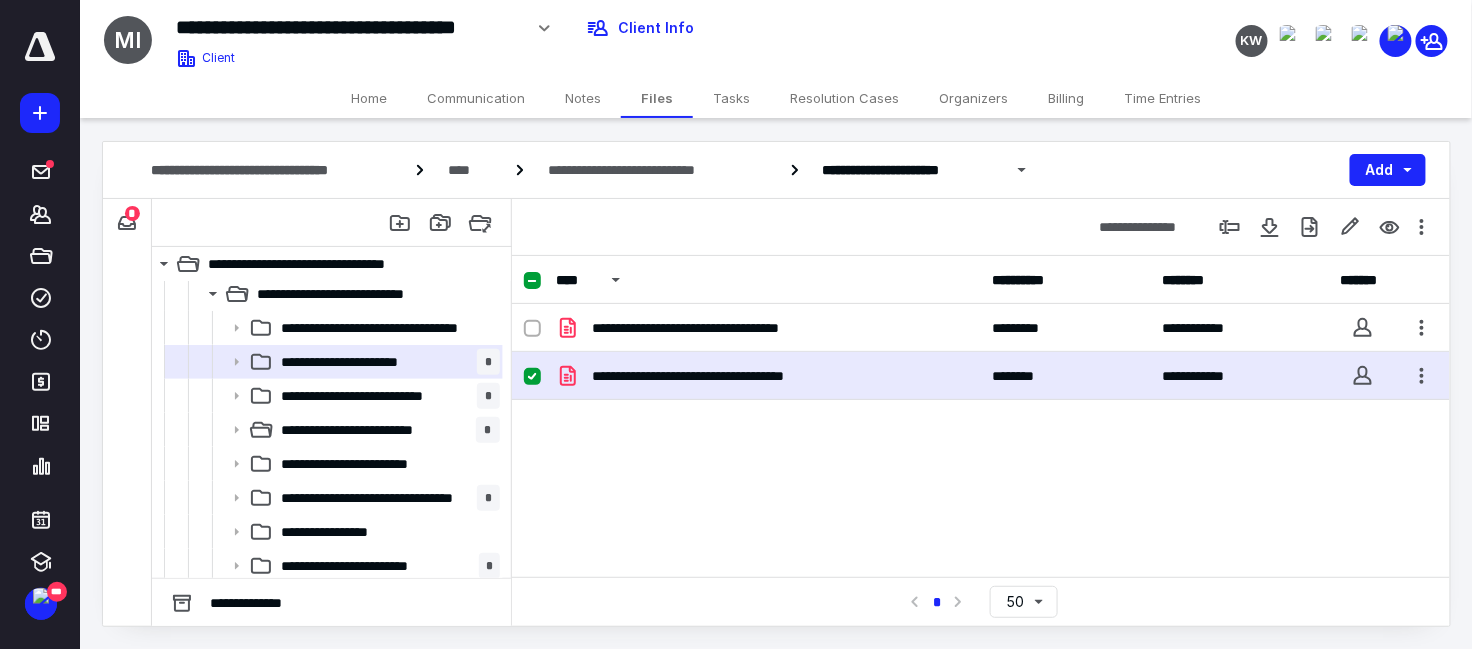 click on "**********" at bounding box center [768, 376] 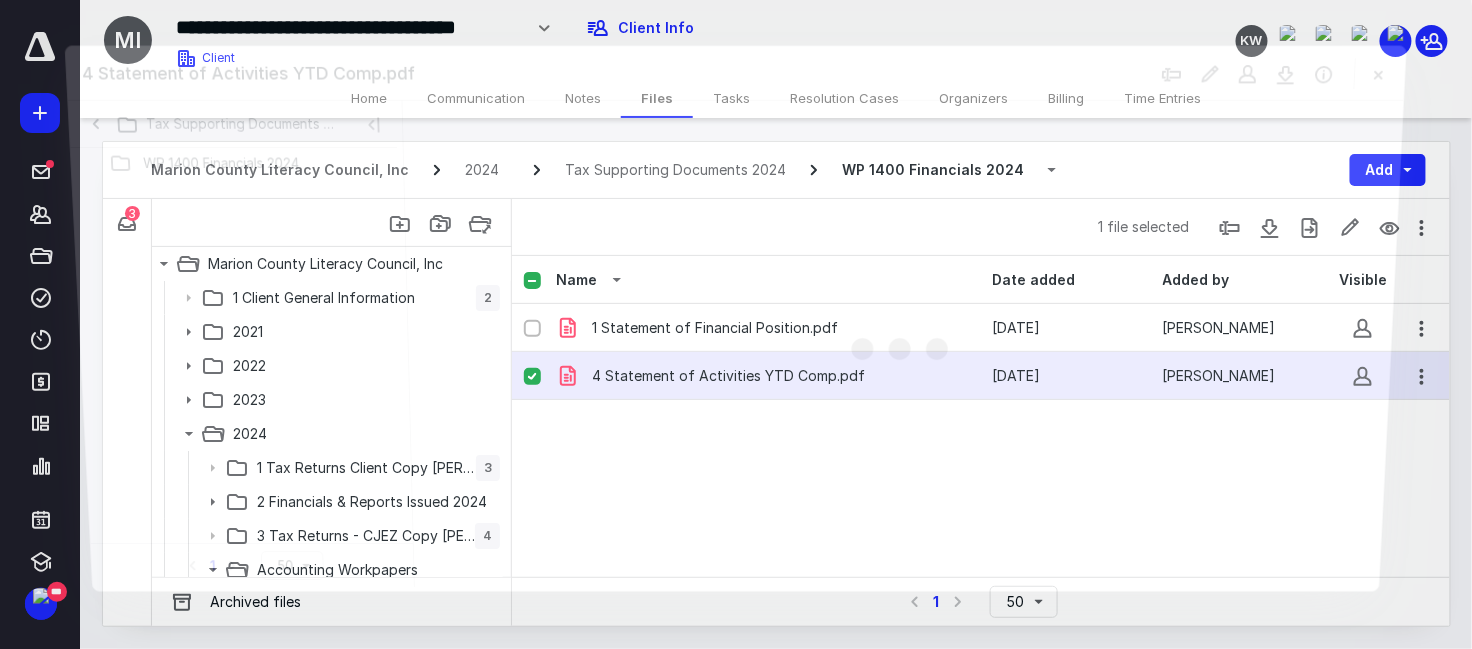 scroll, scrollTop: 752, scrollLeft: 0, axis: vertical 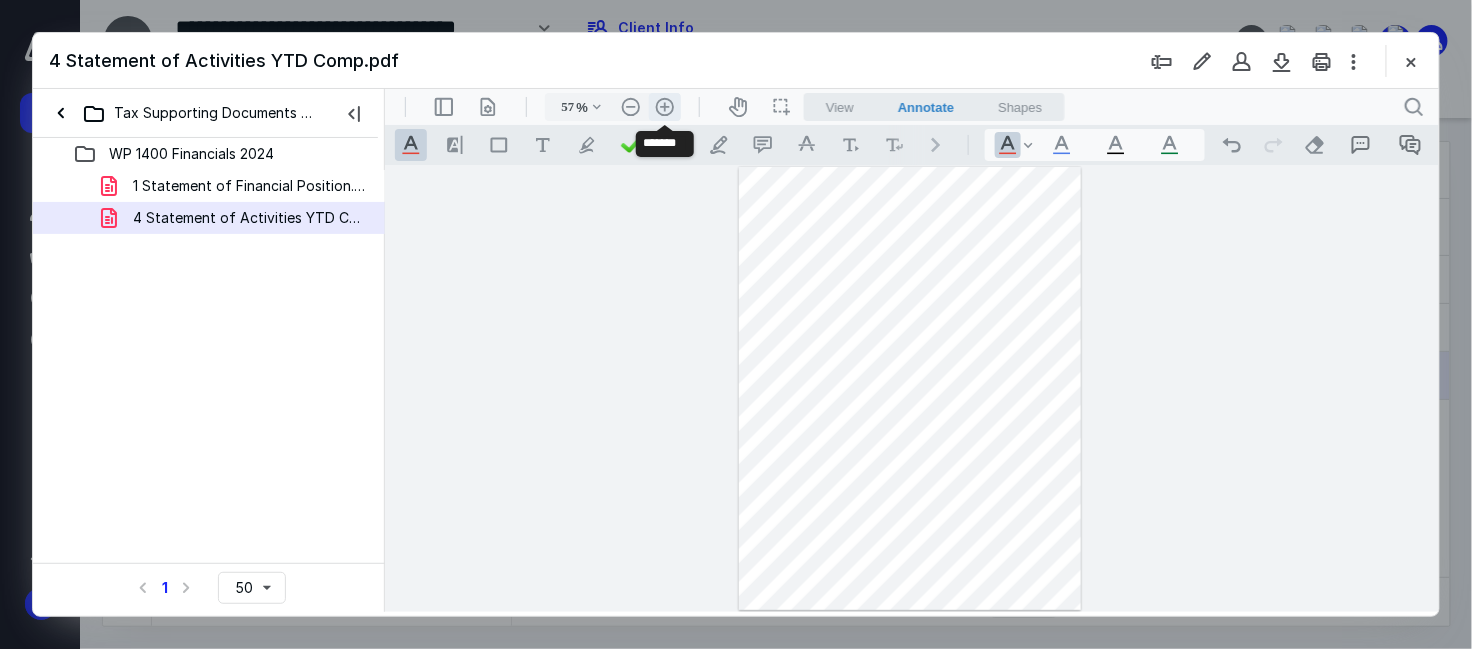 click on ".cls-1{fill:#abb0c4;} icon - header - zoom - in - line" at bounding box center [664, 106] 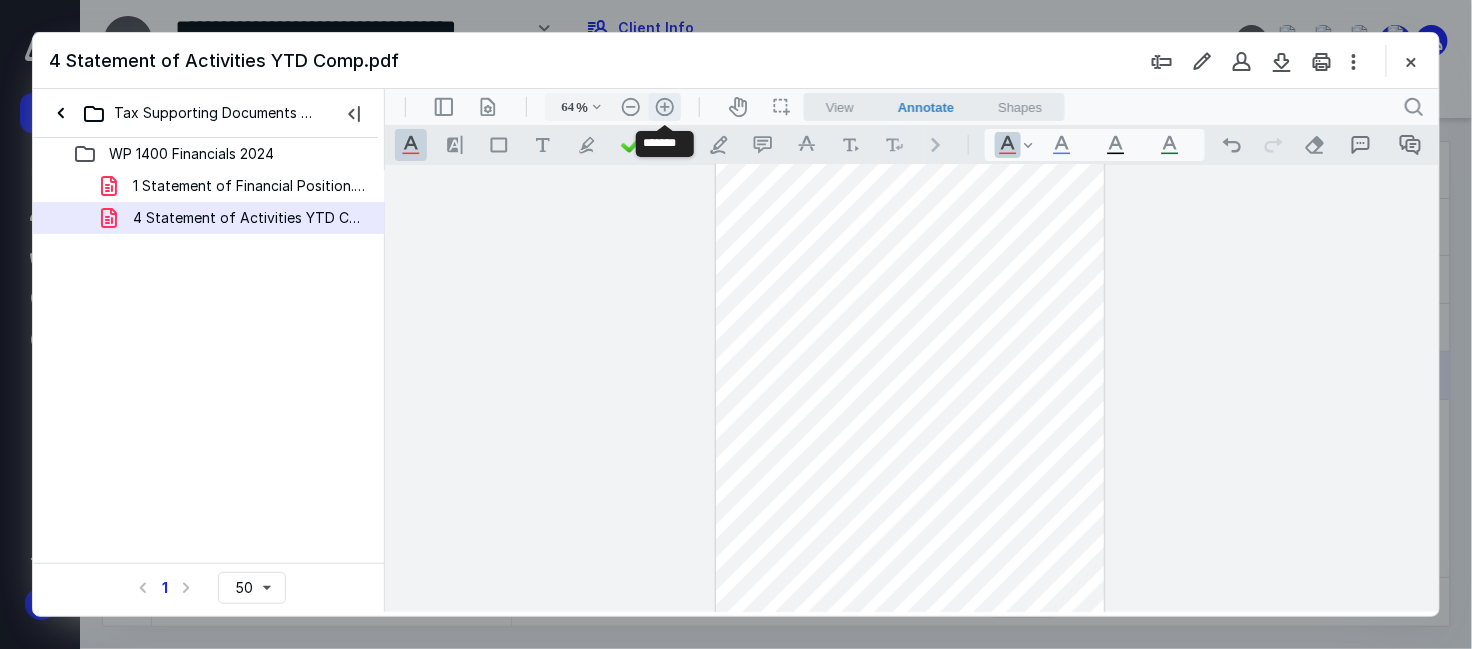 click on ".cls-1{fill:#abb0c4;} icon - header - zoom - in - line" at bounding box center [664, 106] 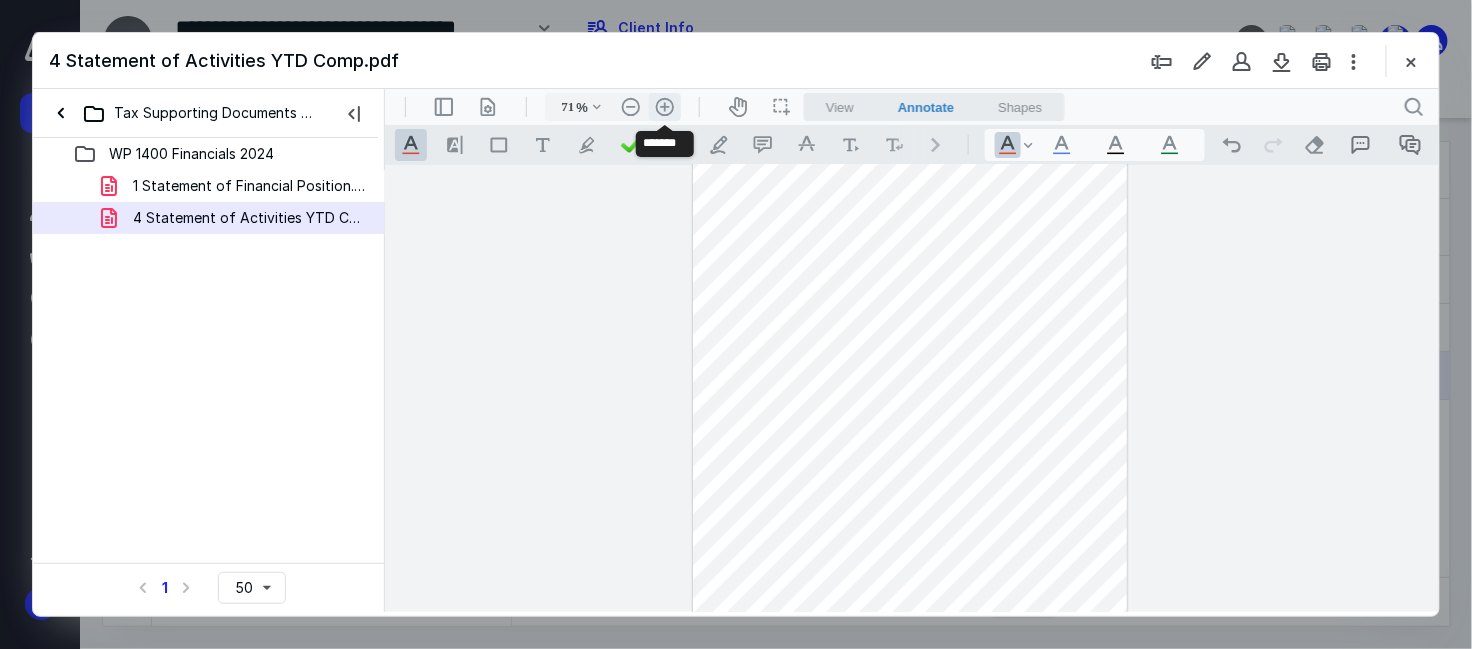 click on ".cls-1{fill:#abb0c4;} icon - header - zoom - in - line" at bounding box center [664, 106] 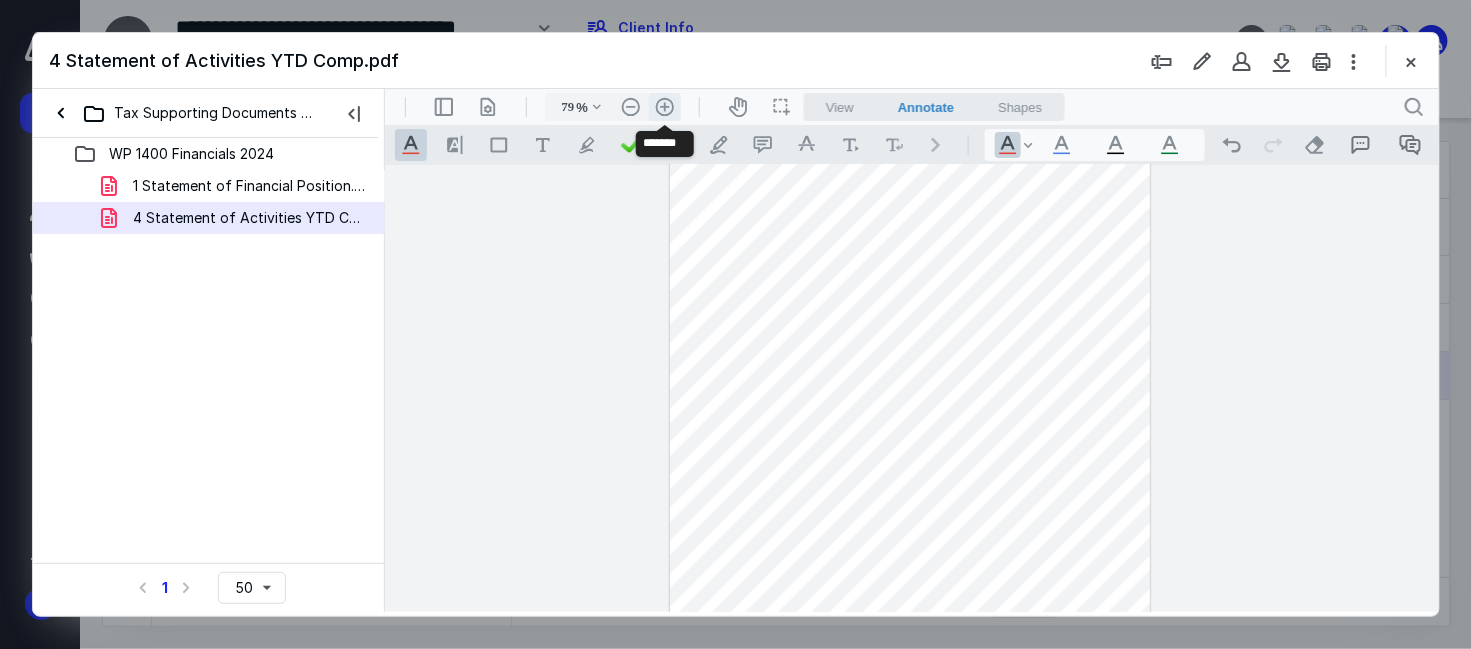 click on ".cls-1{fill:#abb0c4;} icon - header - zoom - in - line" at bounding box center (664, 106) 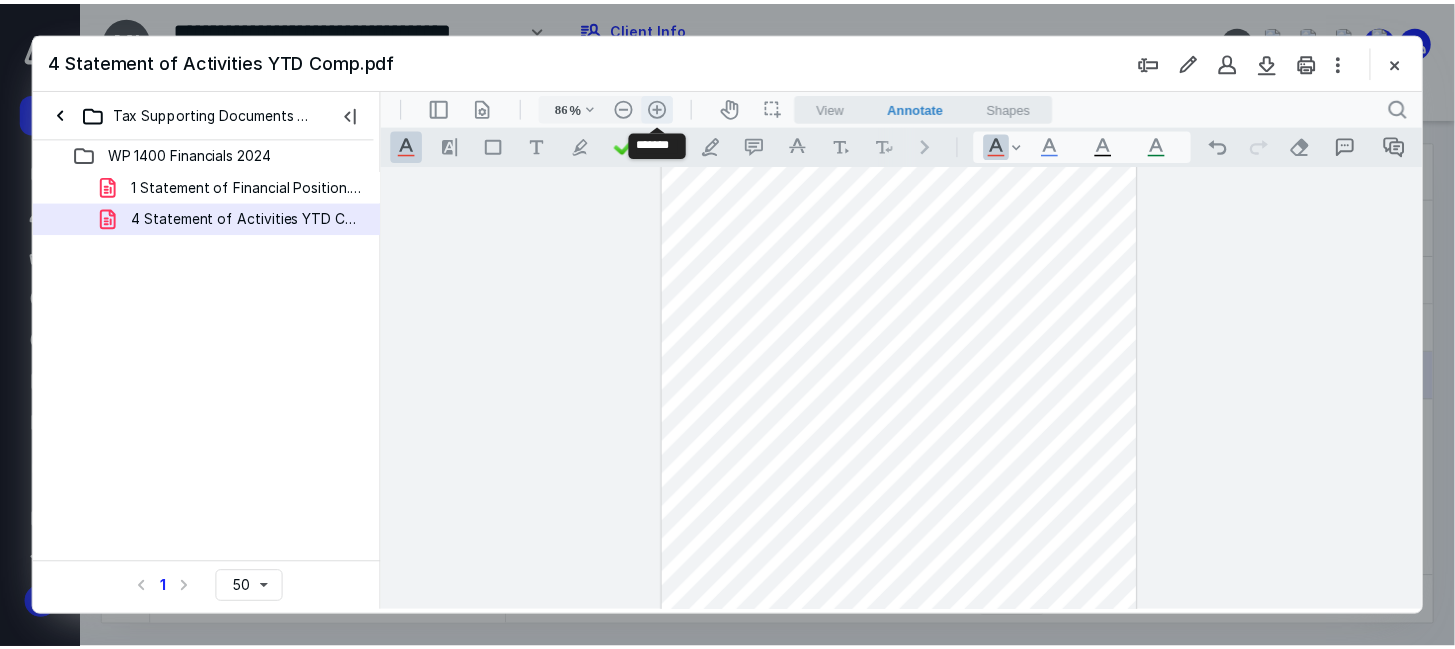 scroll, scrollTop: 100, scrollLeft: 0, axis: vertical 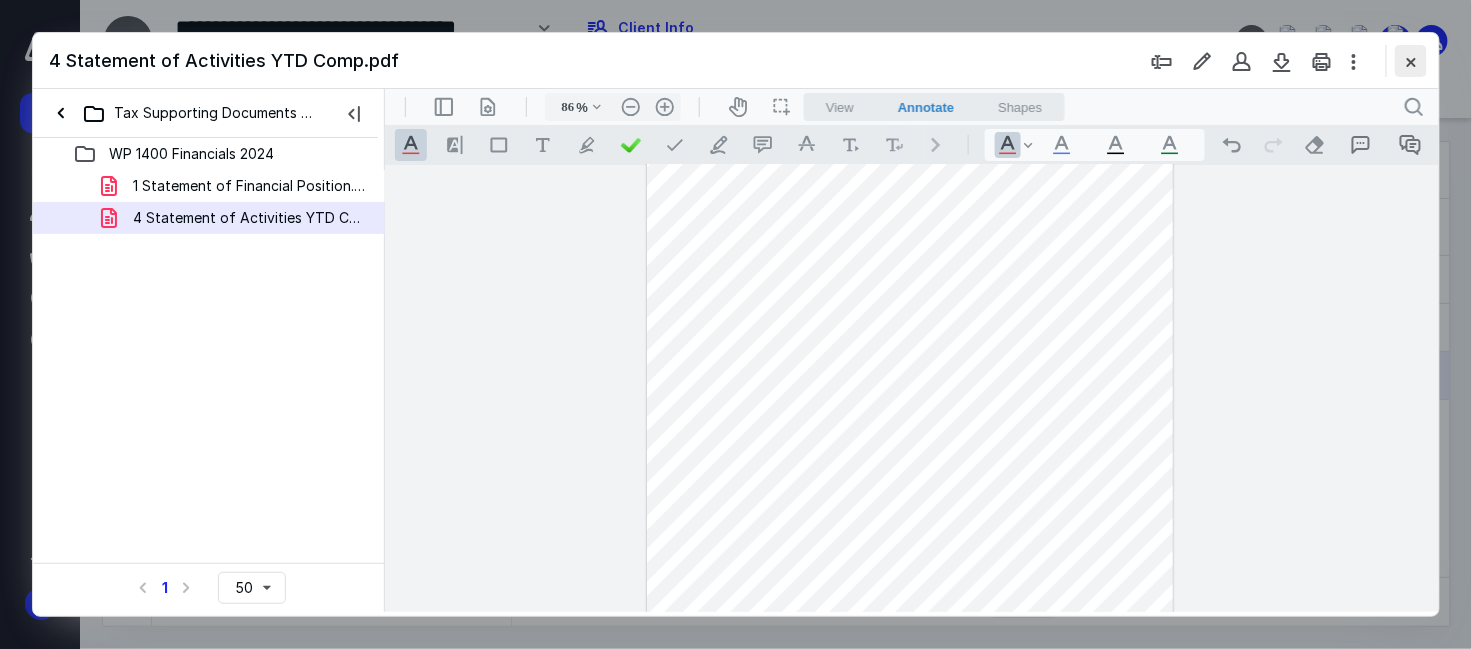 click at bounding box center [1411, 61] 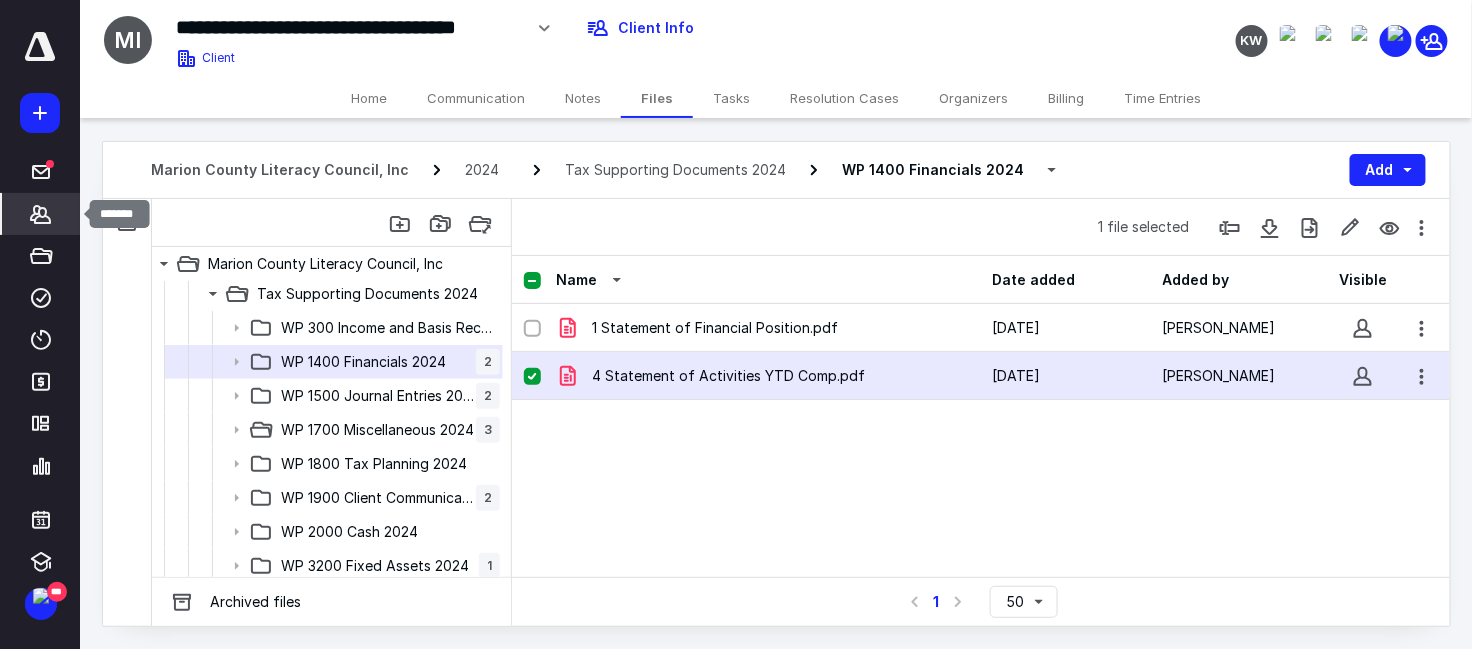 click 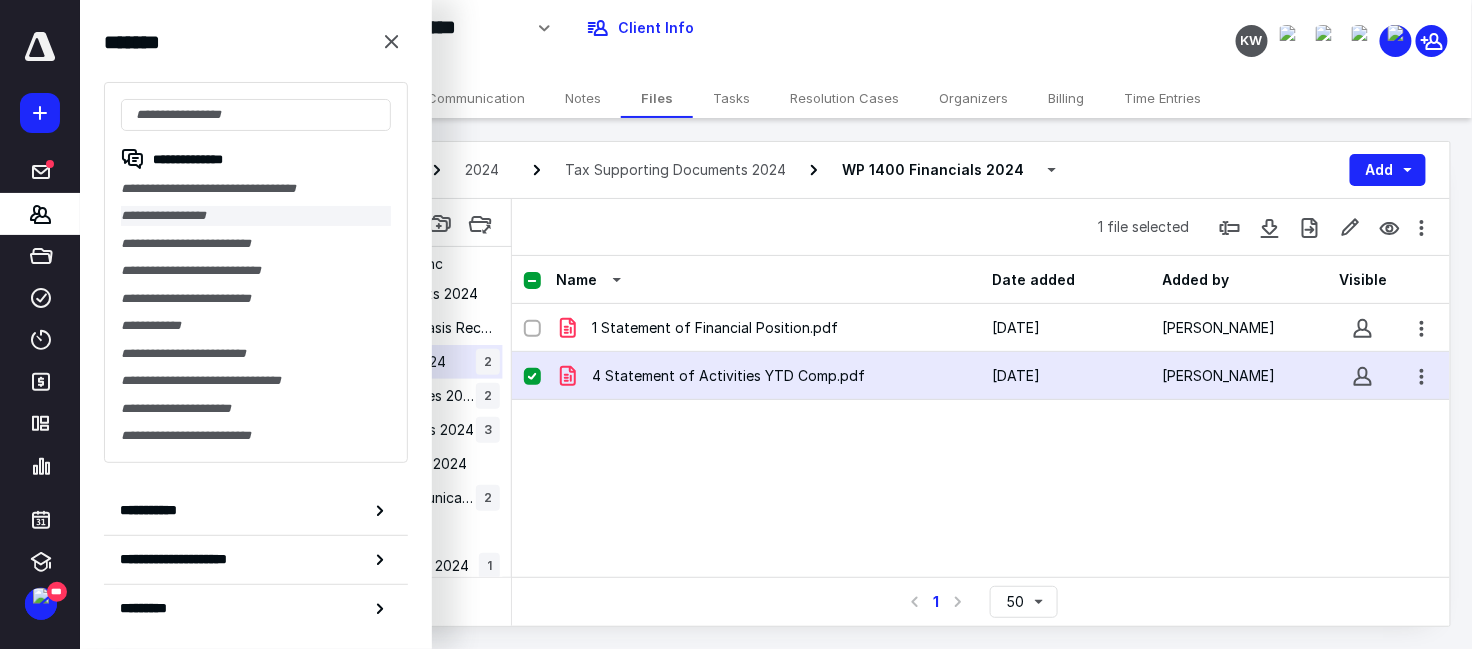 click on "**********" at bounding box center [256, 215] 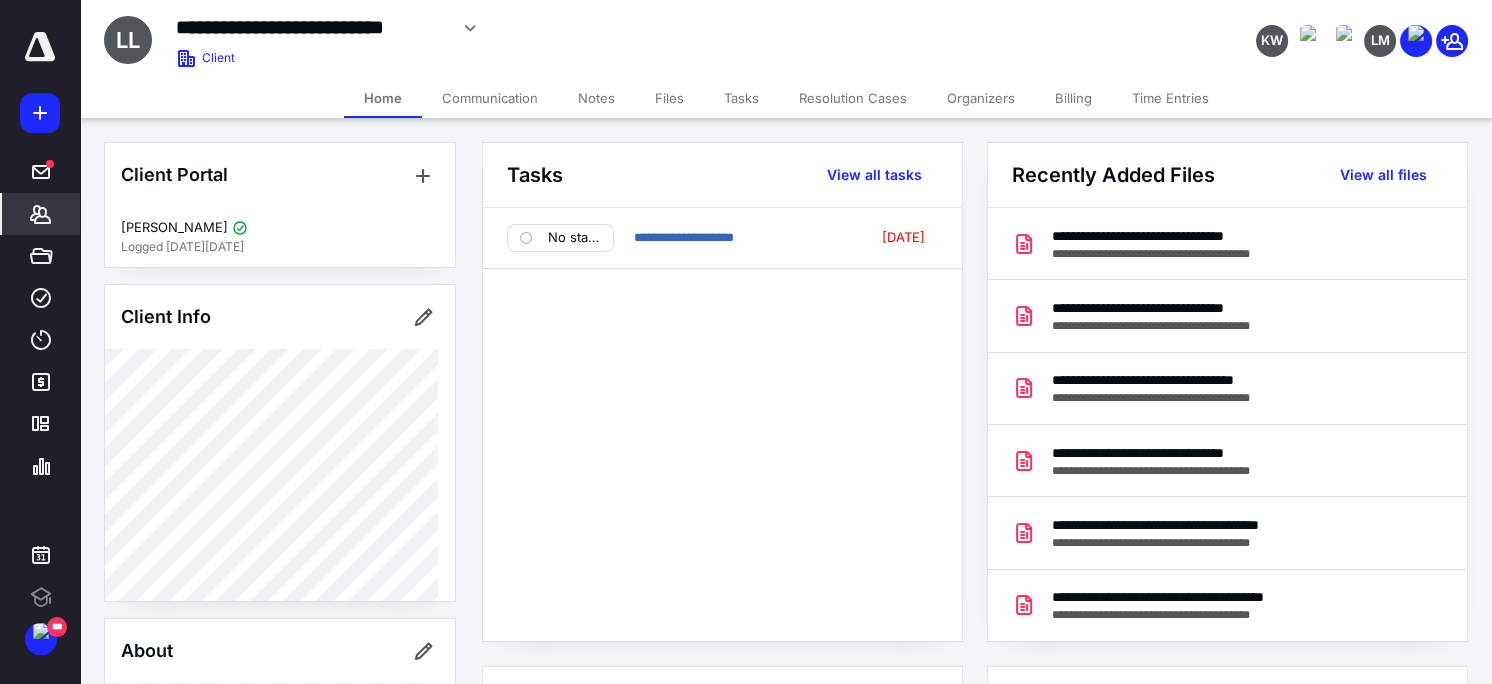 scroll, scrollTop: 0, scrollLeft: 0, axis: both 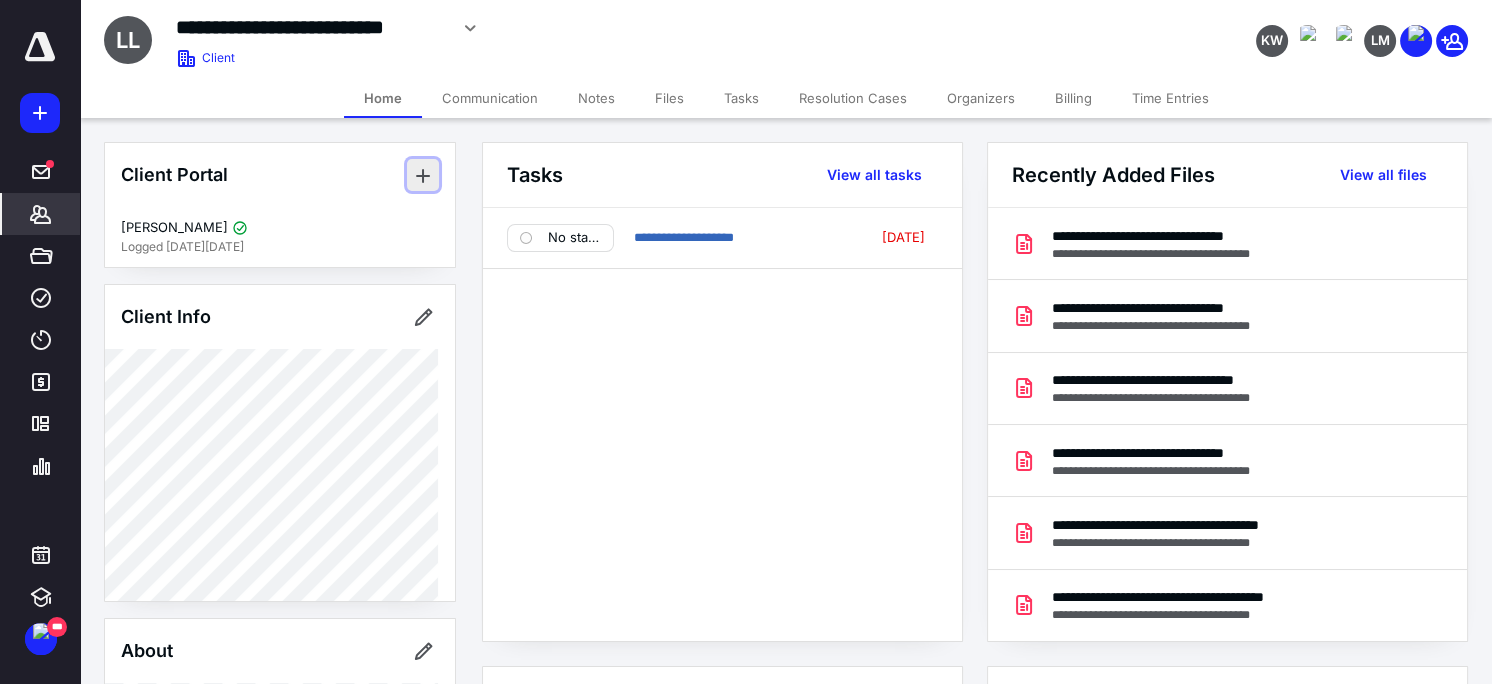 click at bounding box center [423, 175] 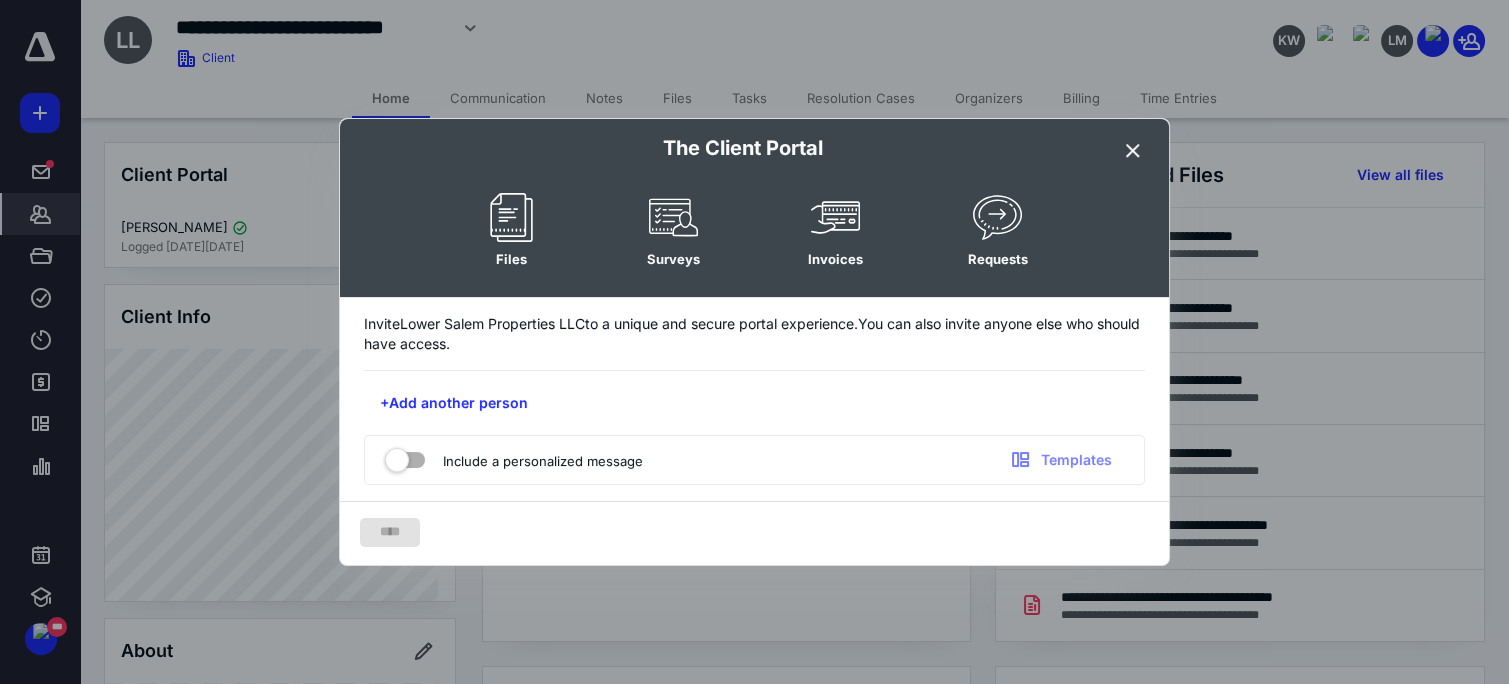 click on "+Add another person" at bounding box center (454, 403) 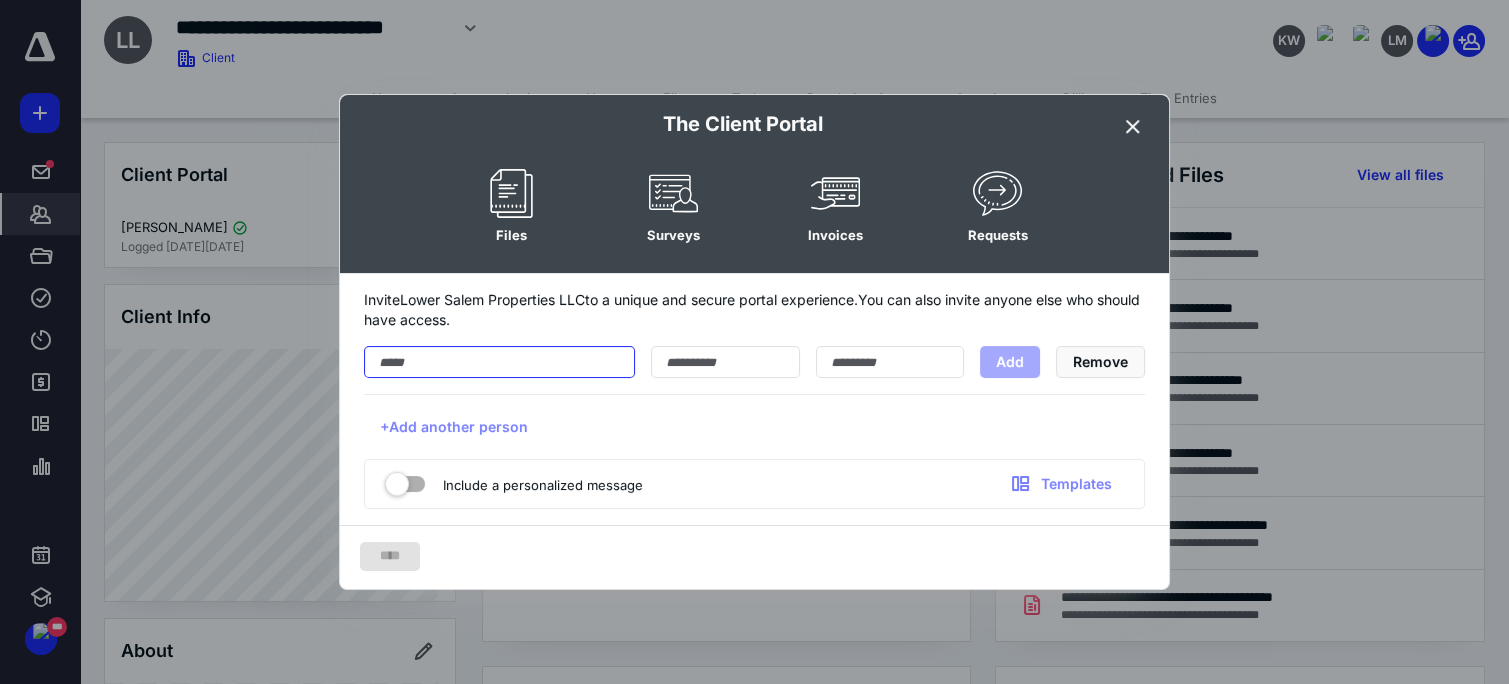 click at bounding box center (499, 362) 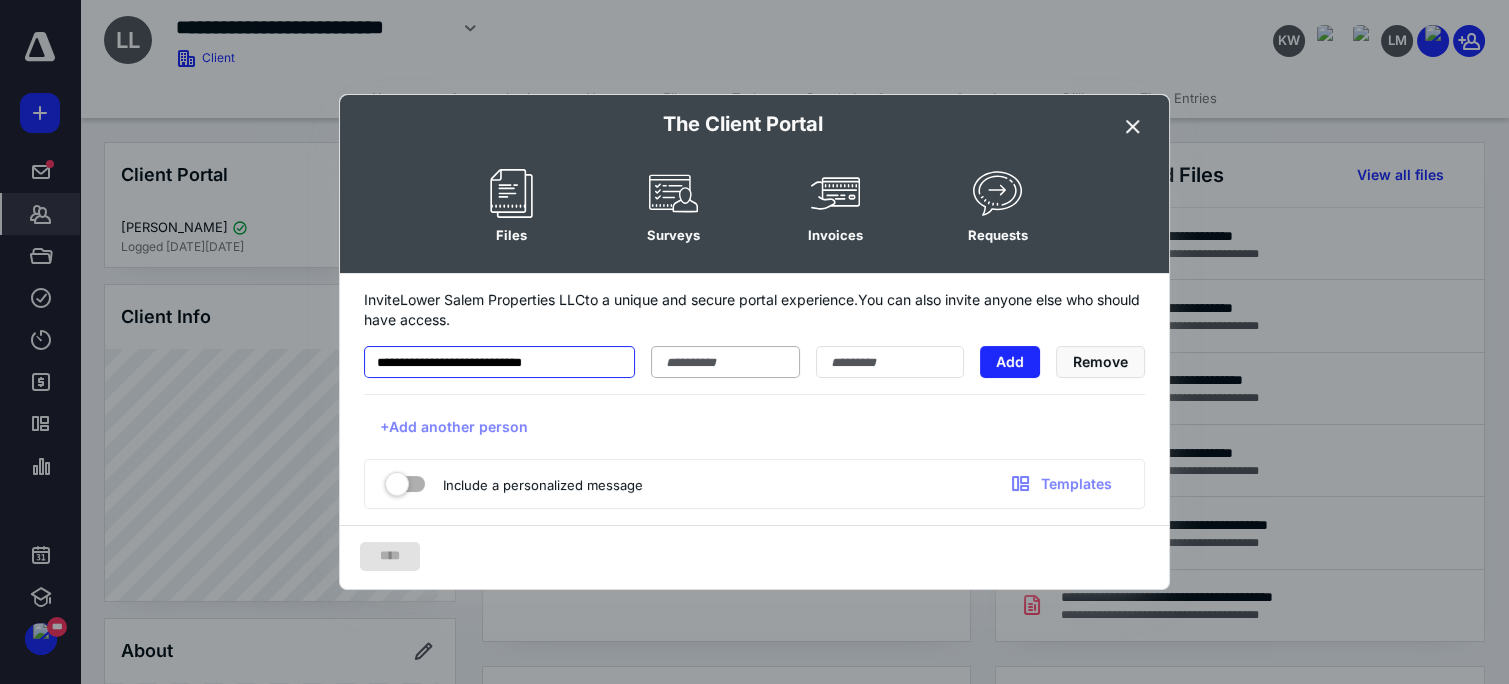 type on "**********" 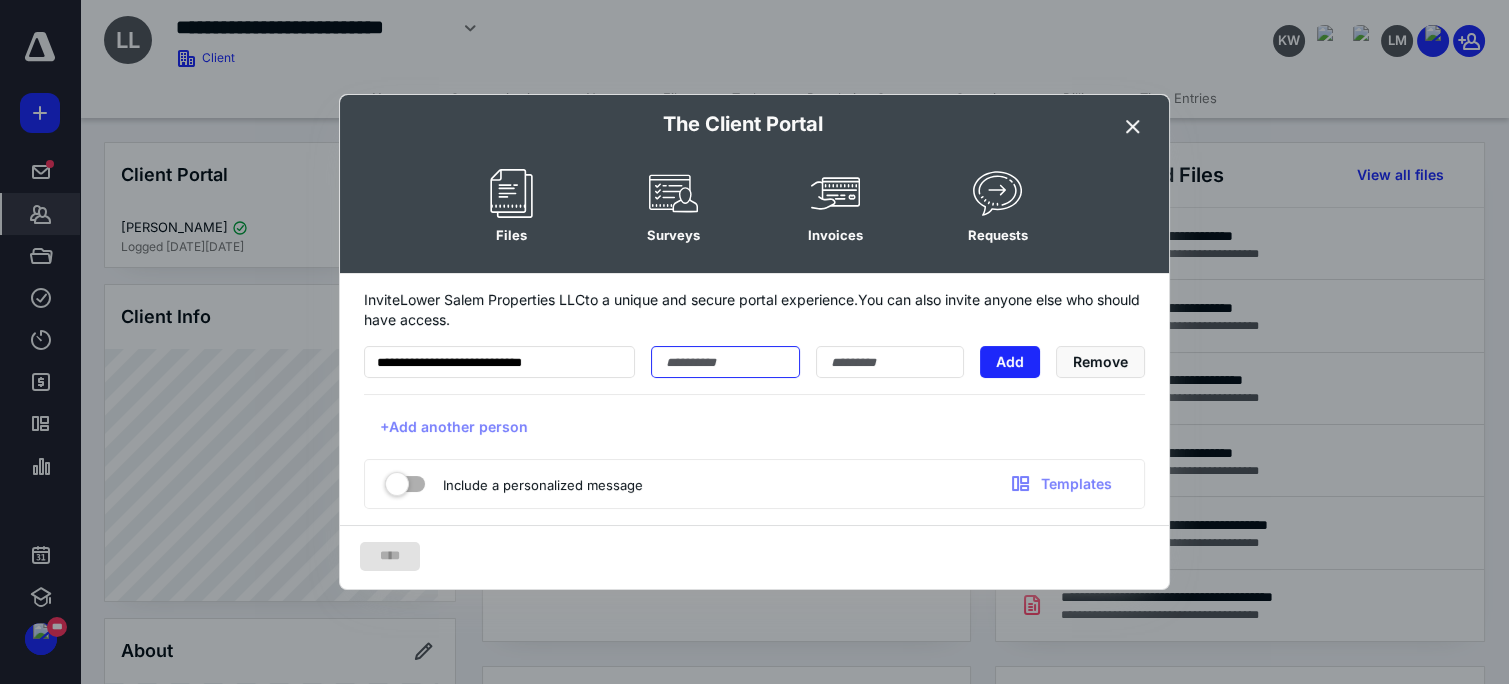 click at bounding box center (725, 362) 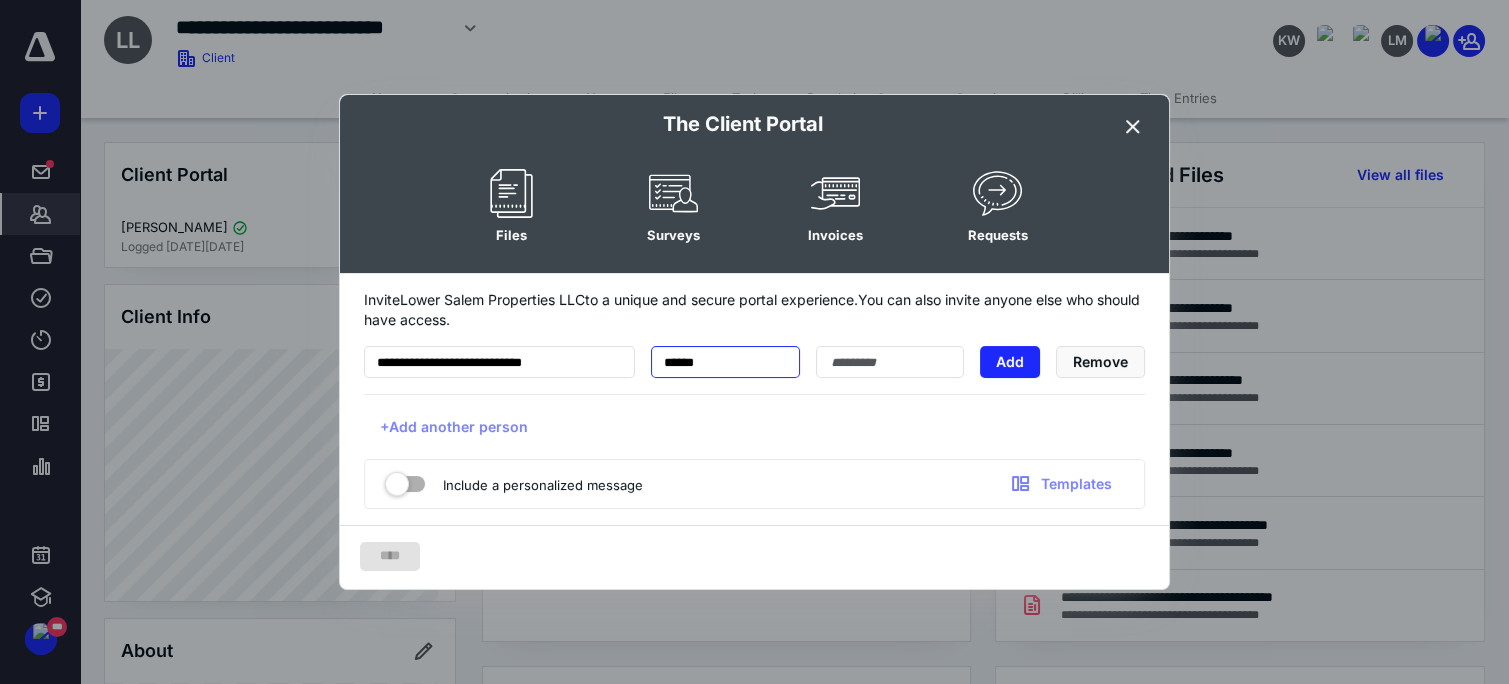 type on "******" 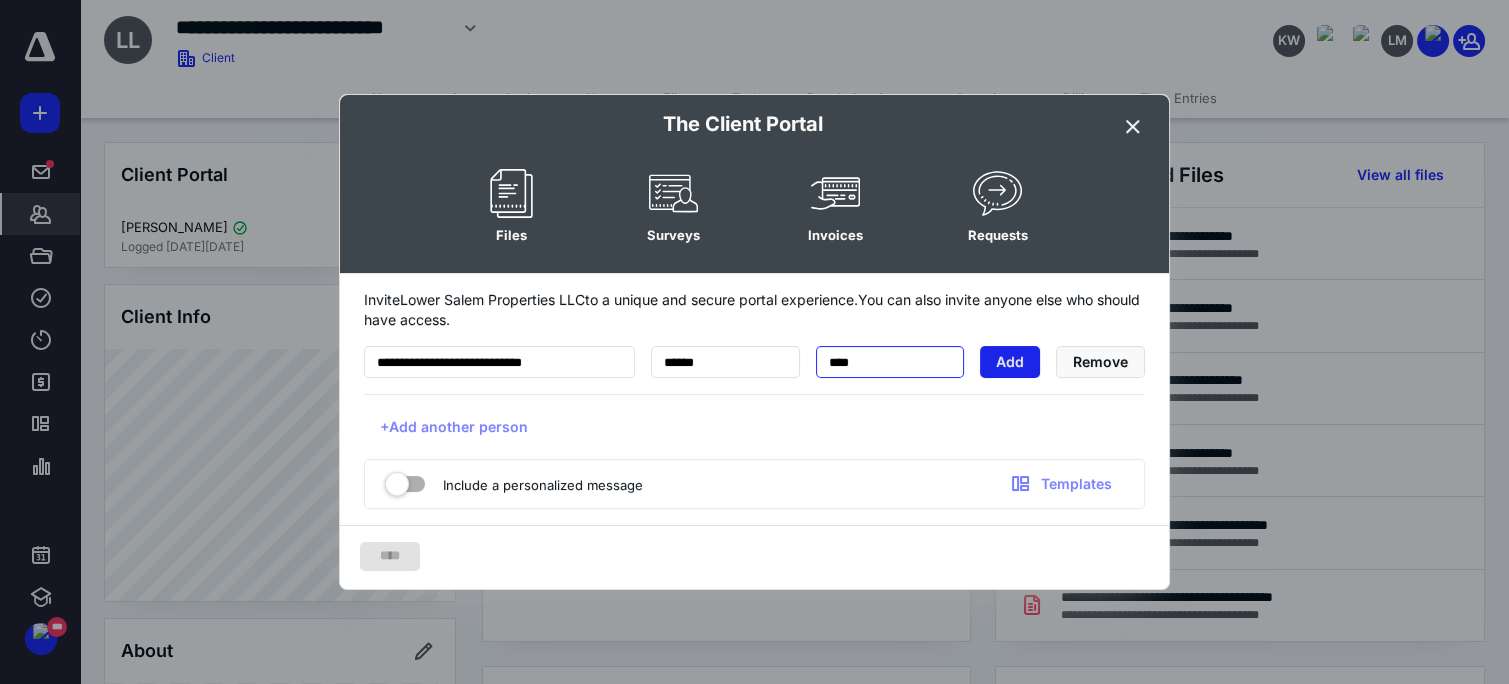 type on "****" 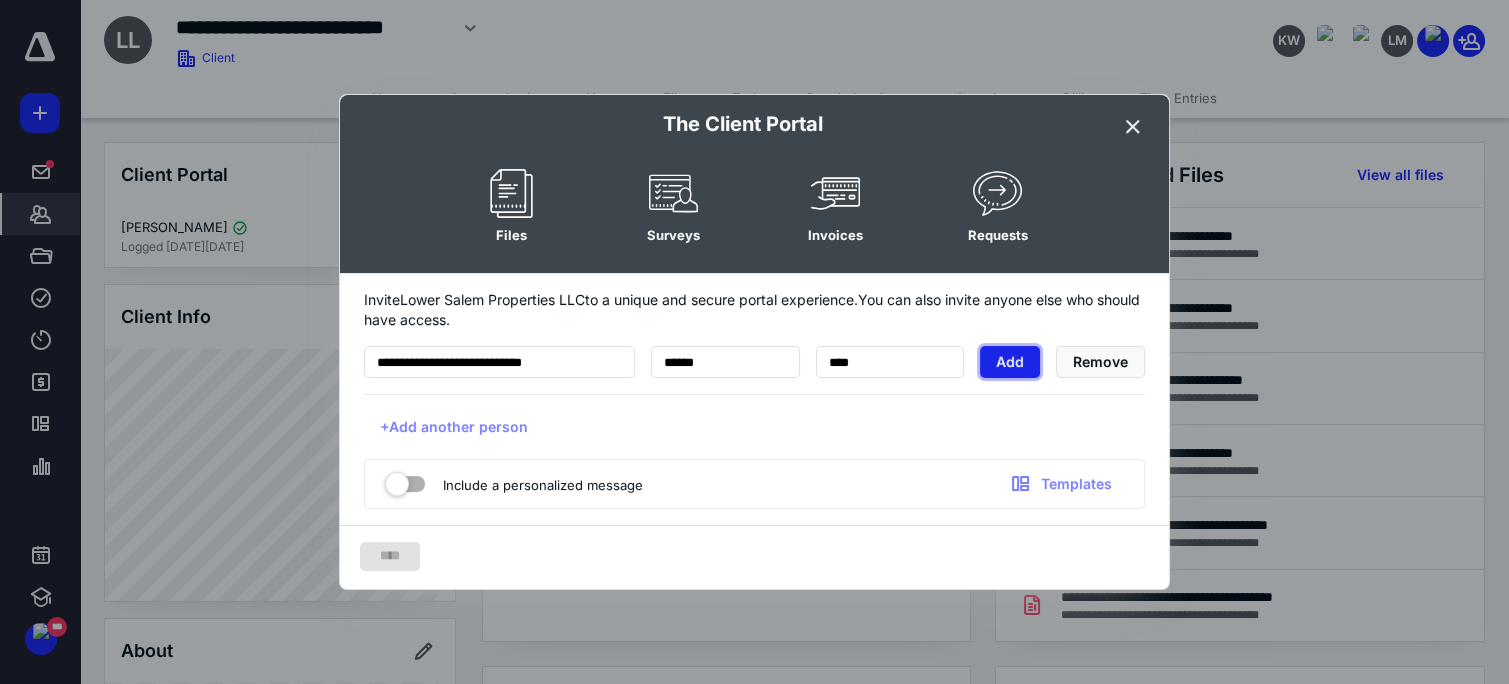 click on "Add" at bounding box center (1010, 362) 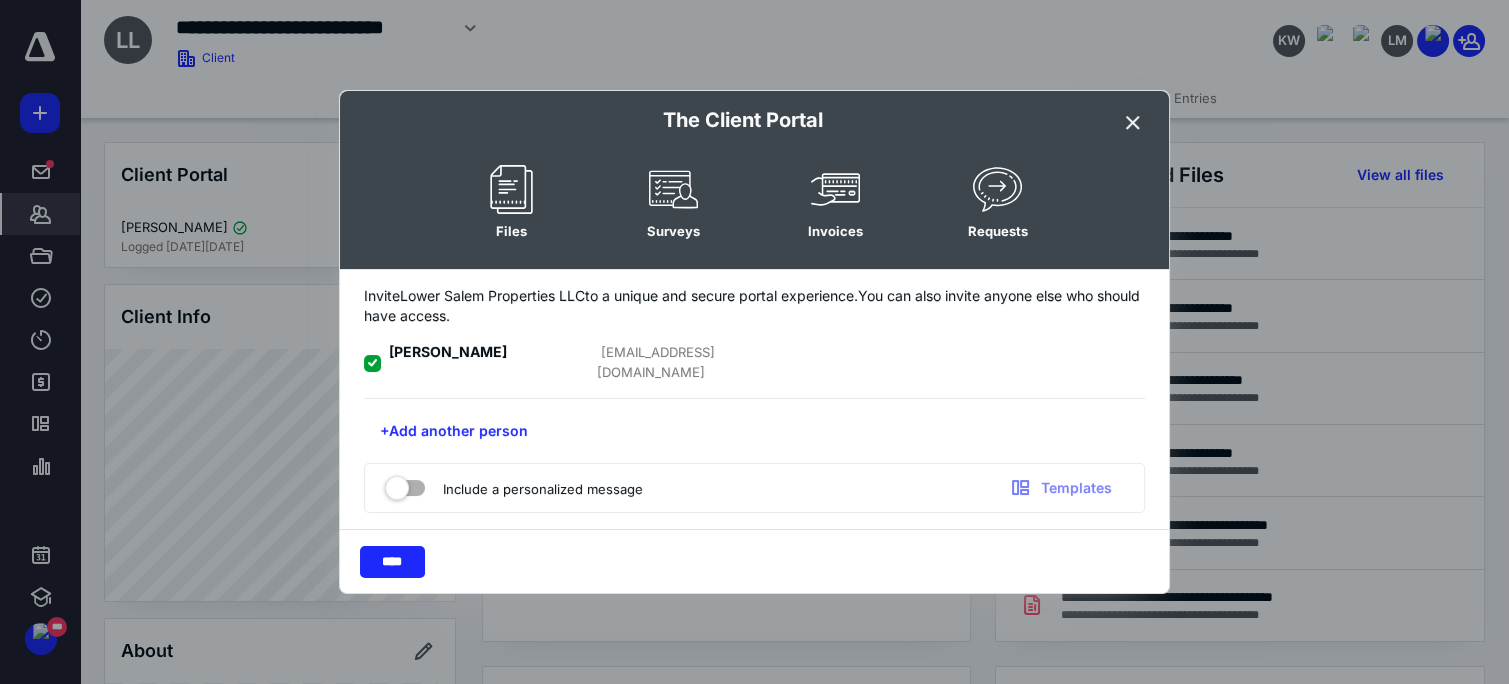click at bounding box center (405, 484) 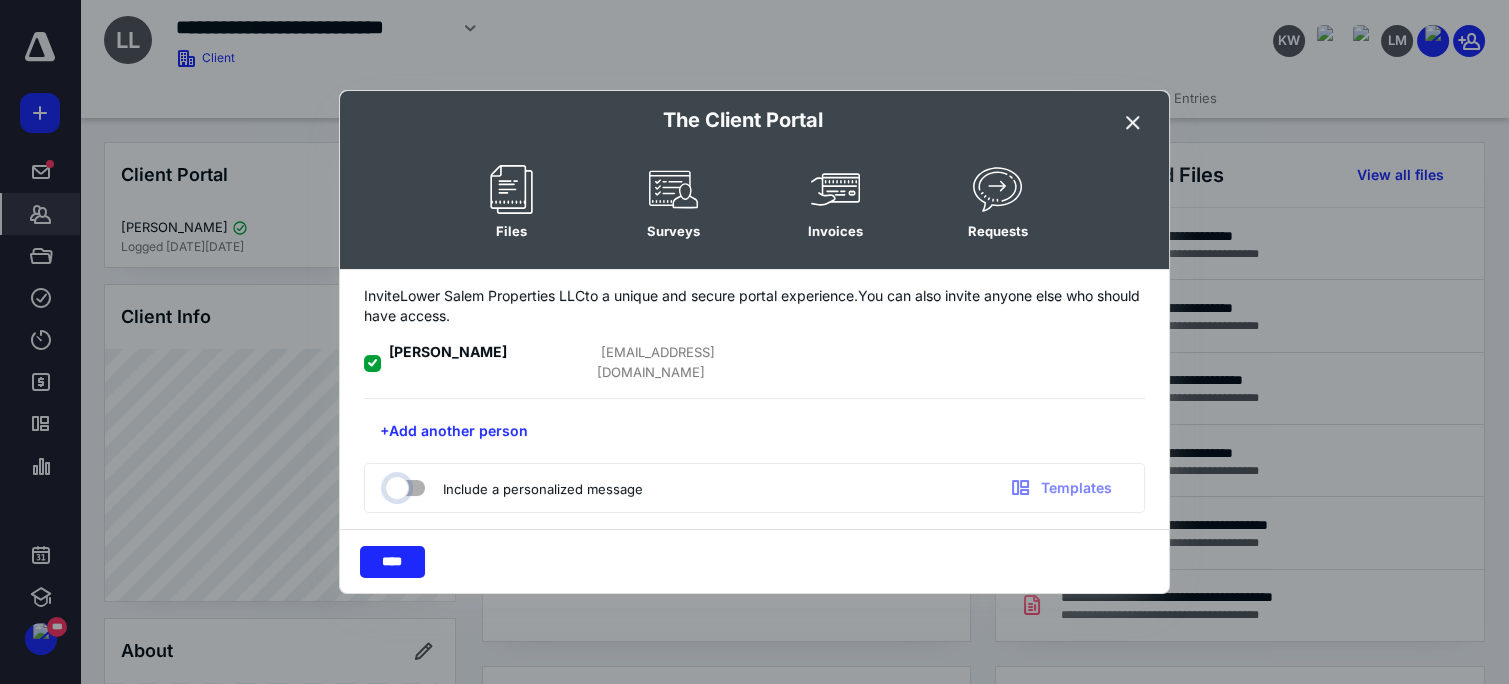 click at bounding box center (395, 485) 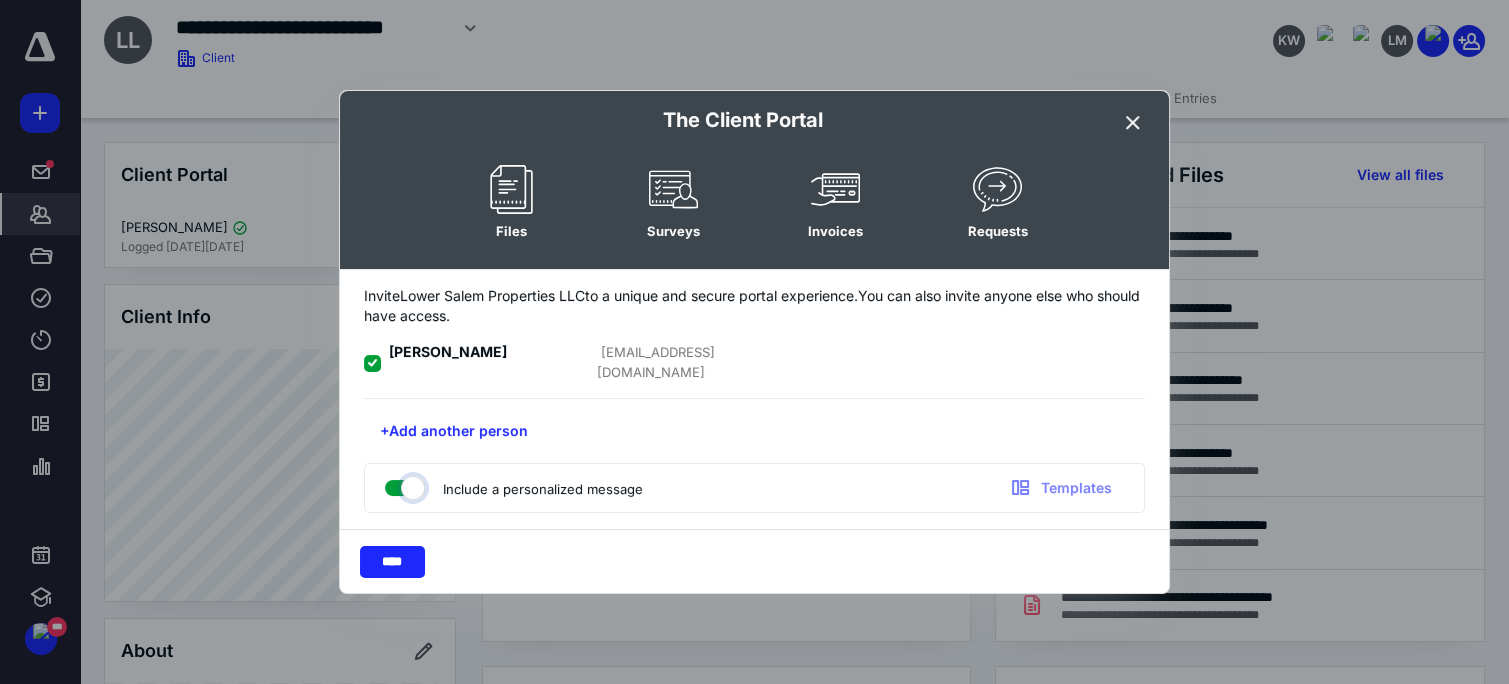 checkbox on "true" 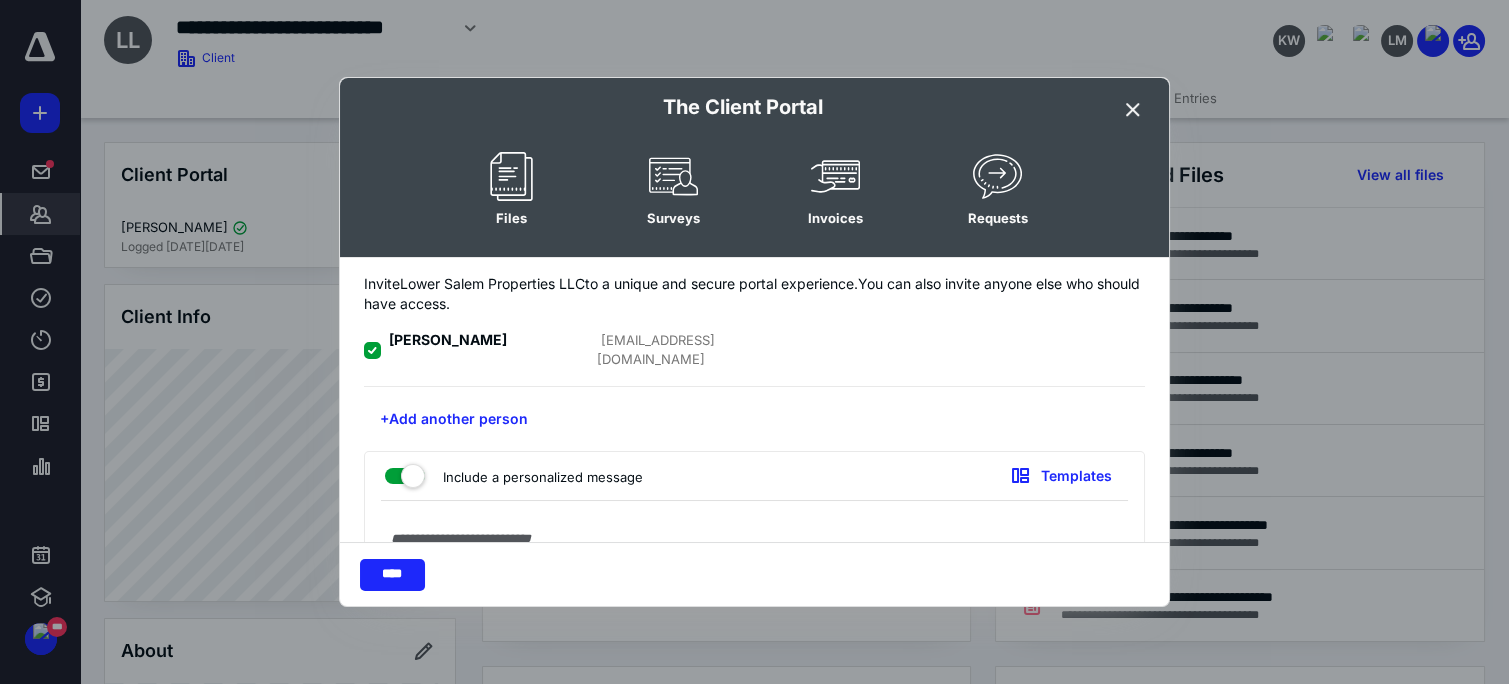 click at bounding box center (754, 609) 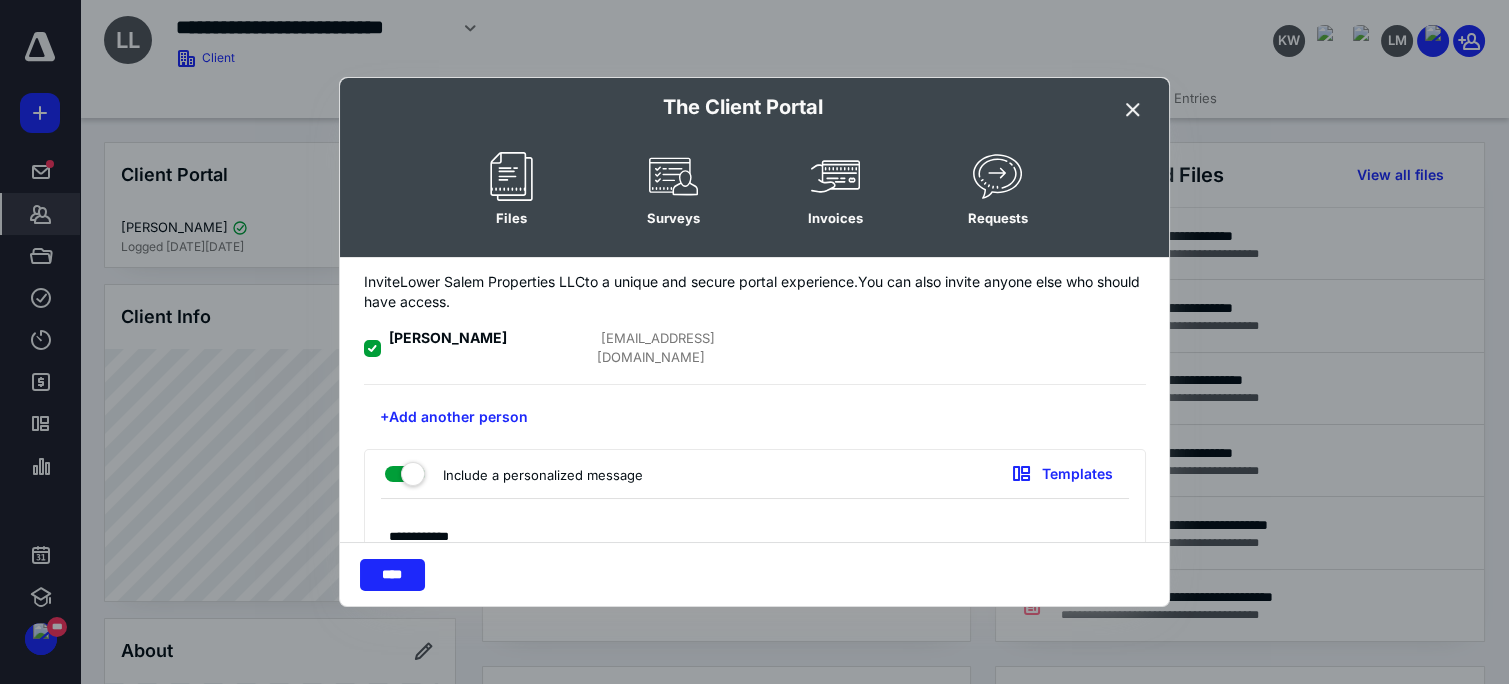 scroll, scrollTop: 21, scrollLeft: 0, axis: vertical 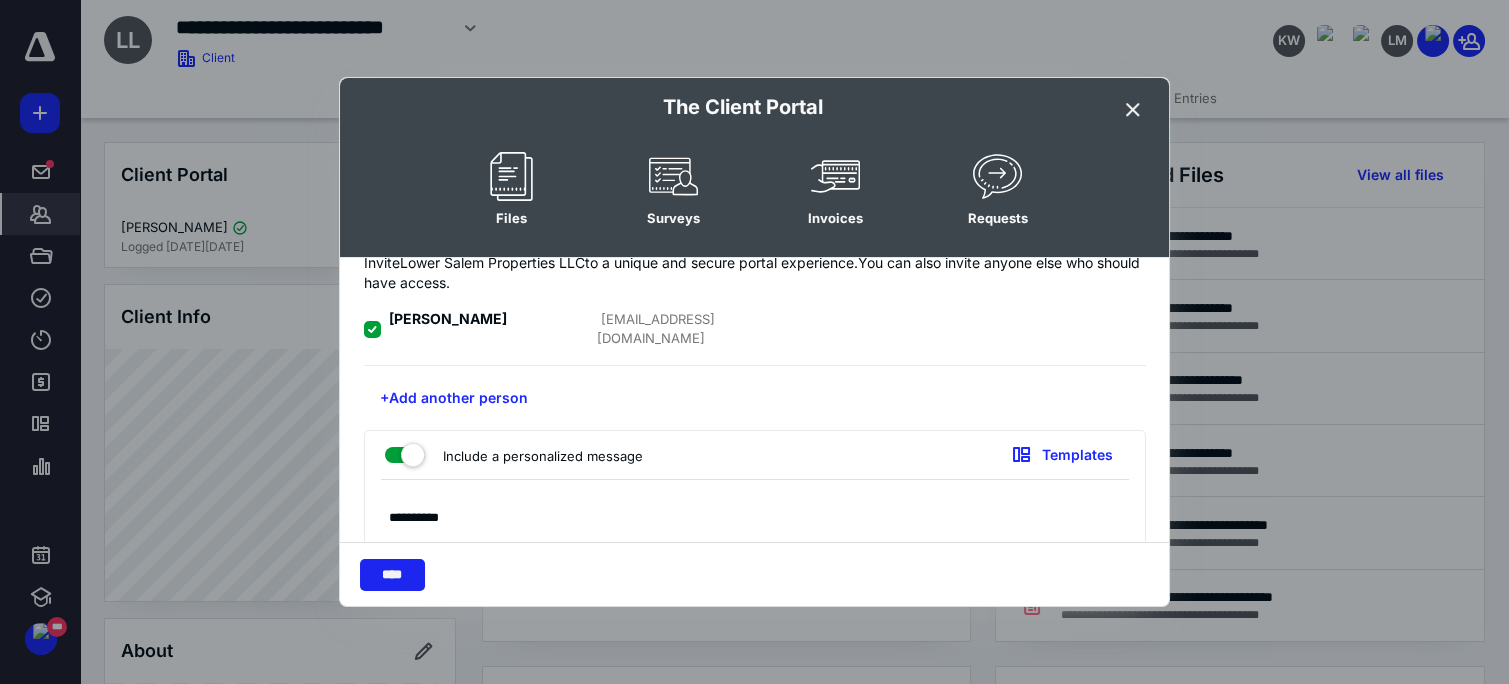 type on "**********" 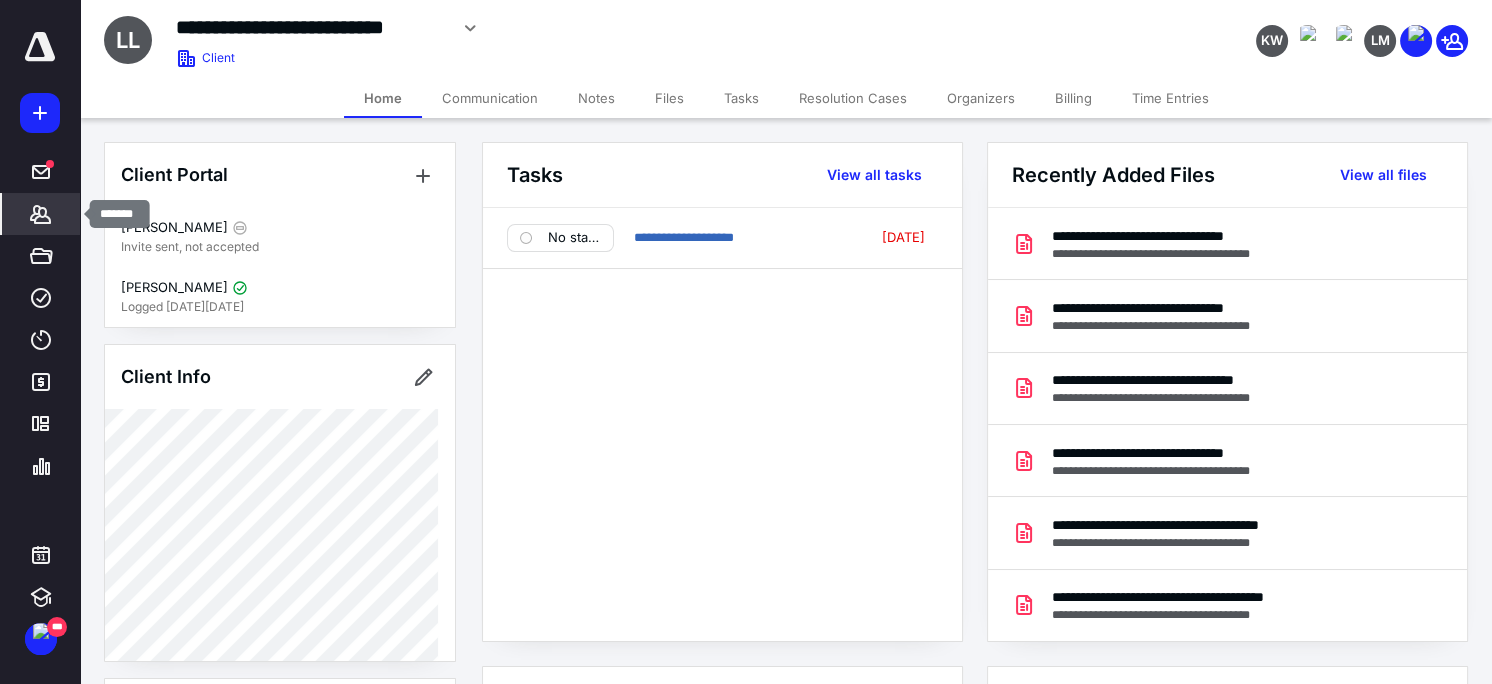 click 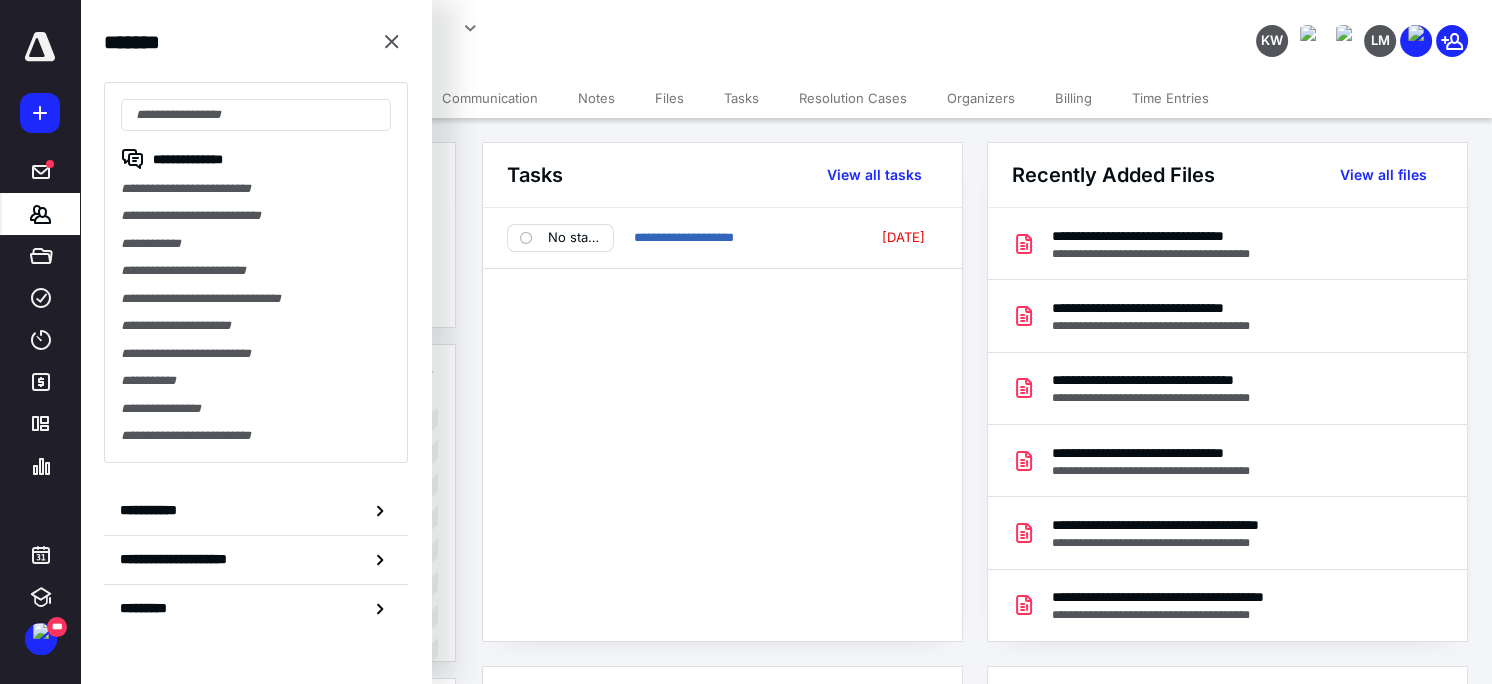 click on "**********" at bounding box center (256, 272) 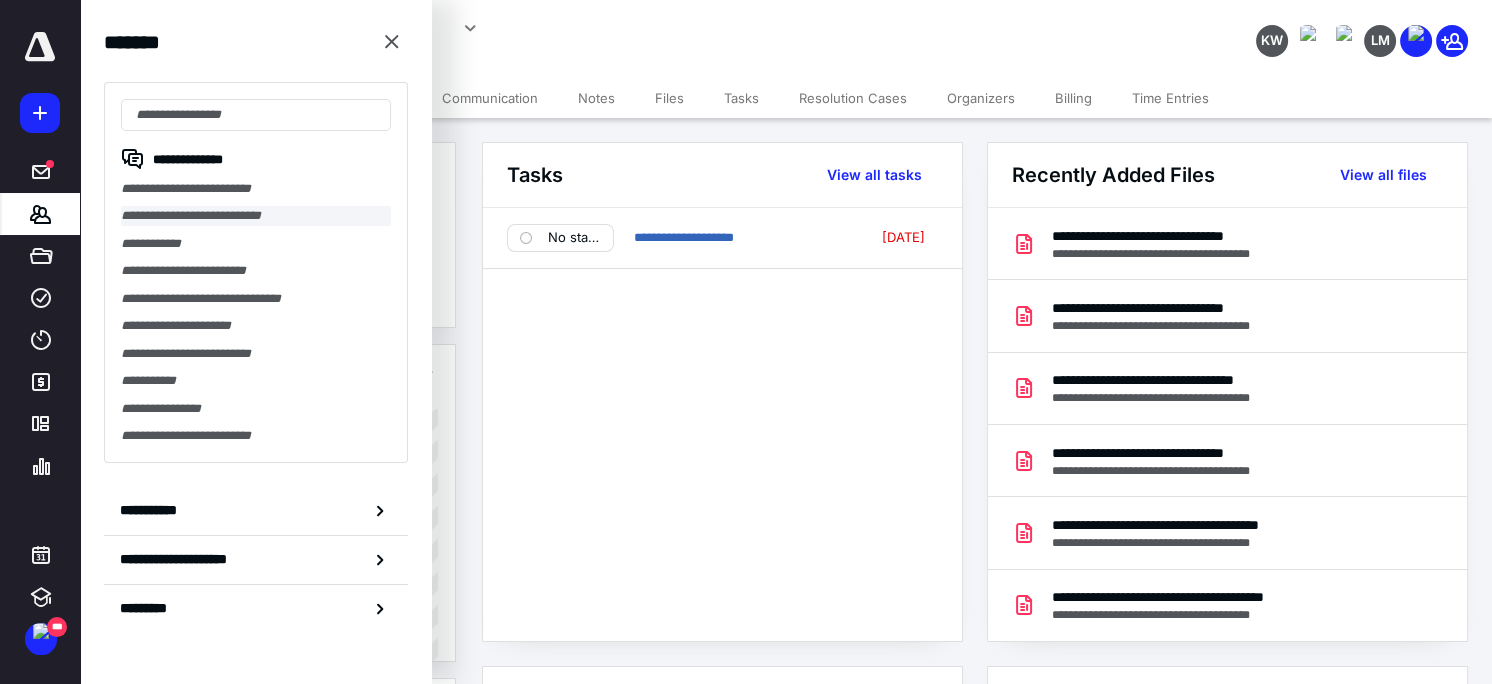 click on "**********" at bounding box center [256, 215] 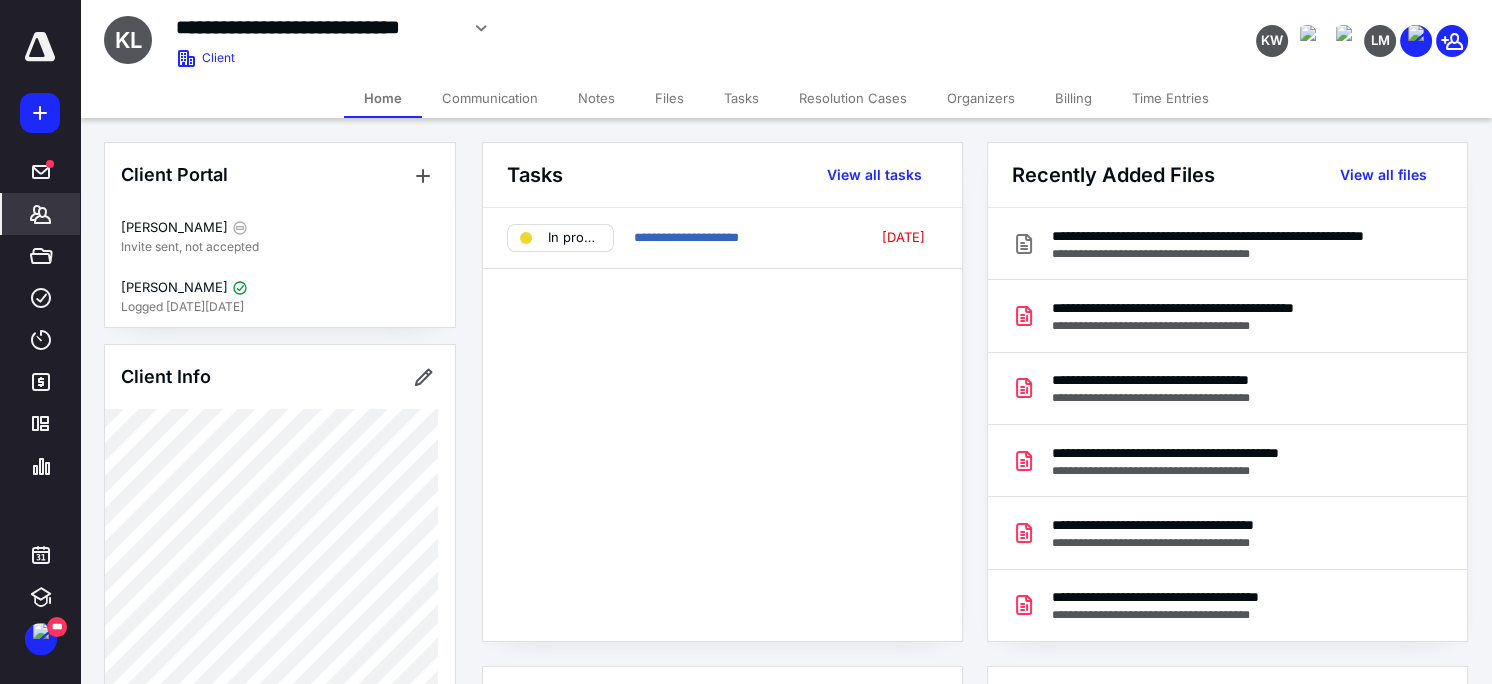 click on "Files" at bounding box center (669, 98) 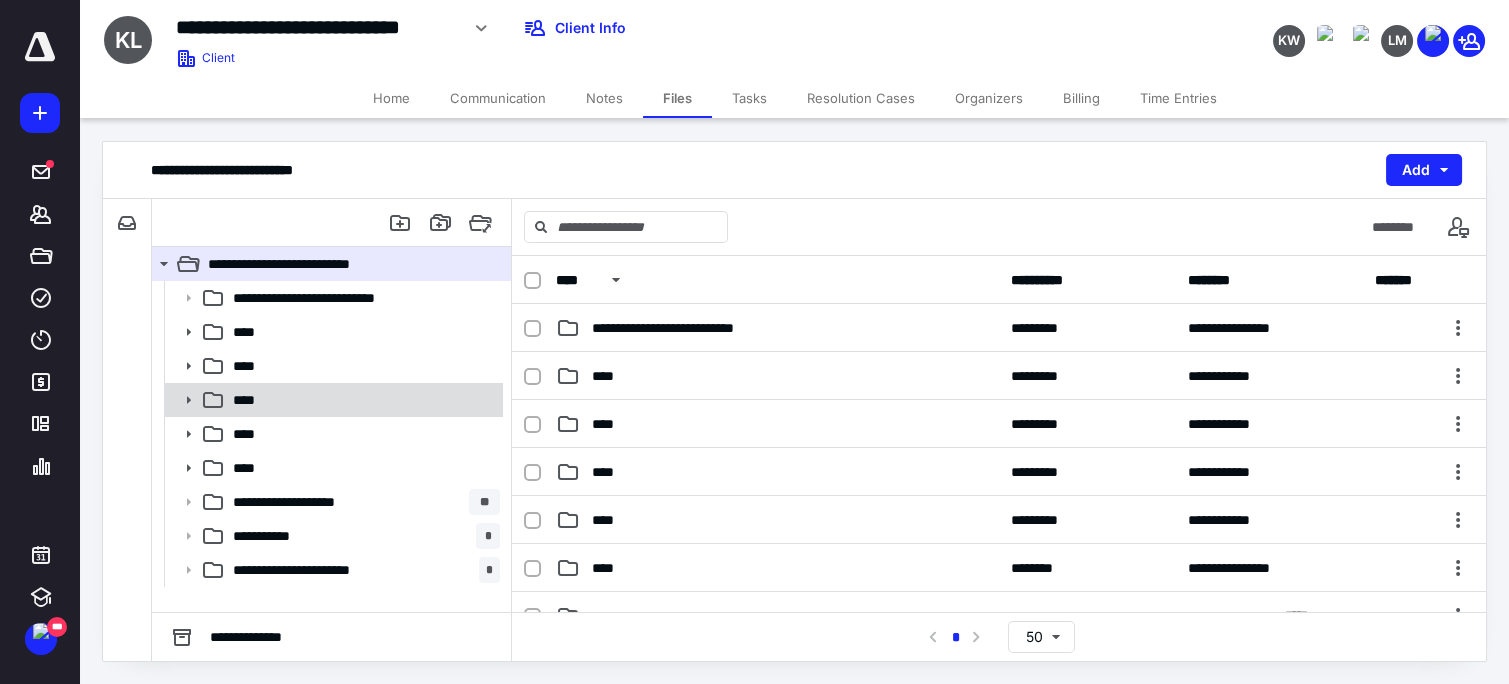click 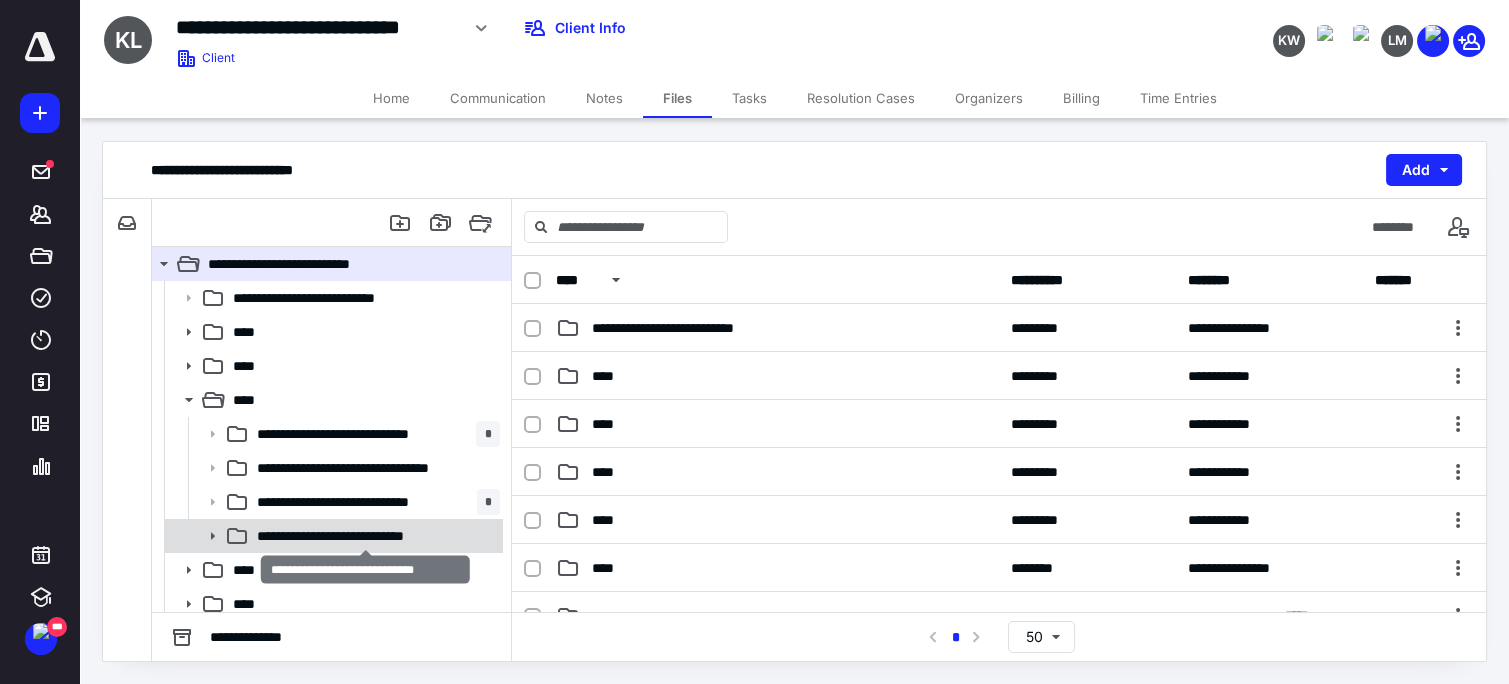 click on "**********" at bounding box center (366, 536) 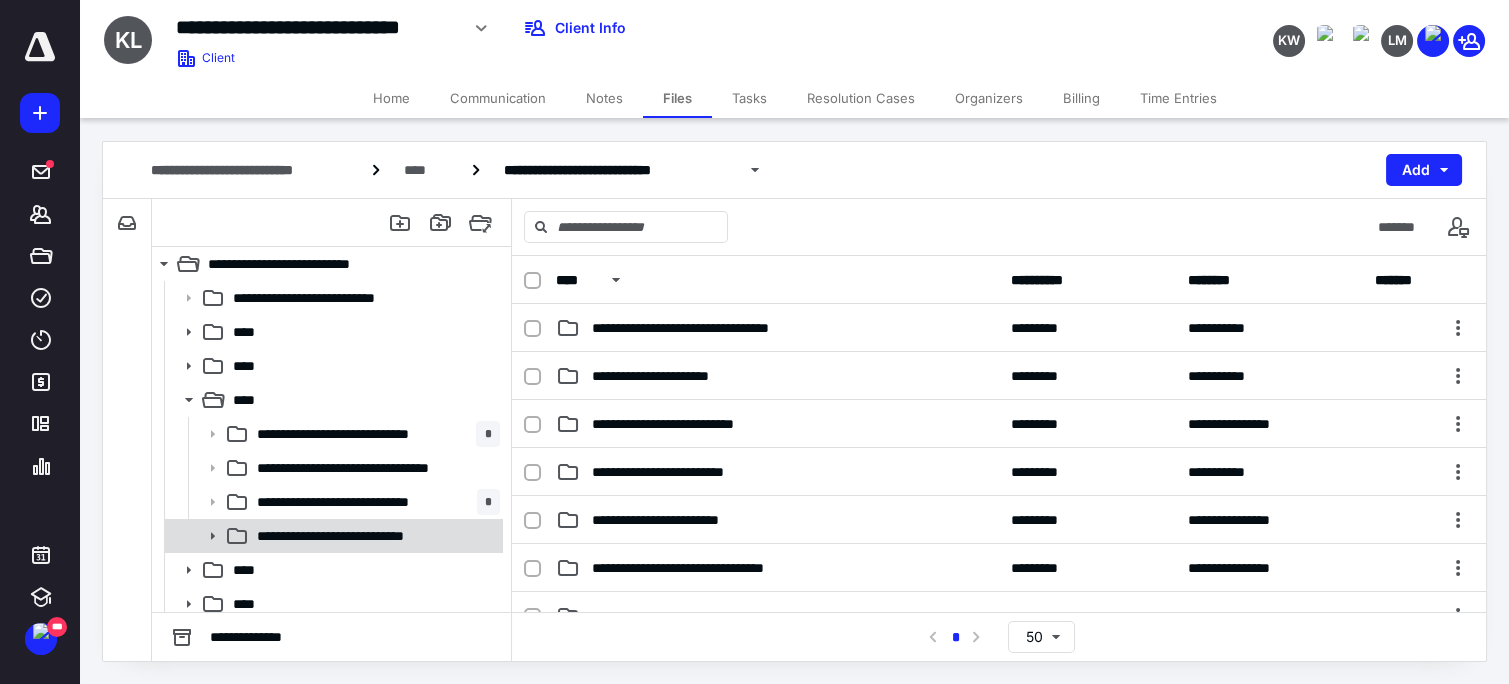 click 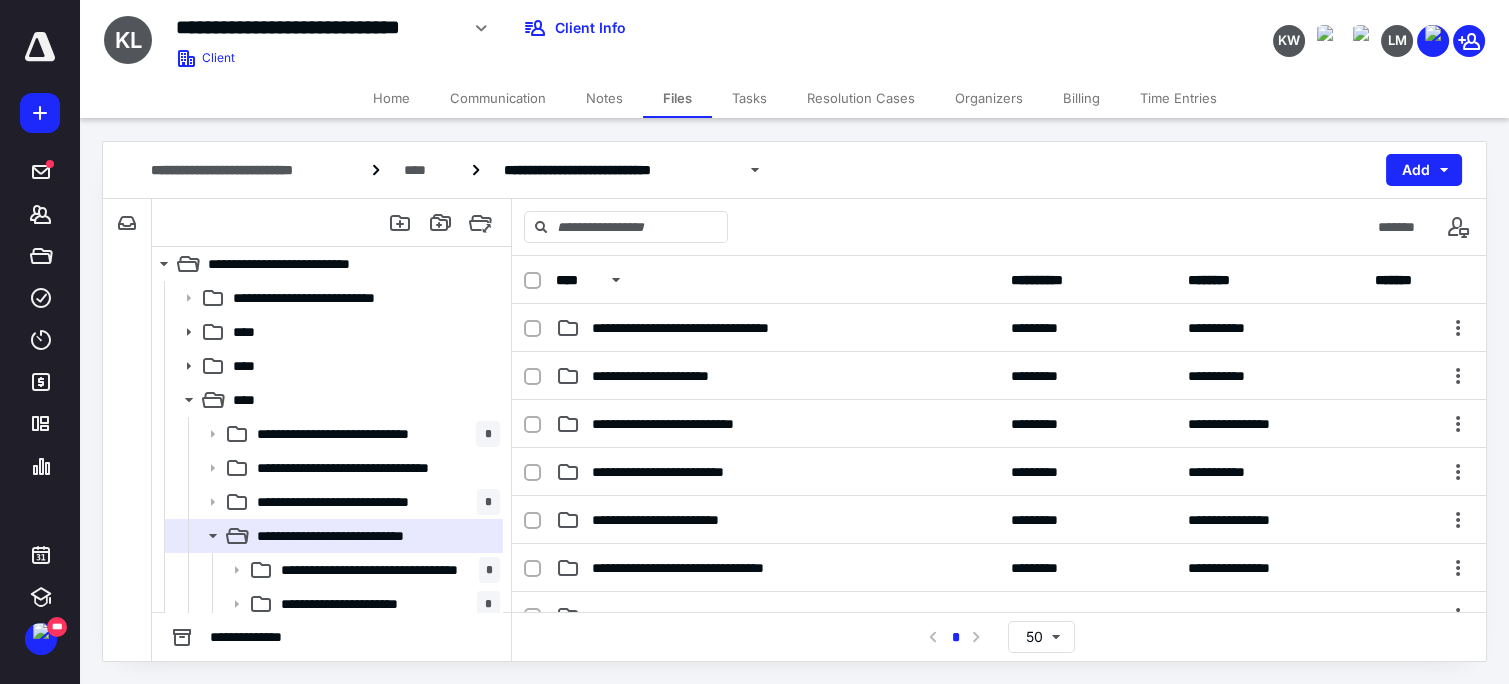 scroll, scrollTop: 270, scrollLeft: 0, axis: vertical 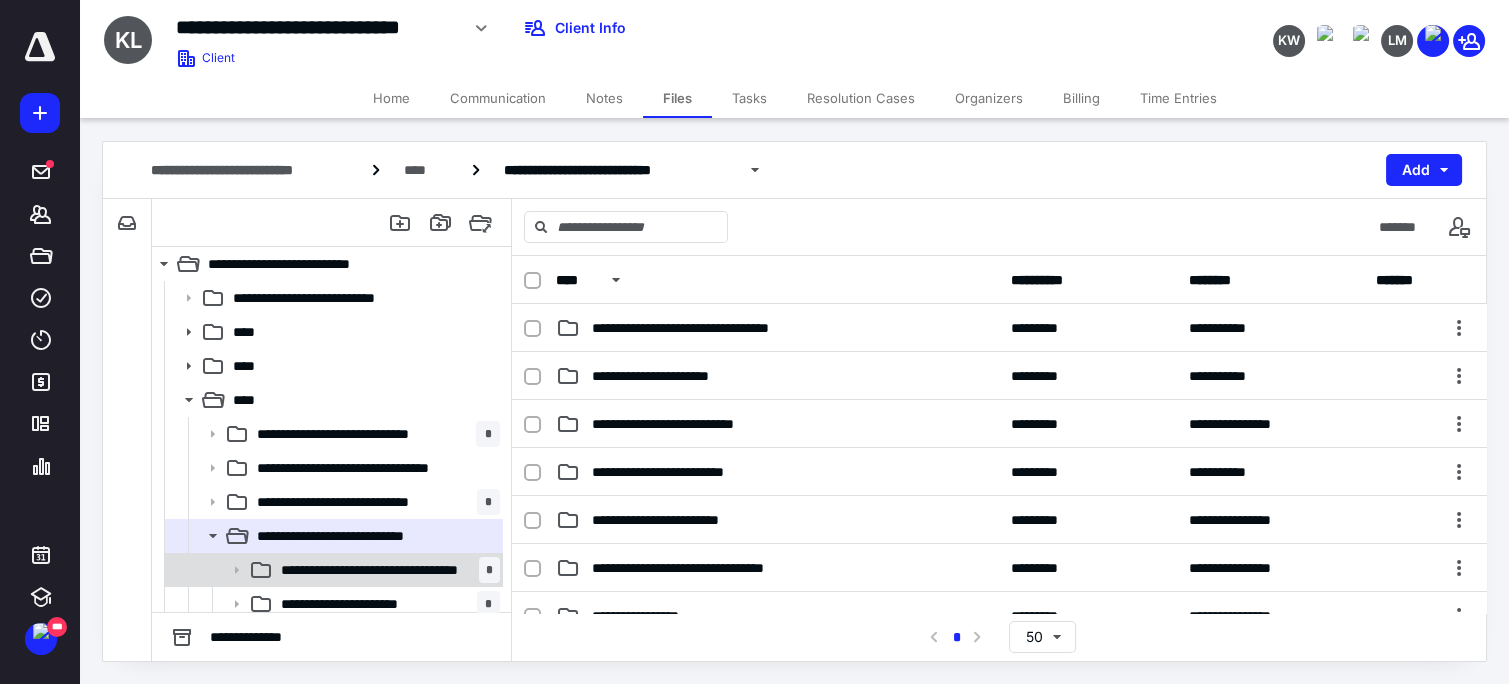 click on "**********" at bounding box center [332, 570] 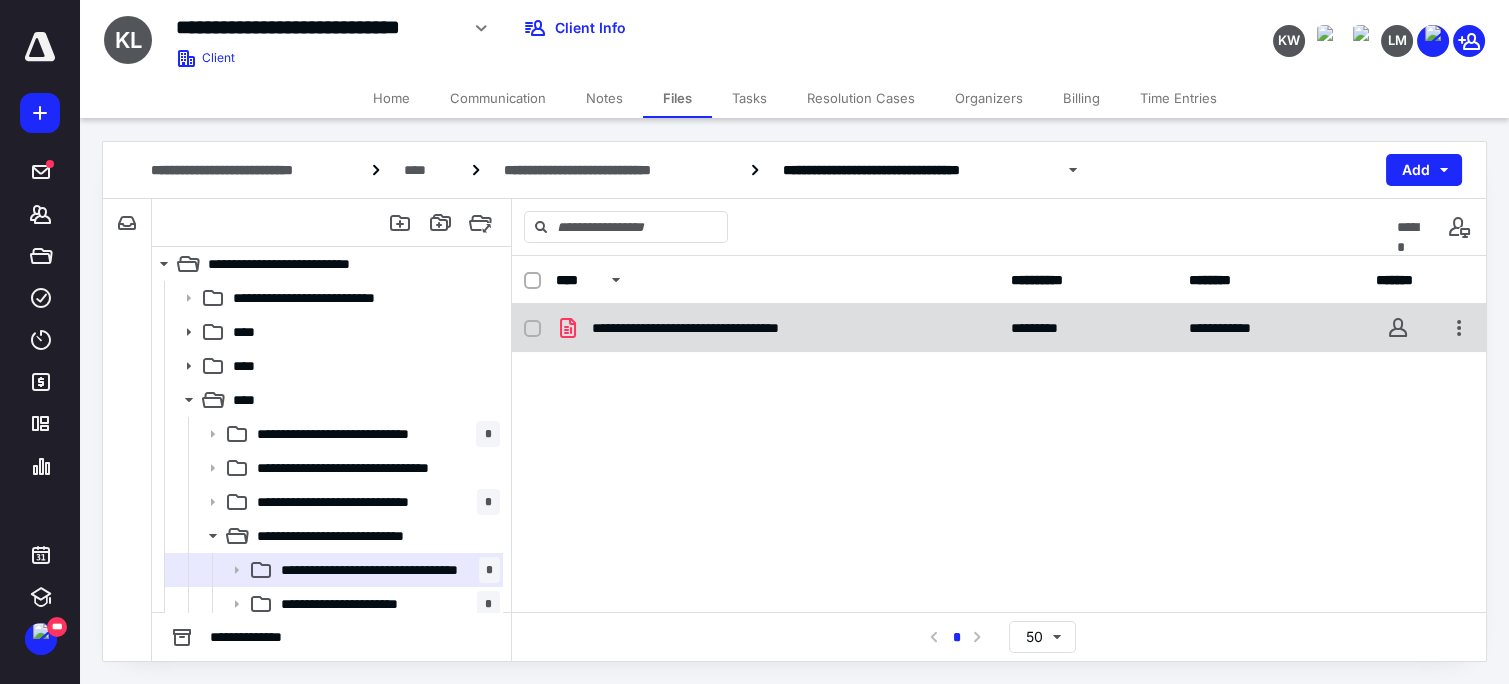 click on "**********" at bounding box center [722, 328] 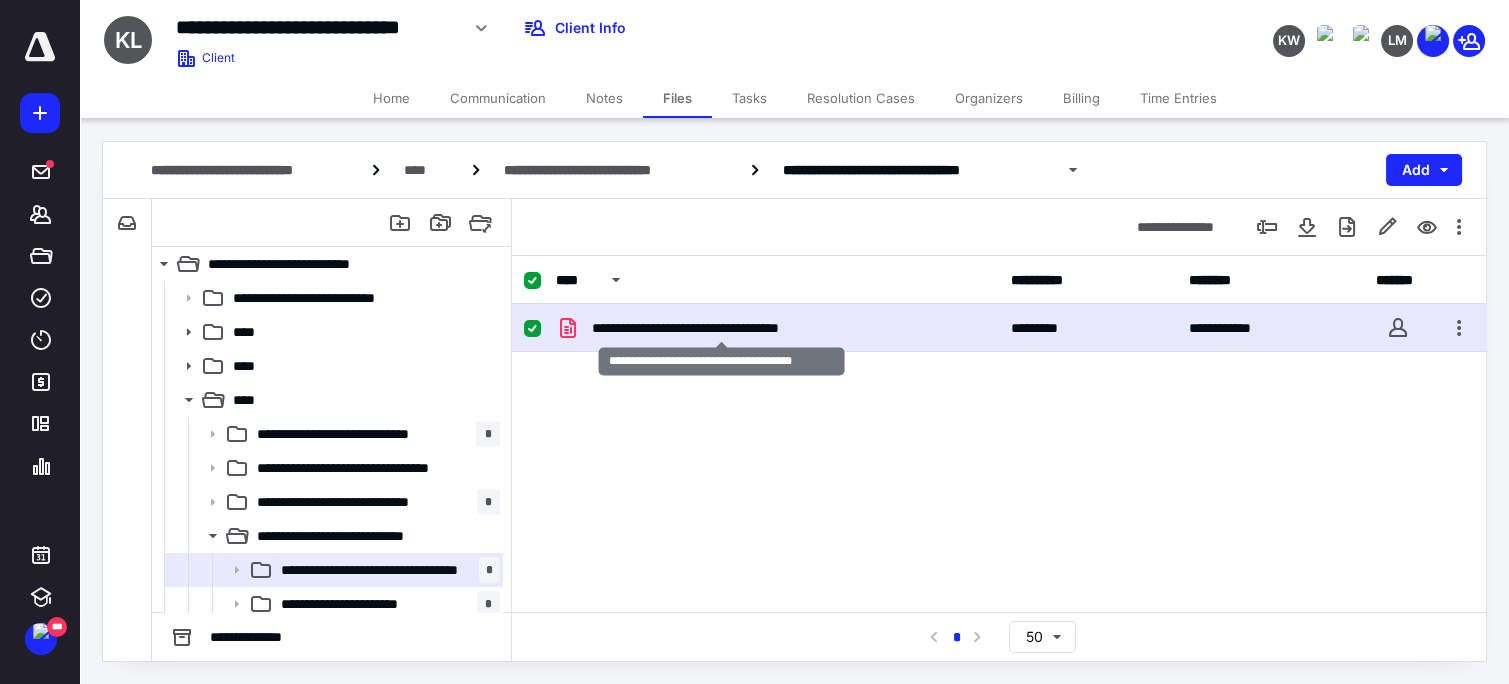 click on "**********" at bounding box center [722, 328] 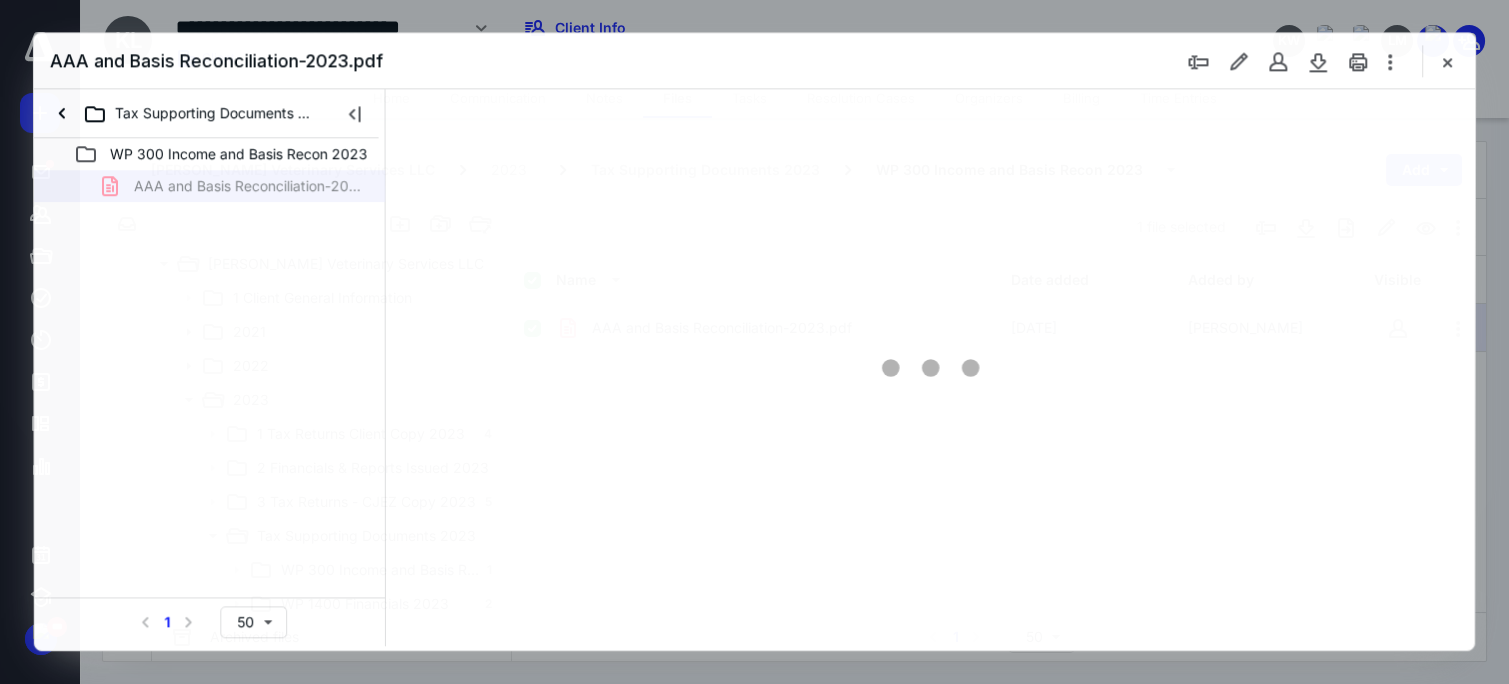 scroll, scrollTop: 0, scrollLeft: 0, axis: both 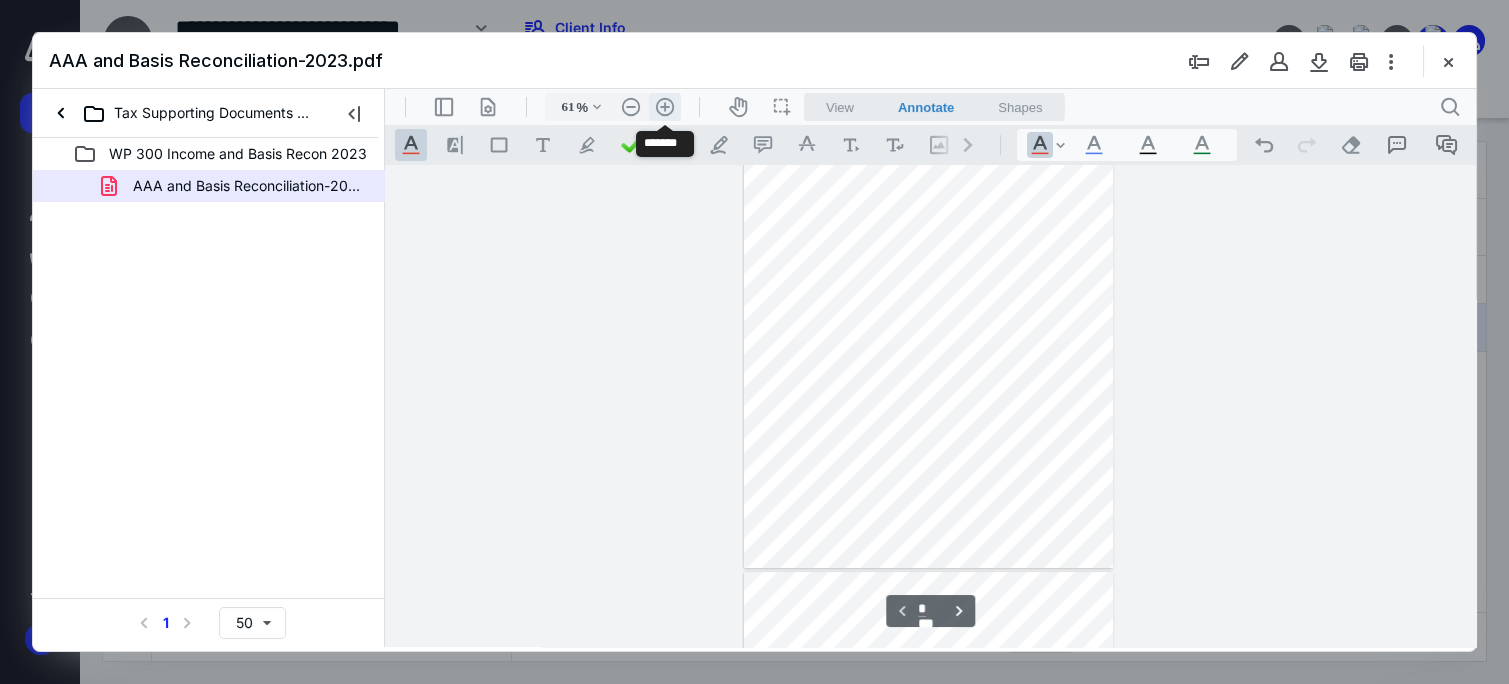 click on ".cls-1{fill:#abb0c4;} icon - header - zoom - in - line" at bounding box center (665, 107) 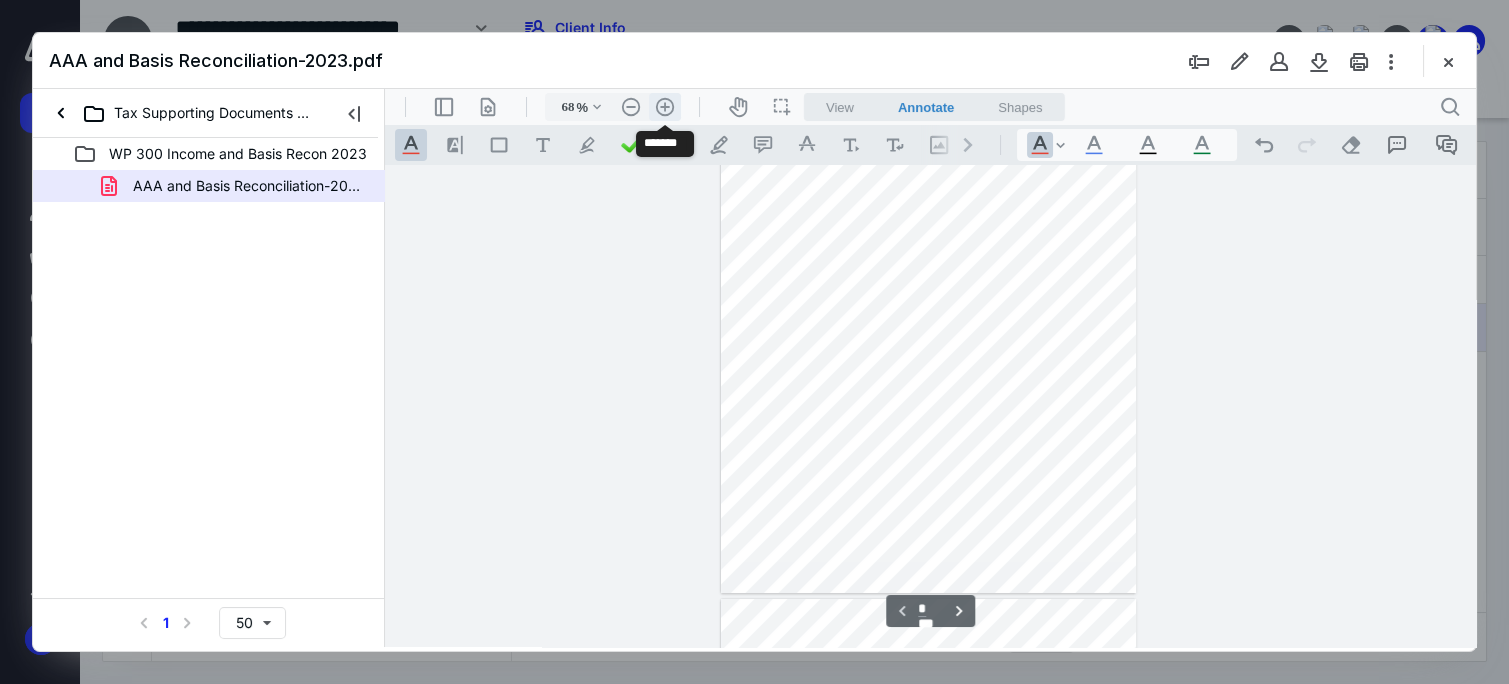 click on ".cls-1{fill:#abb0c4;} icon - header - zoom - in - line" at bounding box center [665, 107] 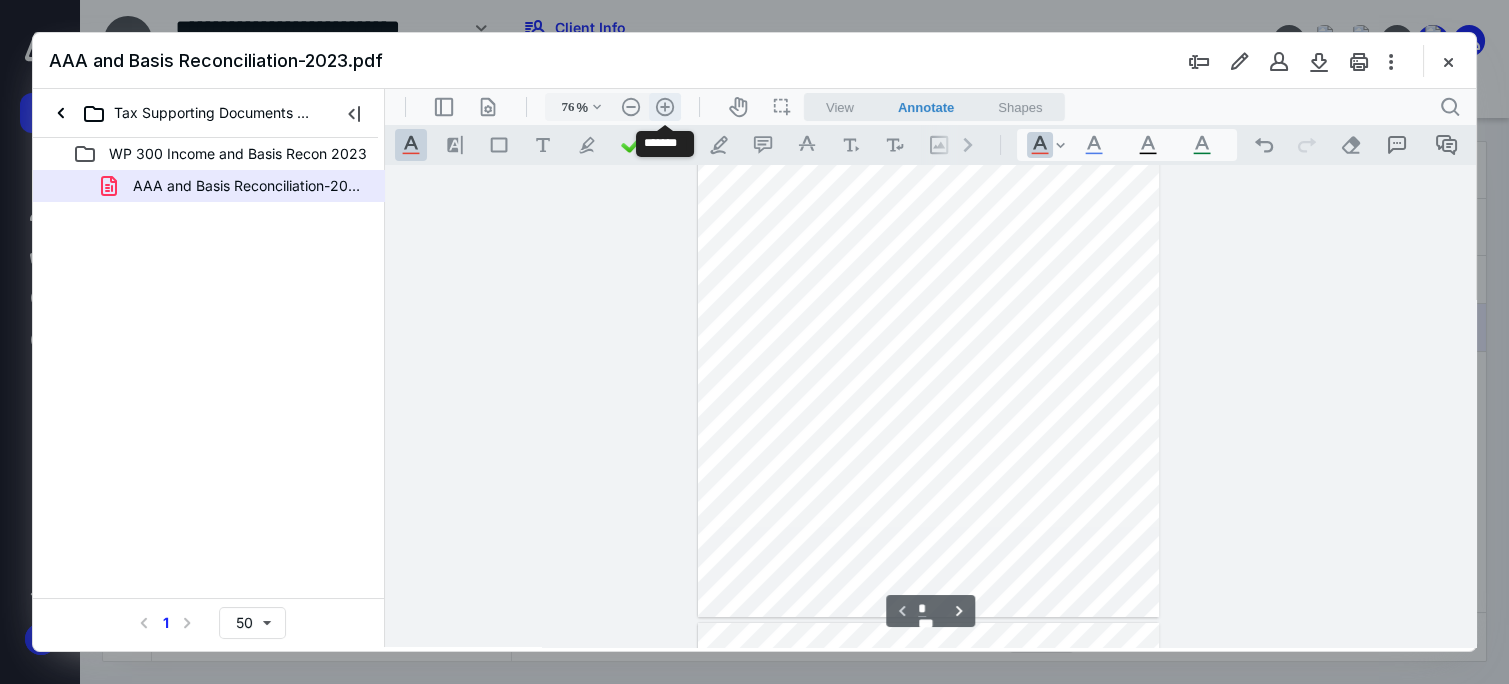 click on ".cls-1{fill:#abb0c4;} icon - header - zoom - in - line" at bounding box center [665, 107] 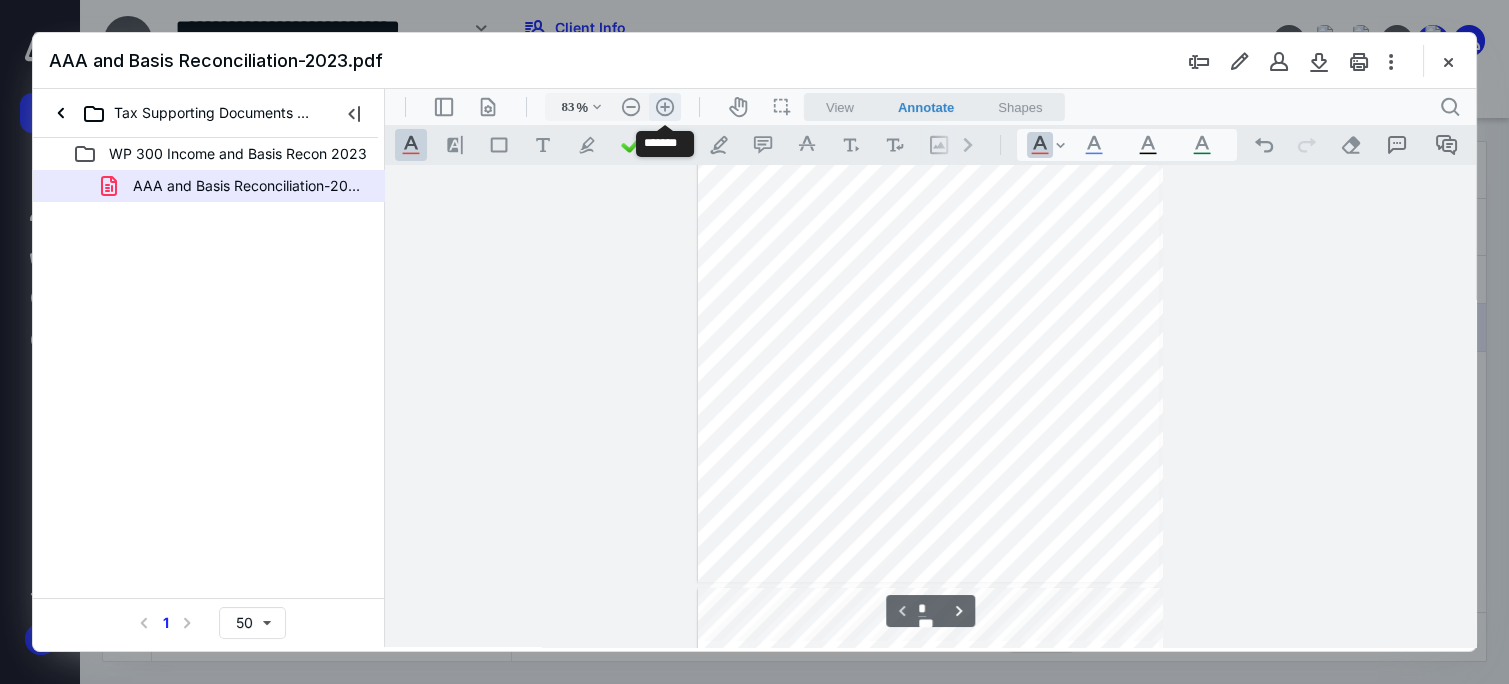 click on ".cls-1{fill:#abb0c4;} icon - header - zoom - in - line" at bounding box center (665, 107) 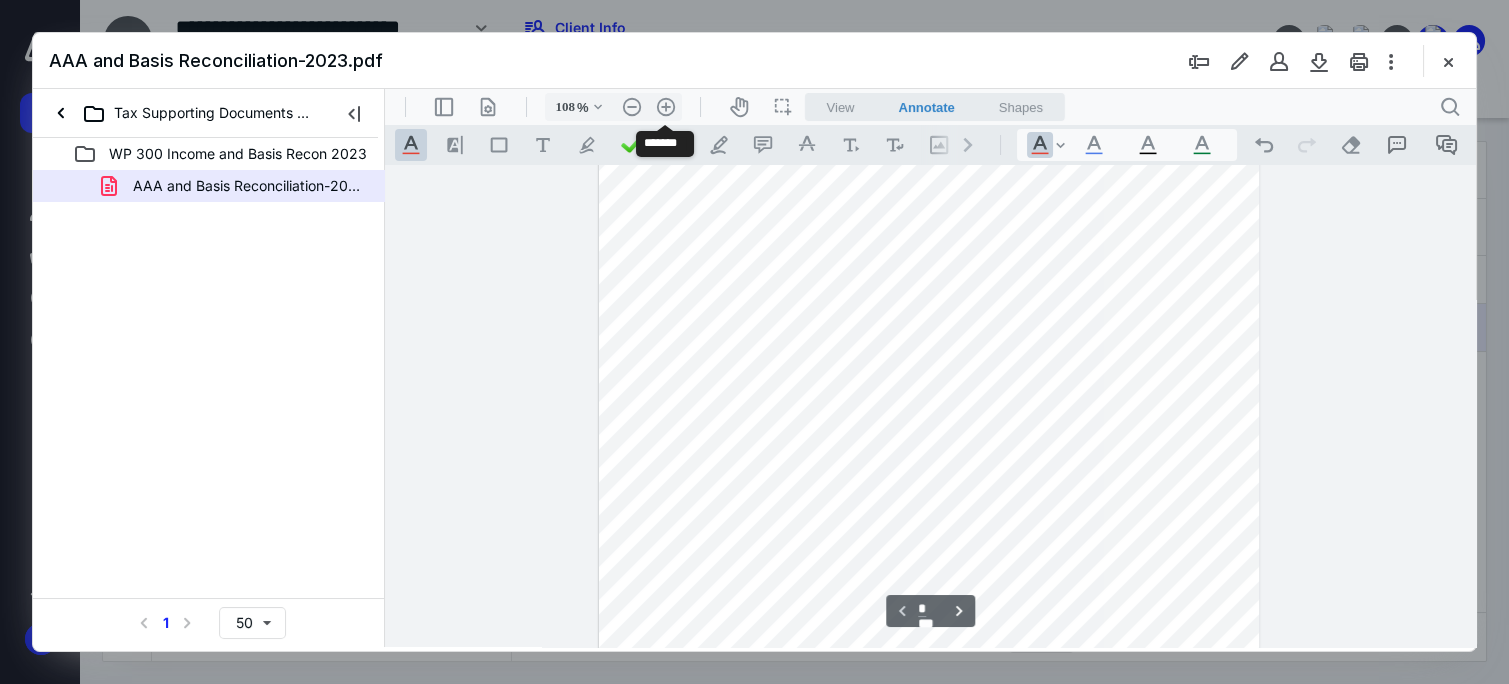 scroll, scrollTop: 298, scrollLeft: 0, axis: vertical 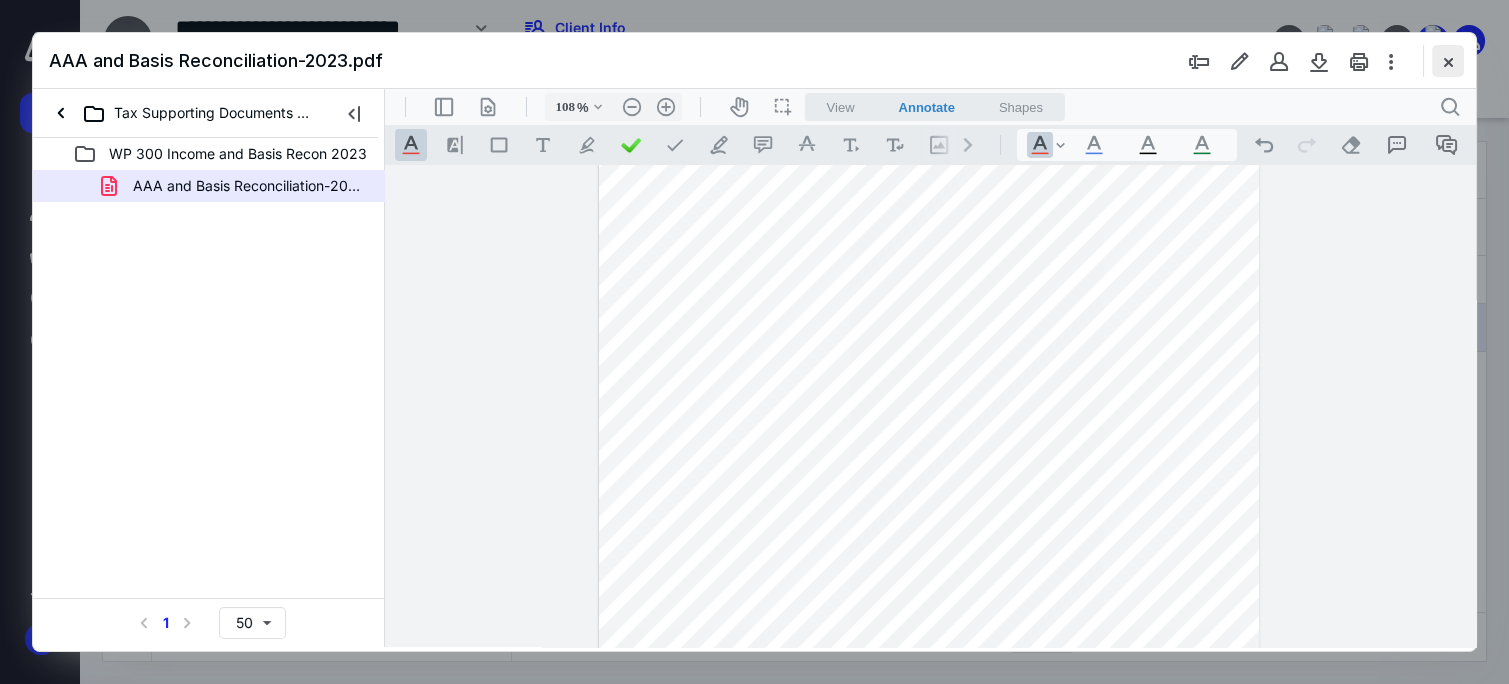 click at bounding box center (1448, 61) 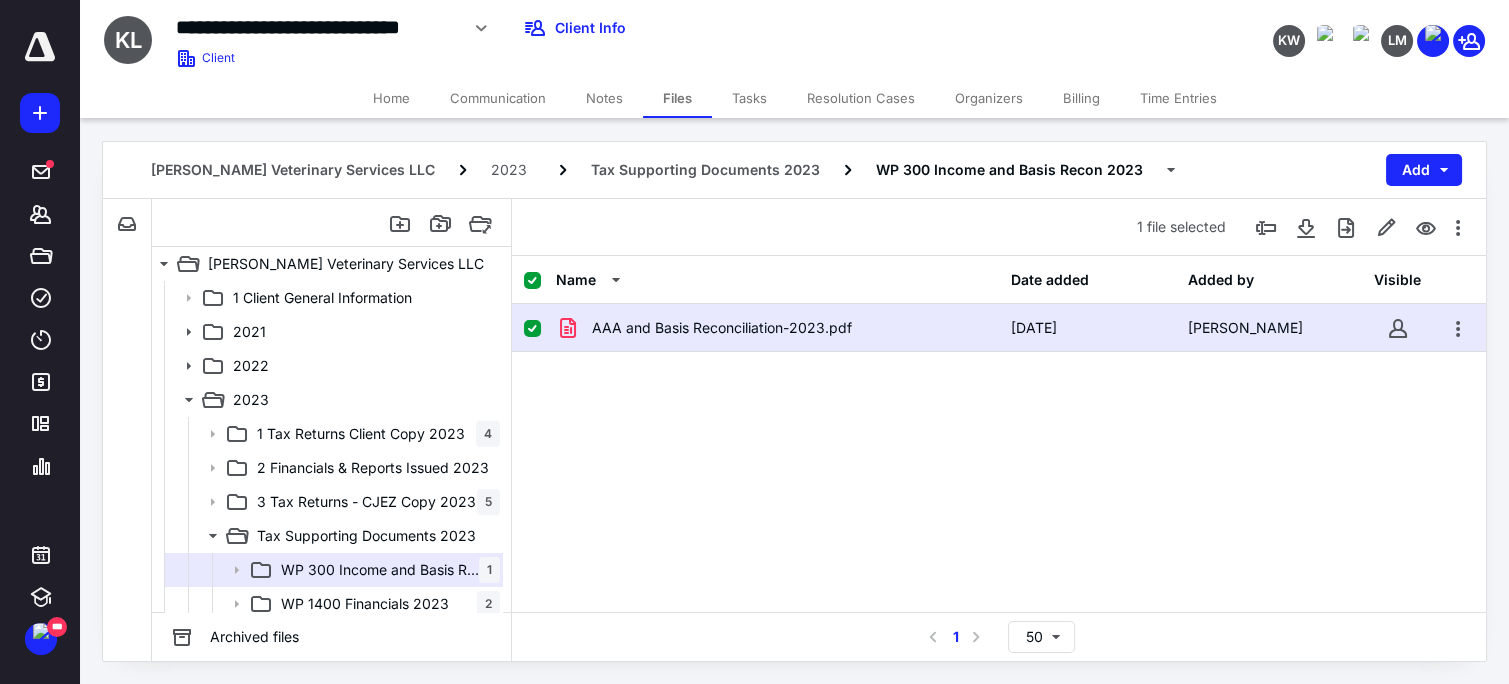 drag, startPoint x: 828, startPoint y: 522, endPoint x: 740, endPoint y: 518, distance: 88.09086 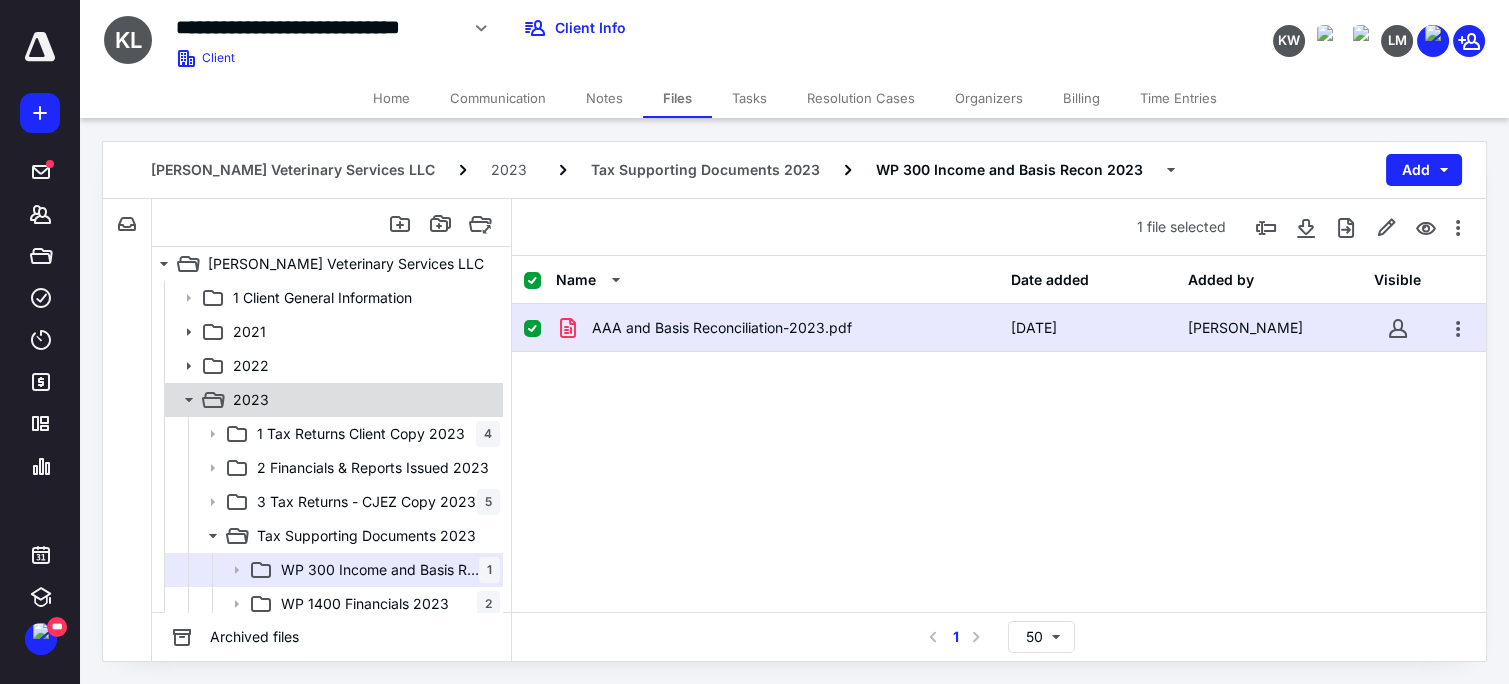 click 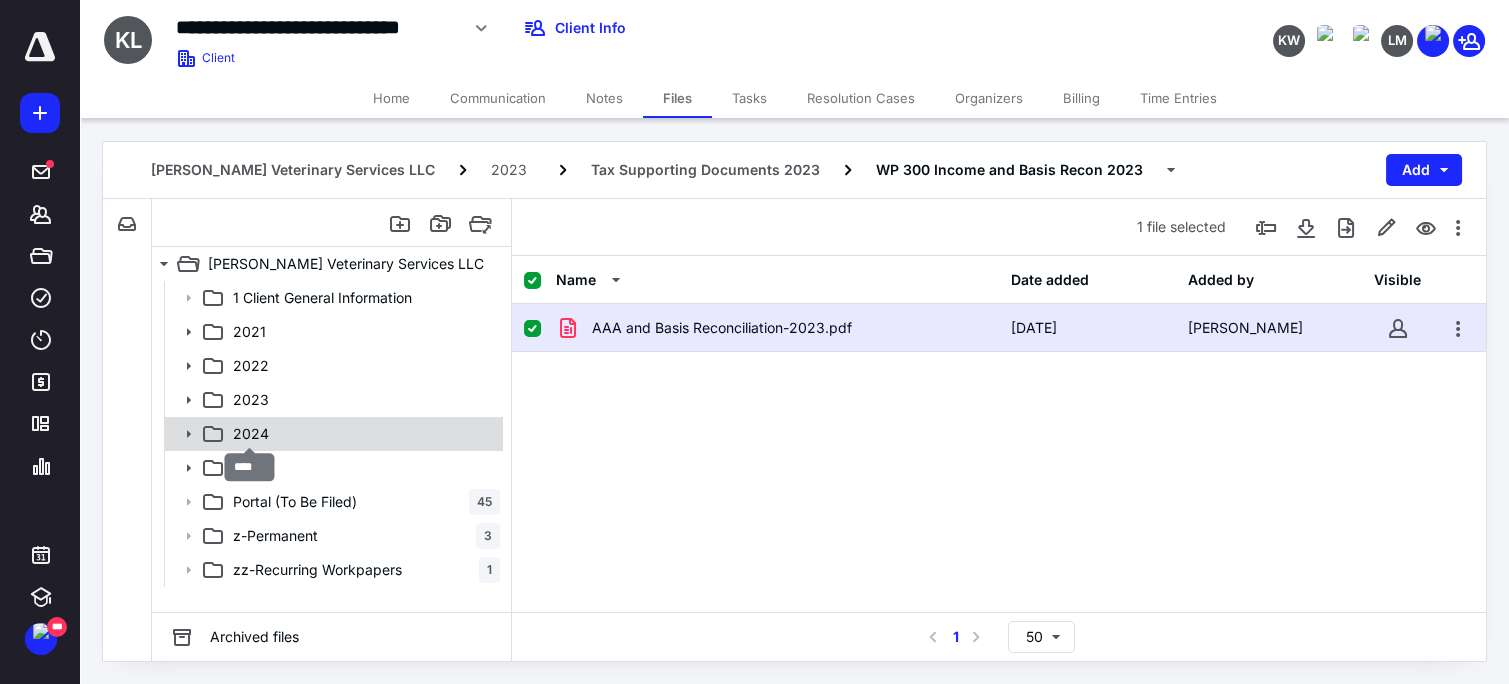 click on "2024" at bounding box center [251, 434] 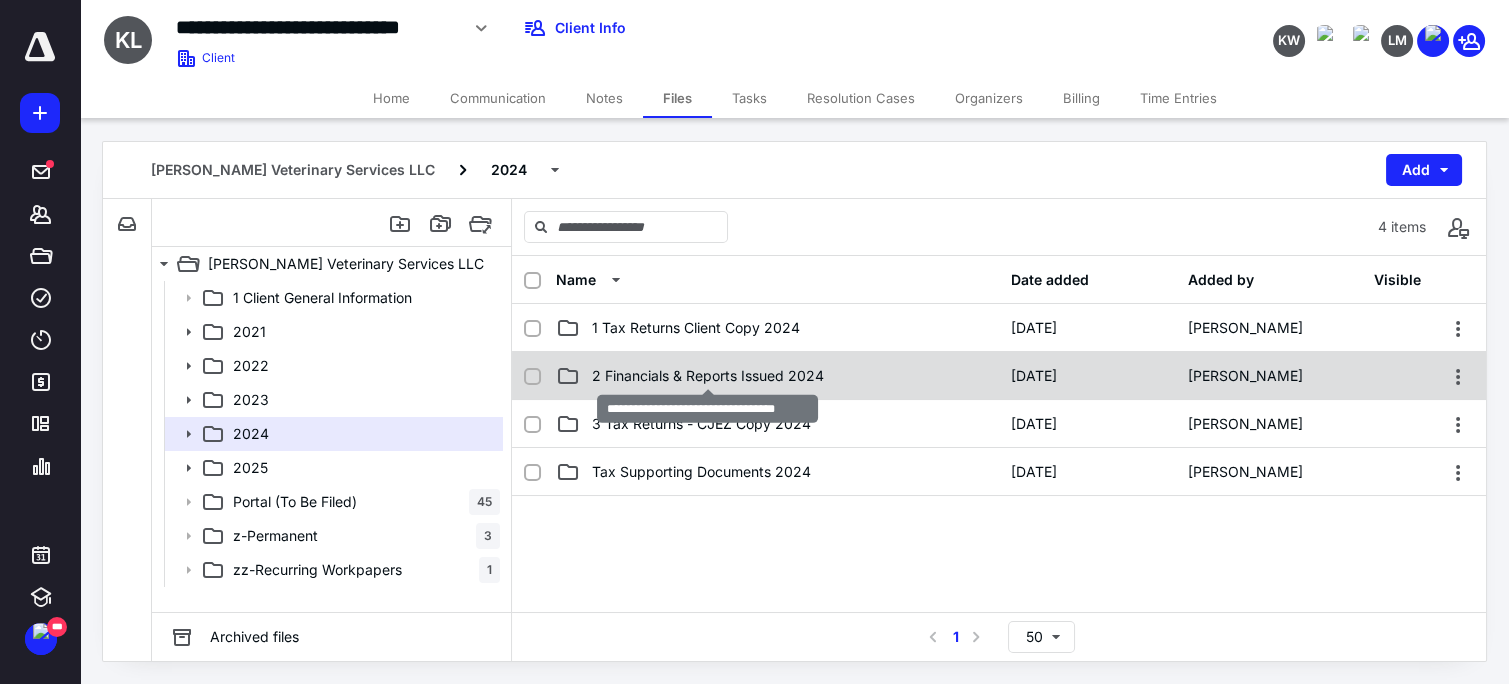 click on "2 Financials & Reports Issued 2024" at bounding box center (708, 376) 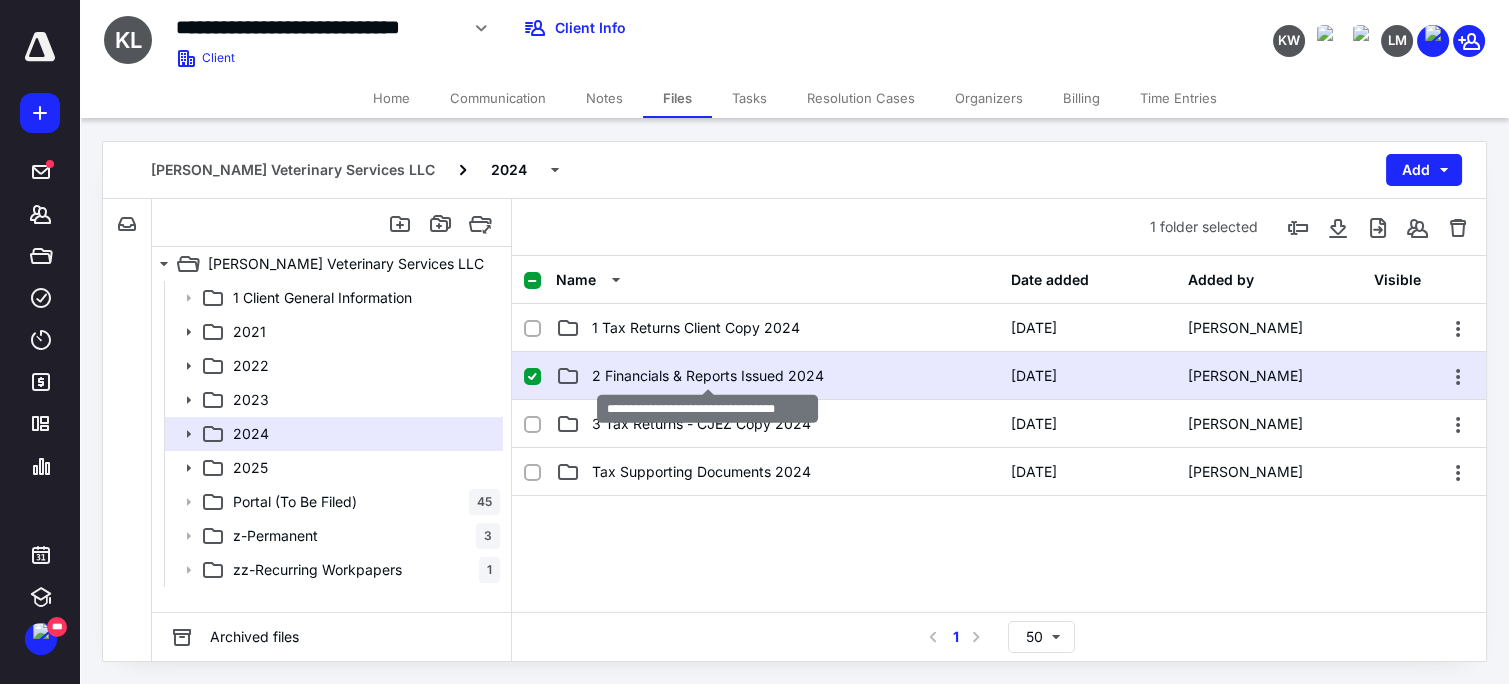 click on "2 Financials & Reports Issued 2024" at bounding box center (708, 376) 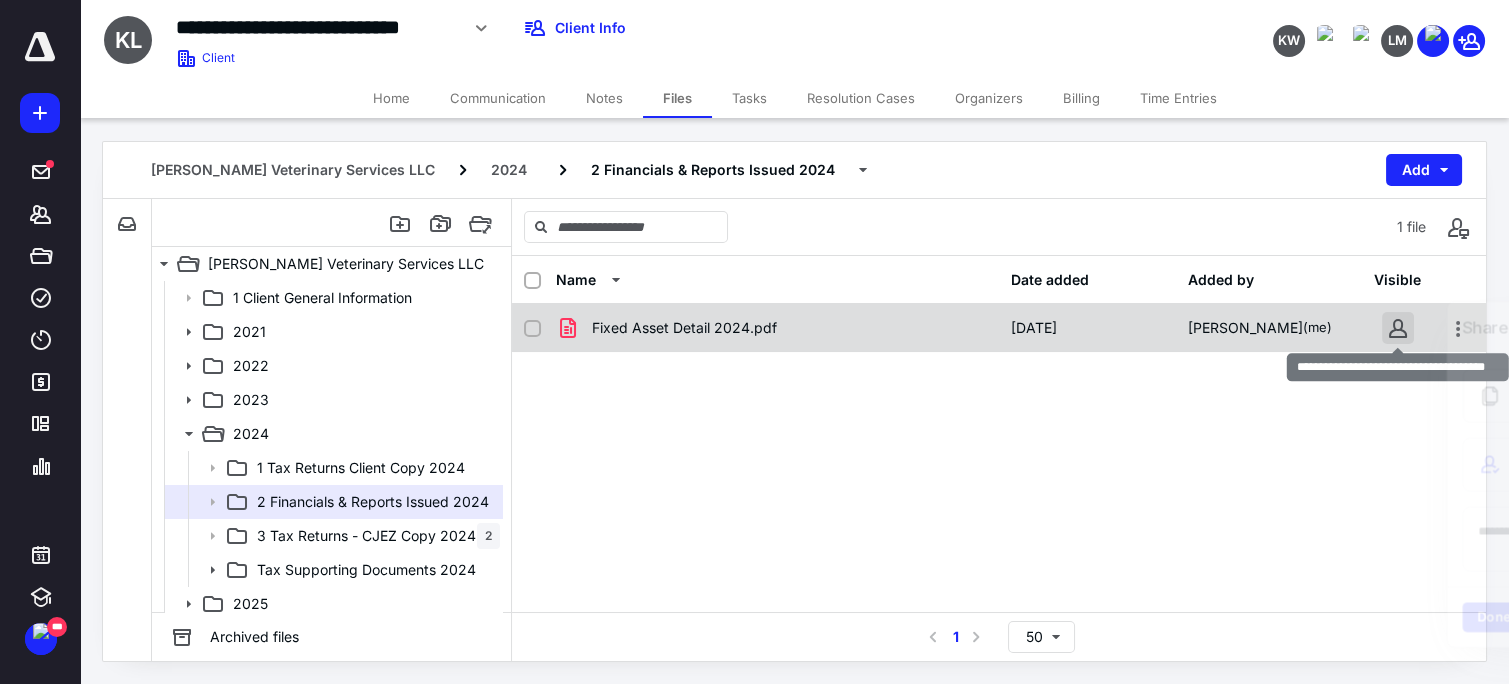 click at bounding box center (1398, 328) 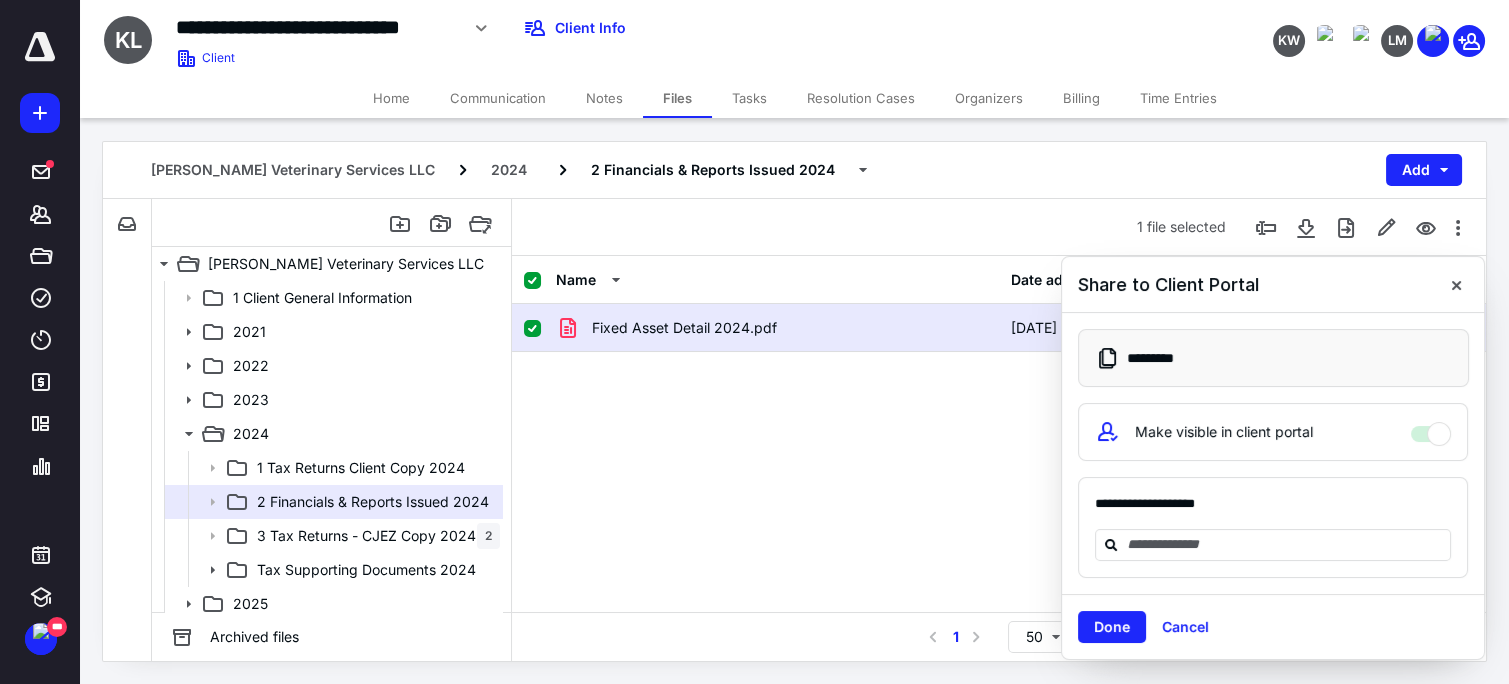 click on "Make visible in client portal" at bounding box center (1431, 429) 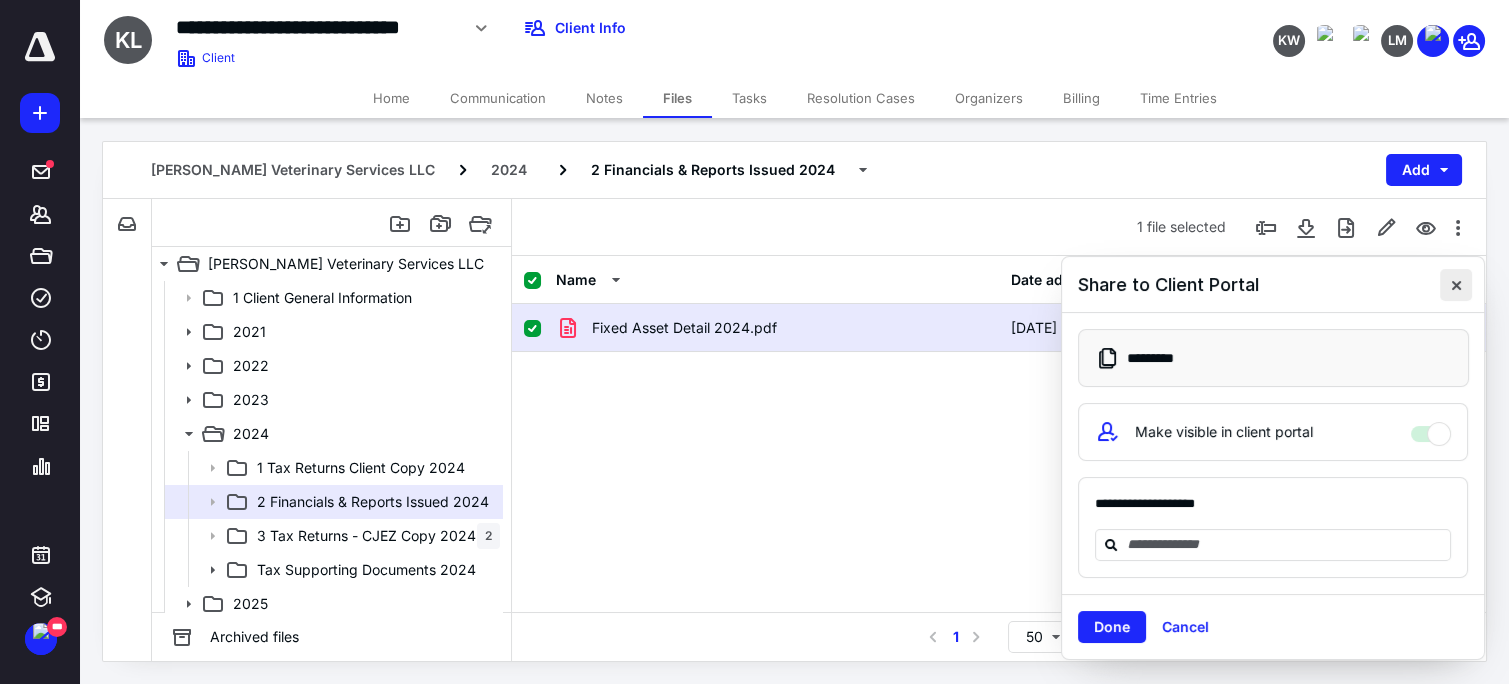 click at bounding box center (1456, 285) 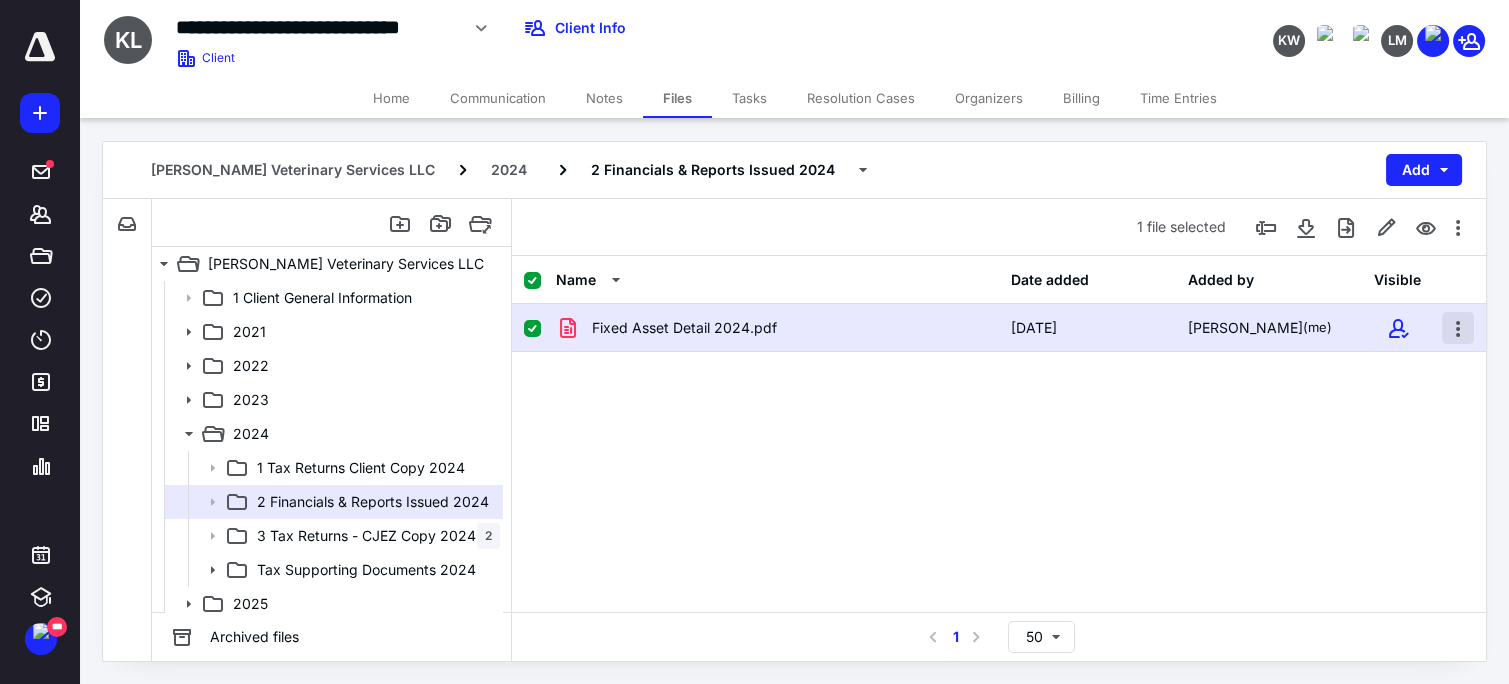 click at bounding box center [1458, 328] 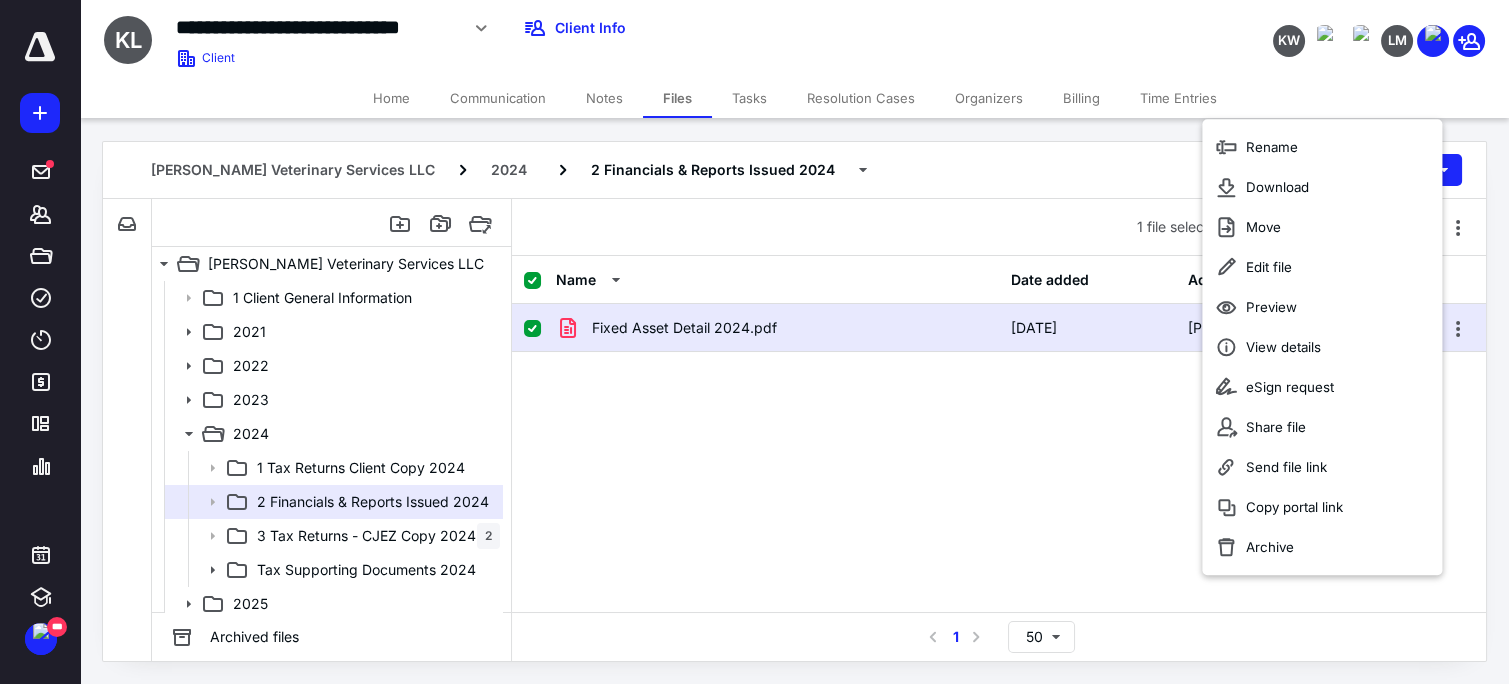 click on "Fixed Asset Detail 2024.pdf 7/10/2025 Kathi Jernigan  (me)" at bounding box center (999, 454) 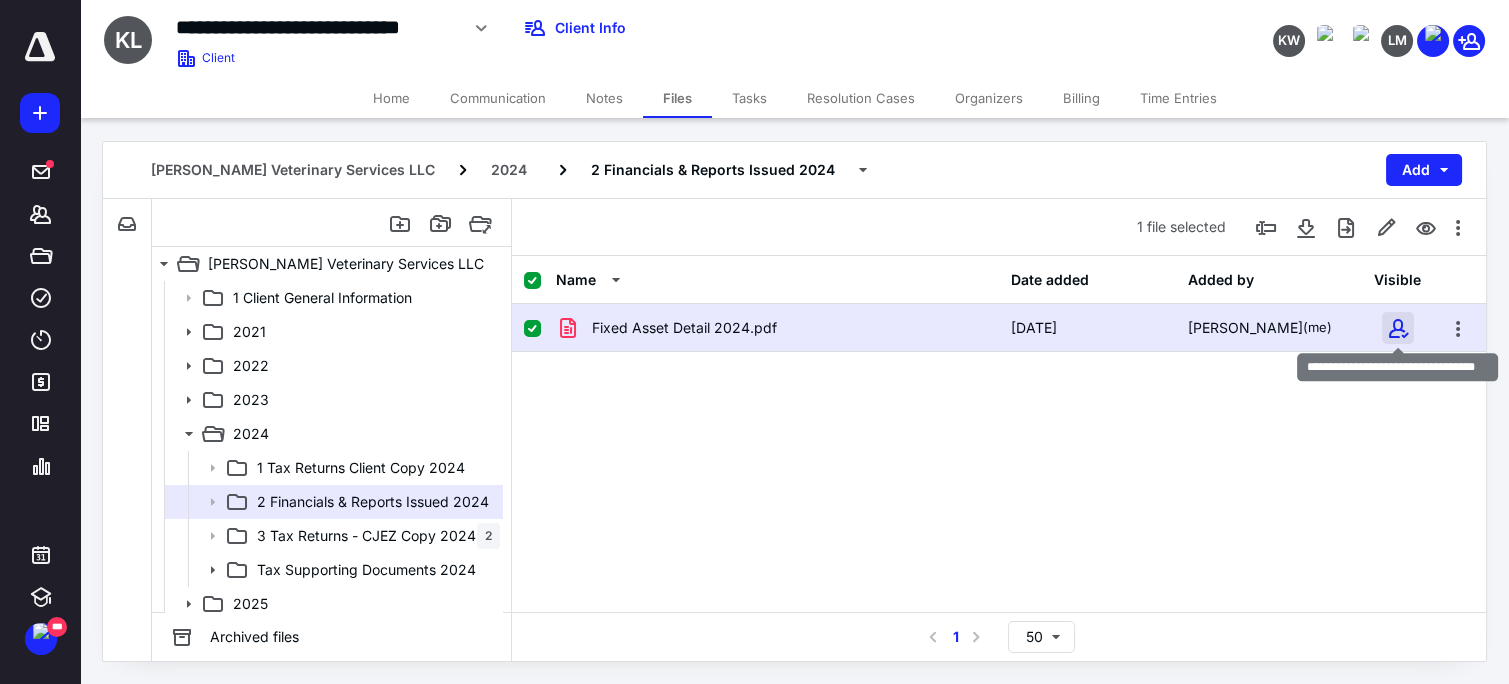 click at bounding box center [1398, 328] 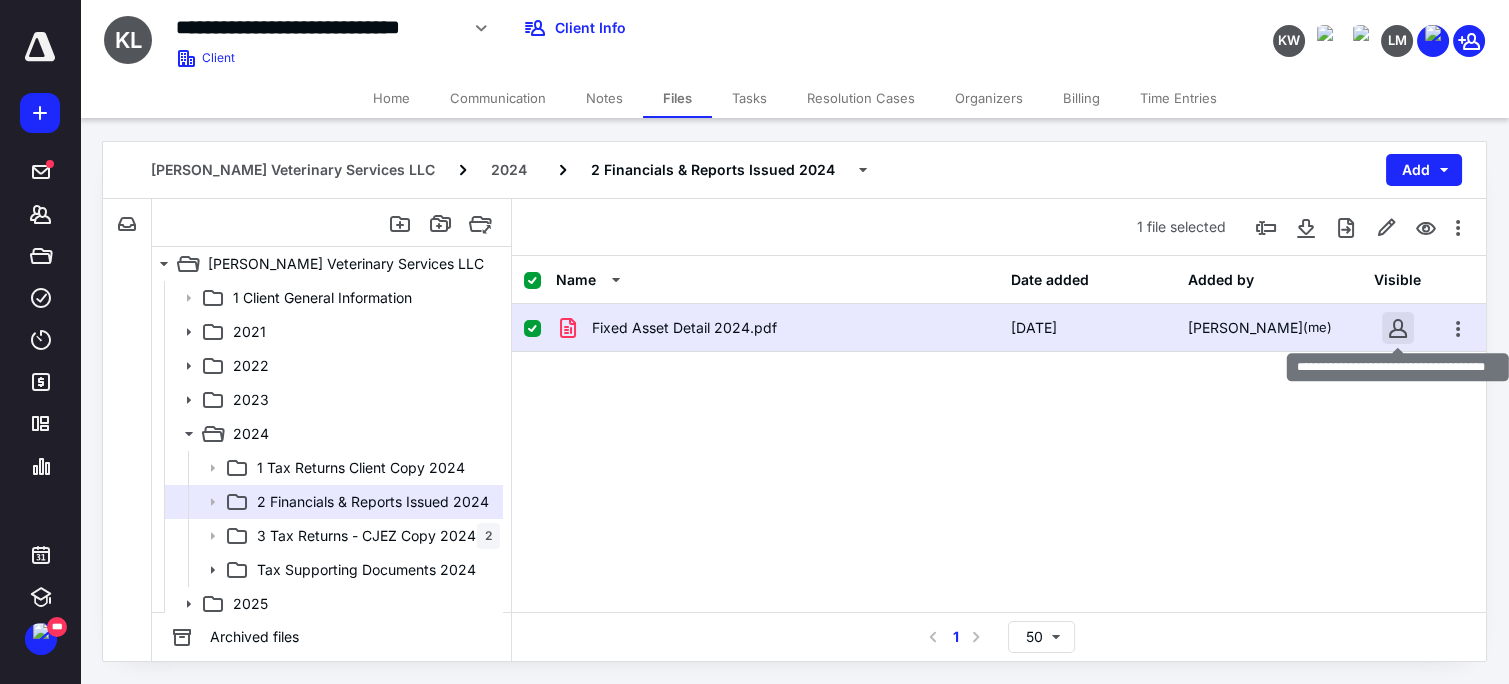 click at bounding box center [1398, 328] 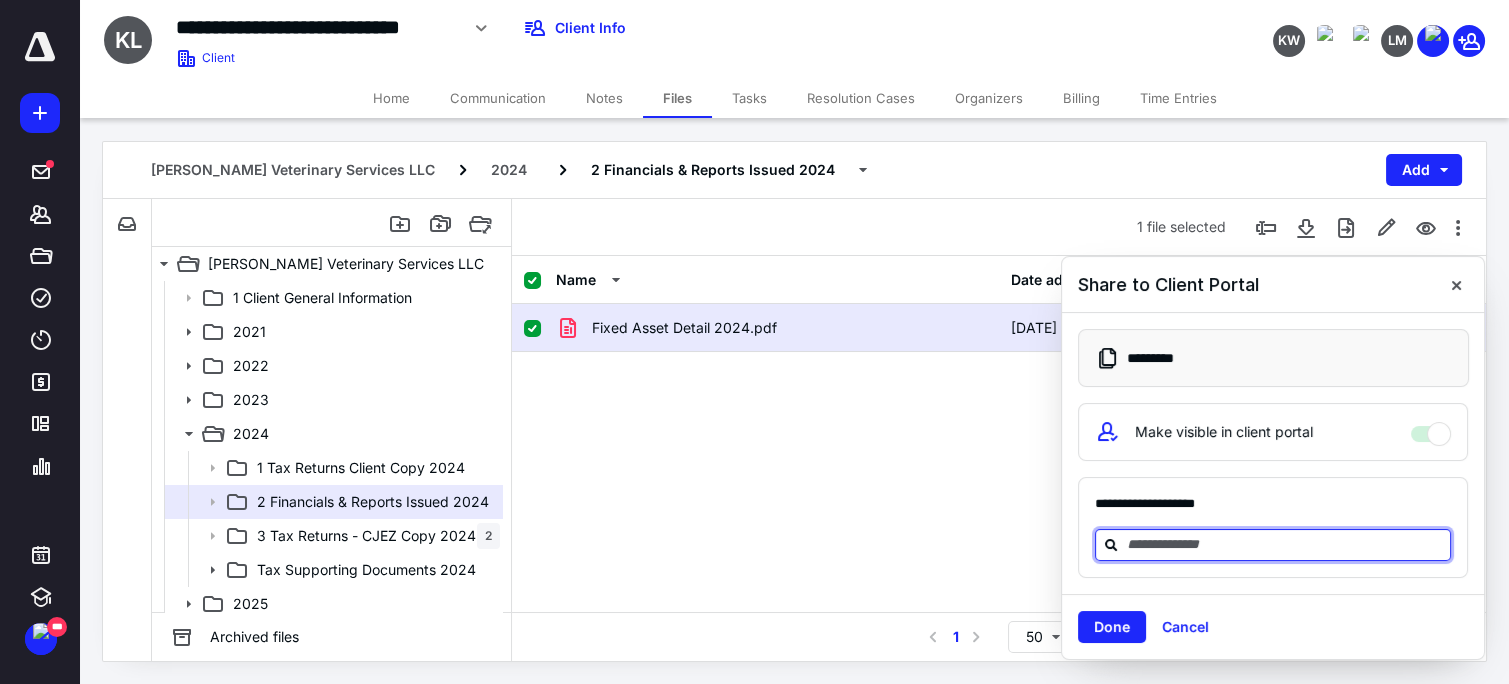 click at bounding box center (1285, 544) 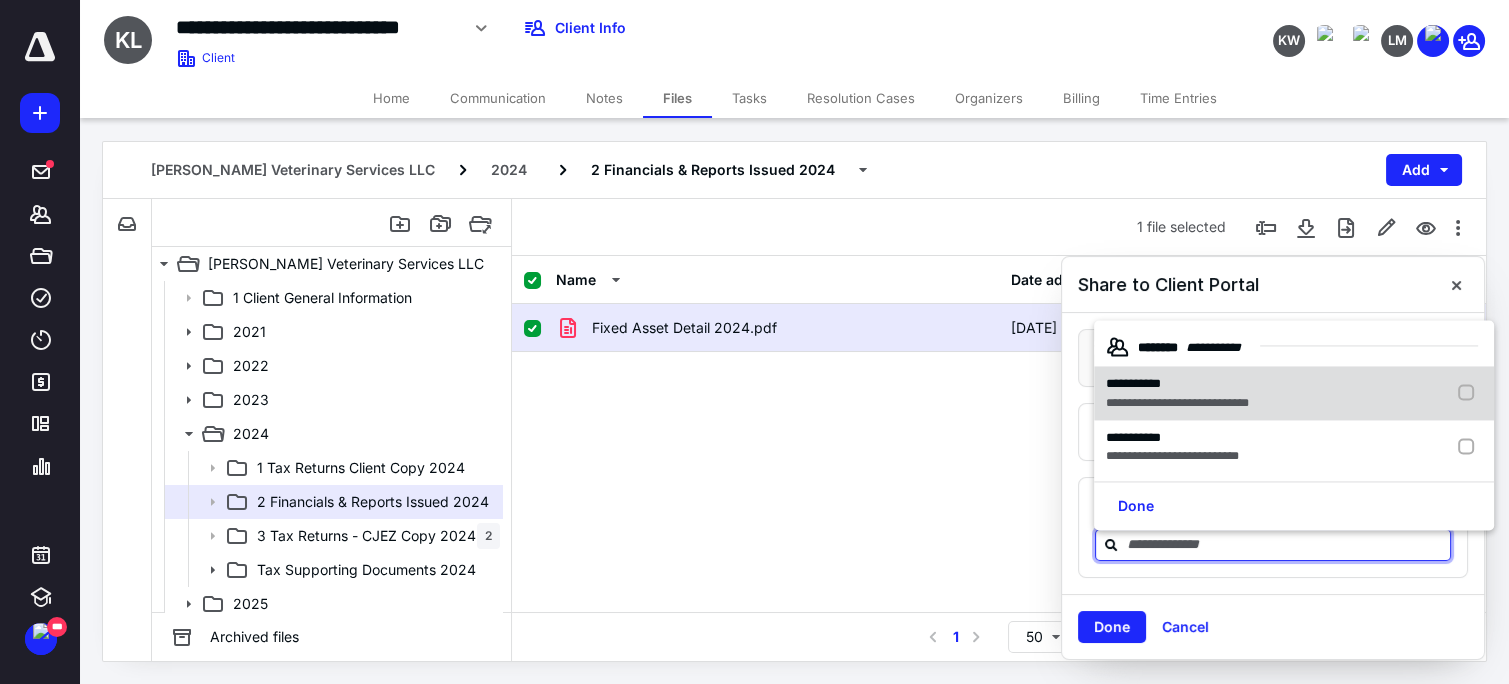 click at bounding box center (1470, 394) 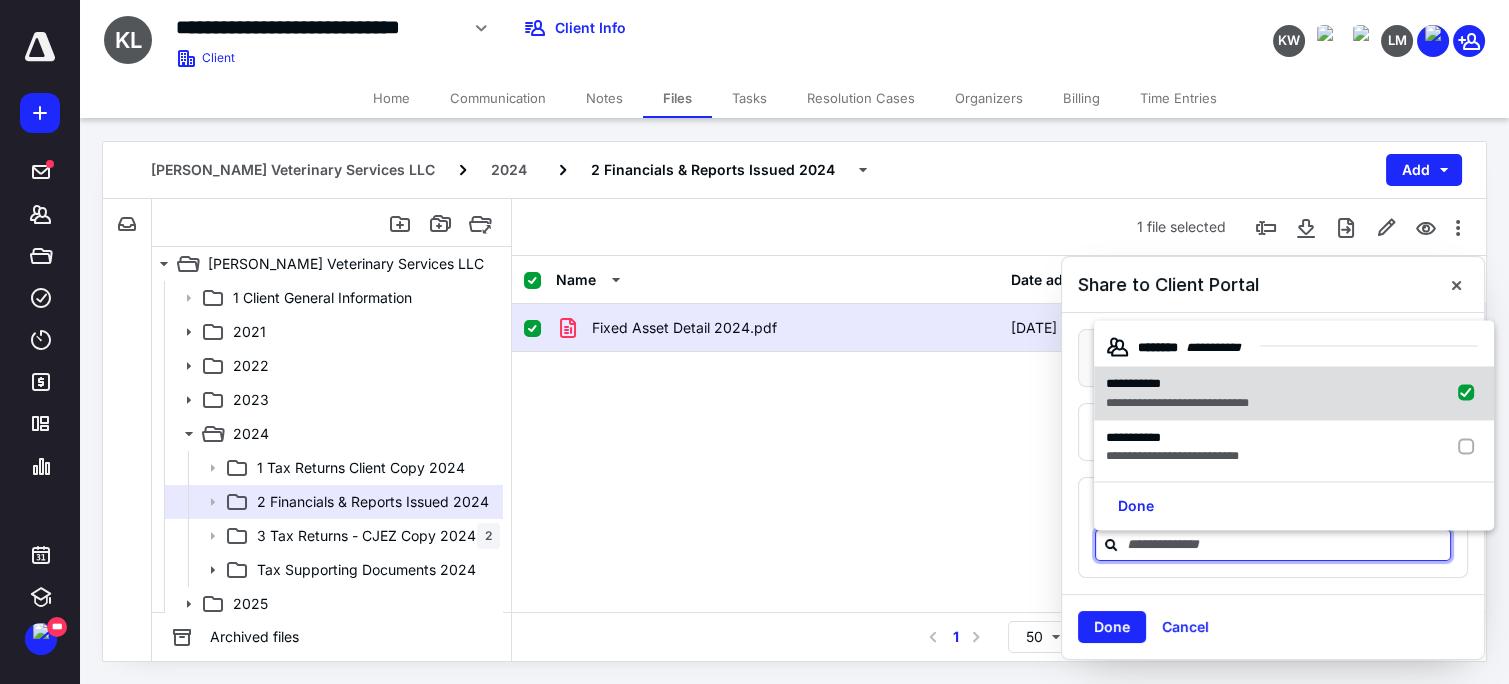 checkbox on "true" 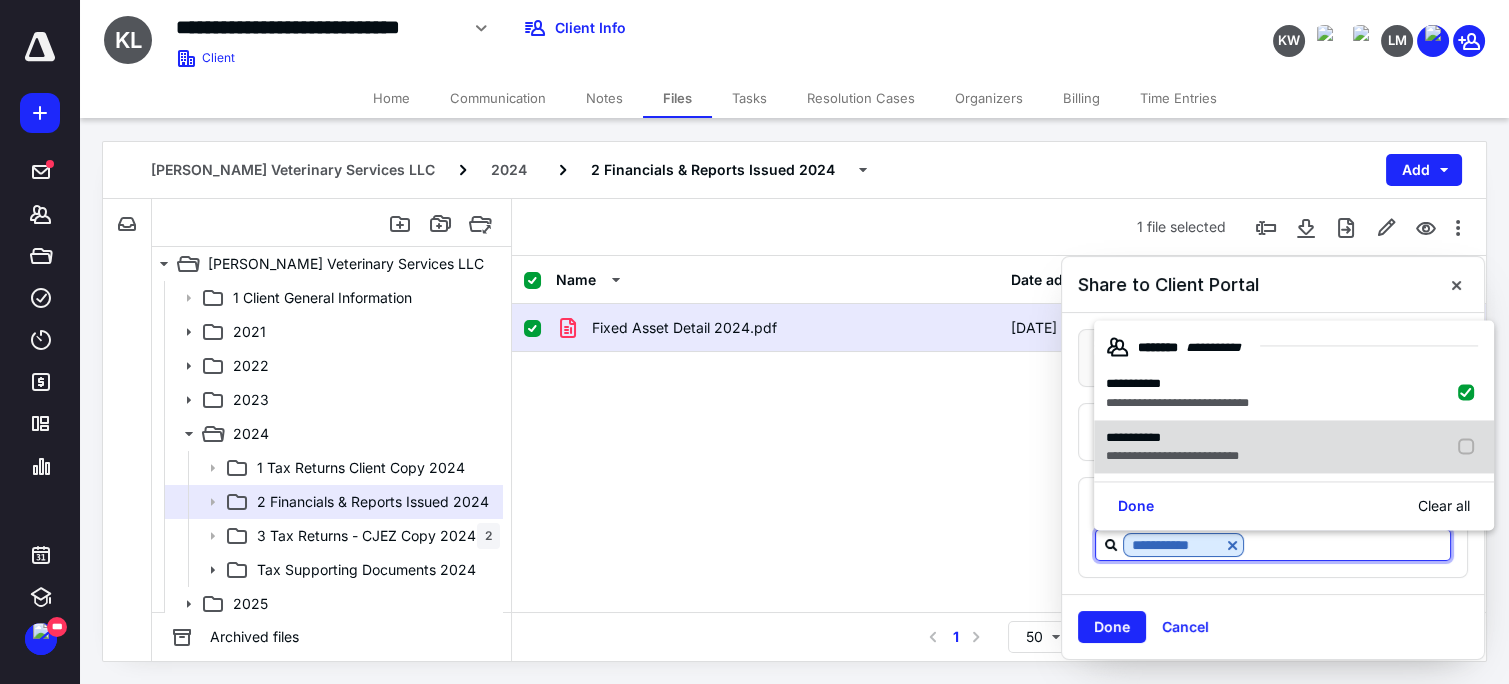 click at bounding box center (1470, 447) 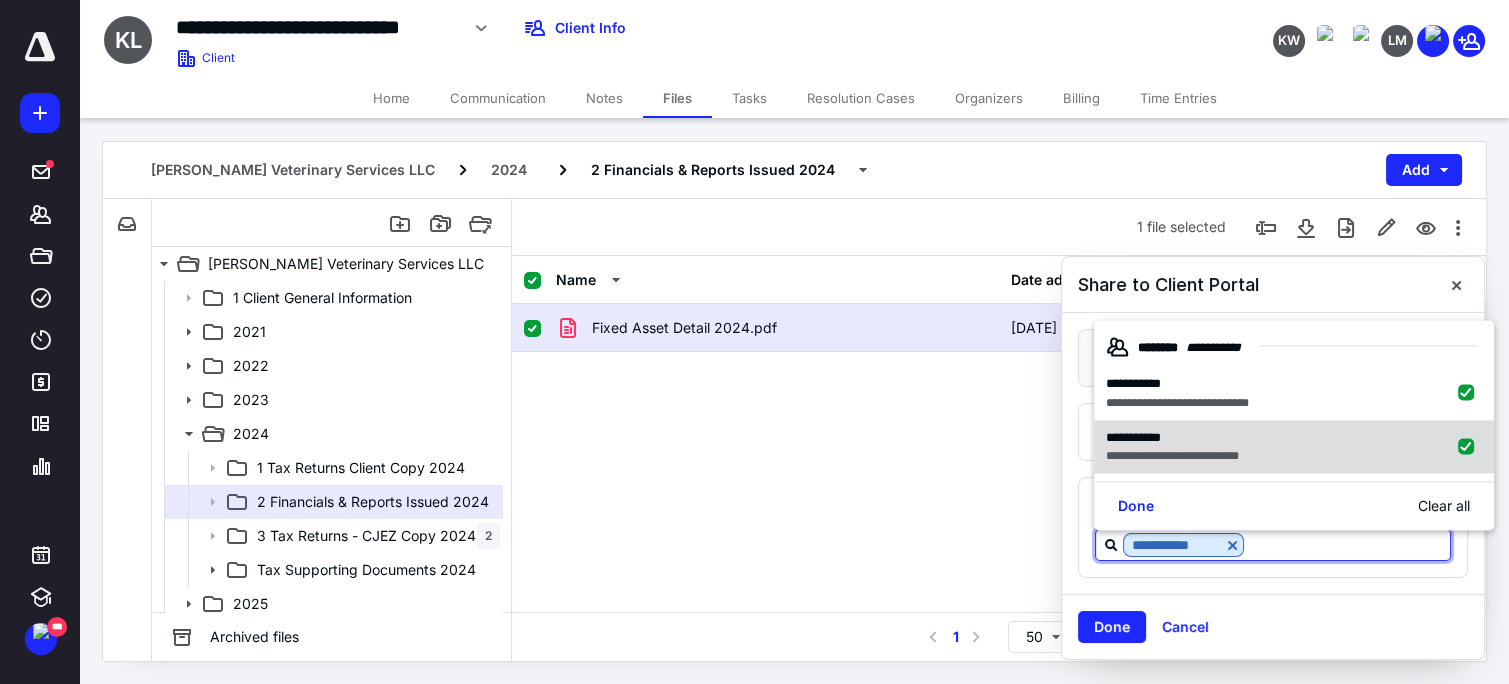 checkbox on "true" 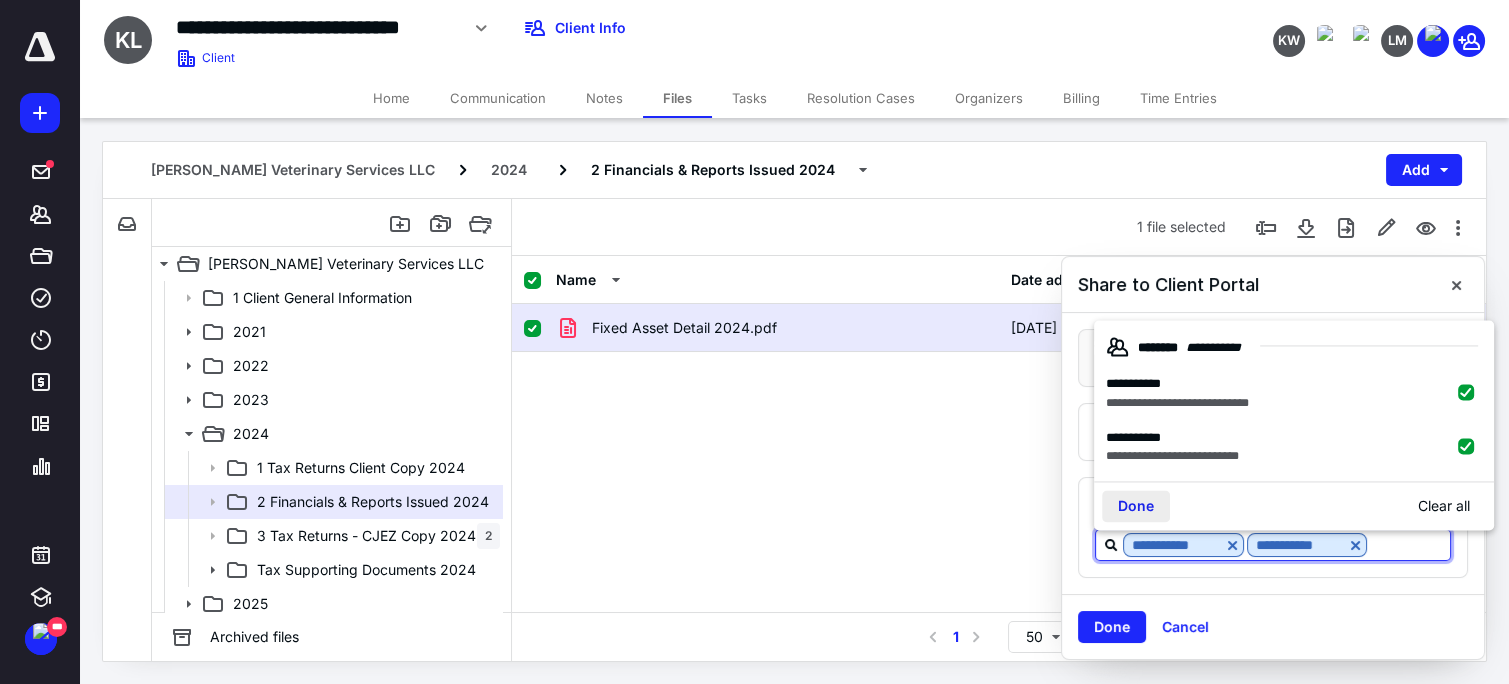 click on "Done" at bounding box center (1136, 507) 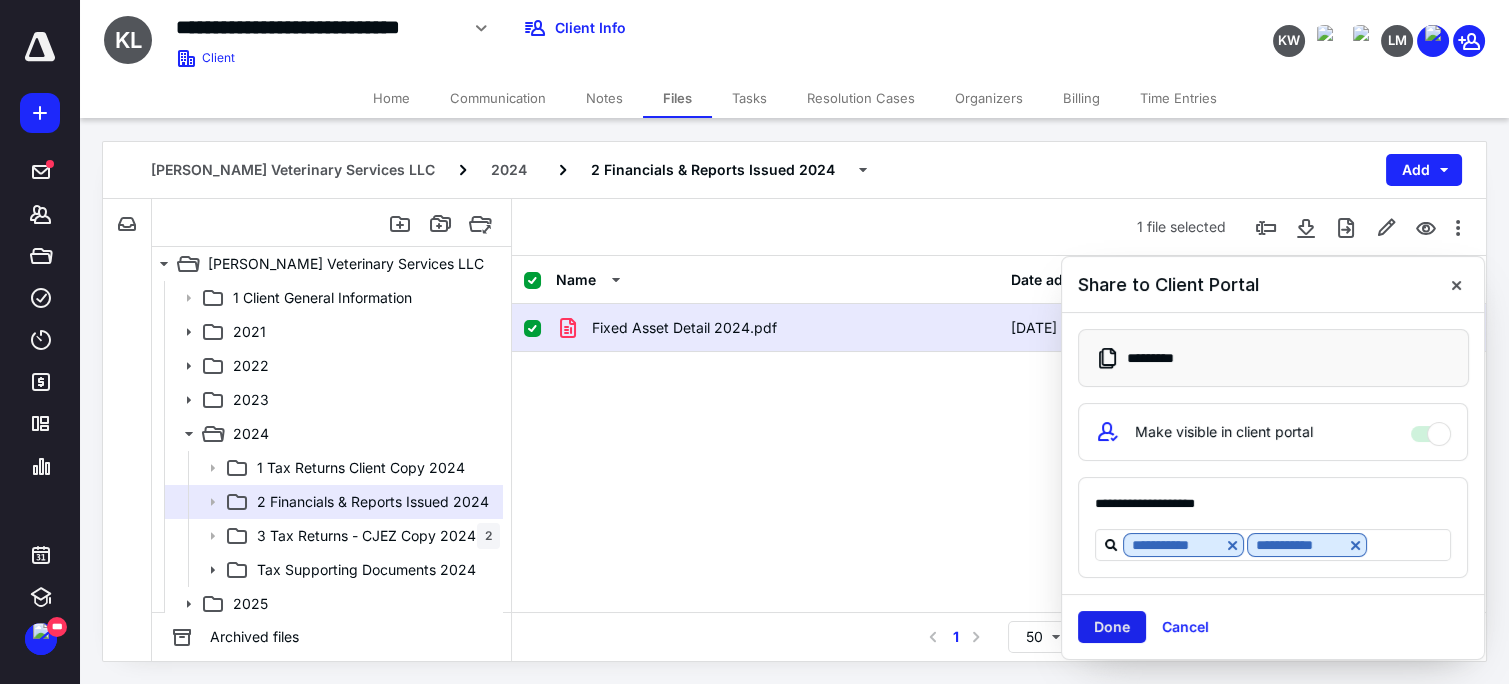 click on "Done" at bounding box center [1112, 627] 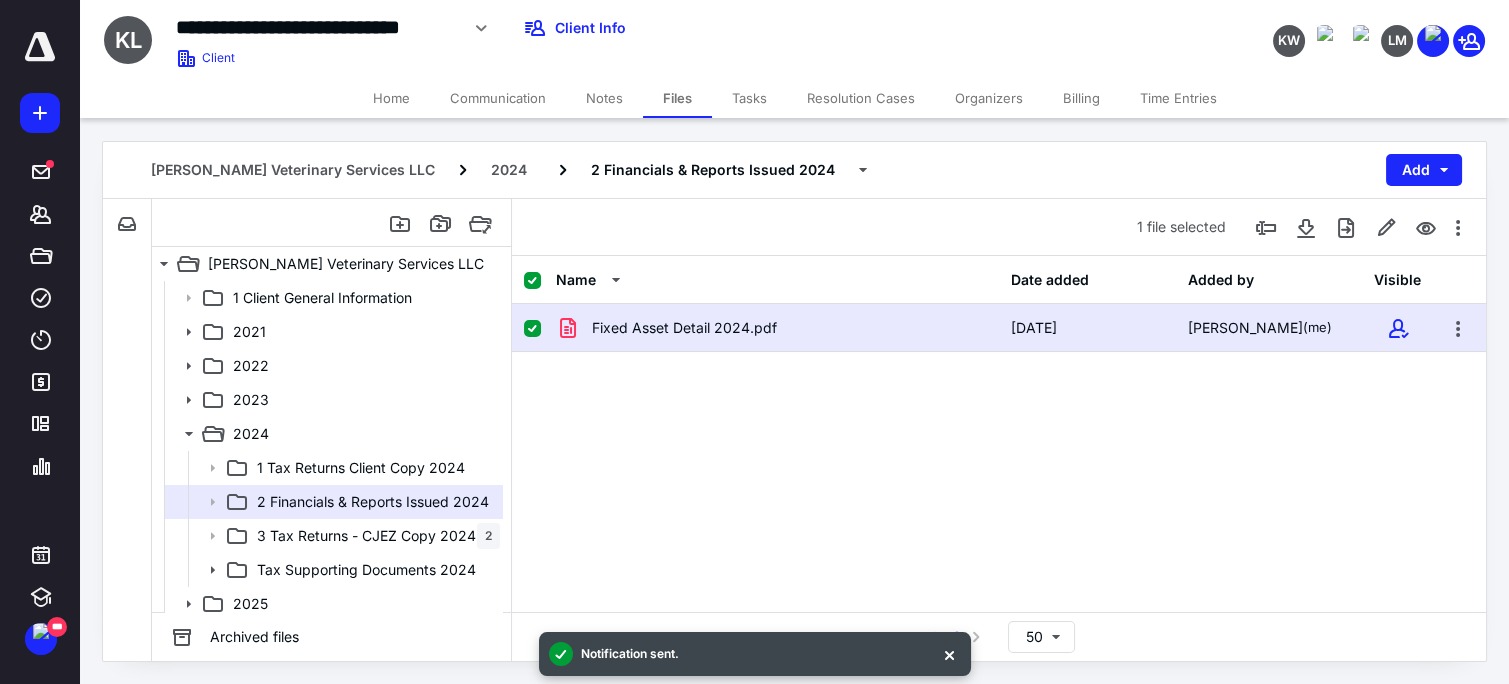 click on "Fixed Asset Detail 2024.pdf 7/10/2025 Kathi Jernigan  (me)" at bounding box center (999, 454) 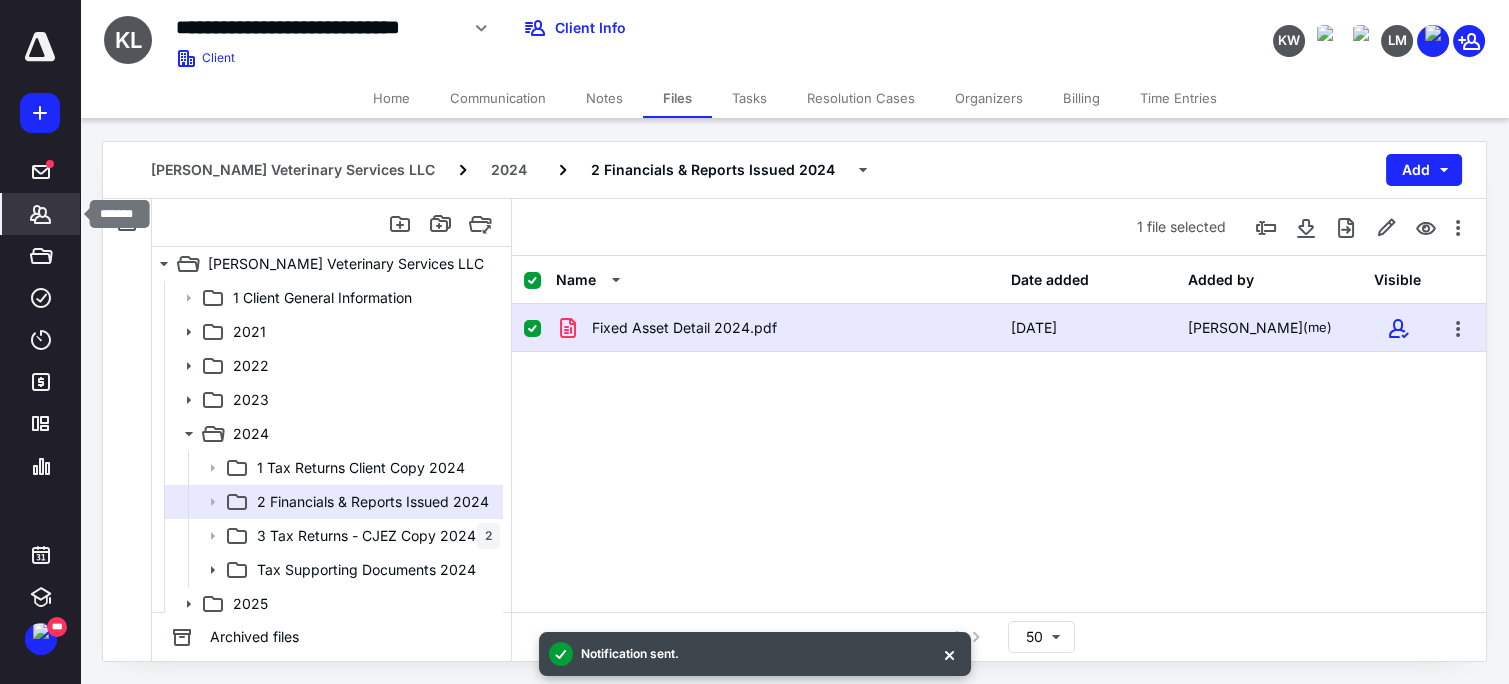 click 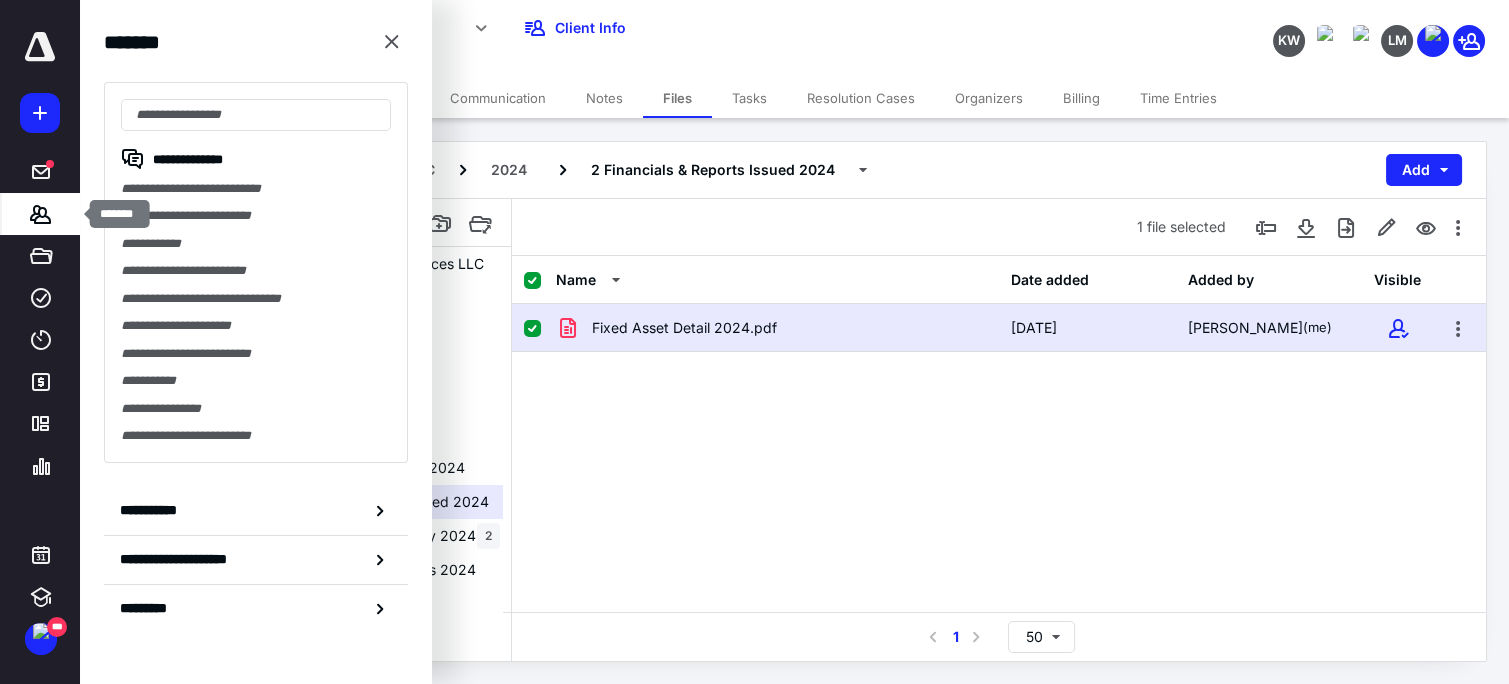 drag, startPoint x: 33, startPoint y: 208, endPoint x: 48, endPoint y: 195, distance: 19.849434 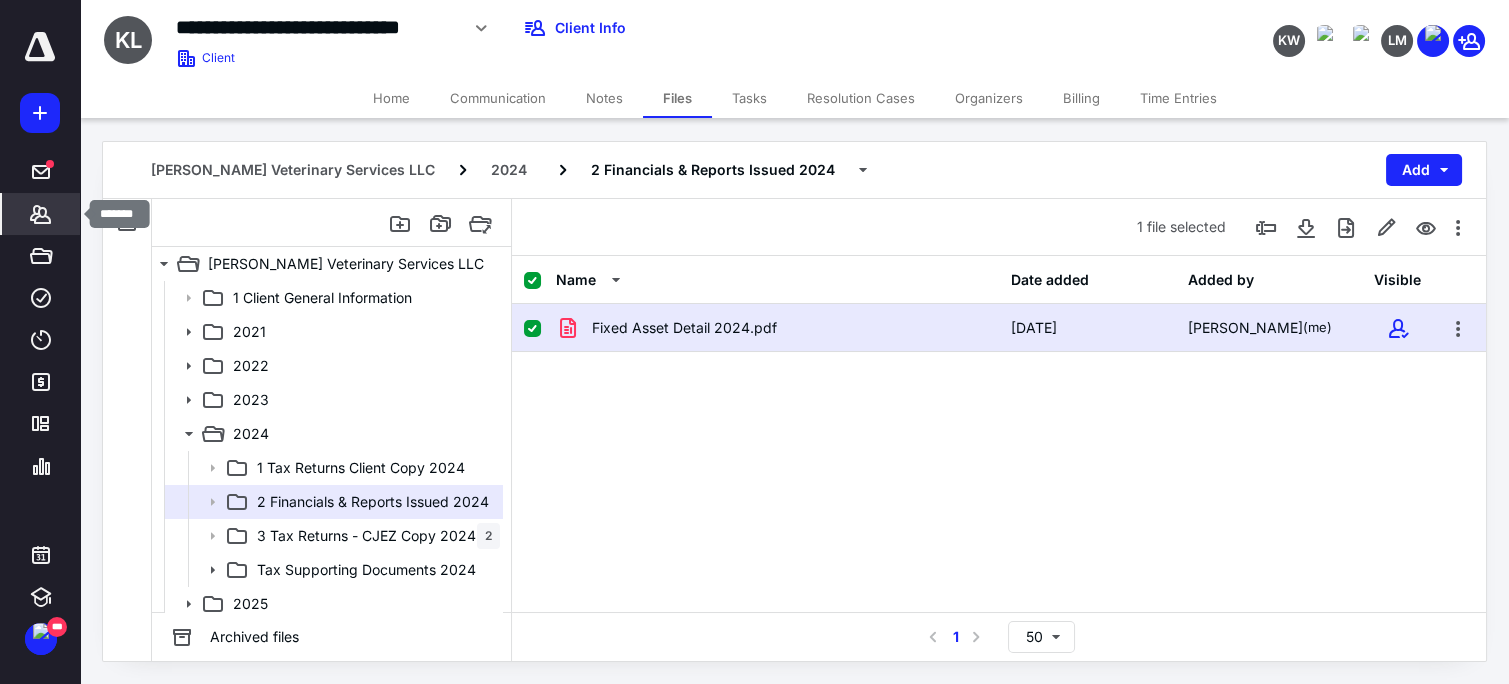 click 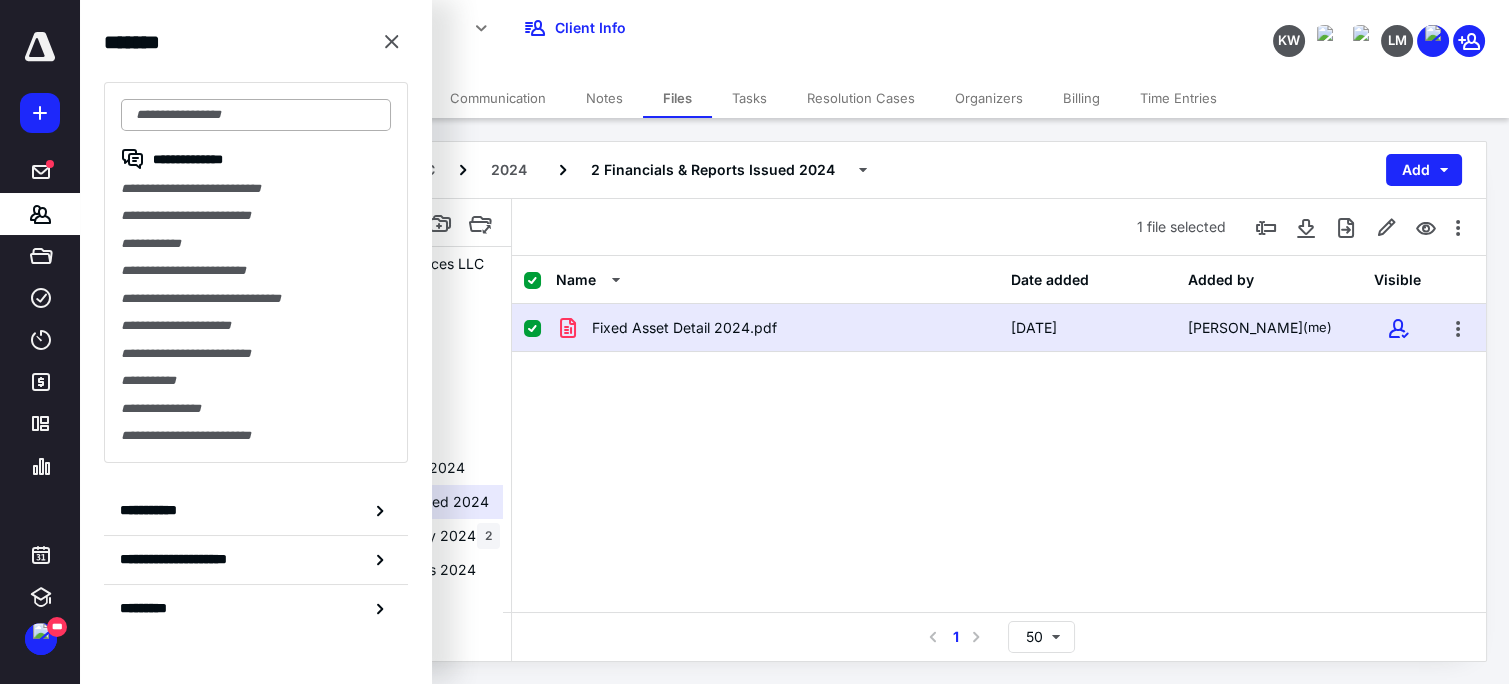 click at bounding box center [256, 115] 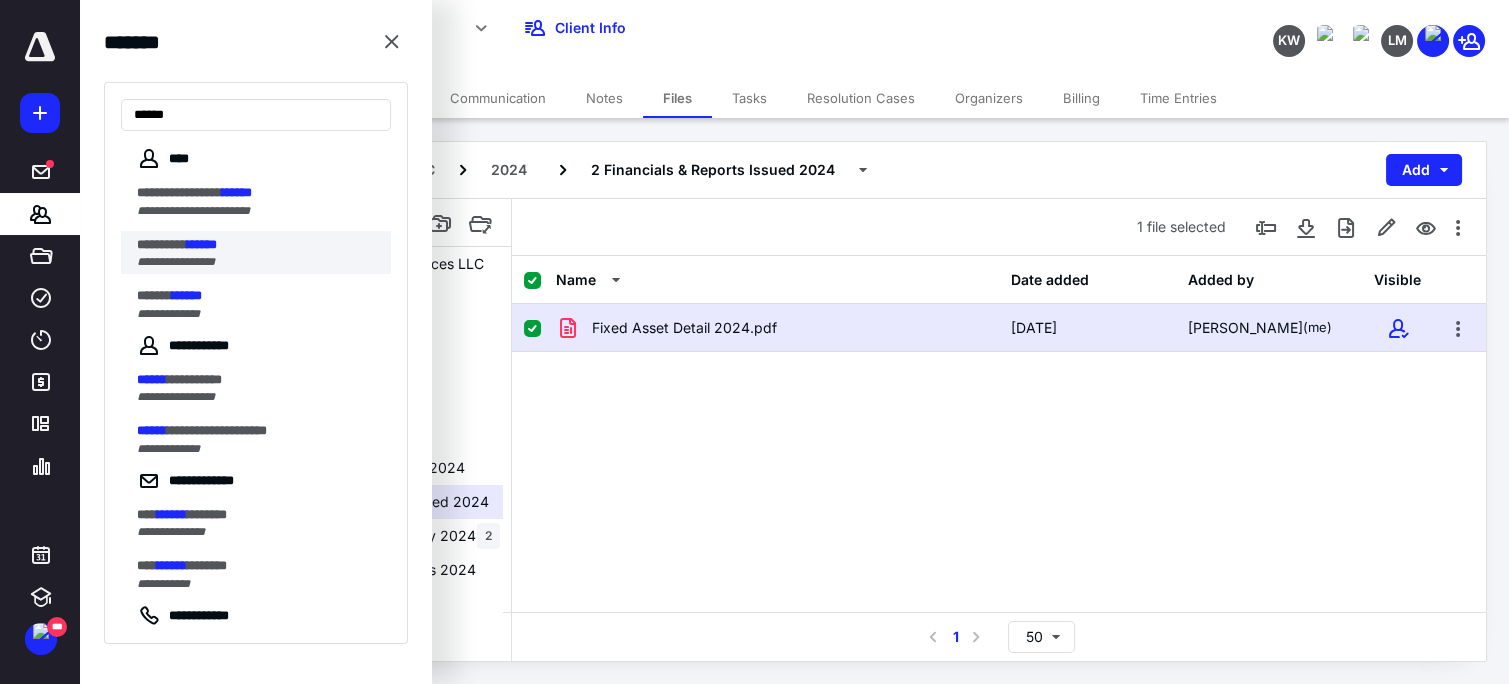 type on "******" 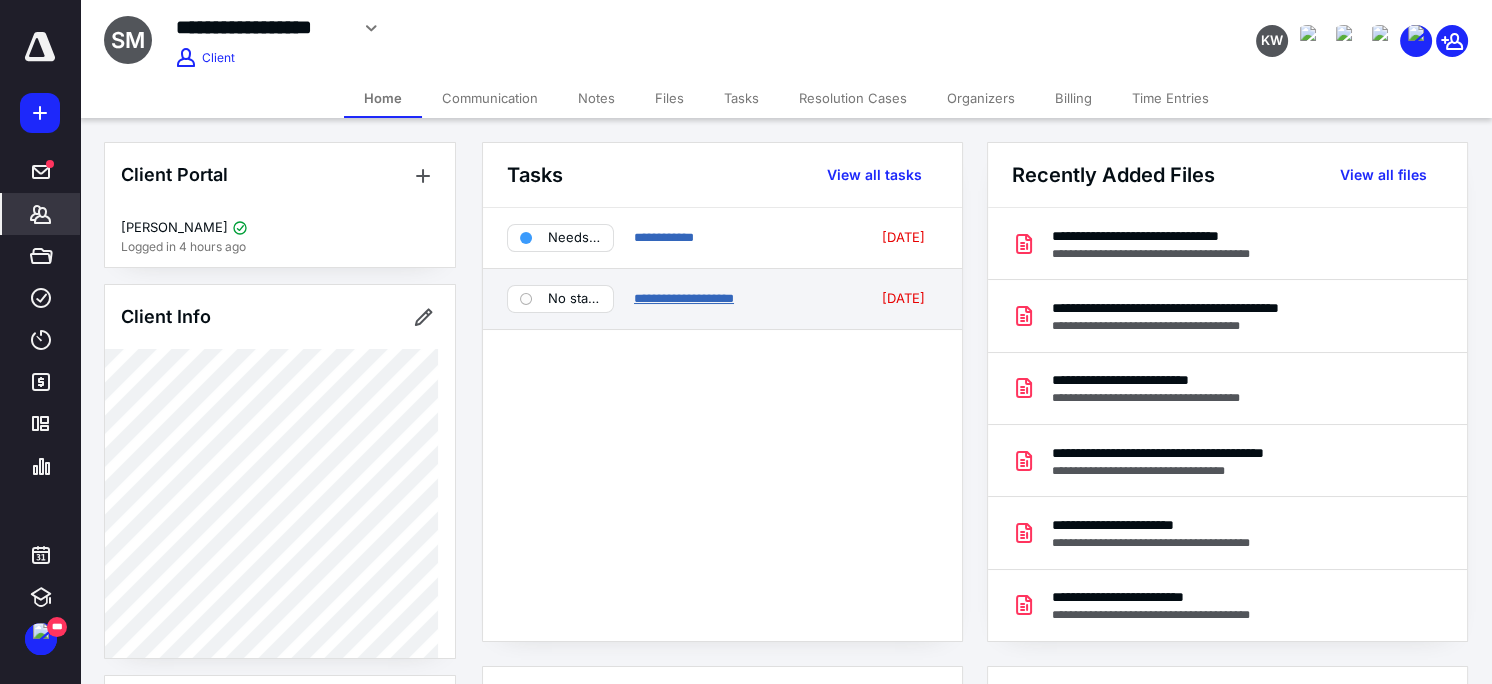 click on "**********" at bounding box center (684, 298) 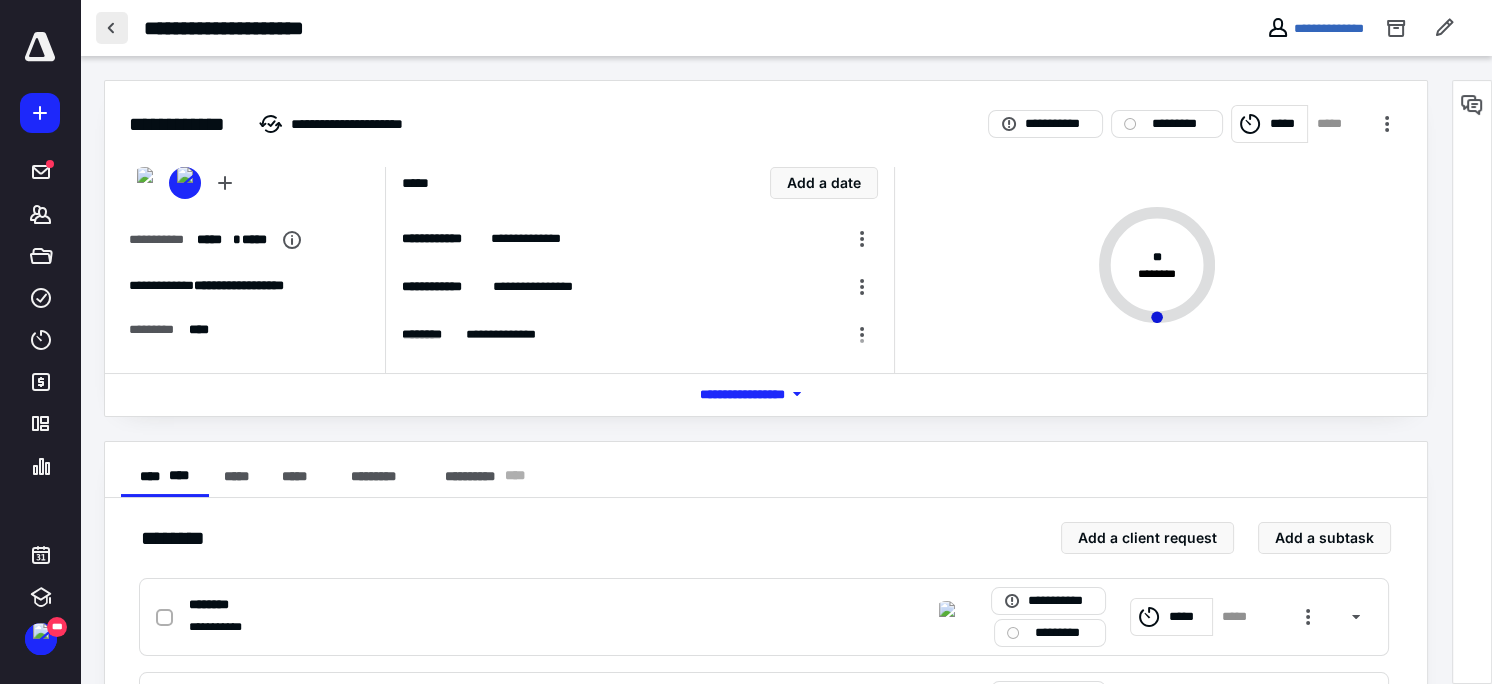 click at bounding box center (112, 28) 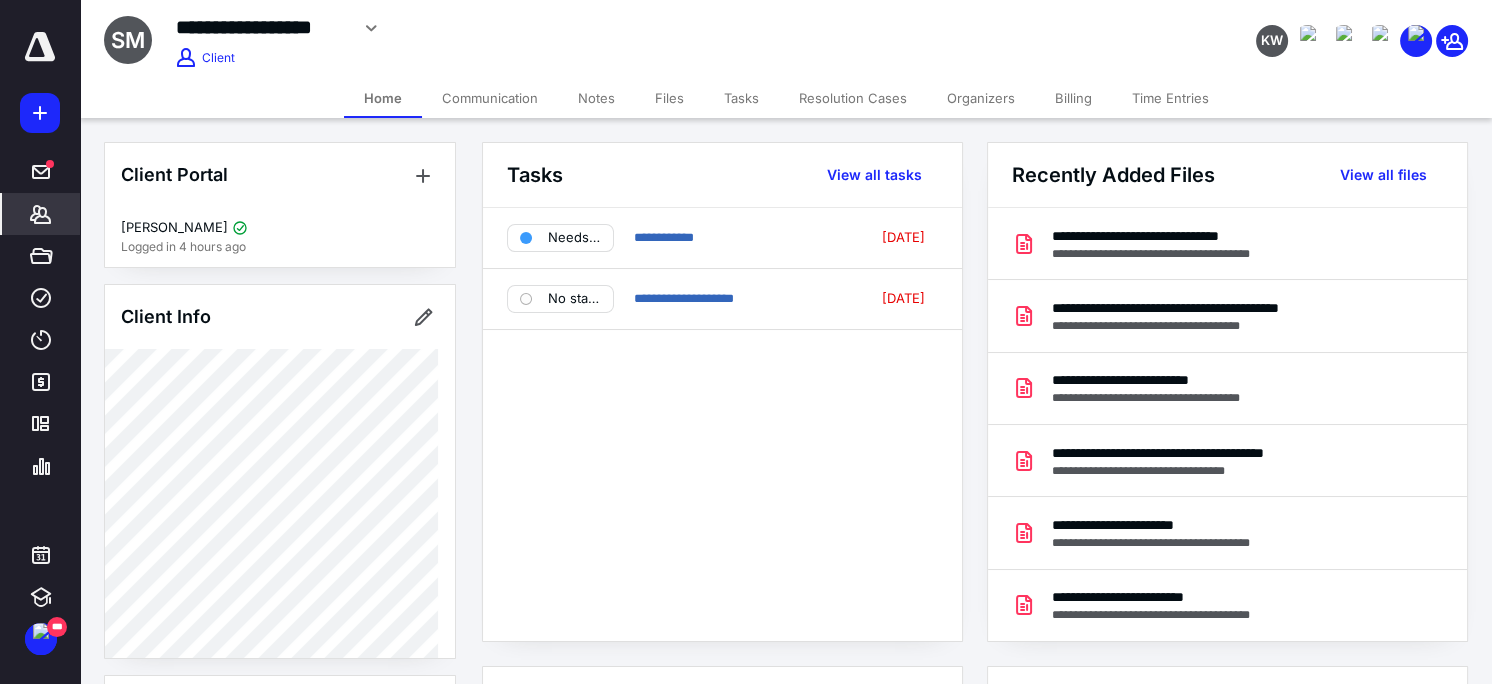 click on "Files" at bounding box center (669, 98) 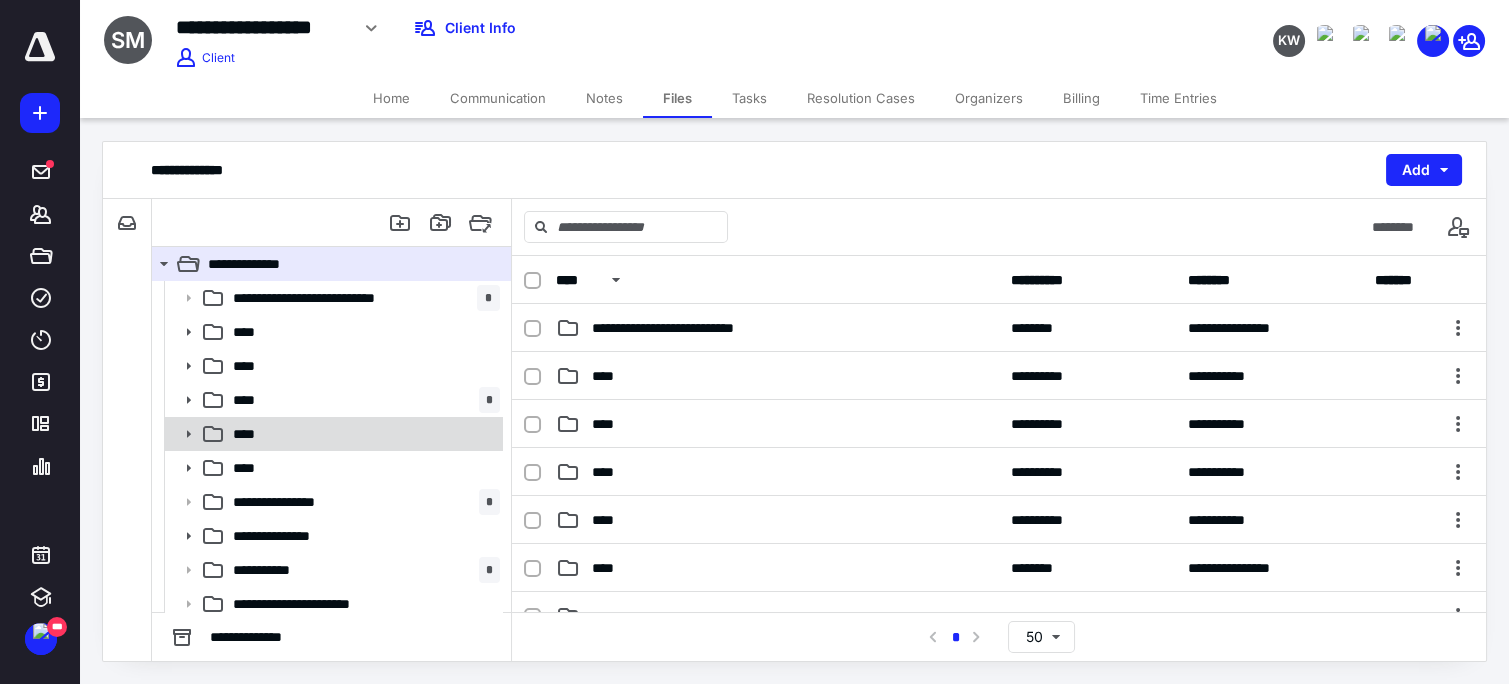 click 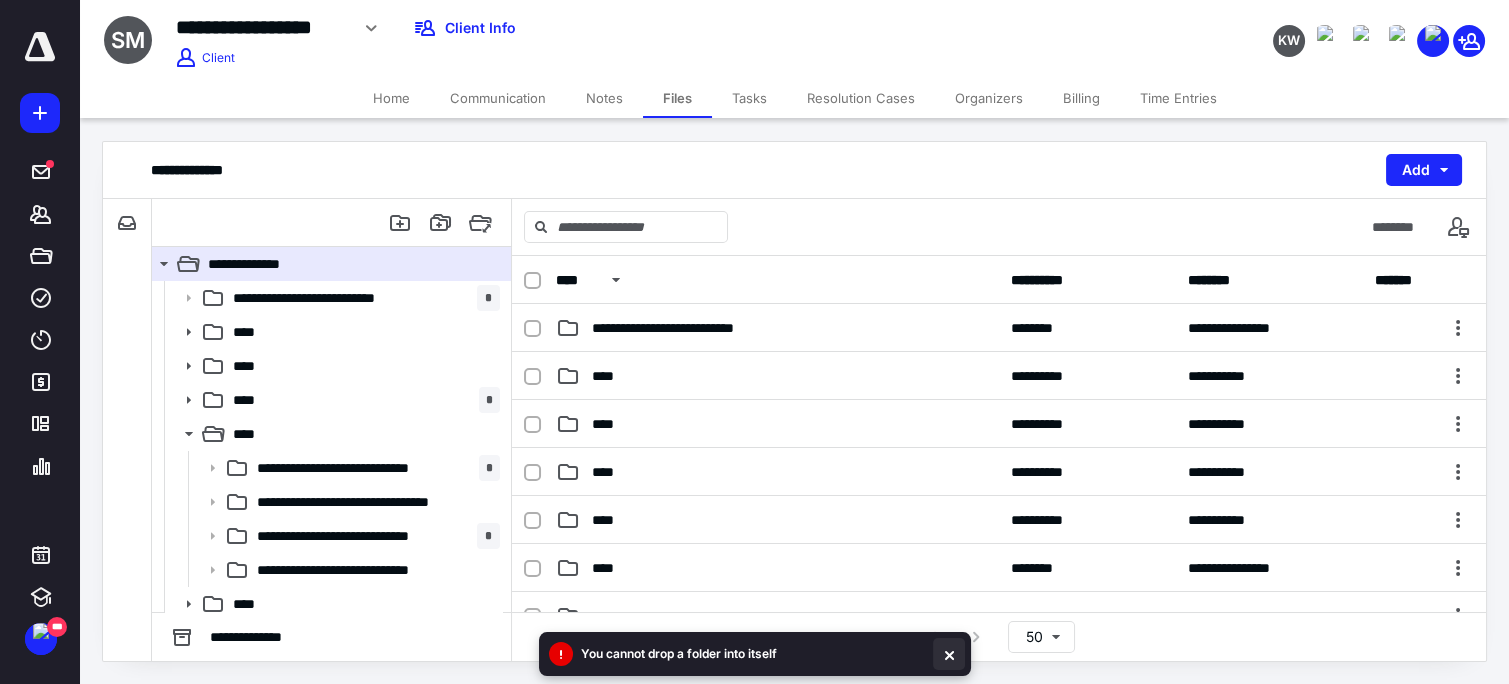 click at bounding box center (949, 654) 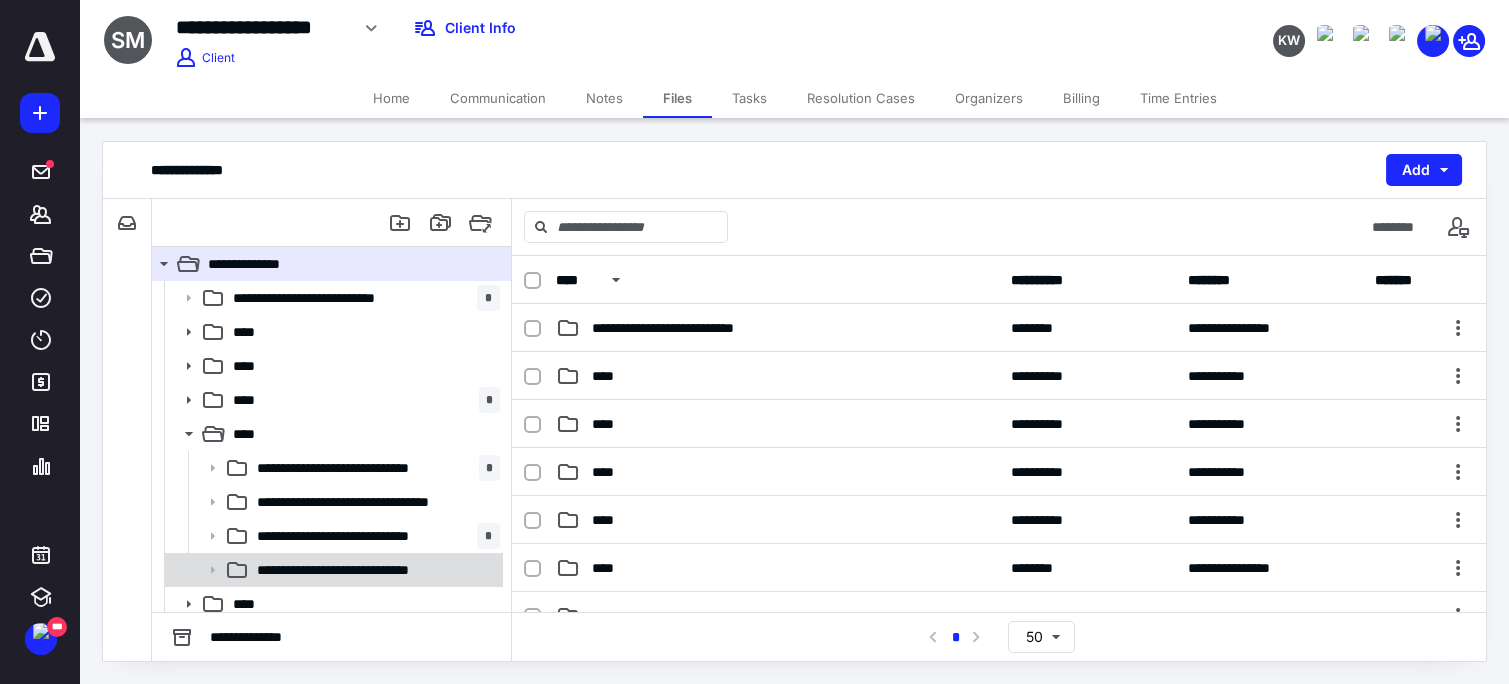 click 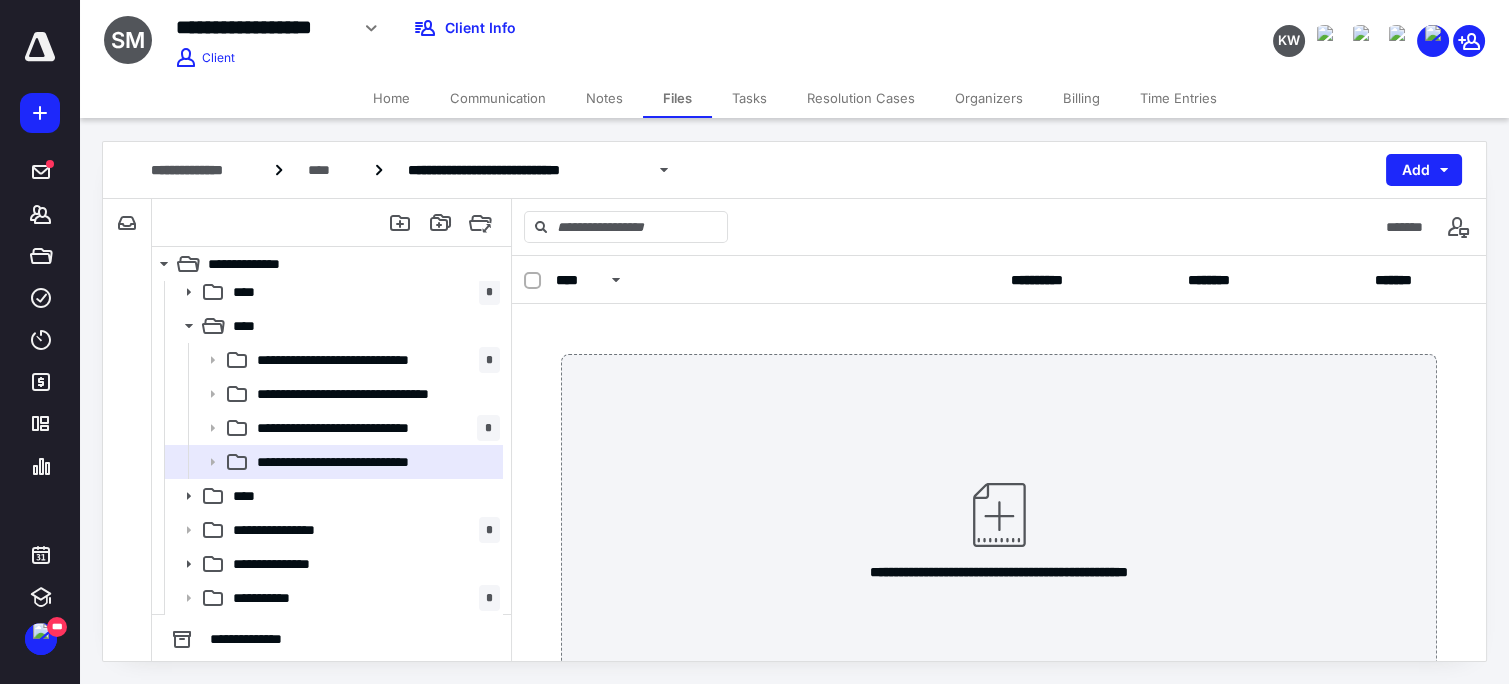 scroll, scrollTop: 142, scrollLeft: 0, axis: vertical 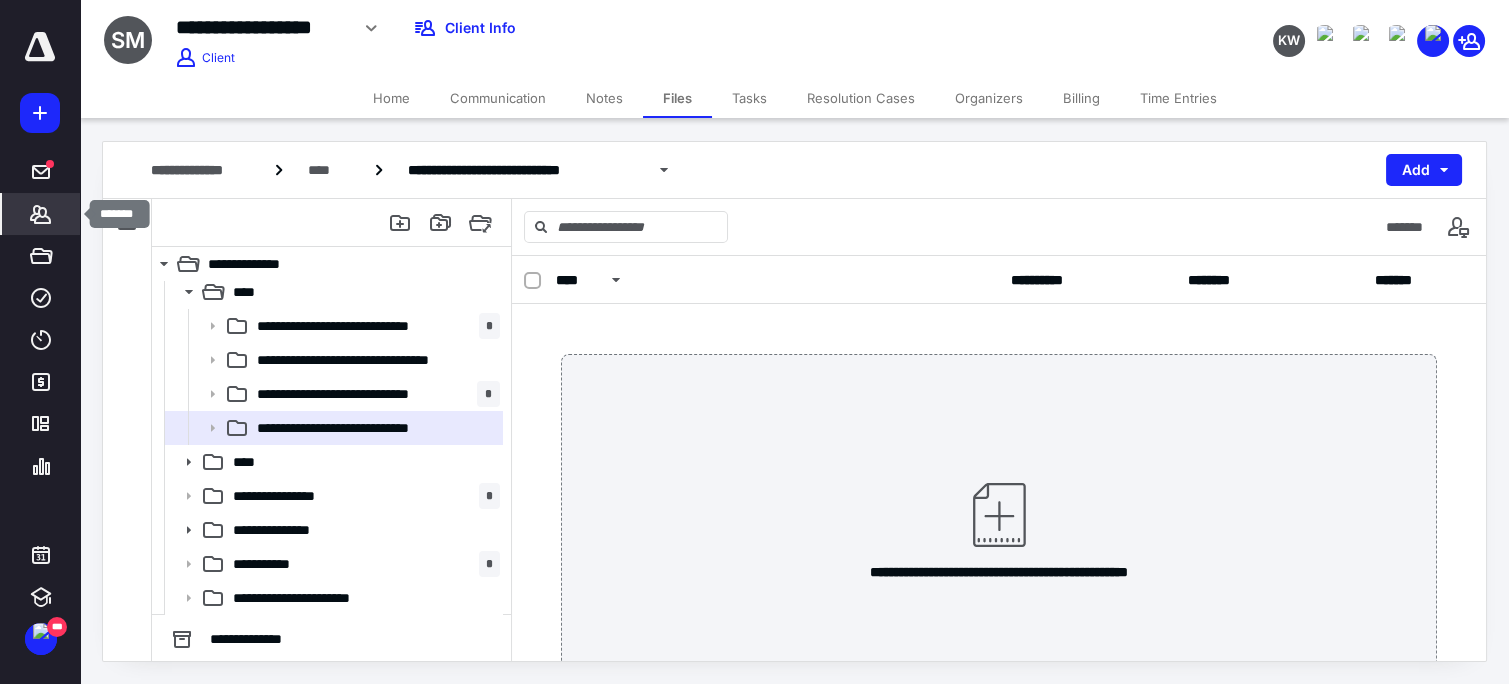 click 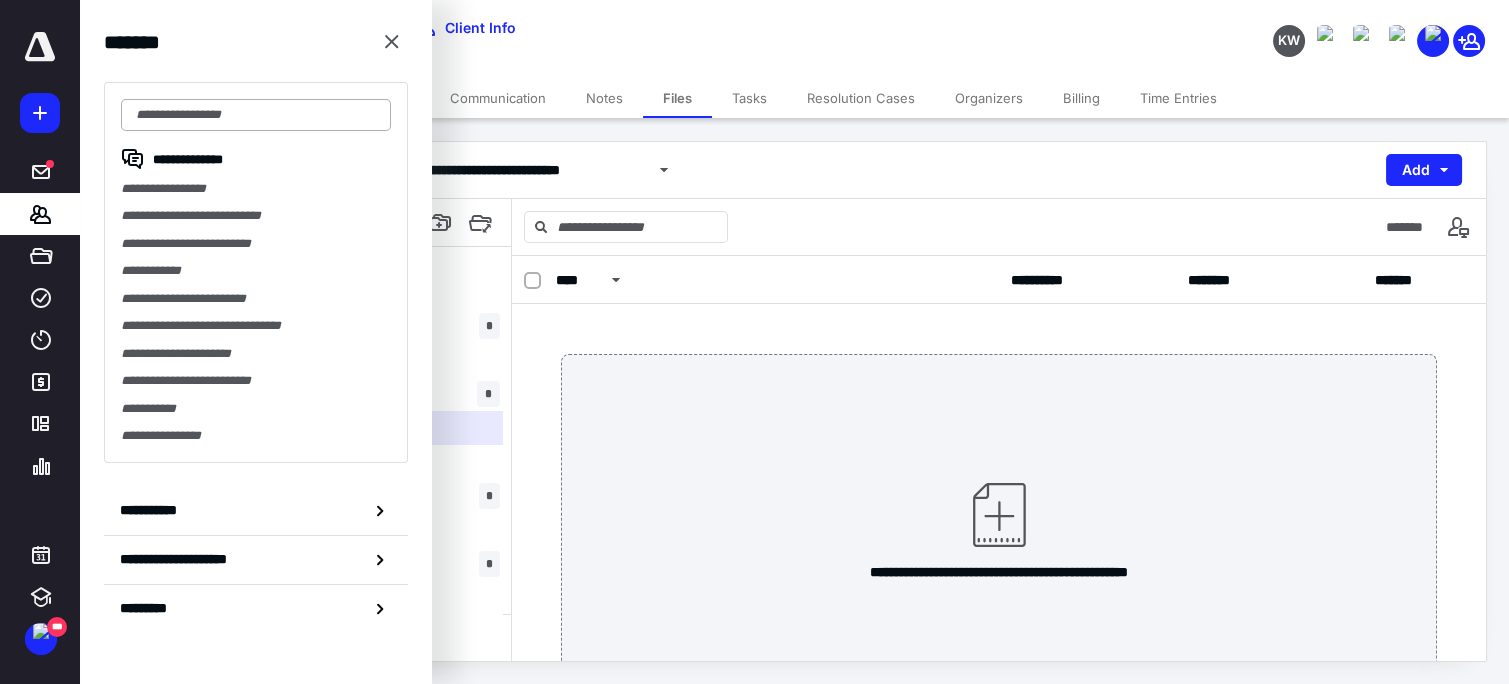 click at bounding box center (256, 115) 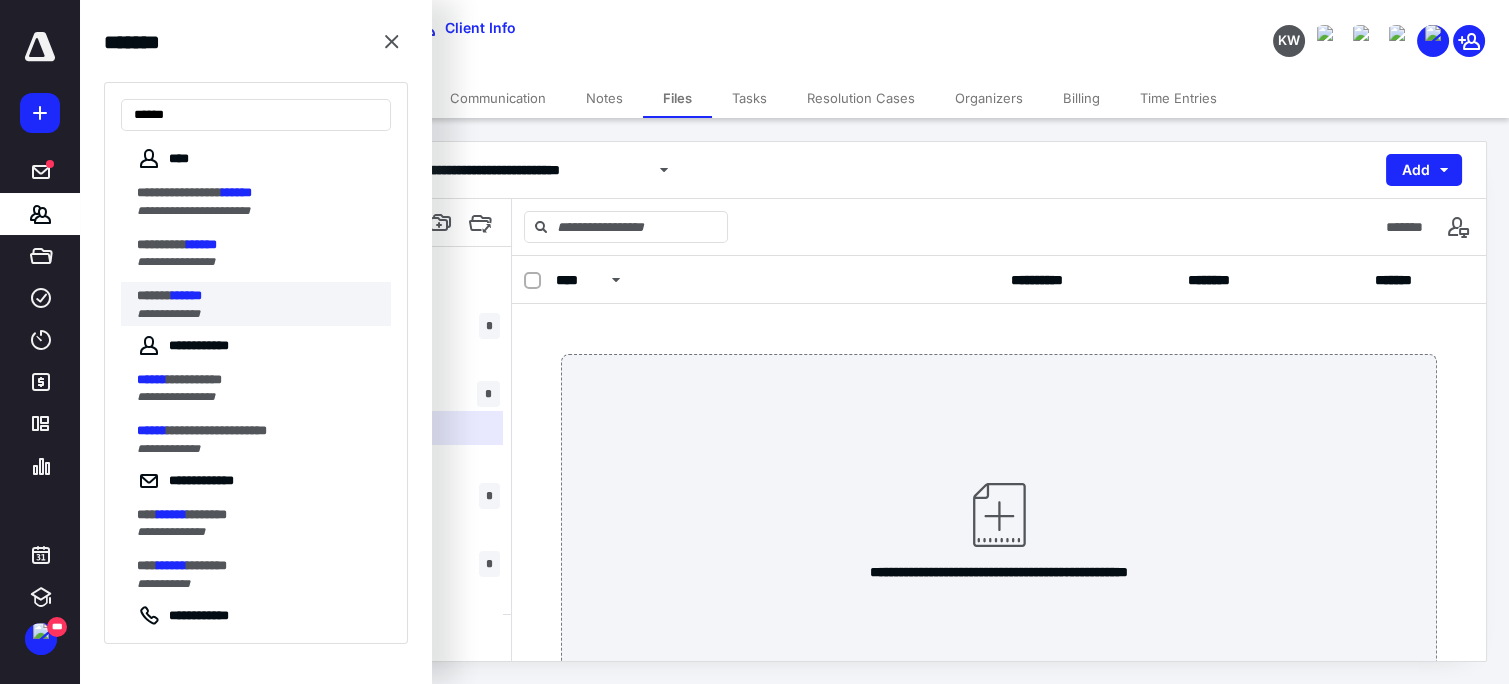 type on "******" 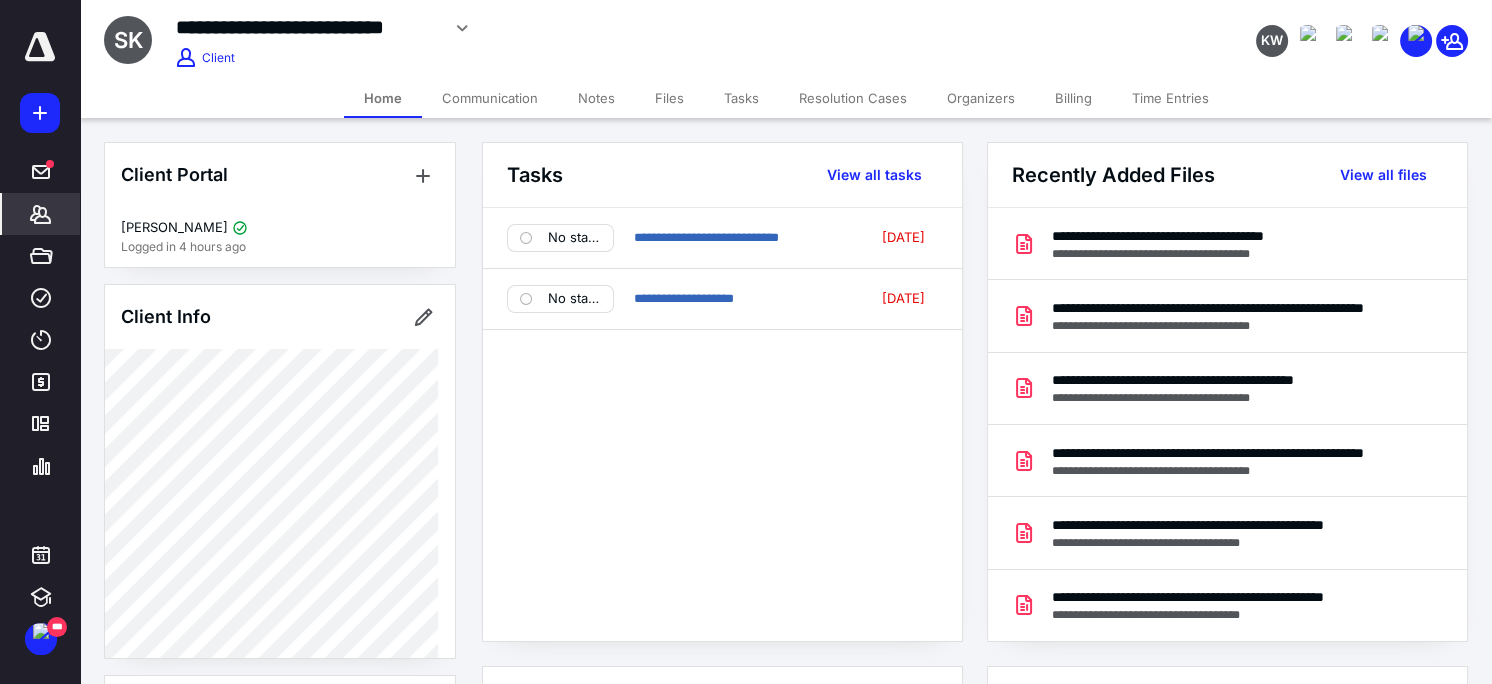 click on "Files" at bounding box center (669, 98) 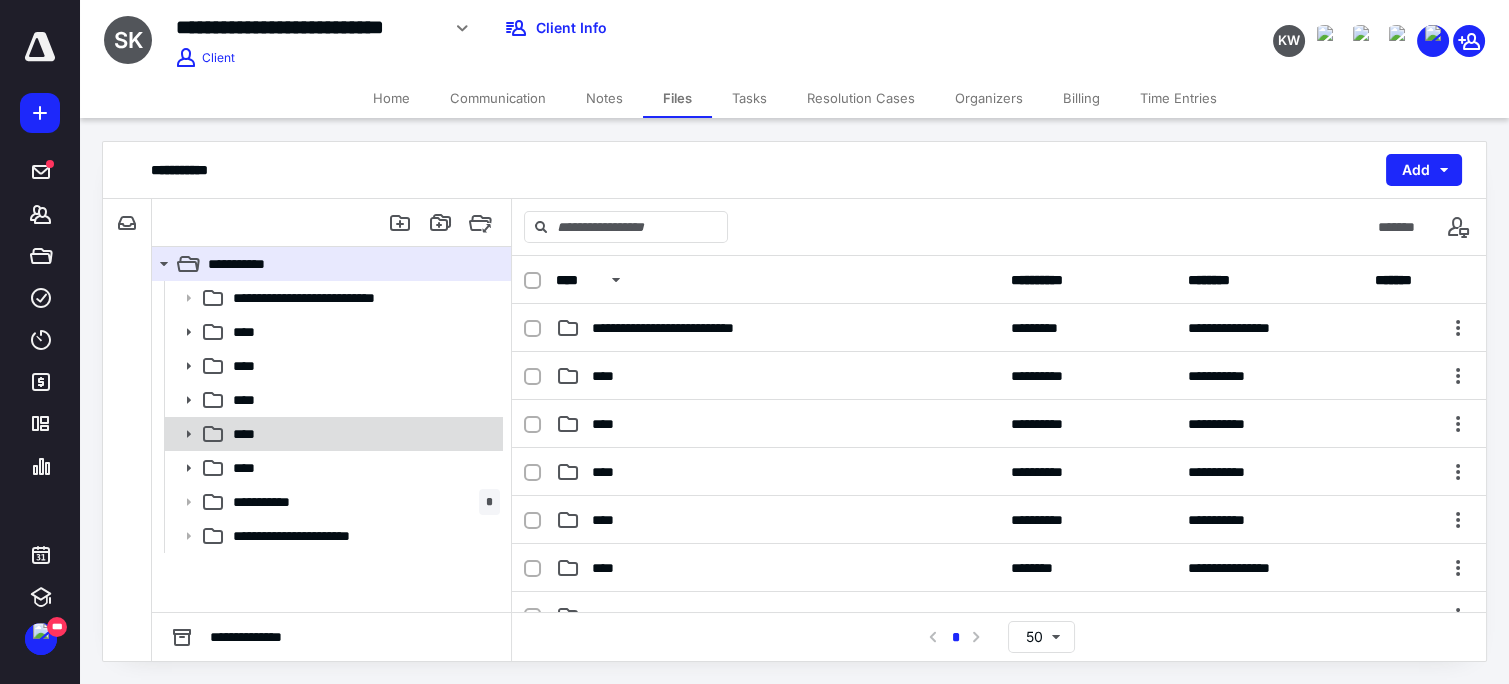click 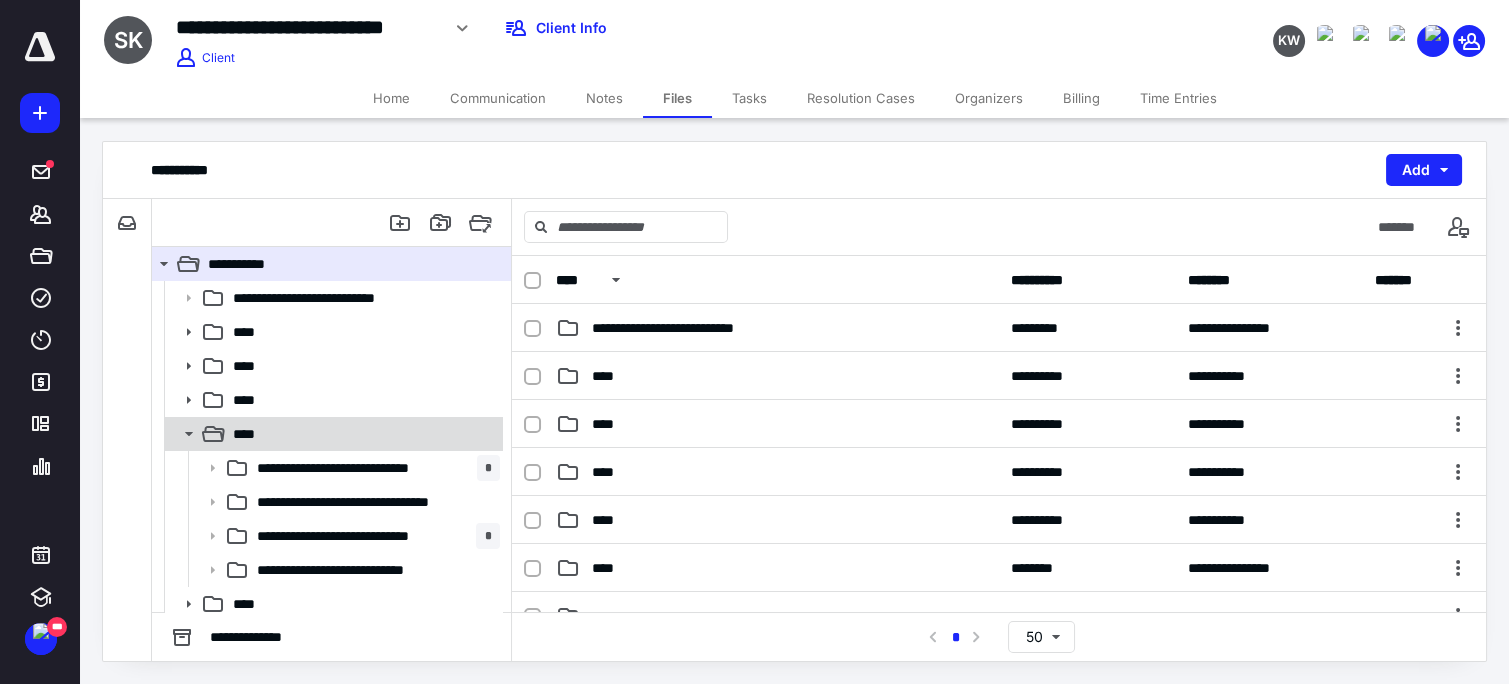 click 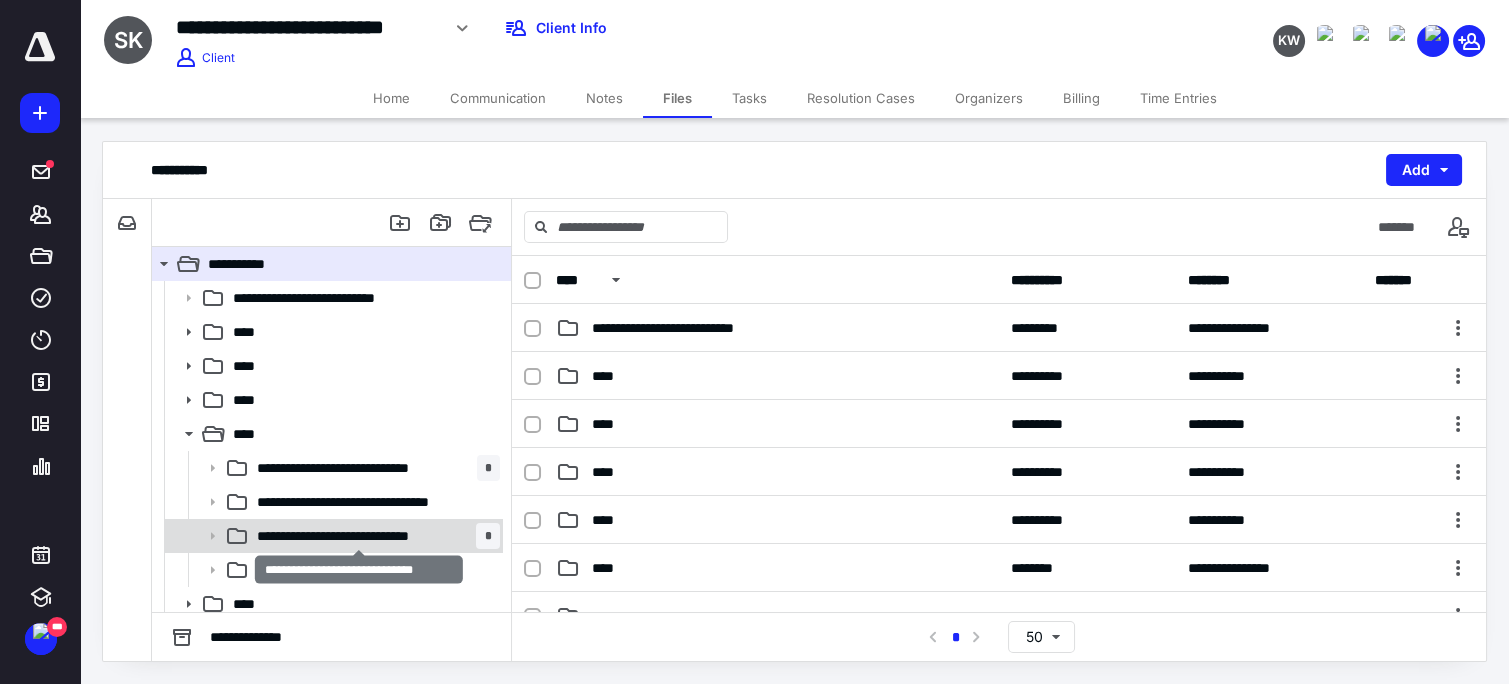 click on "**********" at bounding box center (360, 536) 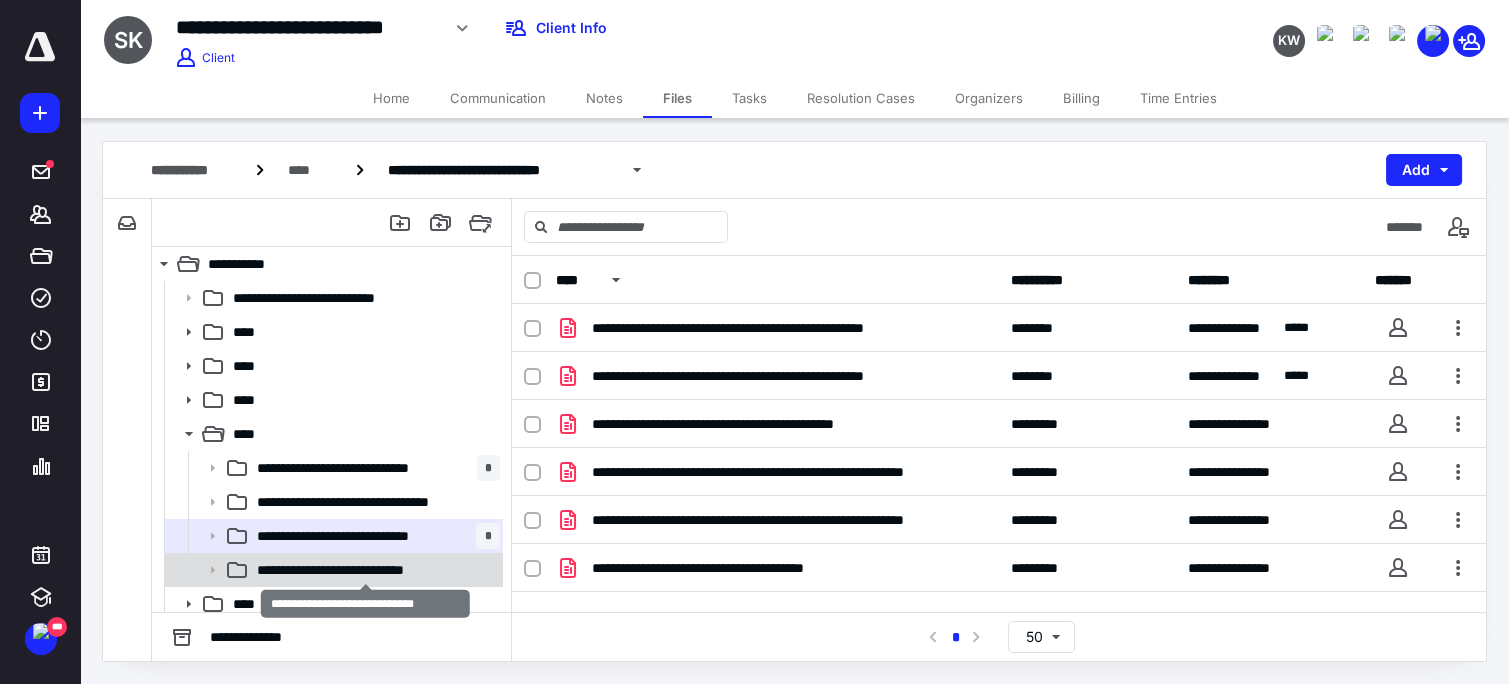 click on "**********" at bounding box center (366, 570) 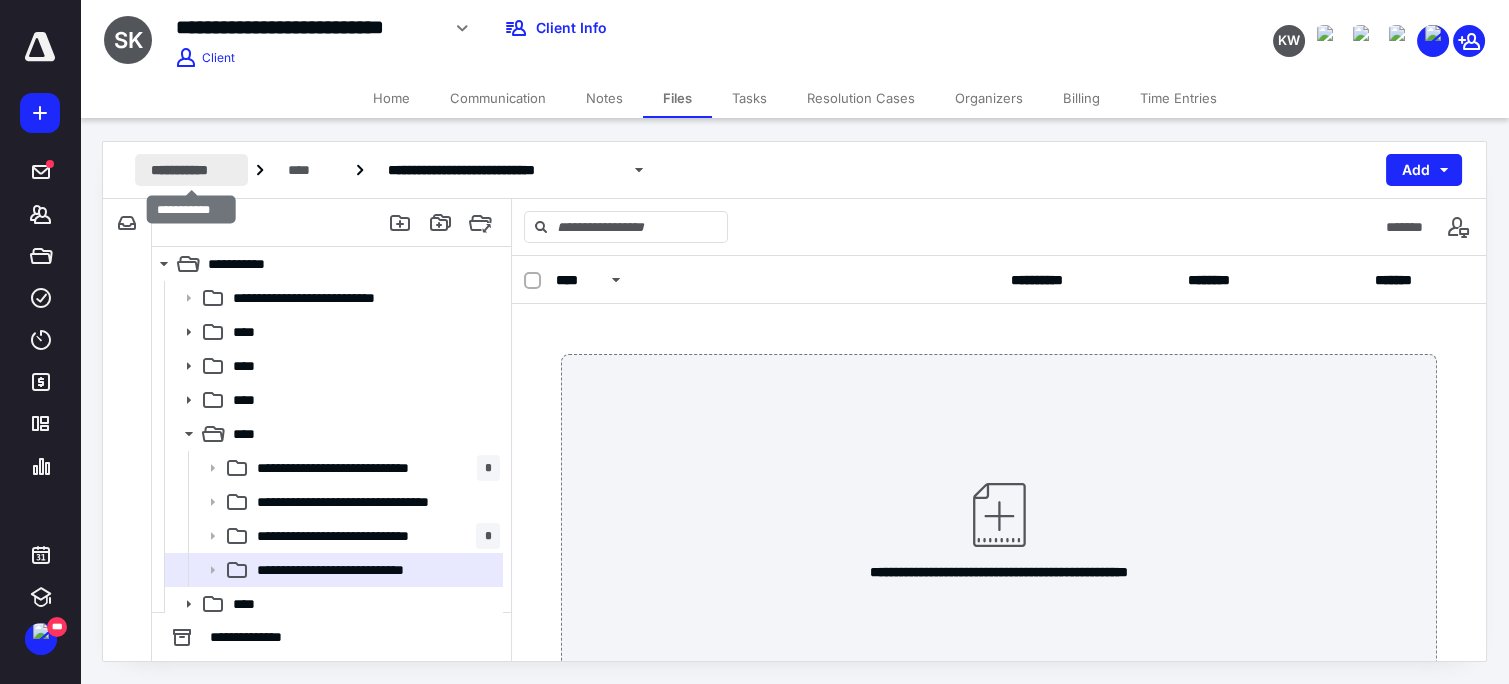 click on "**********" at bounding box center (191, 170) 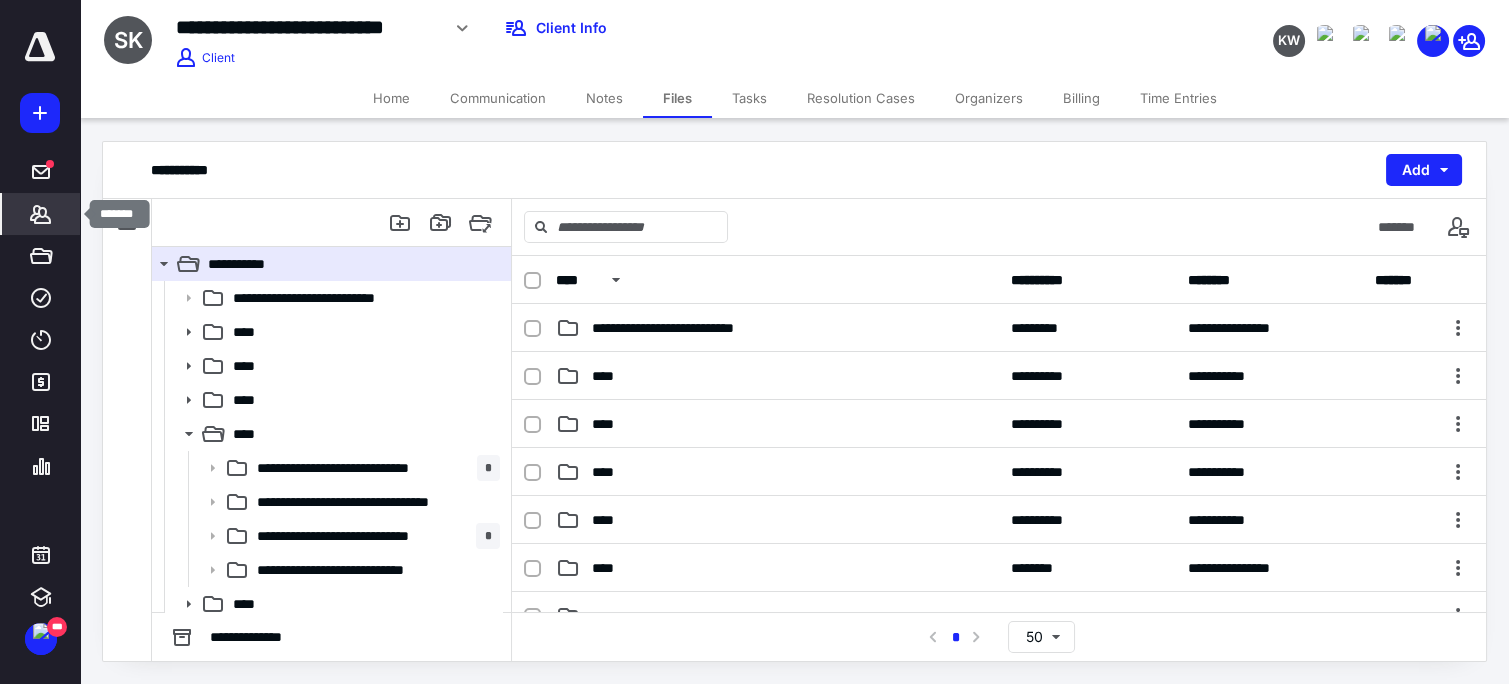 click 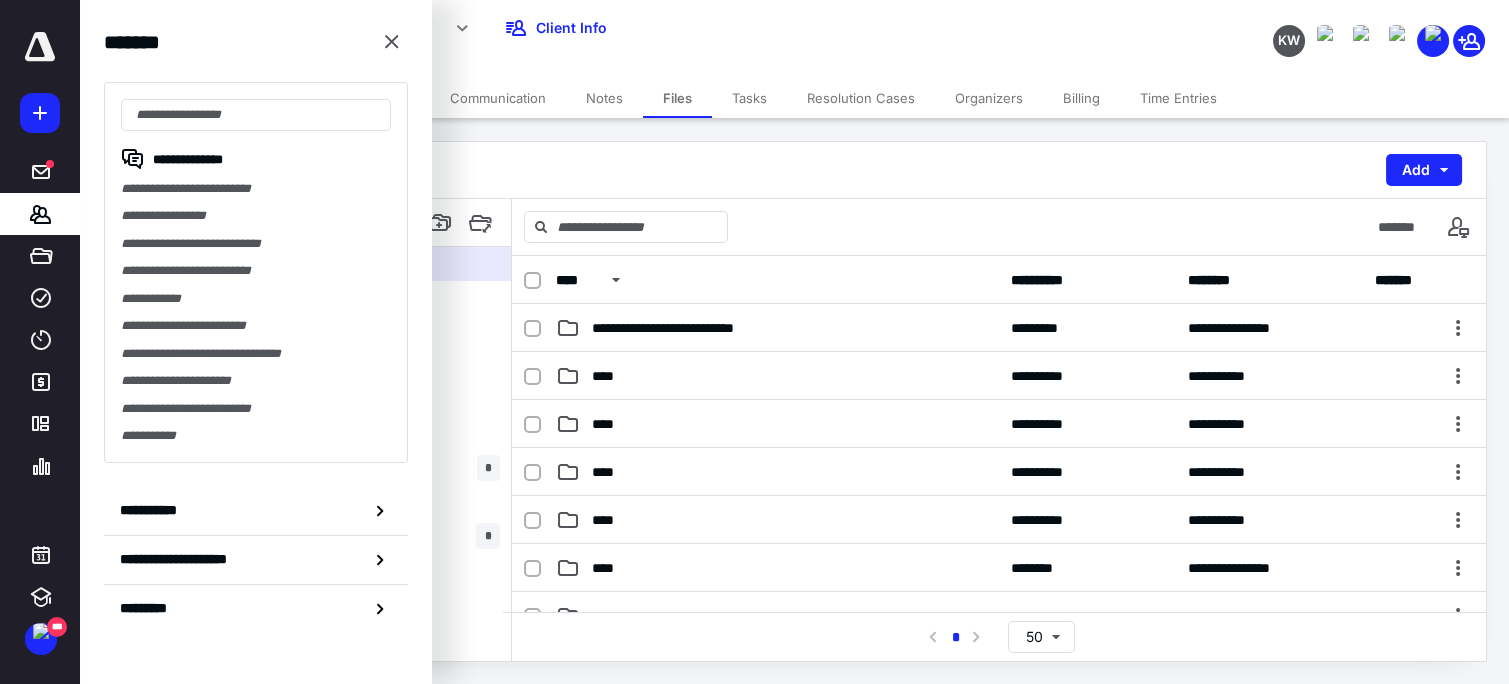 click on "**********" at bounding box center (256, 215) 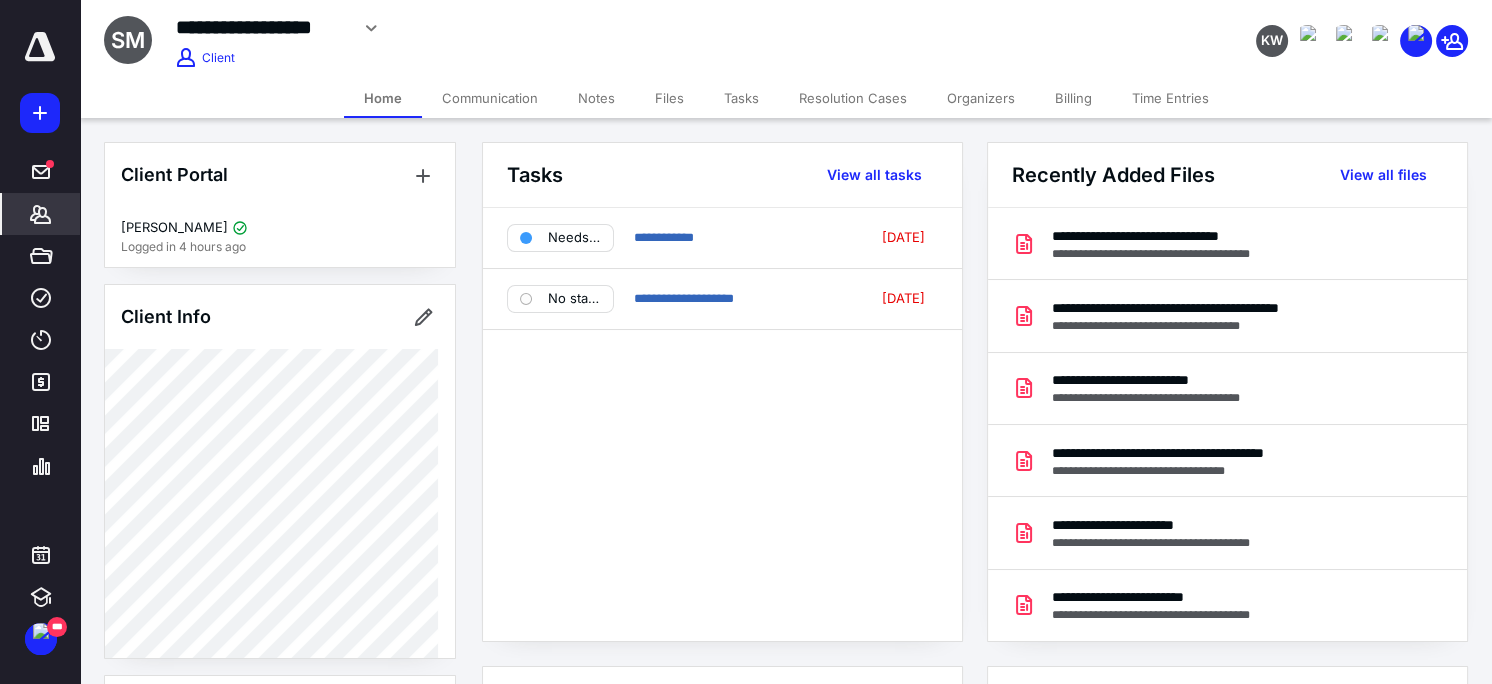 click on "Files" at bounding box center [669, 98] 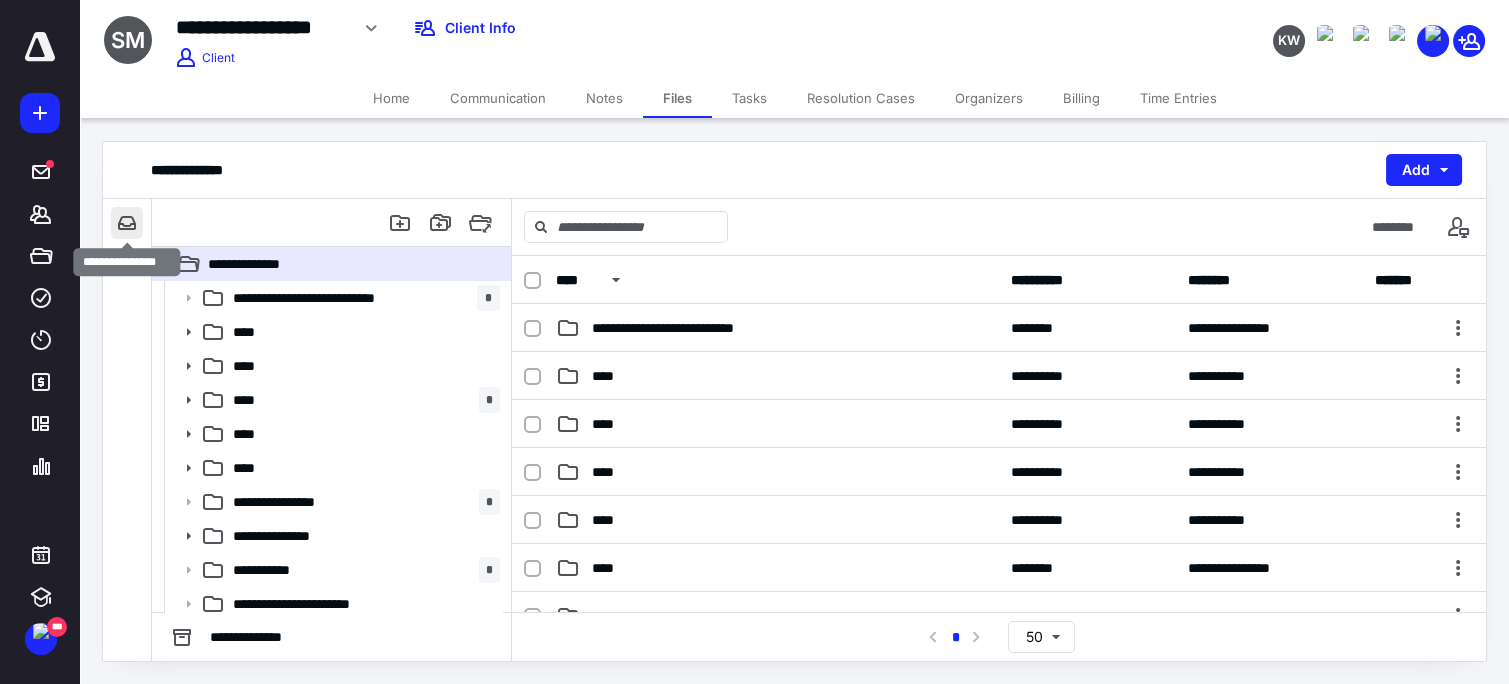 click at bounding box center [127, 223] 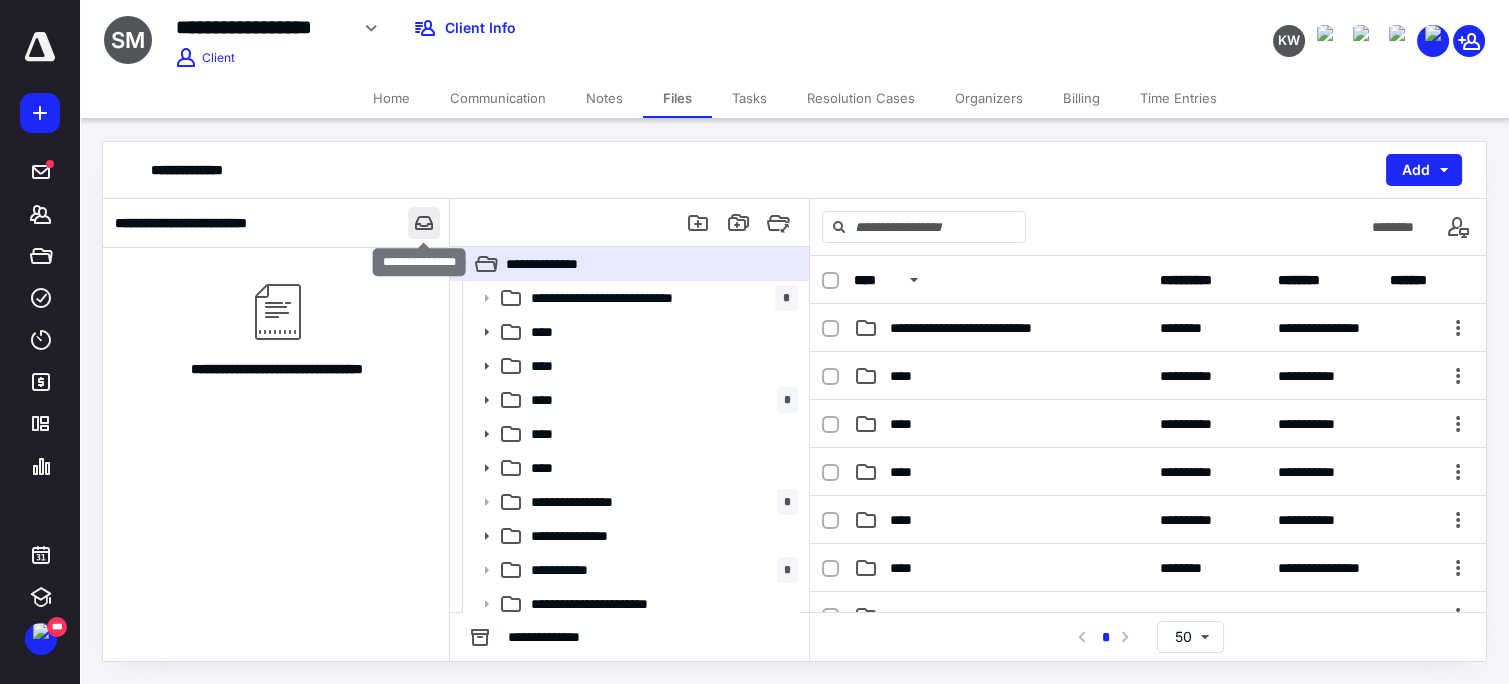 click at bounding box center [424, 223] 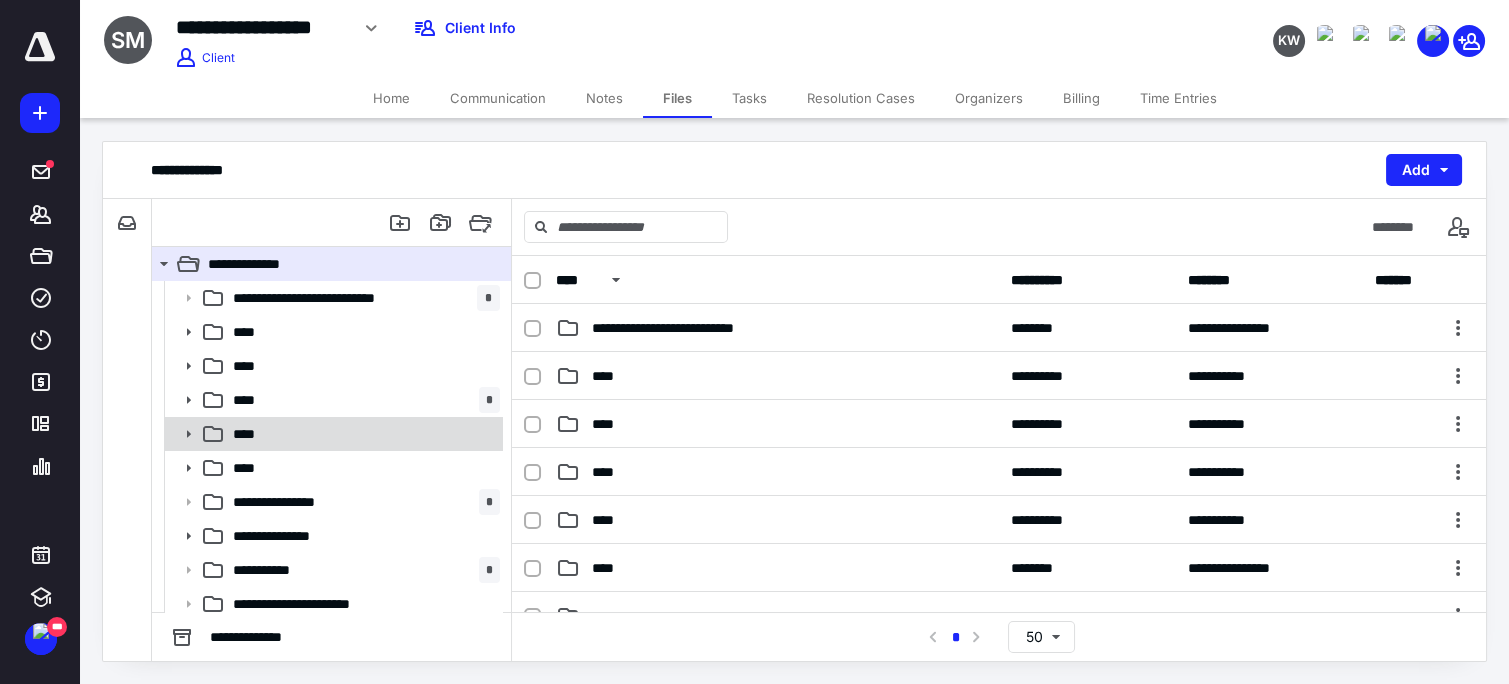 click 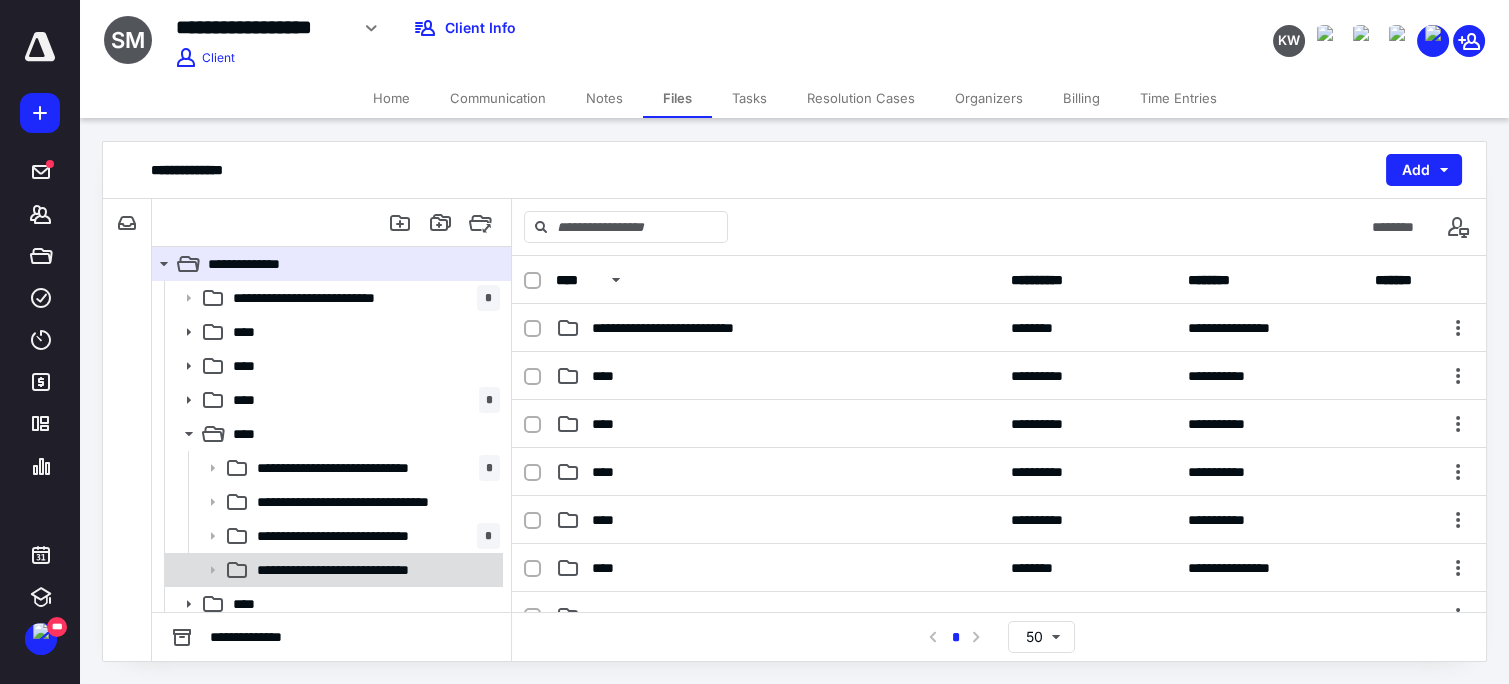 click 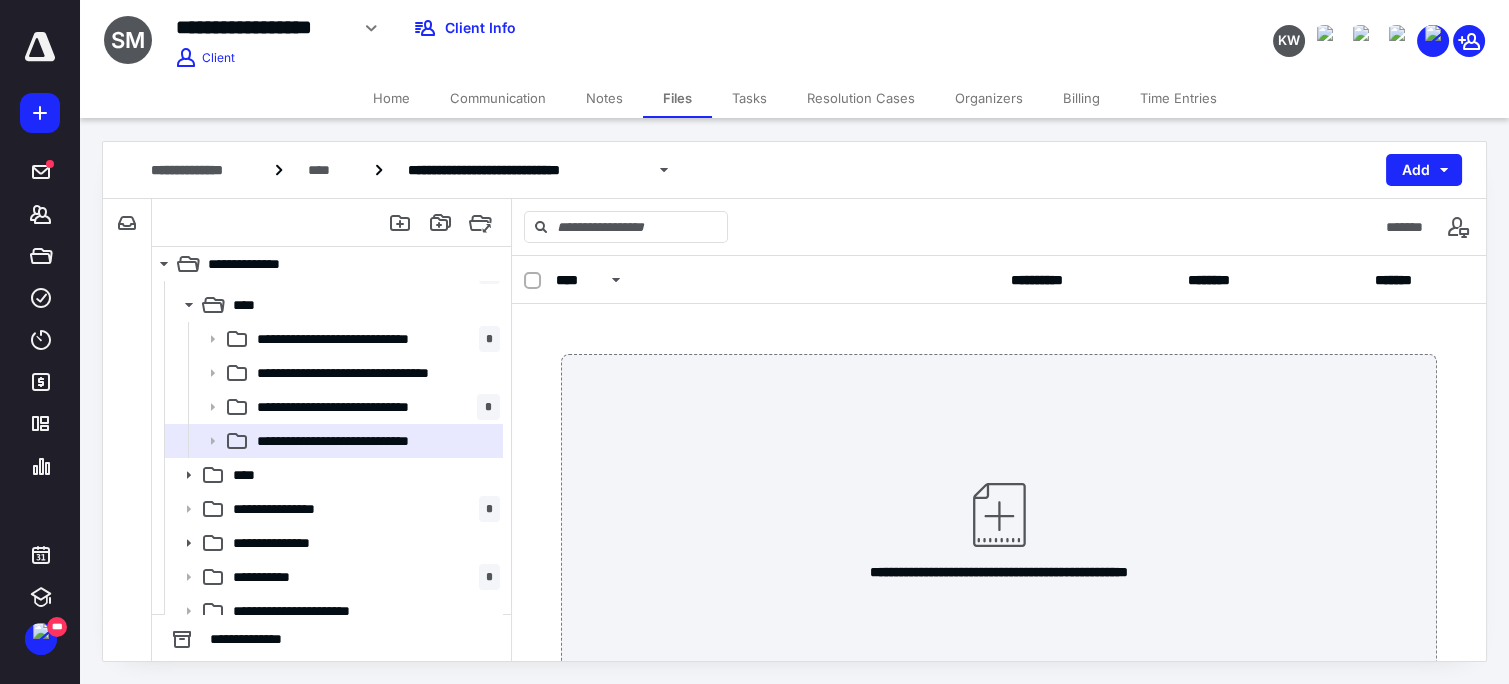 scroll, scrollTop: 142, scrollLeft: 0, axis: vertical 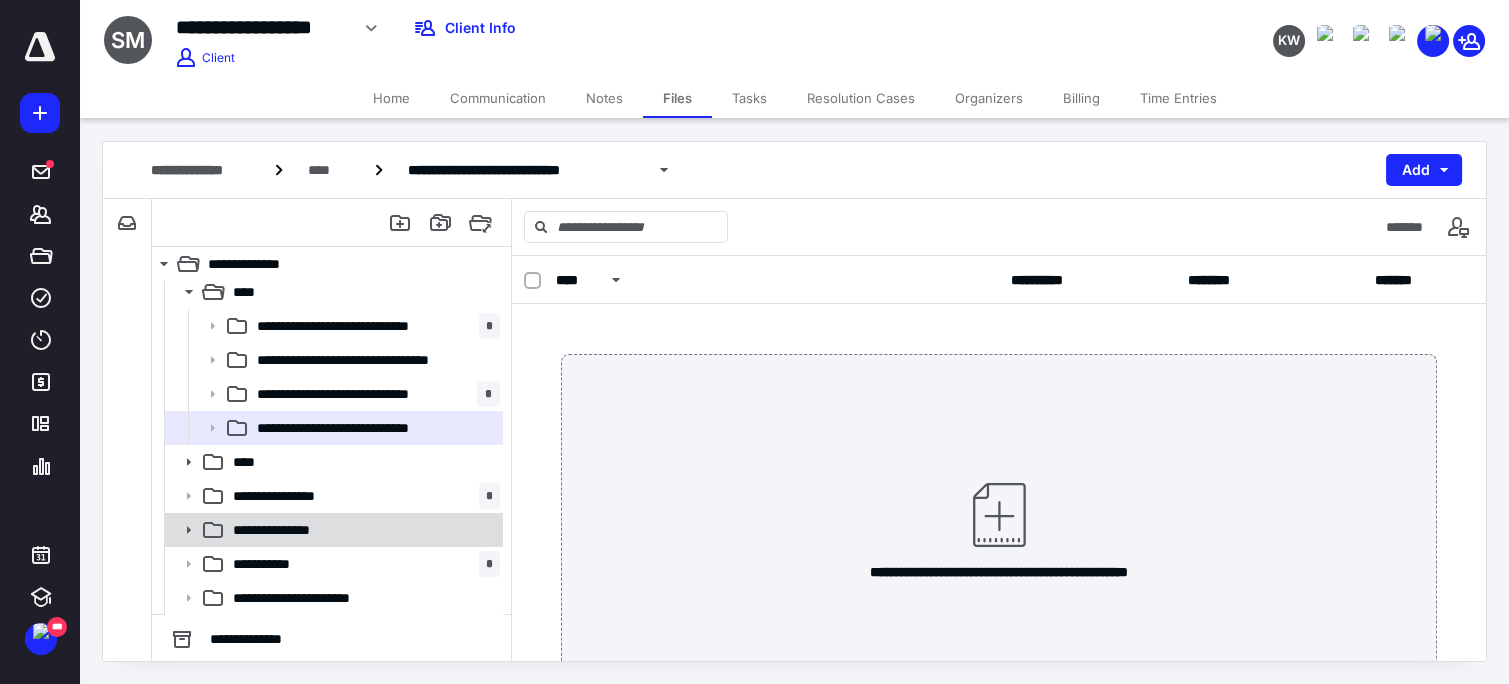 click 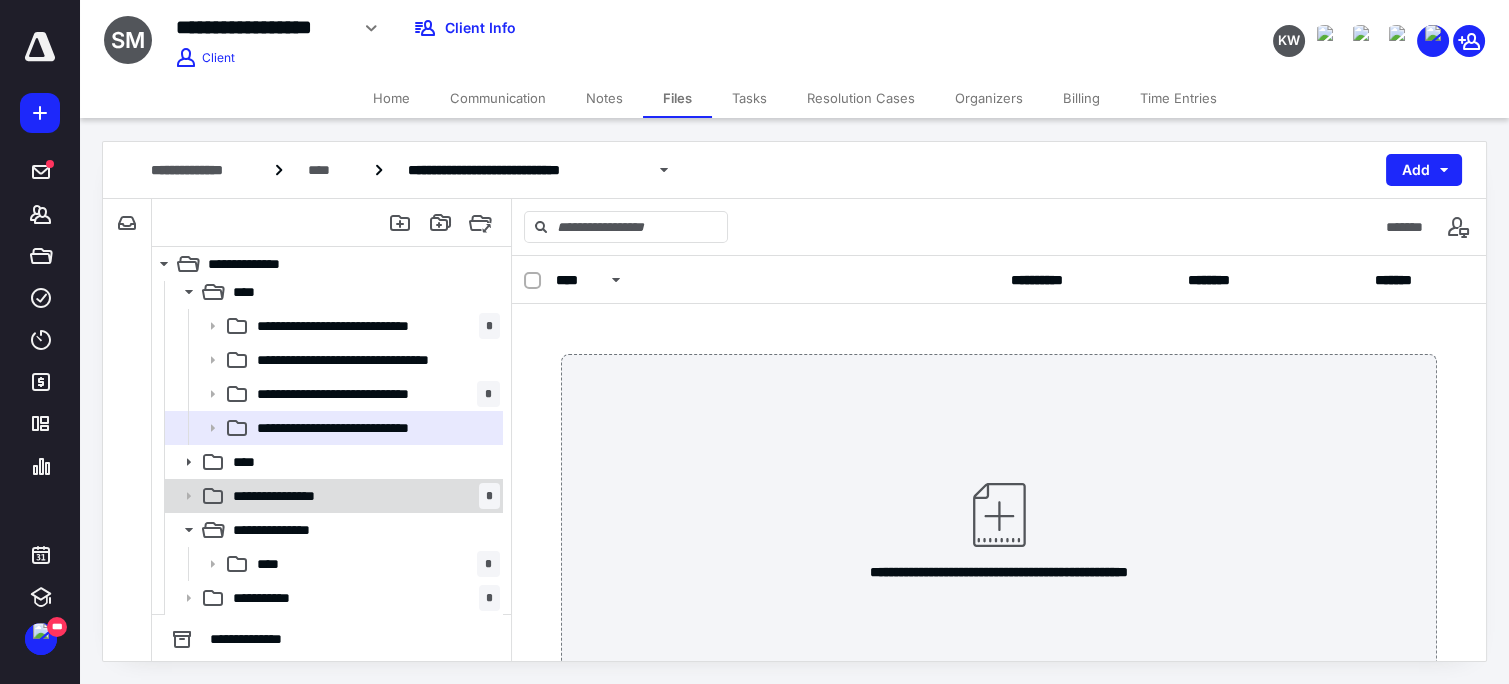 click 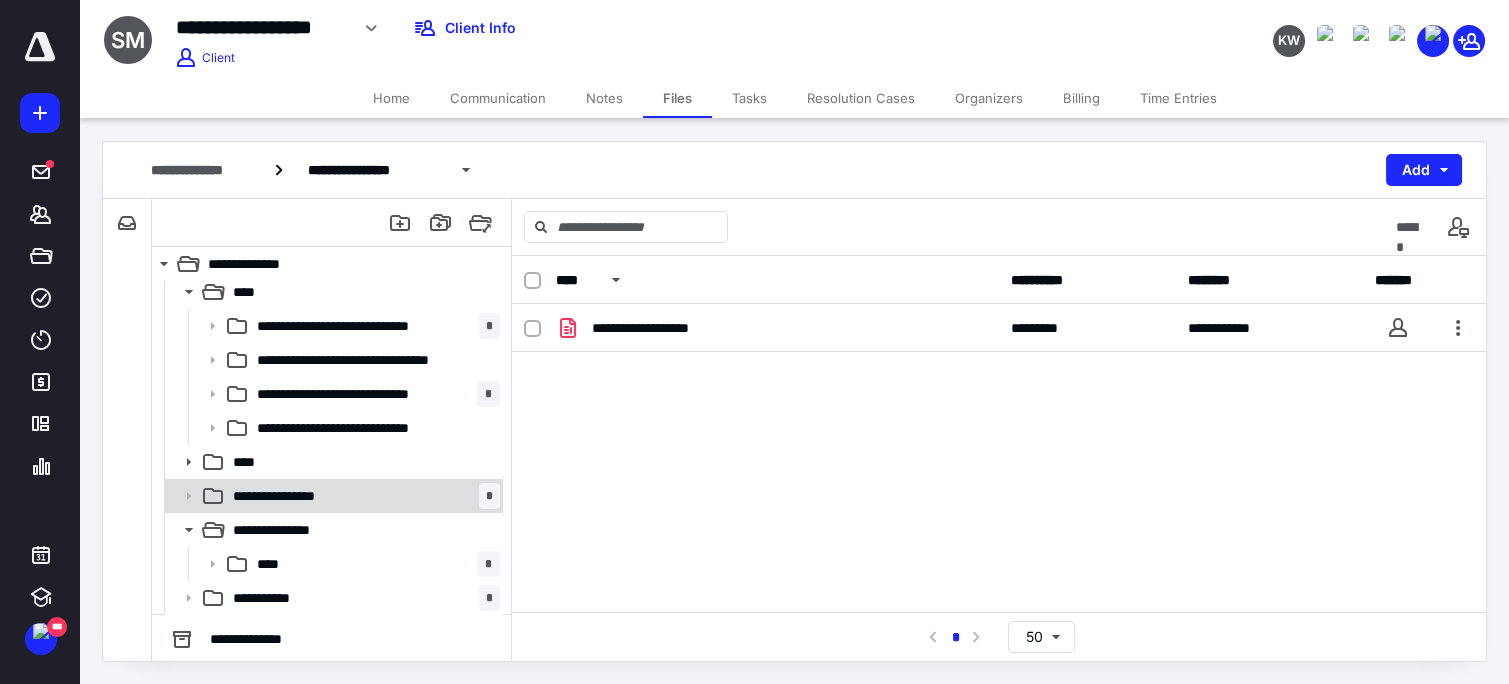 click 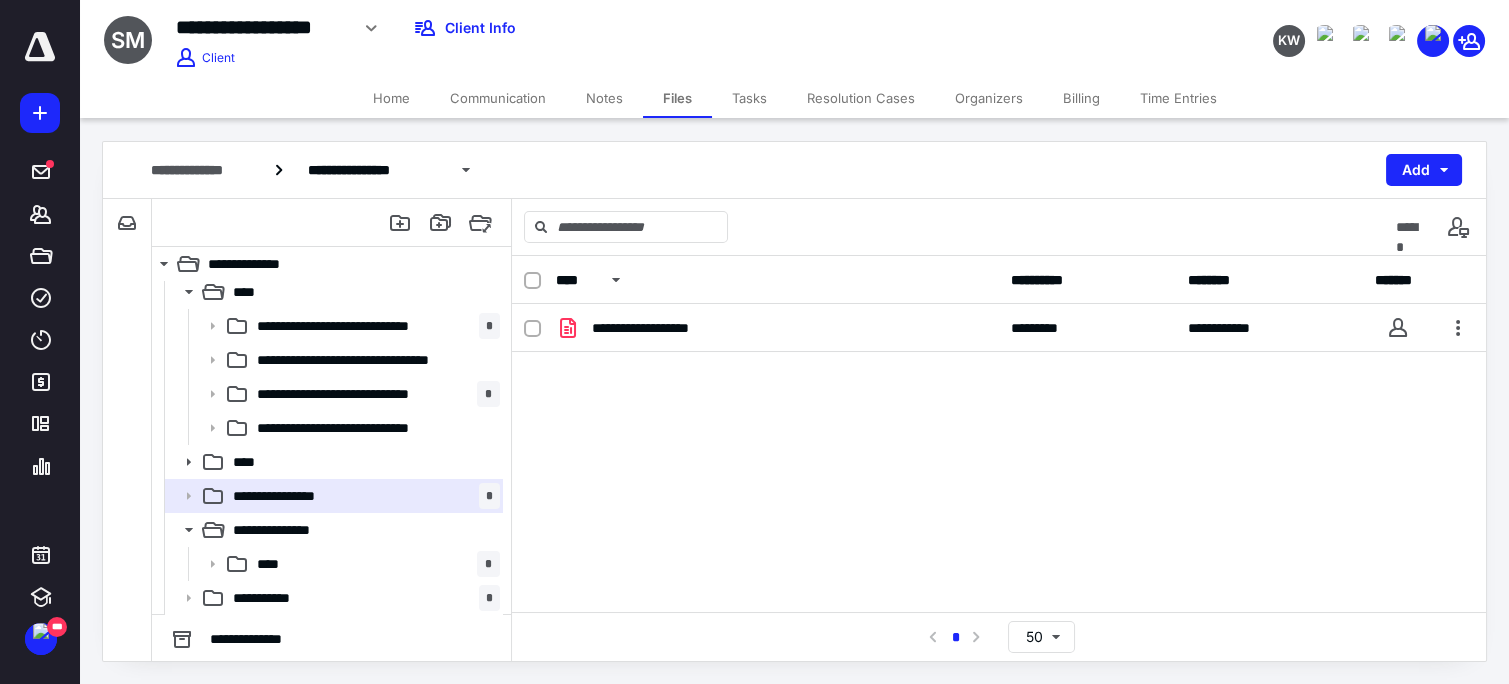 click on "**********" at bounding box center (999, 454) 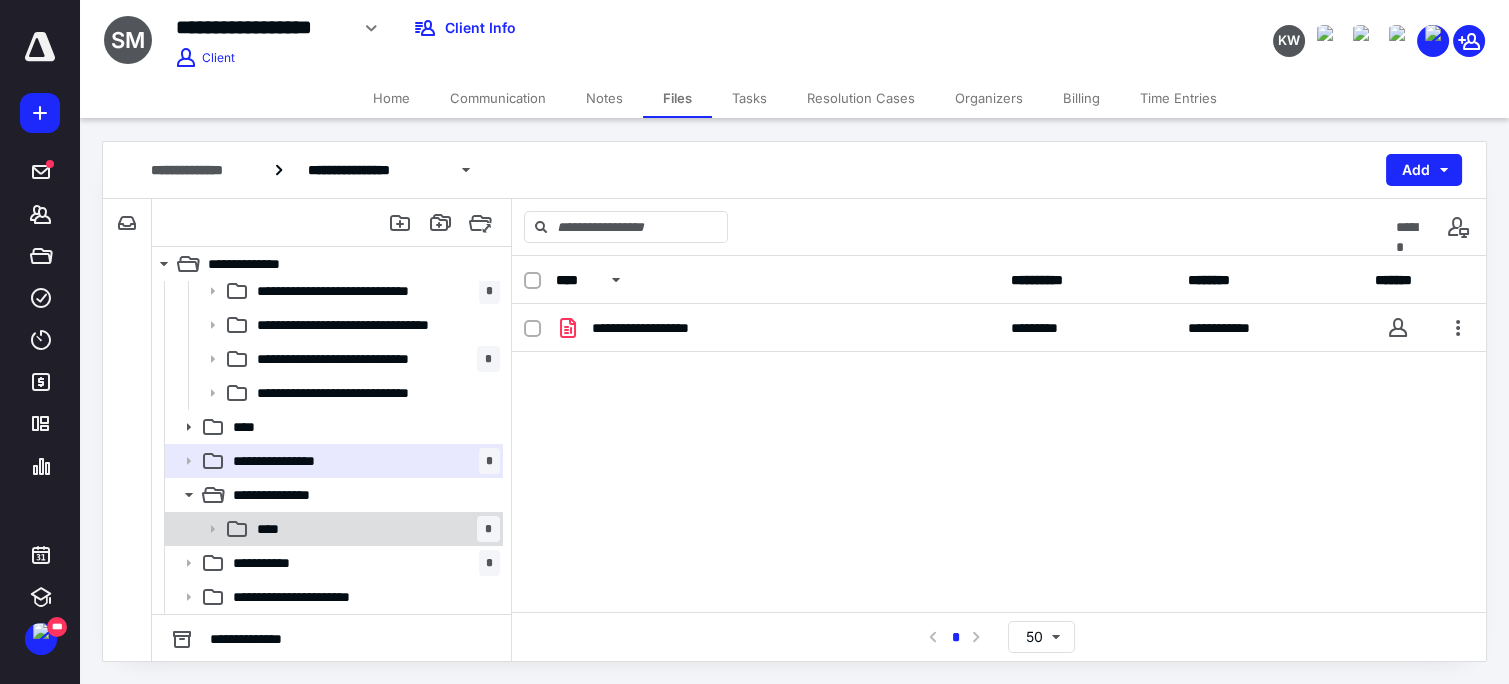 click 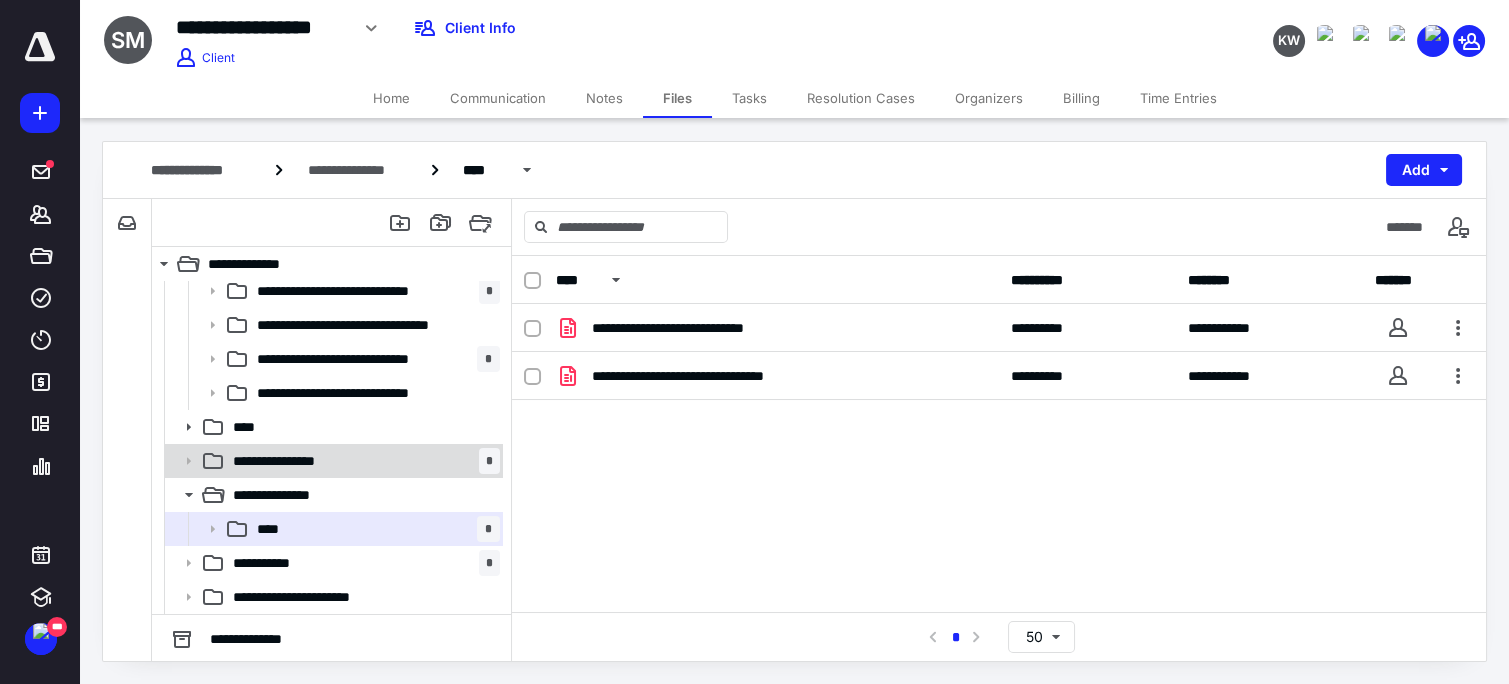 click 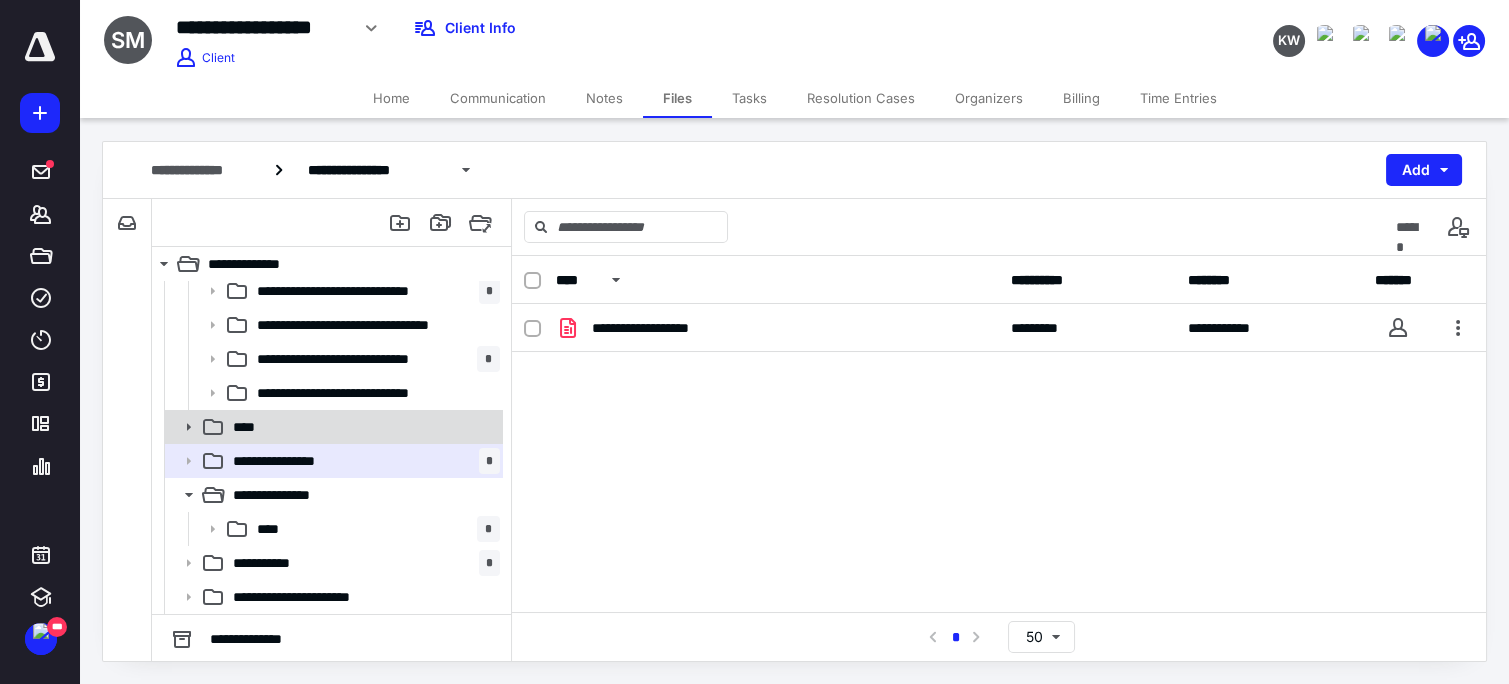 click 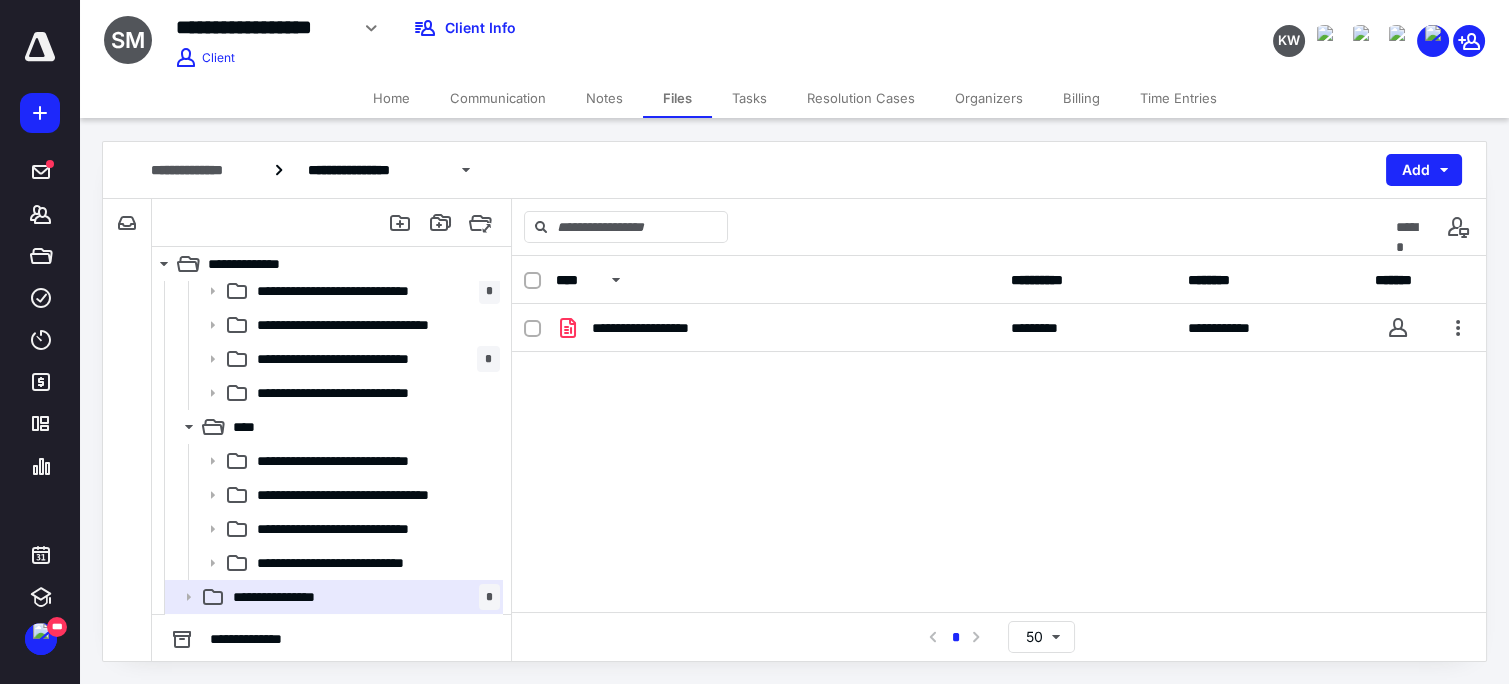 click on "**********" at bounding box center (999, 454) 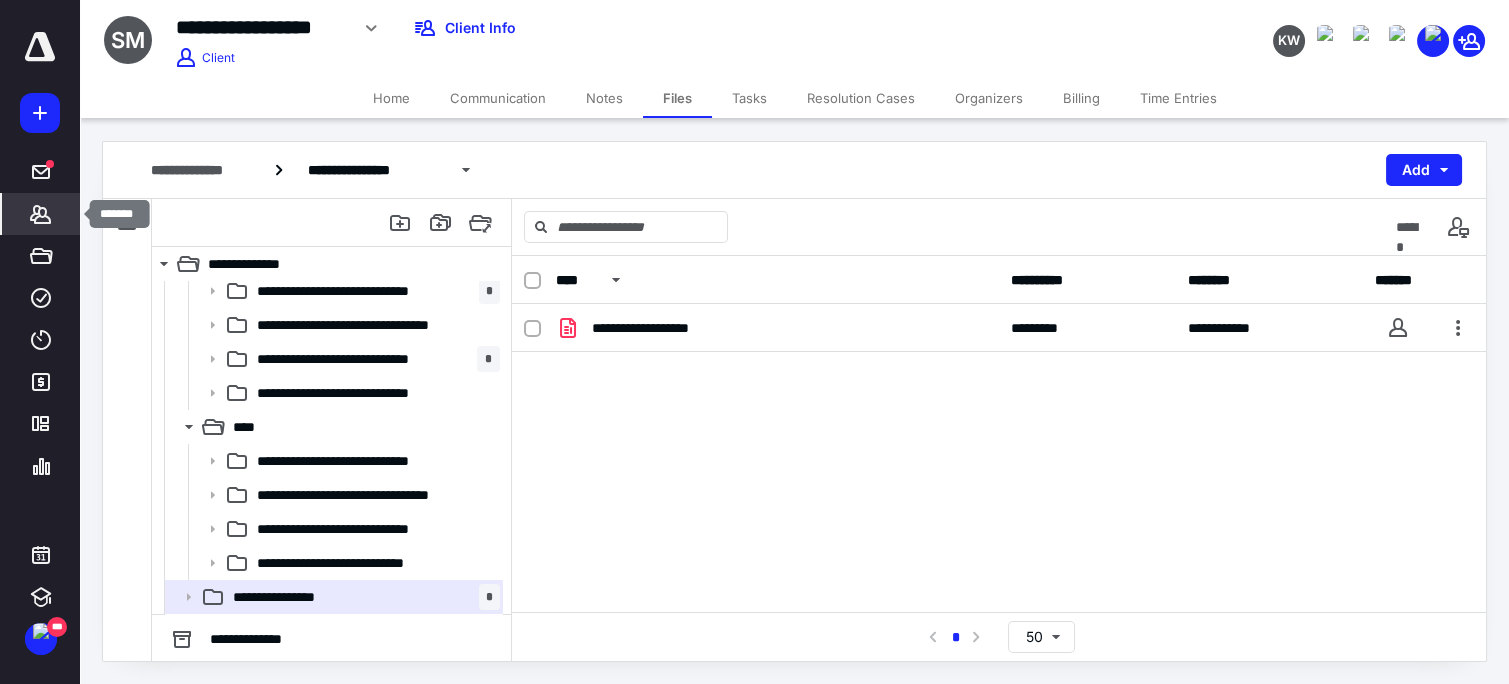click 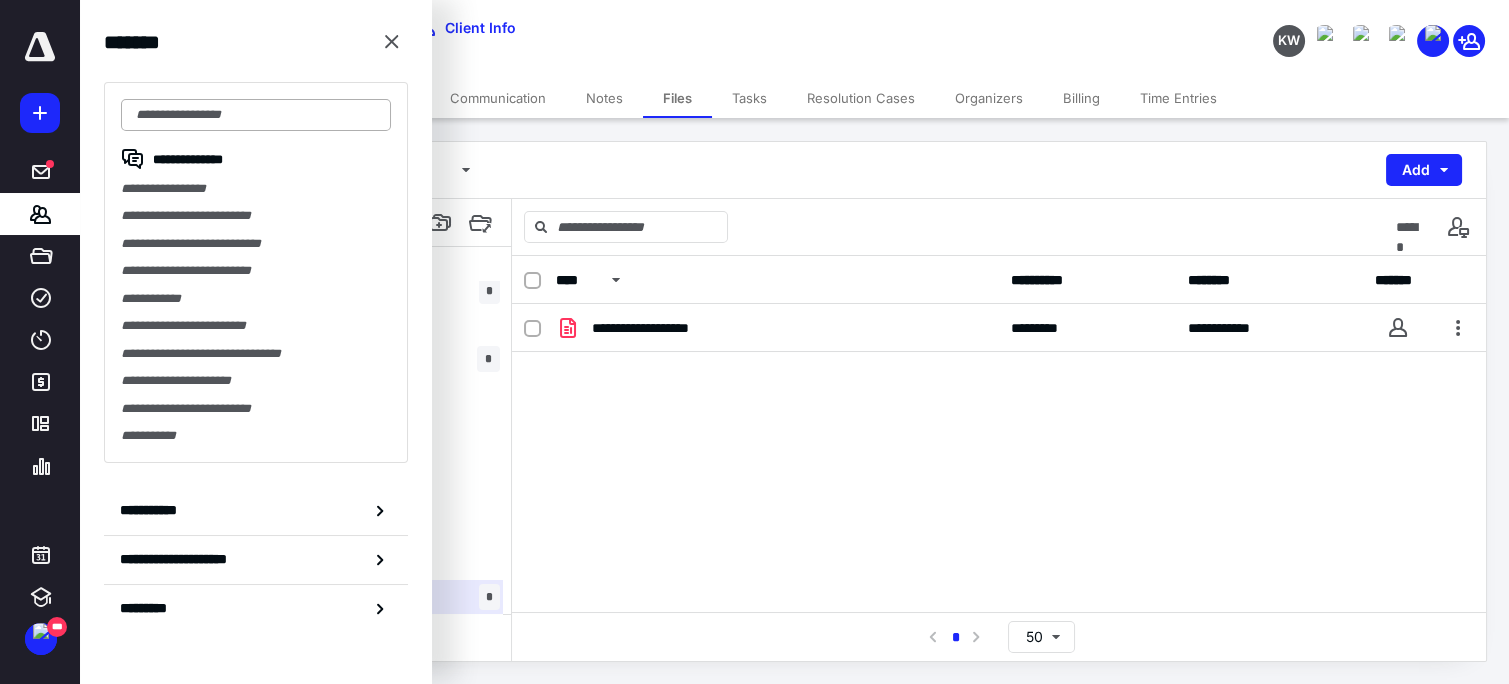 click at bounding box center [256, 115] 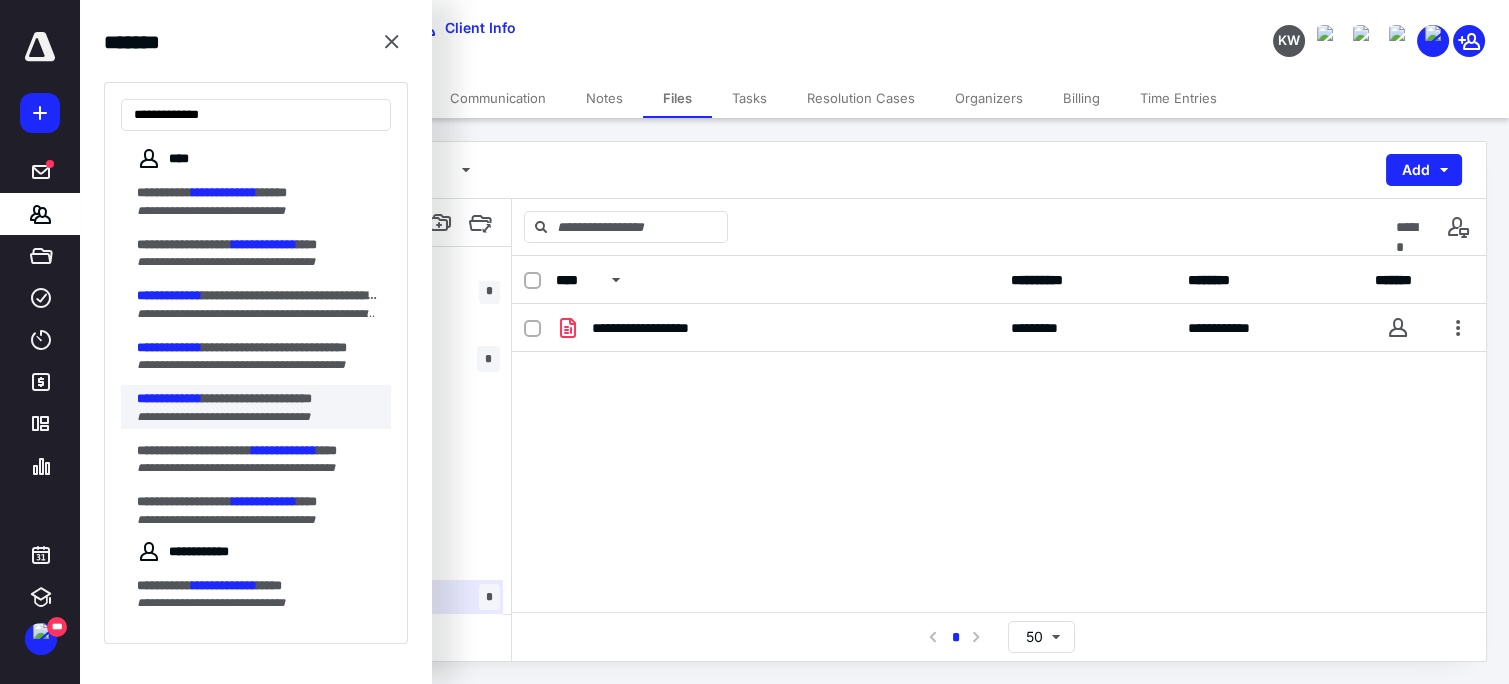 type on "**********" 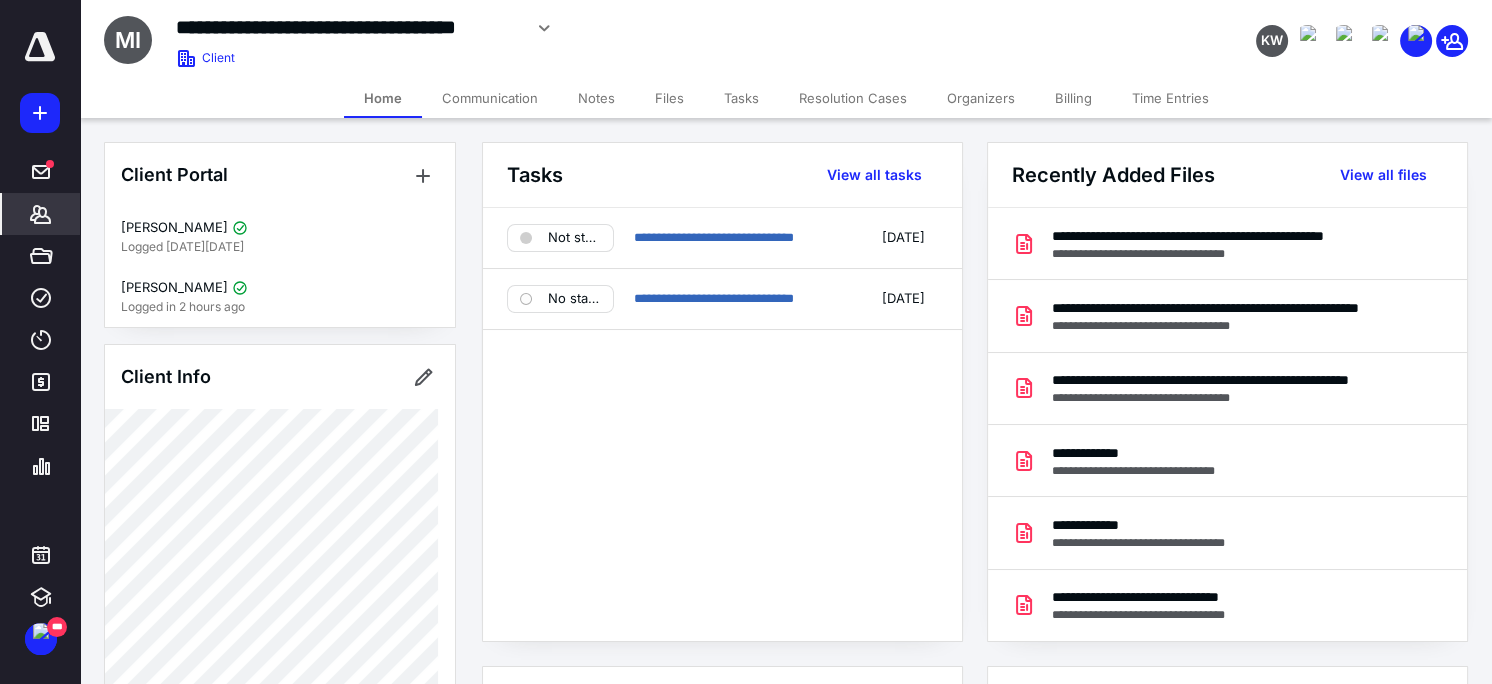 click on "Files" at bounding box center [669, 98] 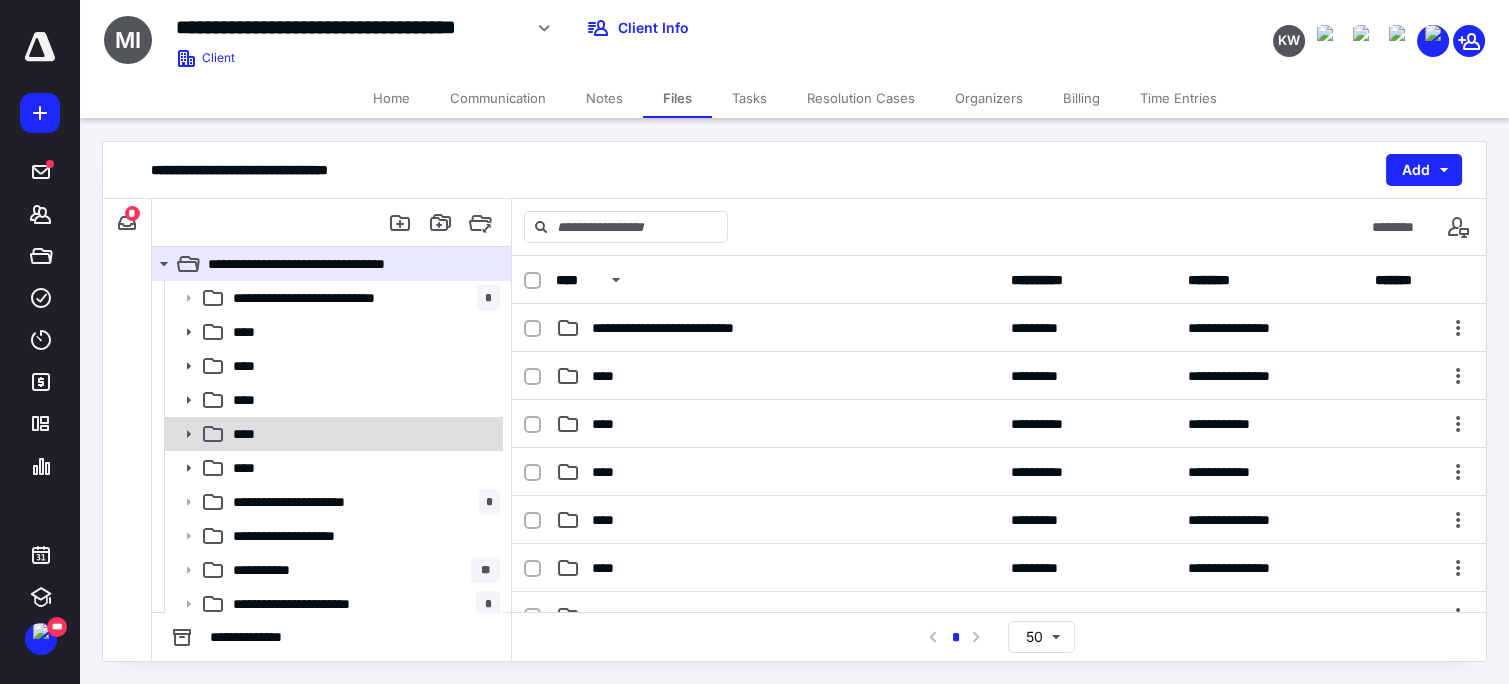 click 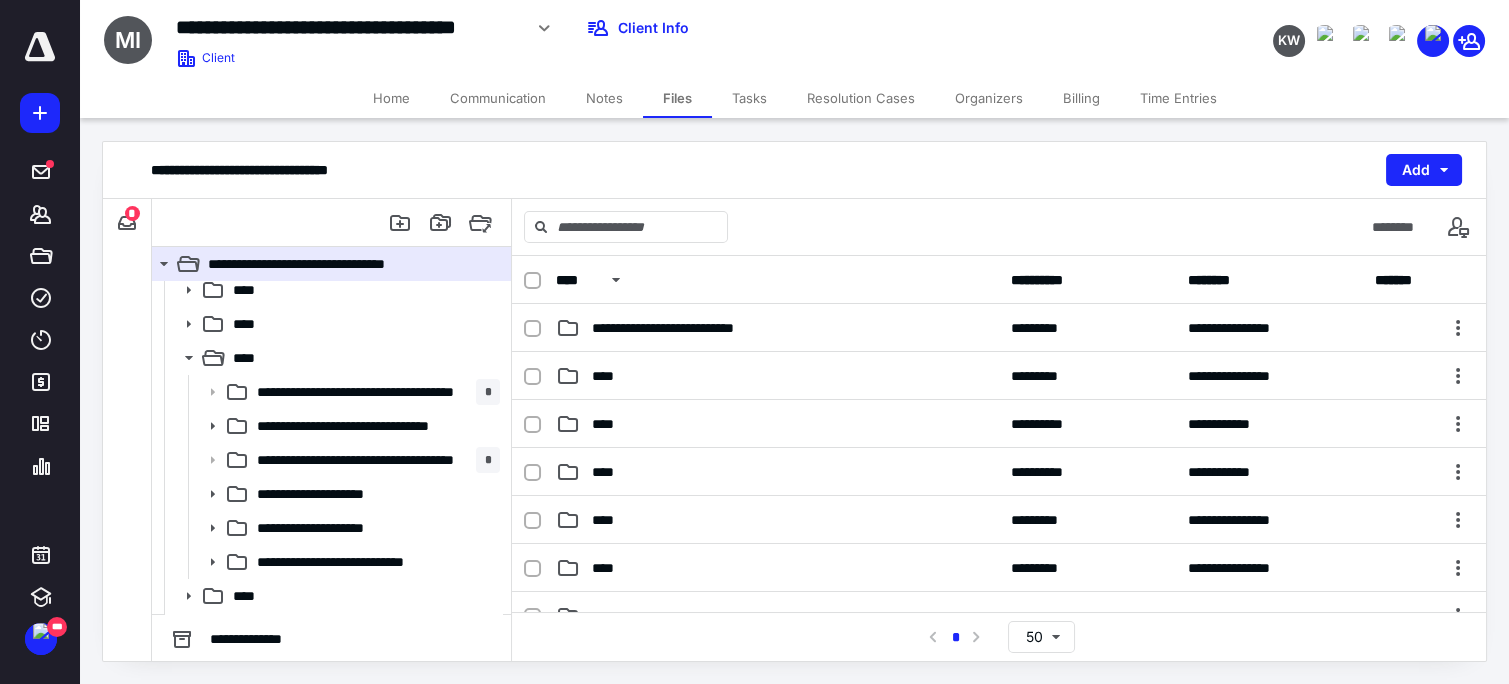 scroll, scrollTop: 134, scrollLeft: 0, axis: vertical 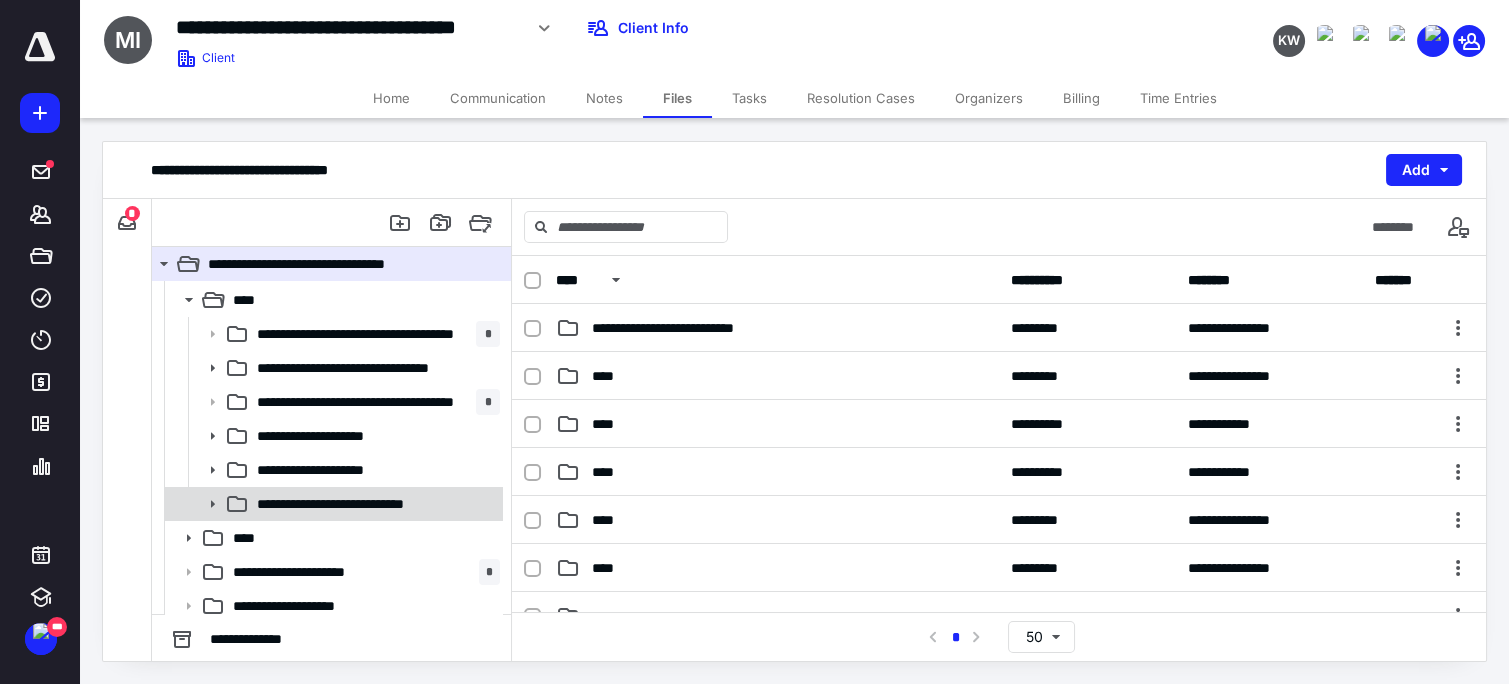 click 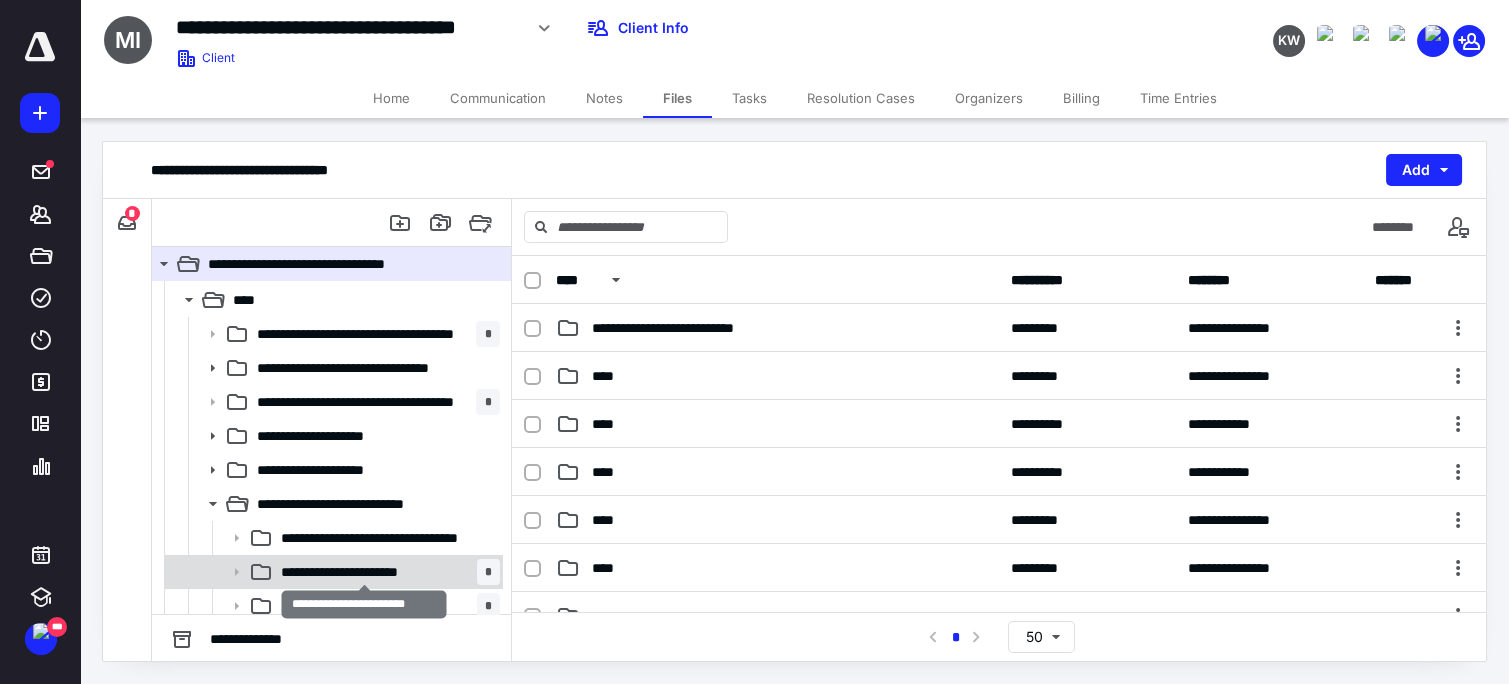 click on "**********" at bounding box center (365, 572) 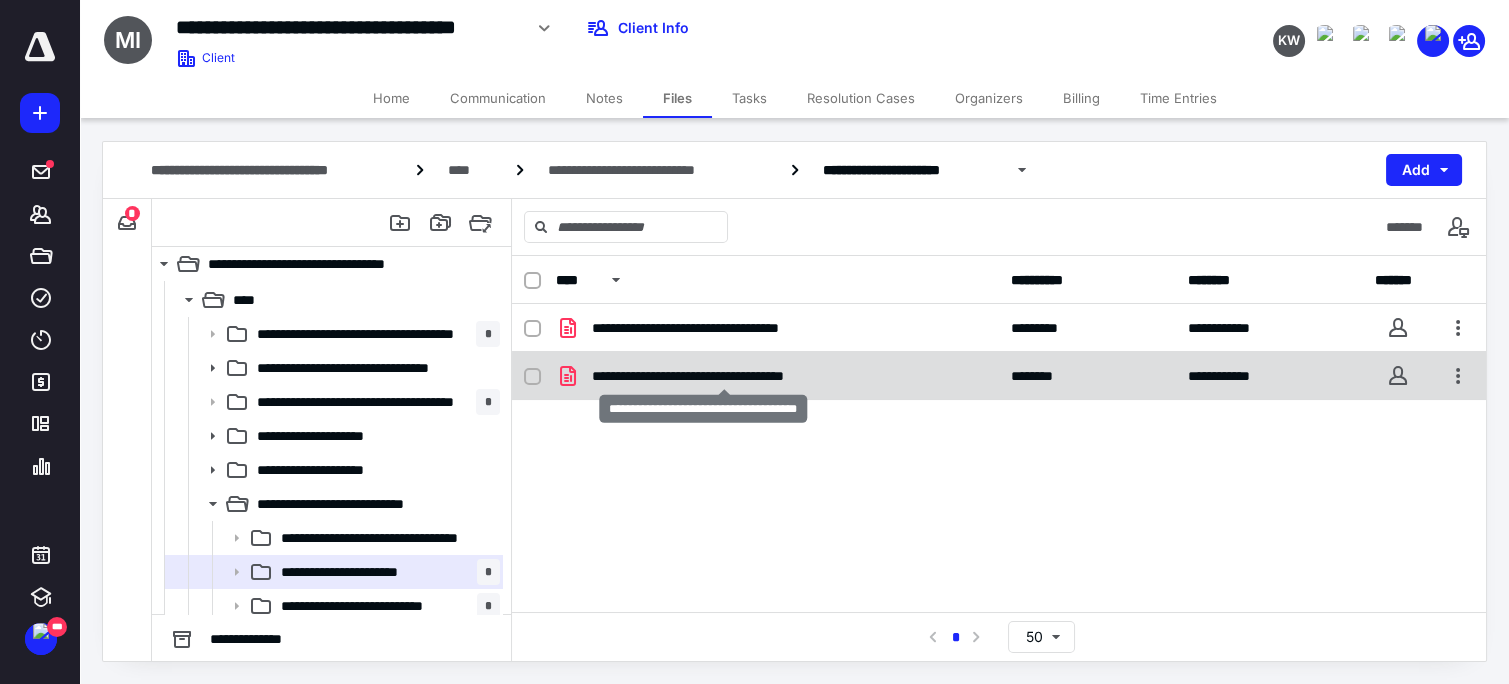 click on "**********" at bounding box center (724, 376) 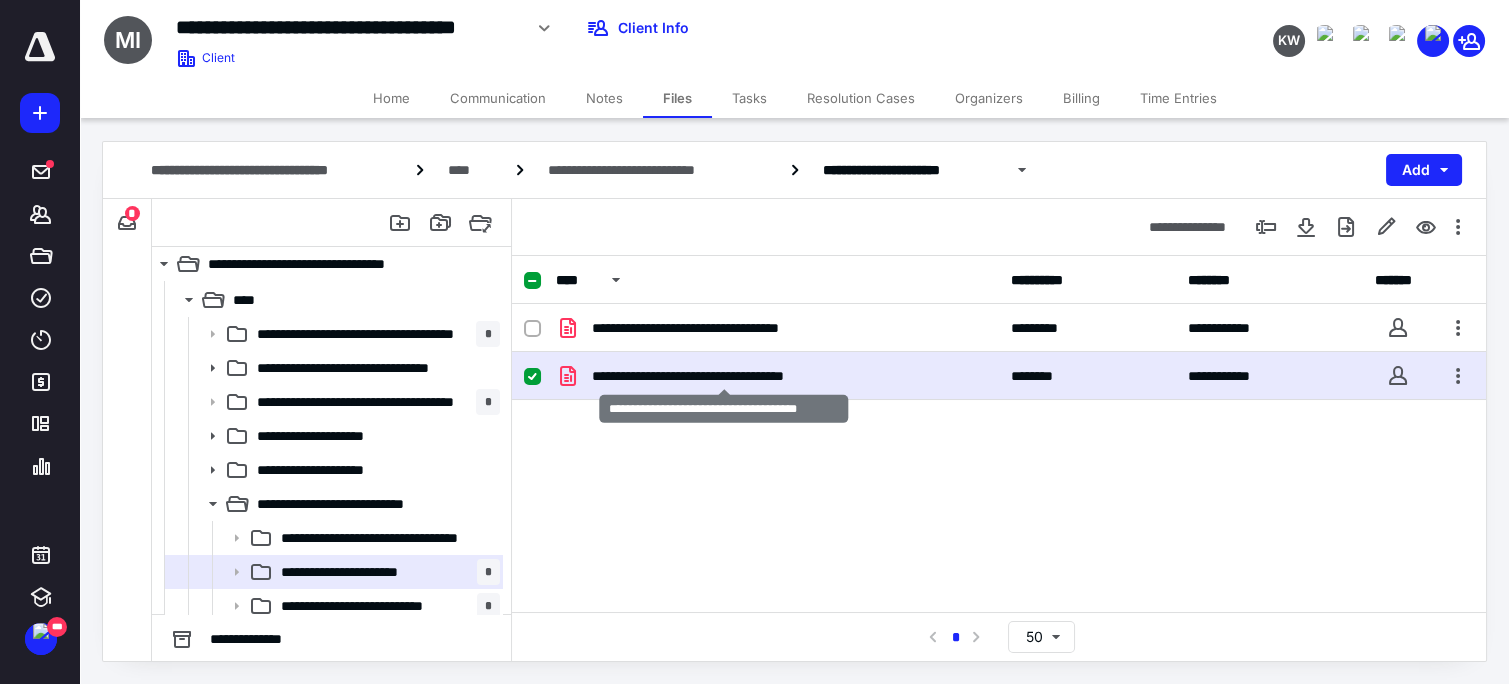 click on "**********" at bounding box center (724, 376) 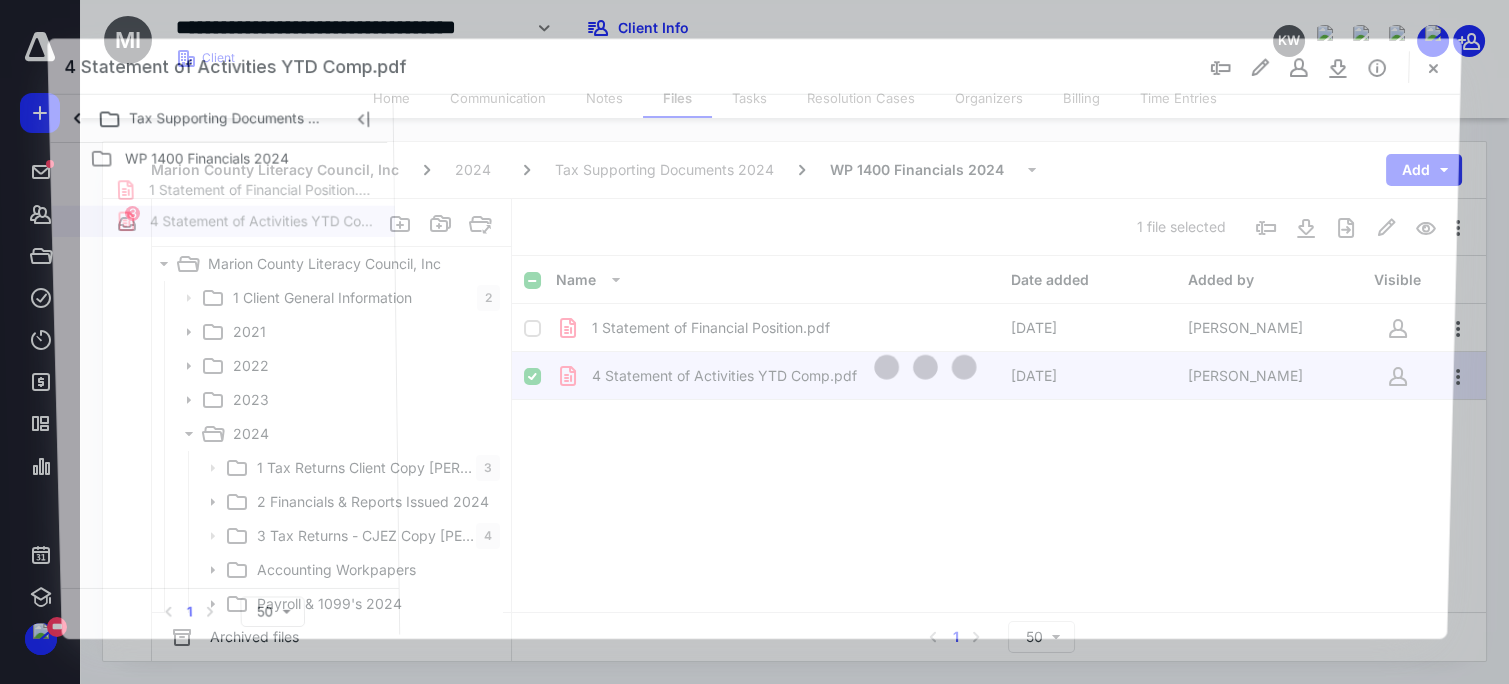 scroll, scrollTop: 134, scrollLeft: 0, axis: vertical 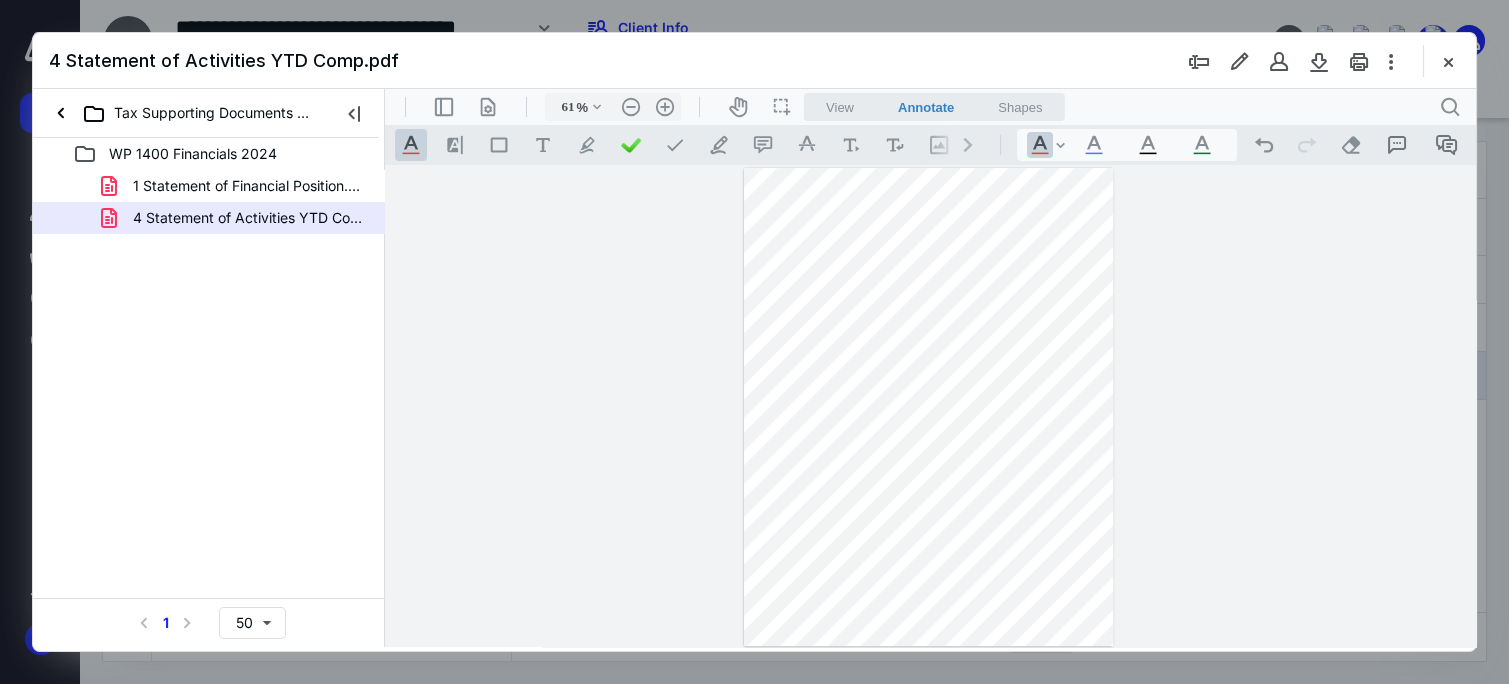 click at bounding box center (930, 406) 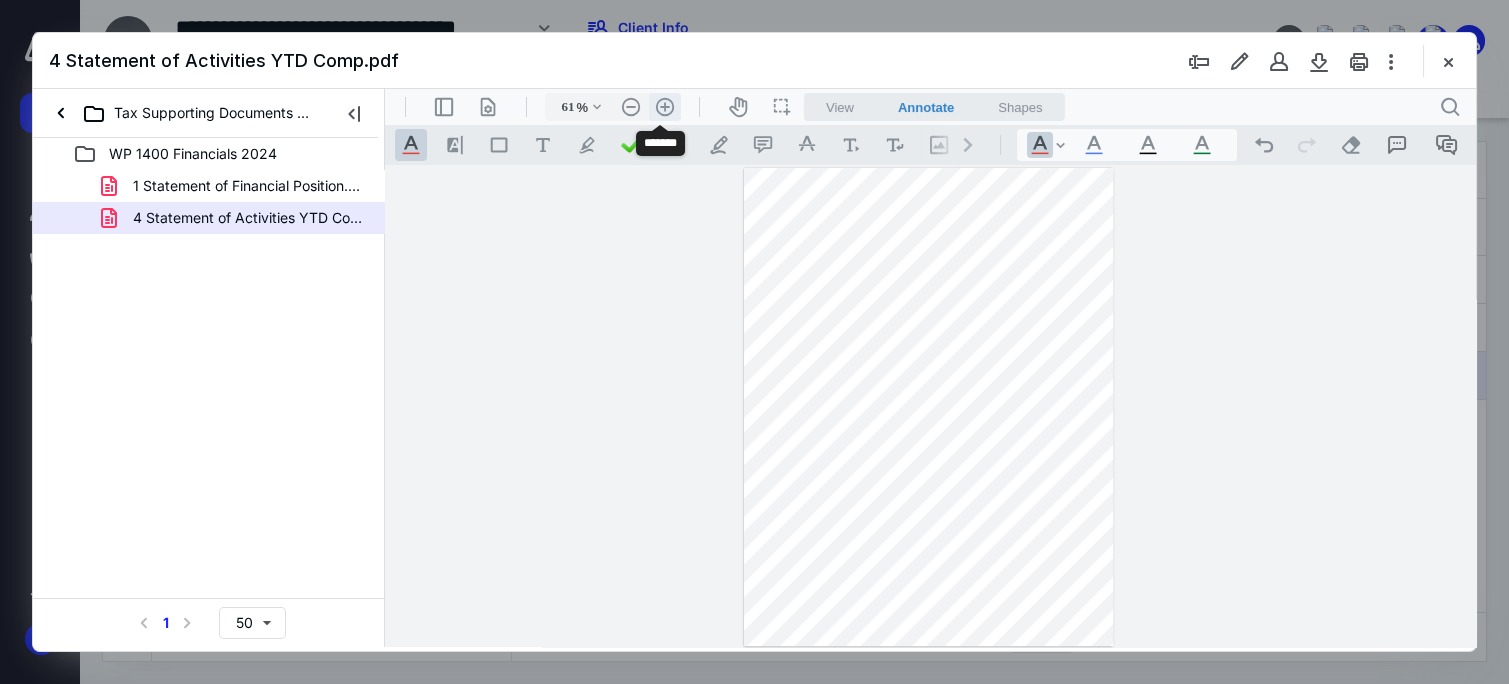 click on ".cls-1{fill:#abb0c4;} icon - header - zoom - in - line" at bounding box center [665, 107] 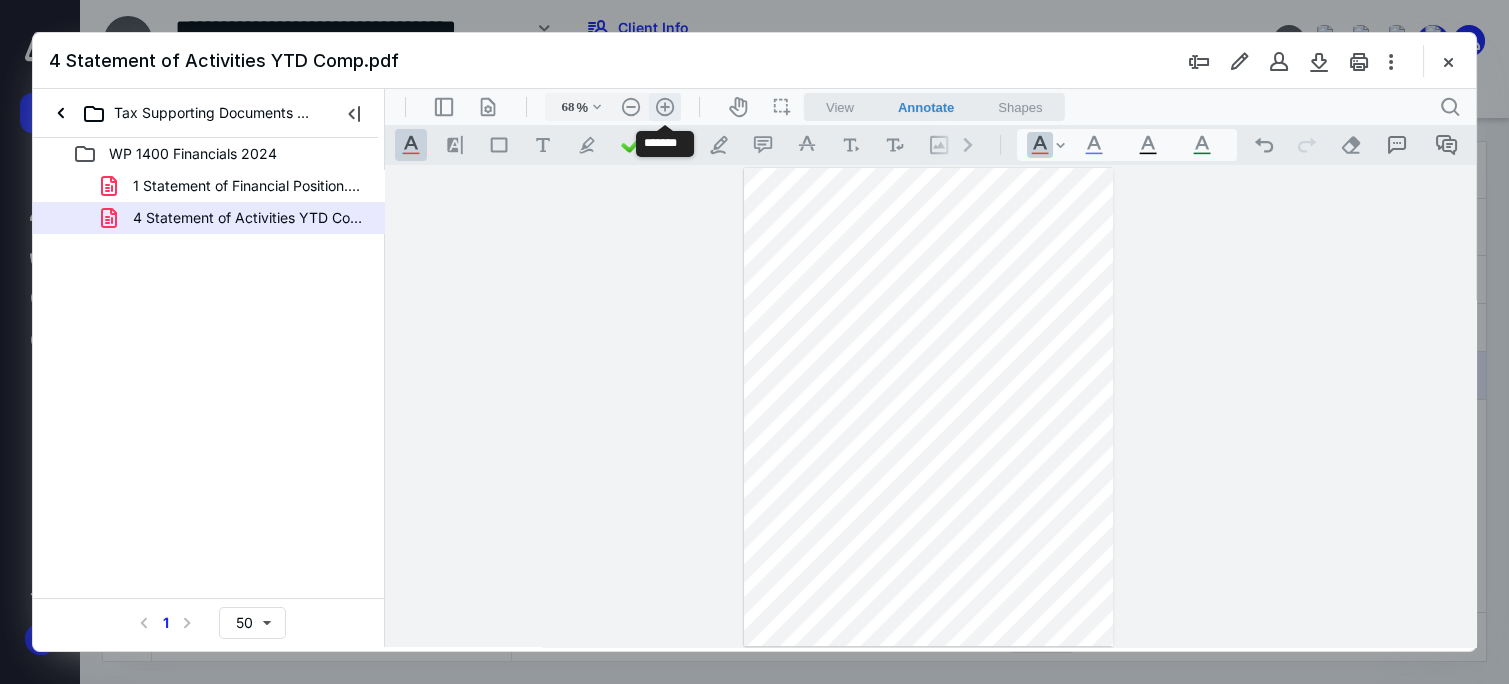 click on ".cls-1{fill:#abb0c4;} icon - header - zoom - in - line" at bounding box center [665, 107] 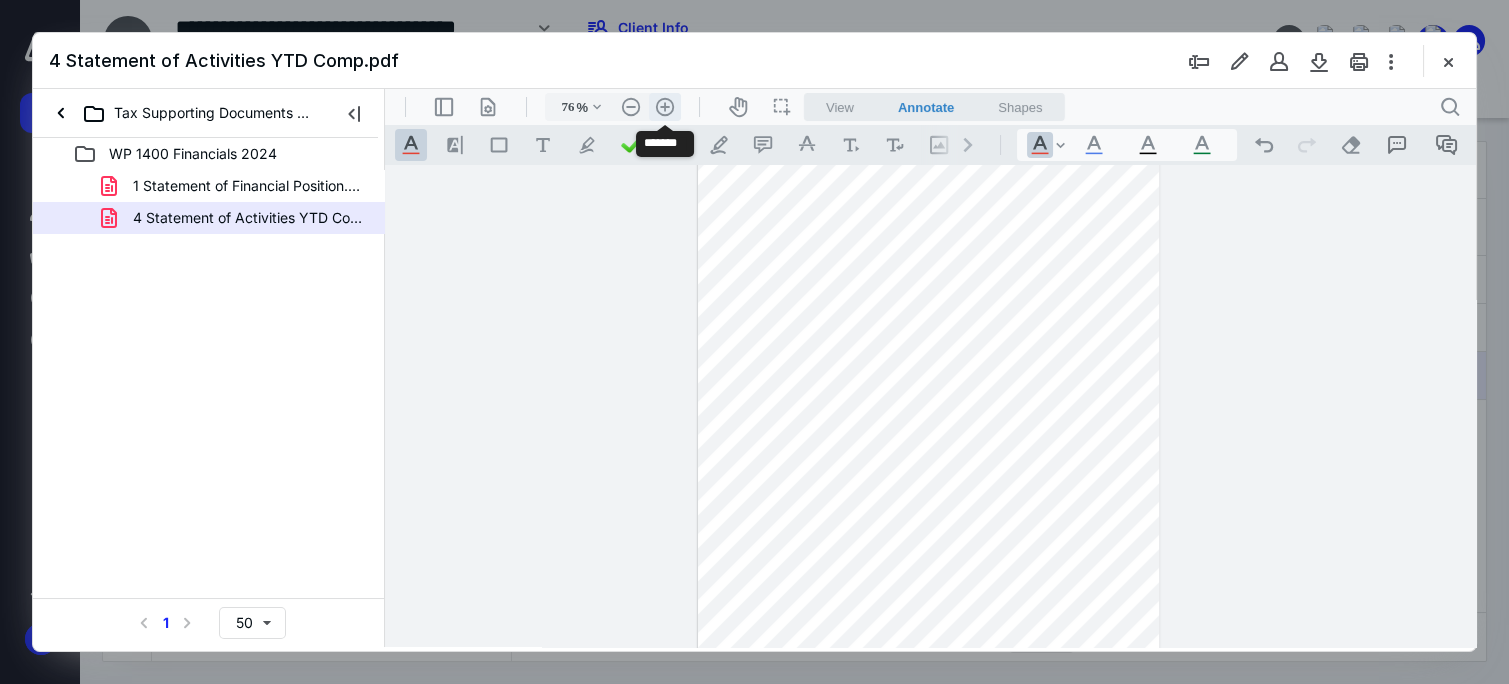 click on ".cls-1{fill:#abb0c4;} icon - header - zoom - in - line" at bounding box center (665, 107) 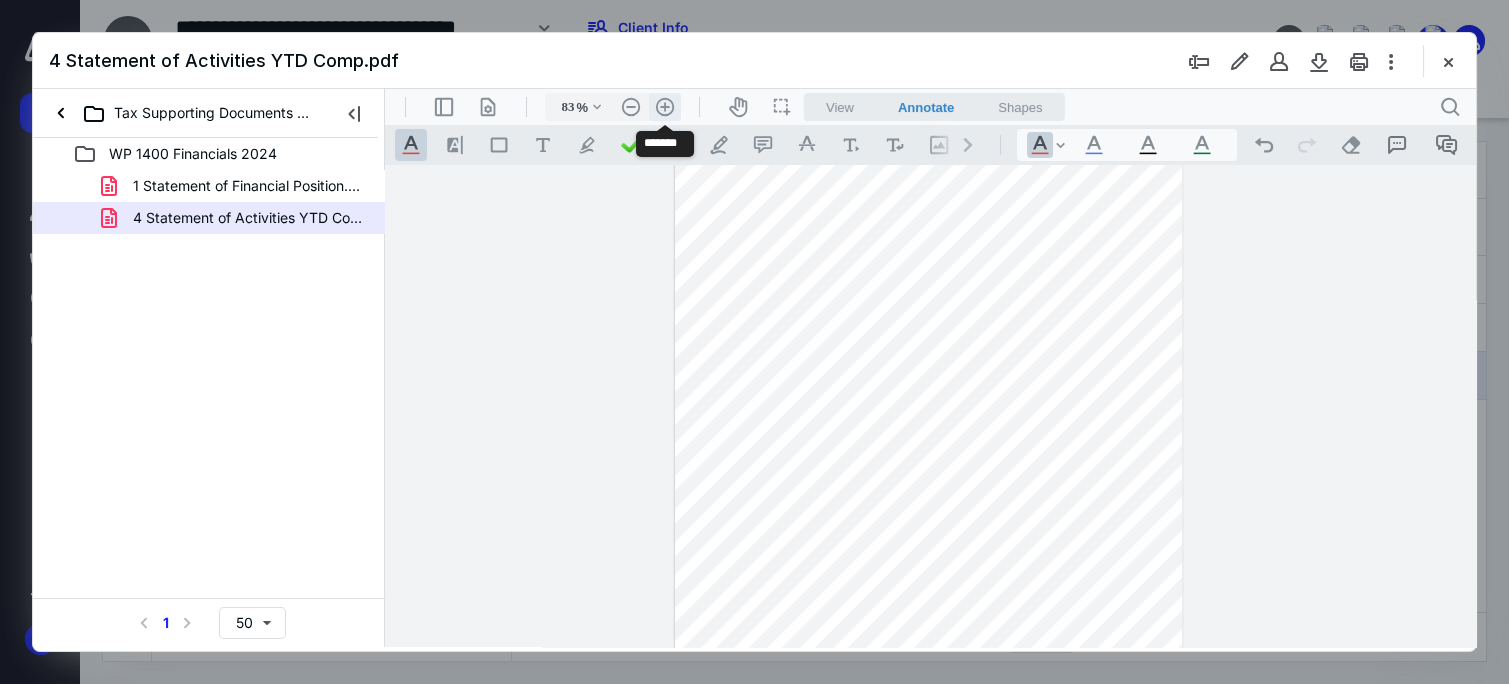 click on ".cls-1{fill:#abb0c4;} icon - header - zoom - in - line" at bounding box center [665, 107] 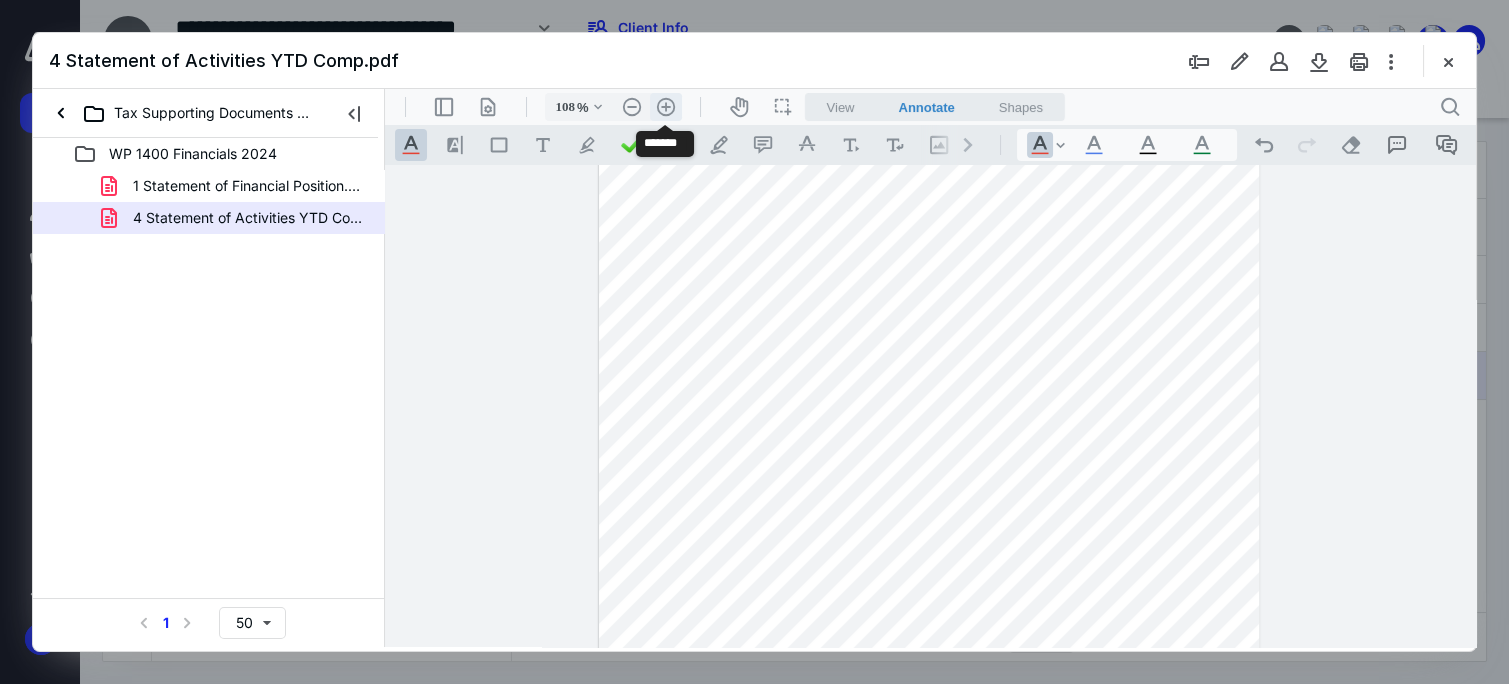 click on ".cls-1{fill:#abb0c4;} icon - header - zoom - in - line" at bounding box center (666, 107) 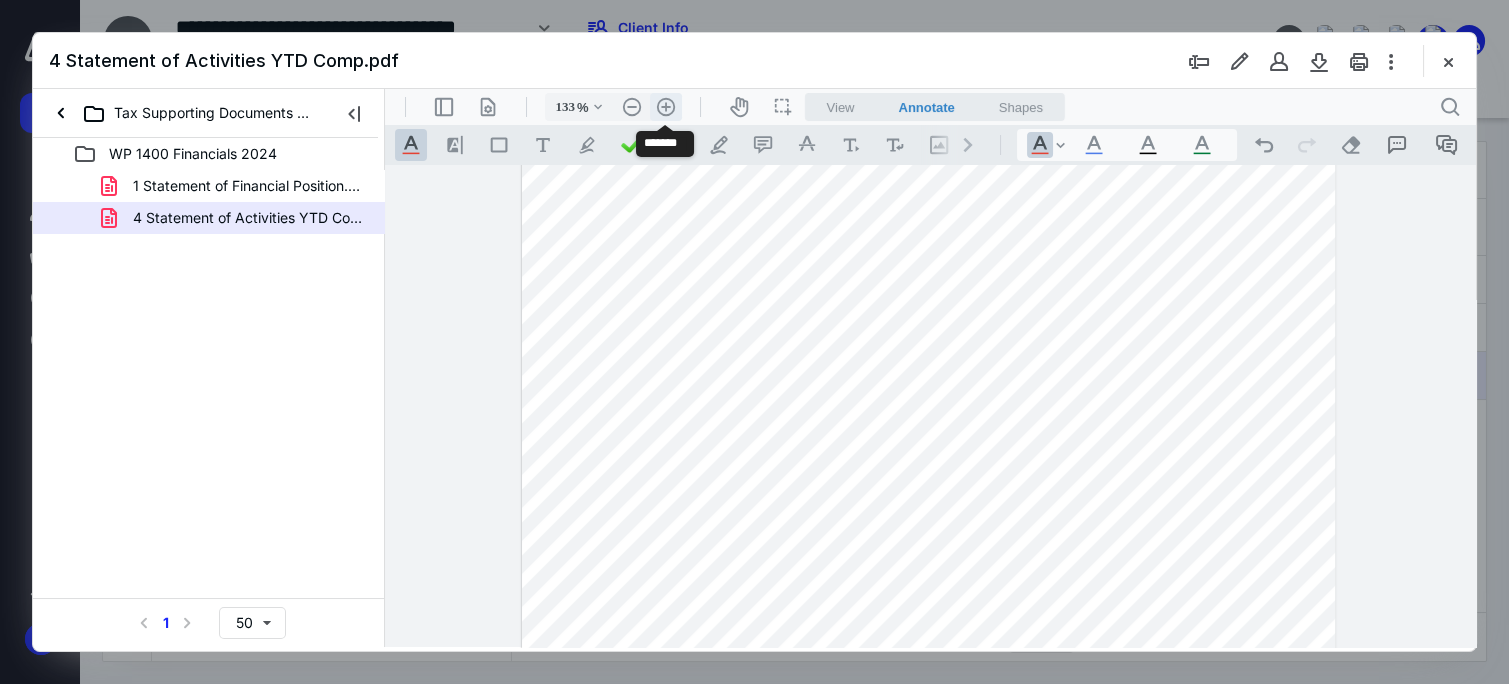 click on ".cls-1{fill:#abb0c4;} icon - header - zoom - in - line" at bounding box center (666, 107) 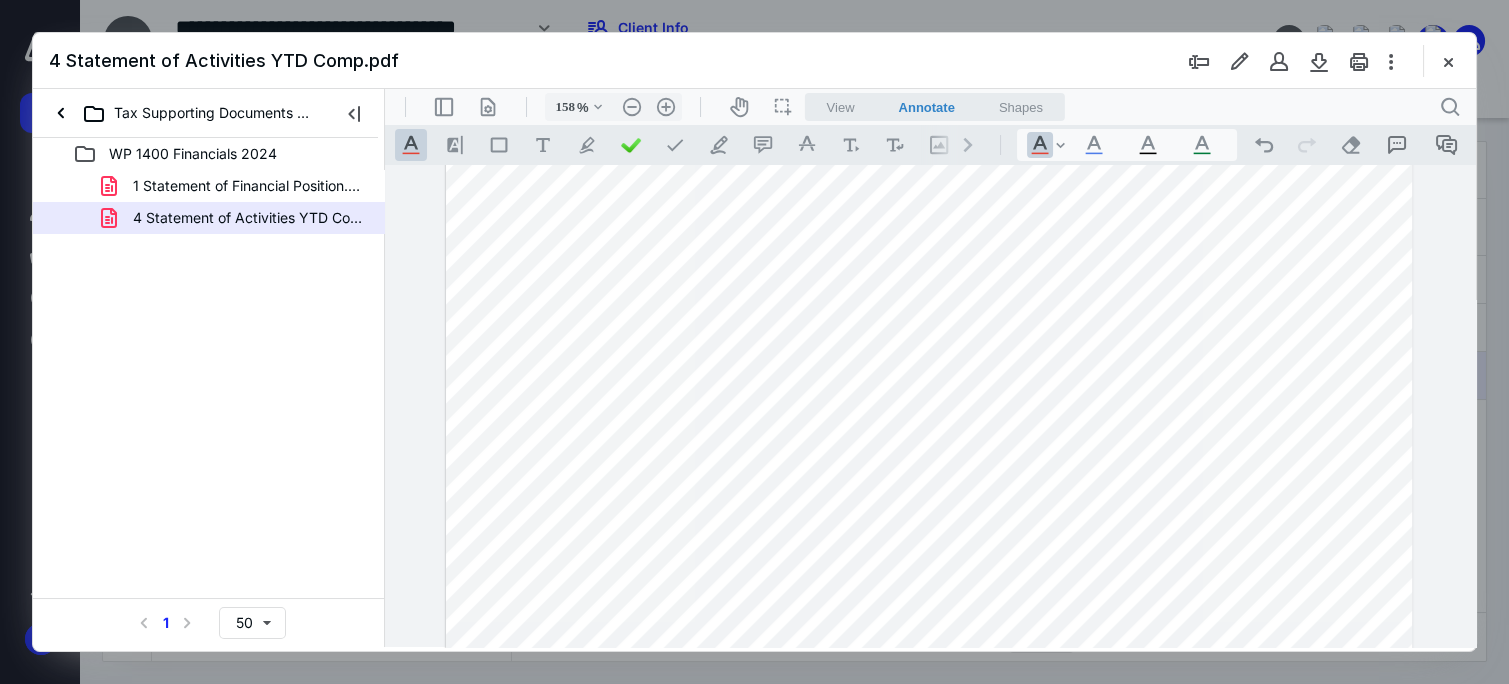scroll, scrollTop: 565, scrollLeft: 0, axis: vertical 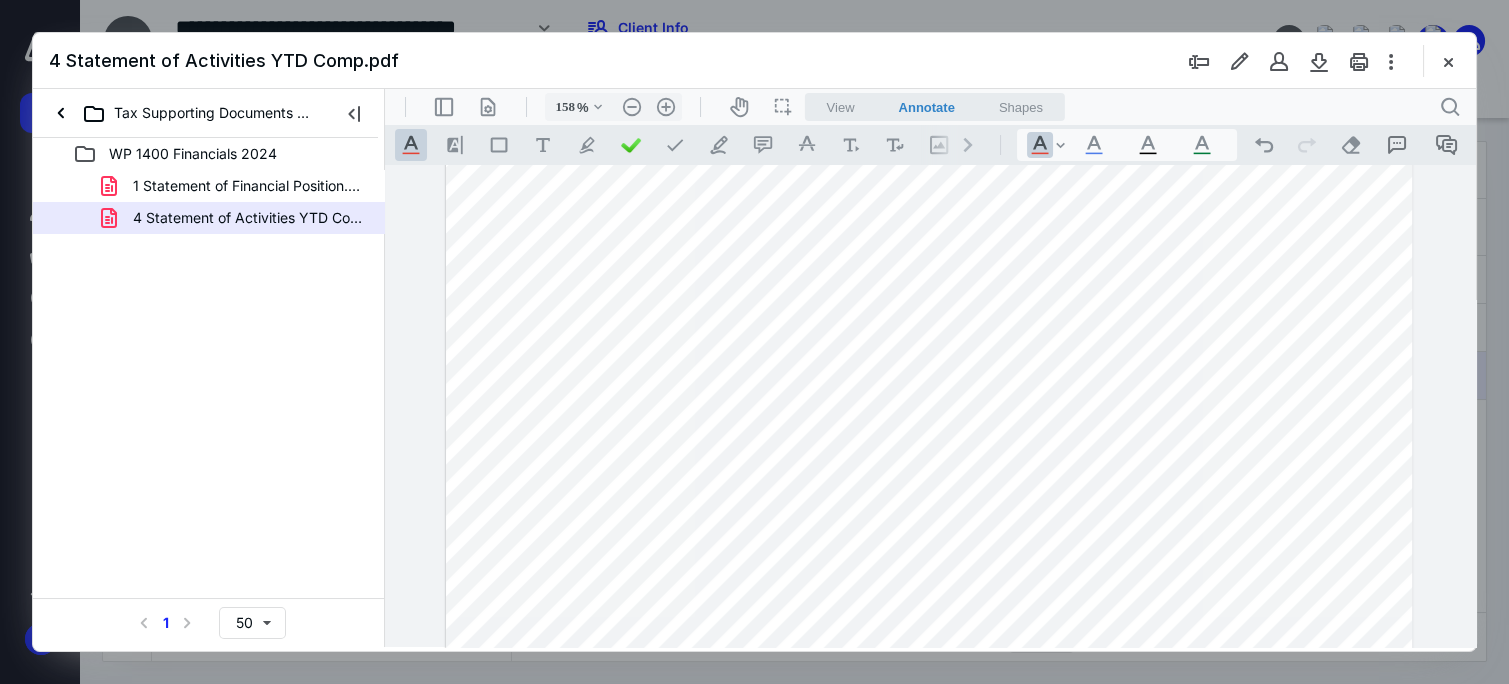 click at bounding box center [929, 231] 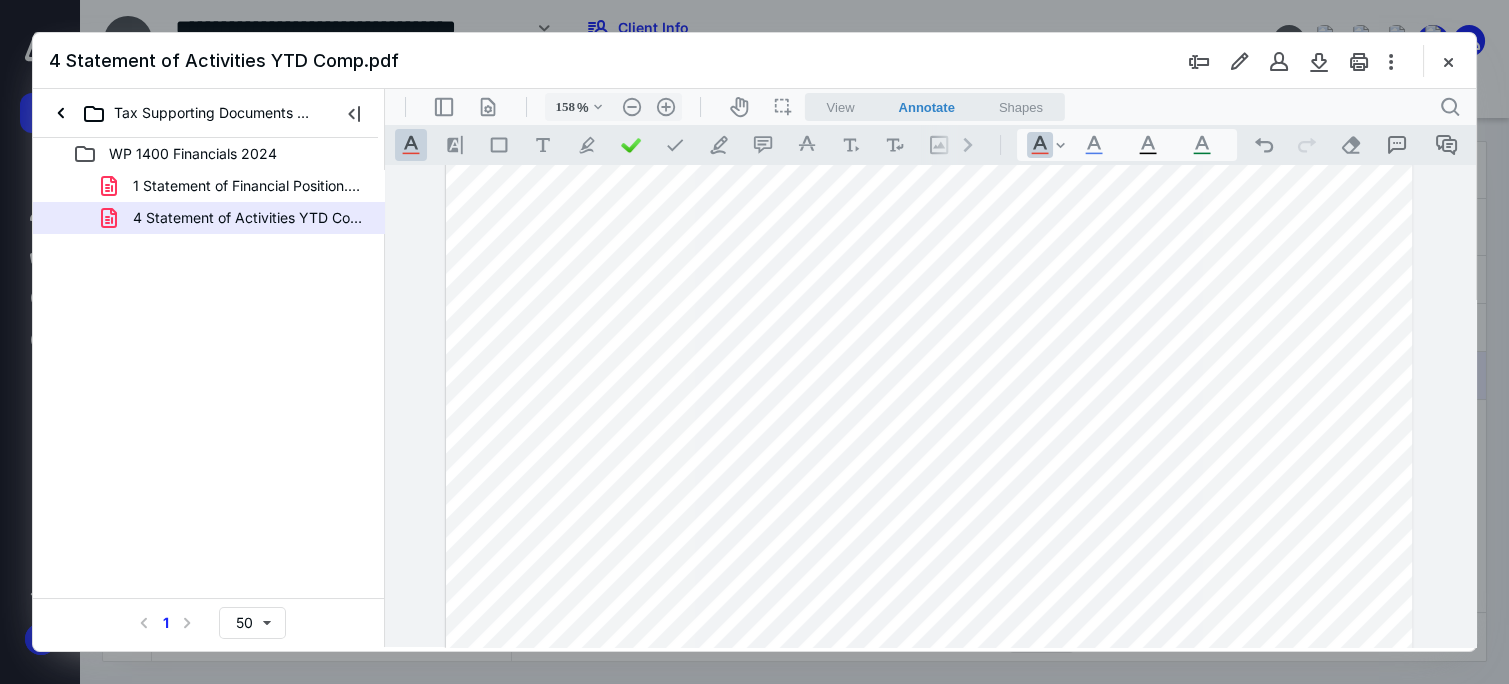 scroll, scrollTop: 142, scrollLeft: 0, axis: vertical 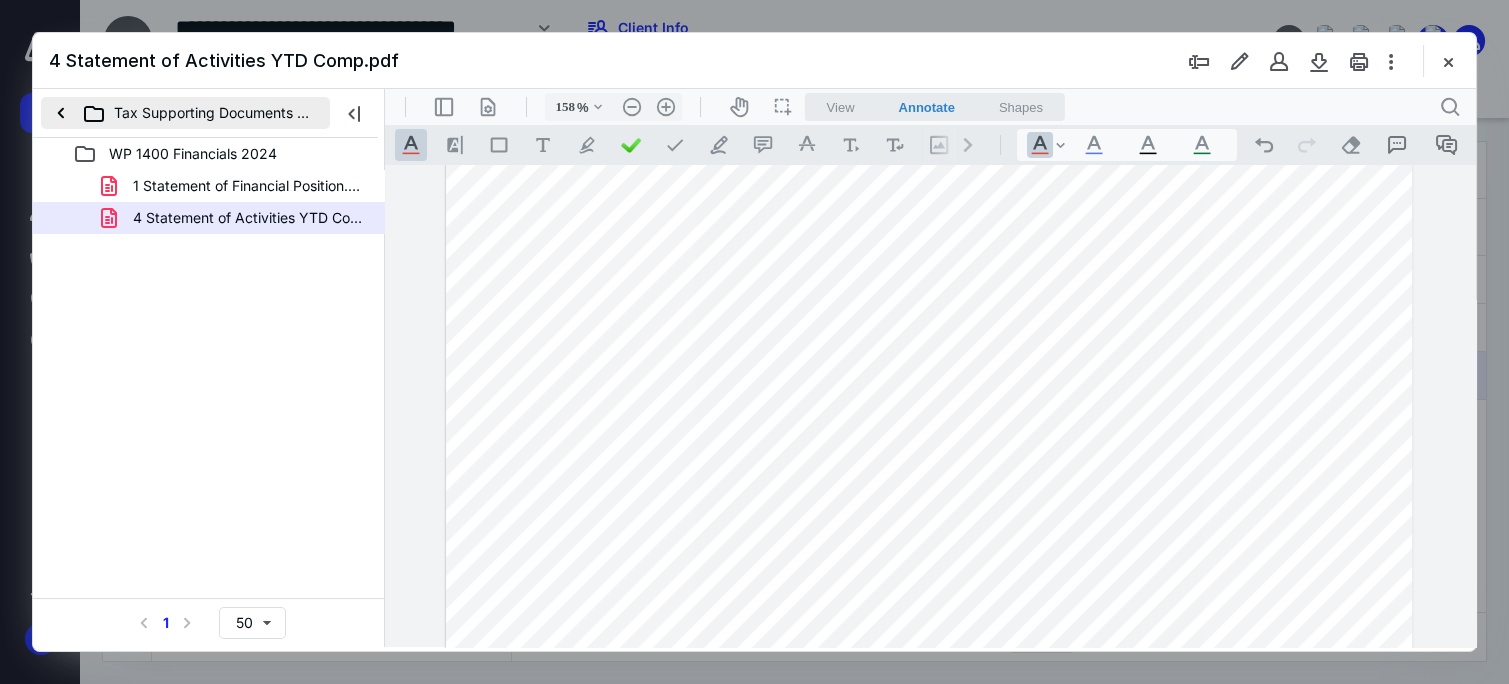 click on "Tax Supporting Documents 2024" at bounding box center (185, 113) 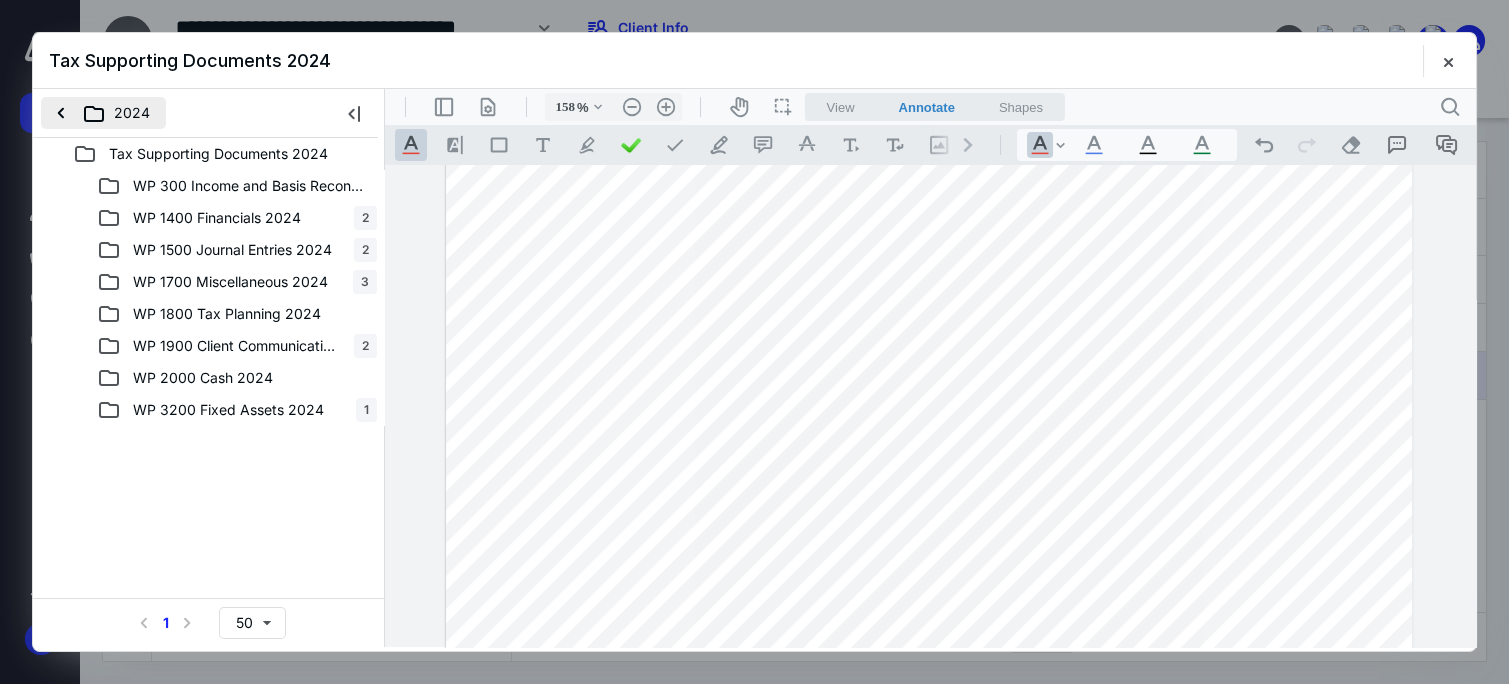click on "2024" at bounding box center [103, 113] 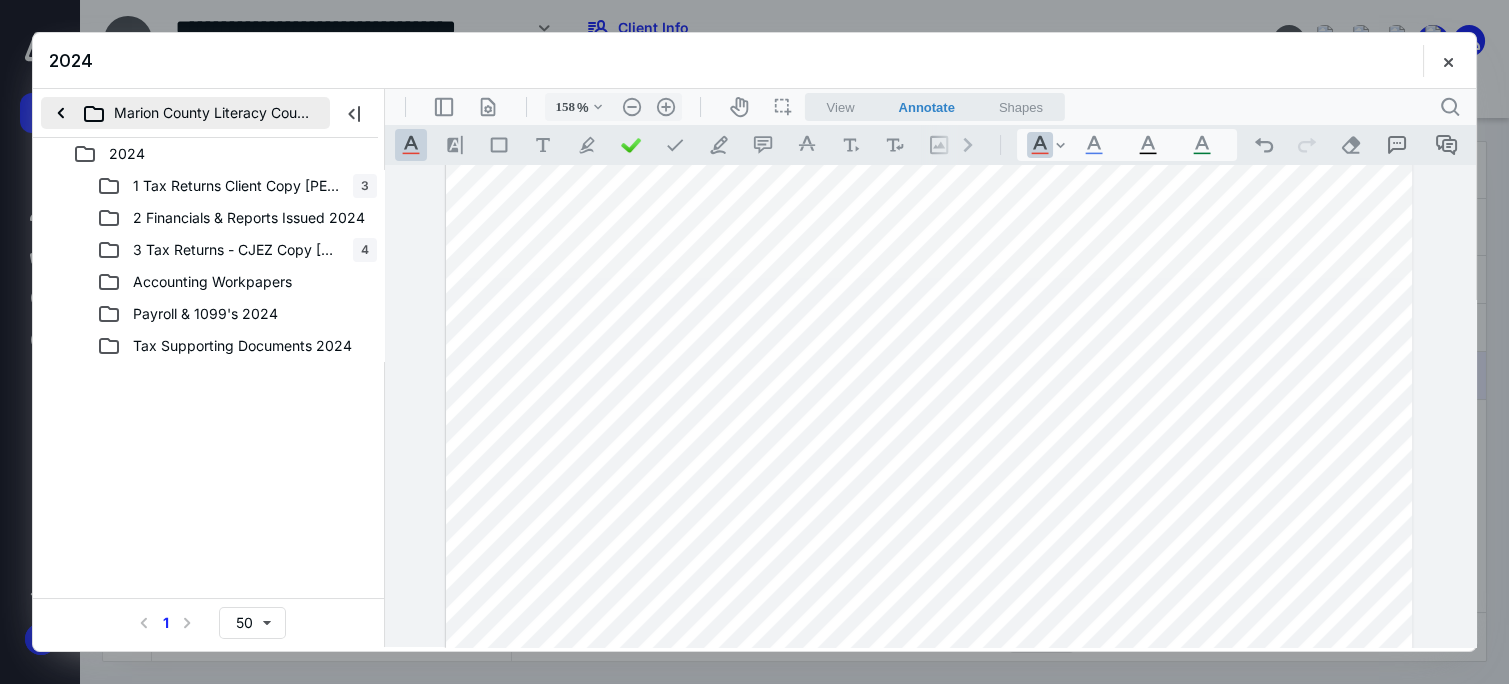 click on "Marion County Literacy Council, Inc" at bounding box center (185, 113) 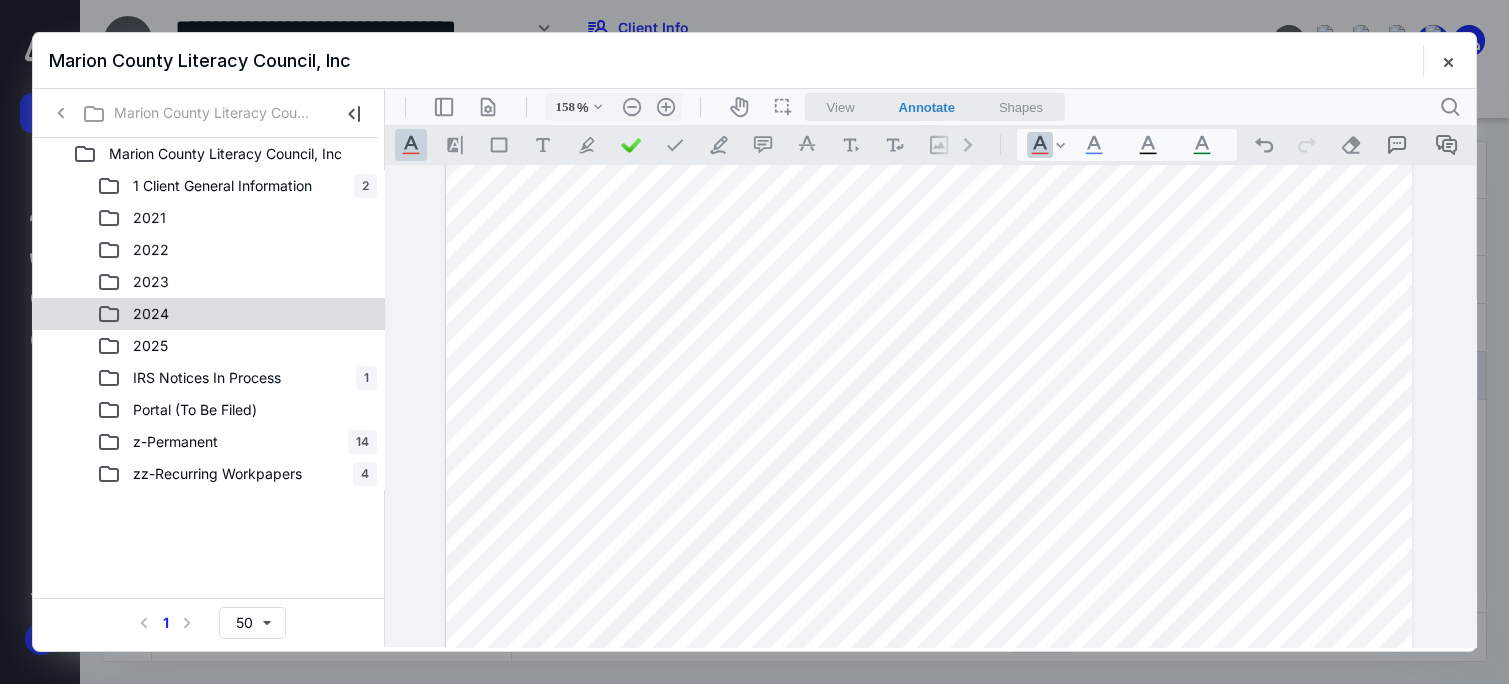 click 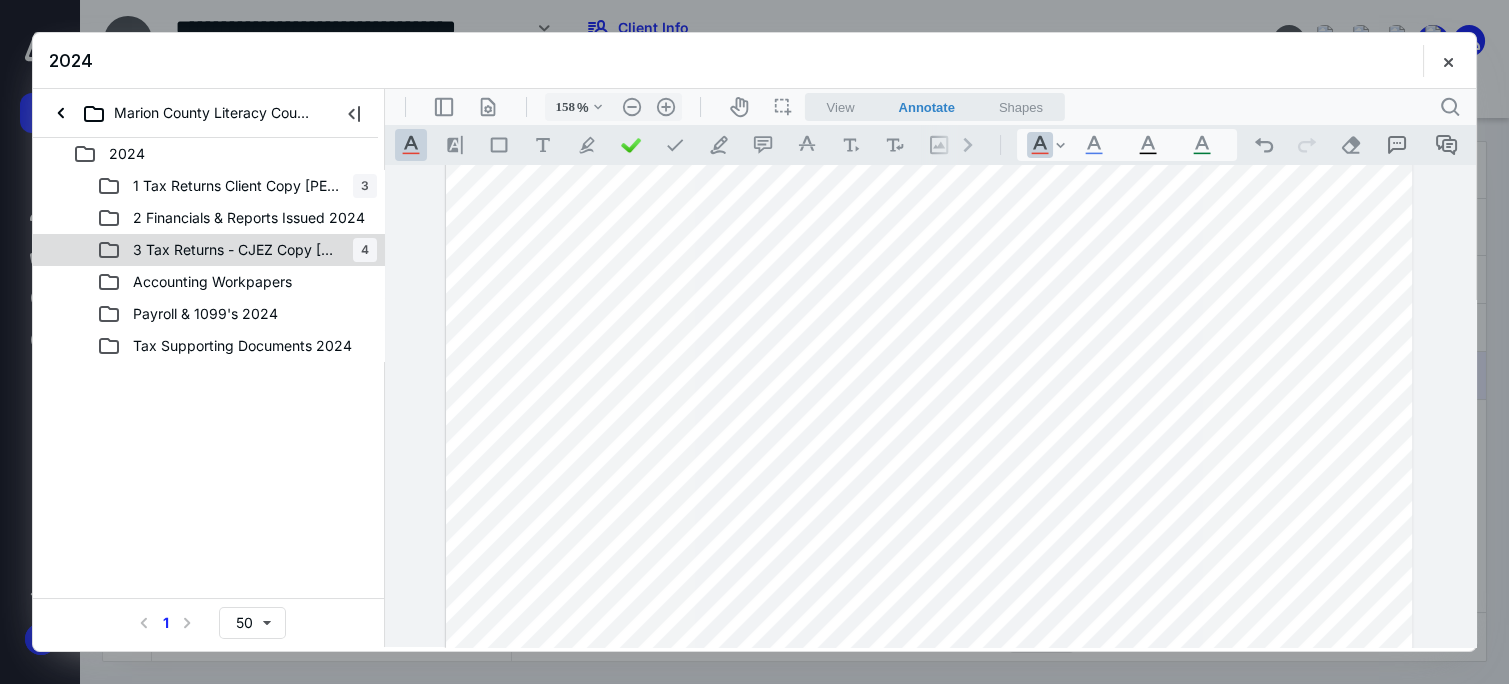 click on "3 Tax Returns - CJEZ Copy FYE June 2024 4" at bounding box center (209, 250) 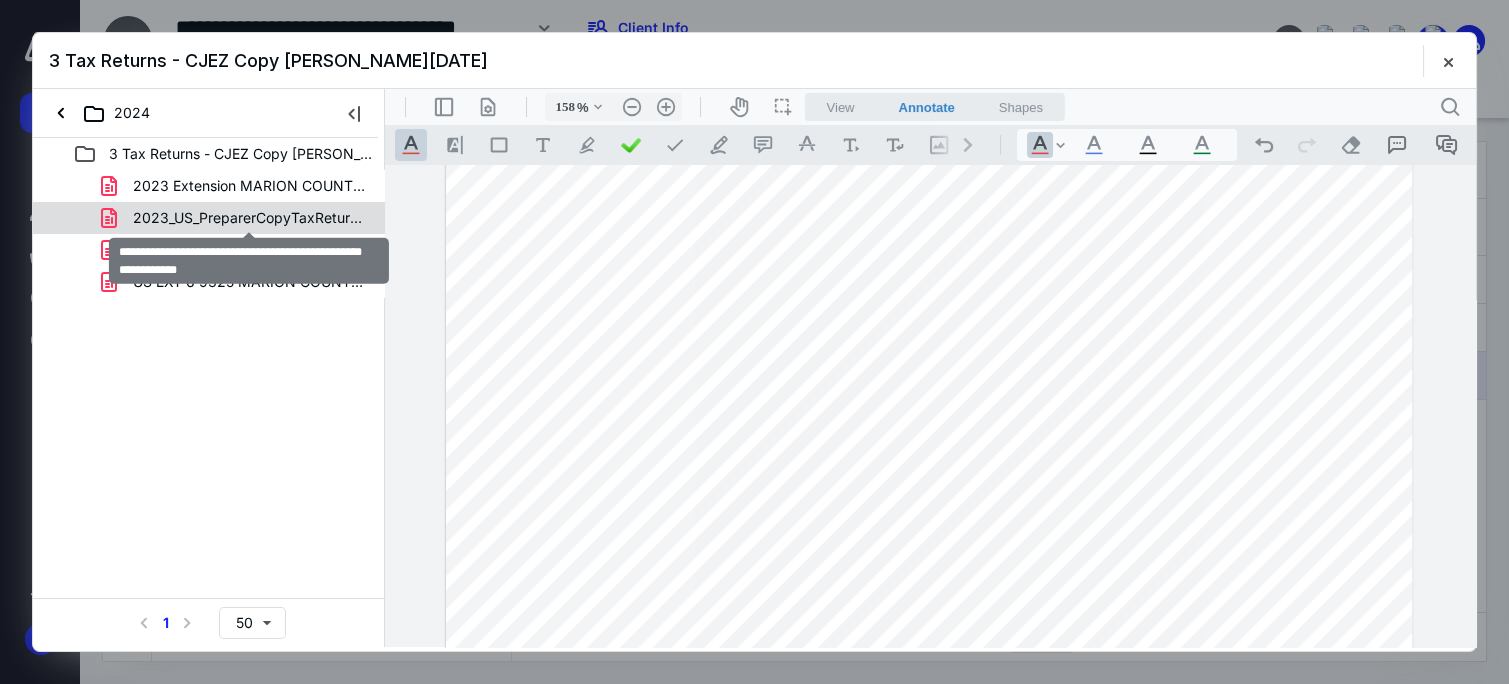 click on "2023_US_PreparerCopyTaxReturn_MARION COUNTY LITERACY COUNC.pdf" at bounding box center [249, 218] 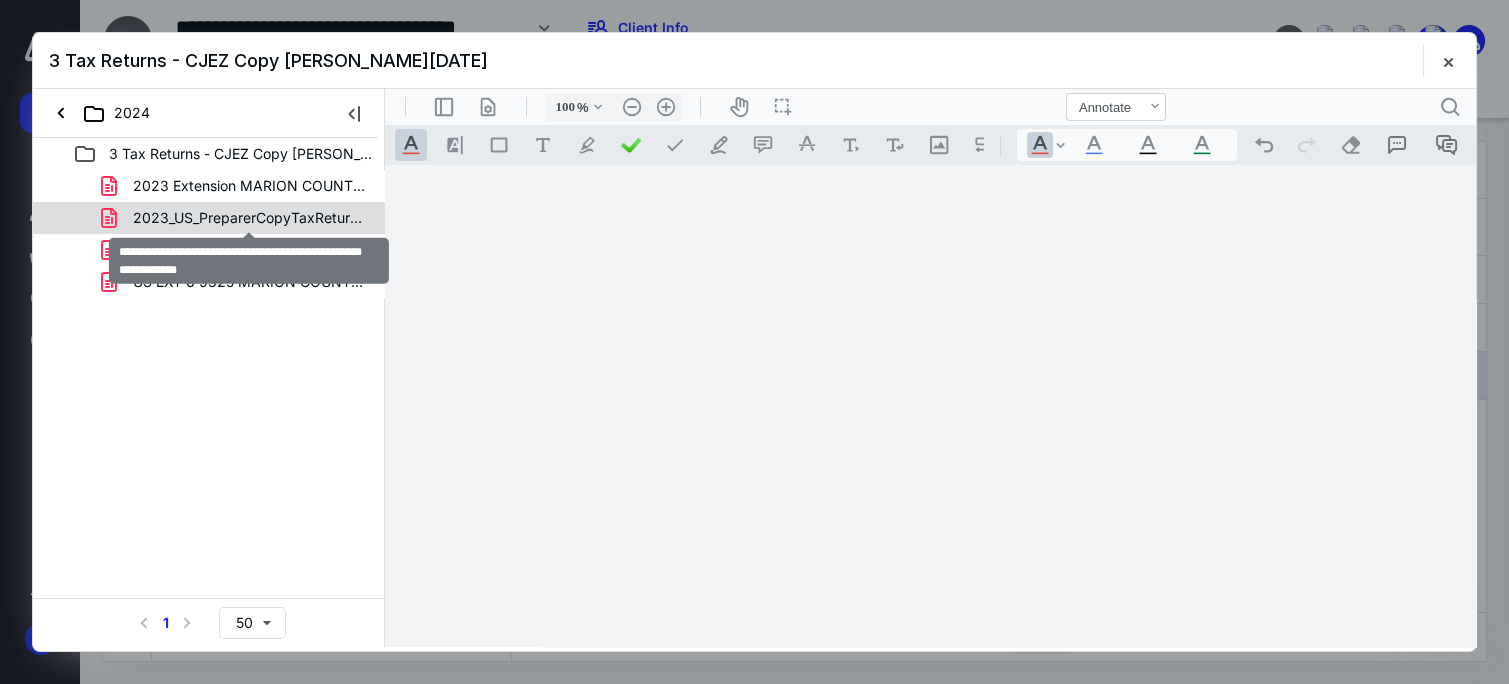 click on "2023 Extension MARION COUNTY LITERACY COUNCIL INC (Ext).pdf 2023_US_PreparerCopyTaxReturn_MARION COUNTY LITERACY COUNC.pdf US 6 9325 MARION COUNTY LITERACY COUNCIL INC.pdf US EXT 6 9325 MARION COUNTY LITERACY COUNCIL INC.pdf" at bounding box center (209, 234) 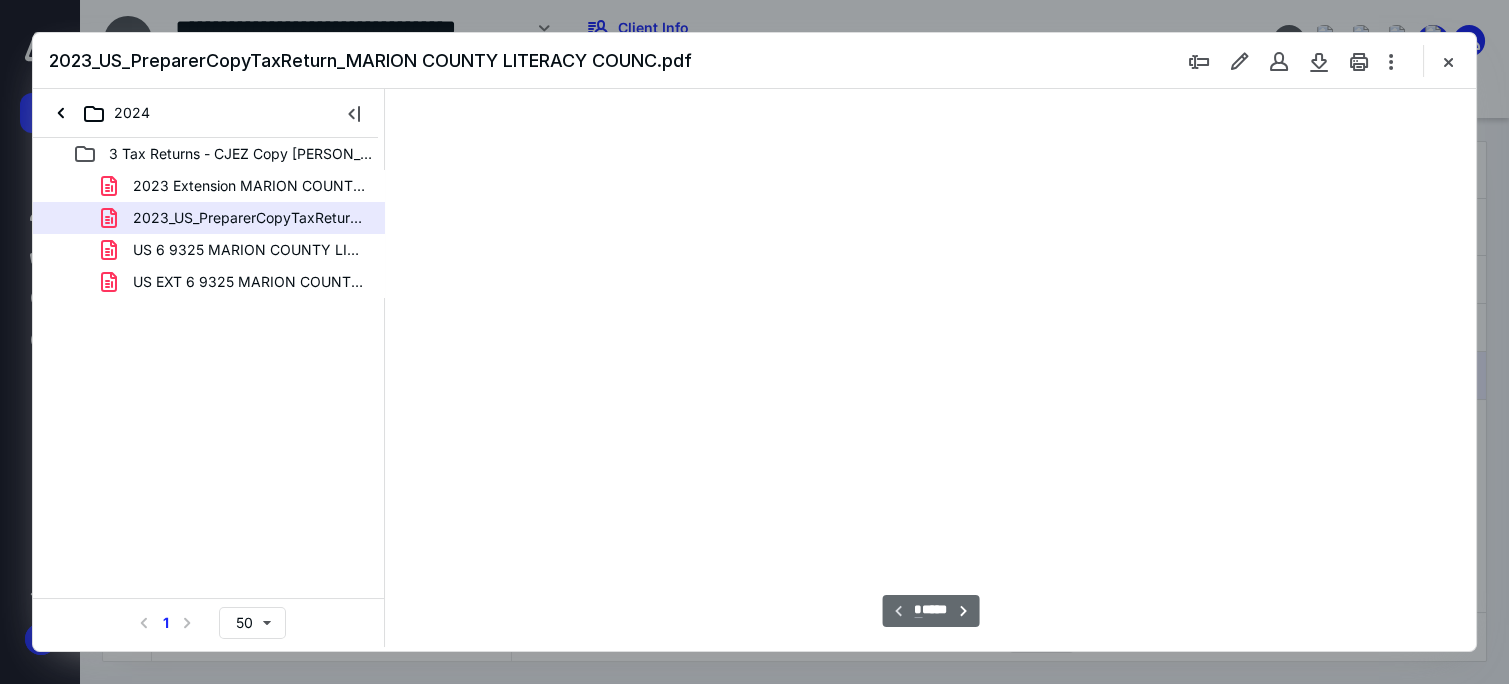 scroll, scrollTop: 77, scrollLeft: 0, axis: vertical 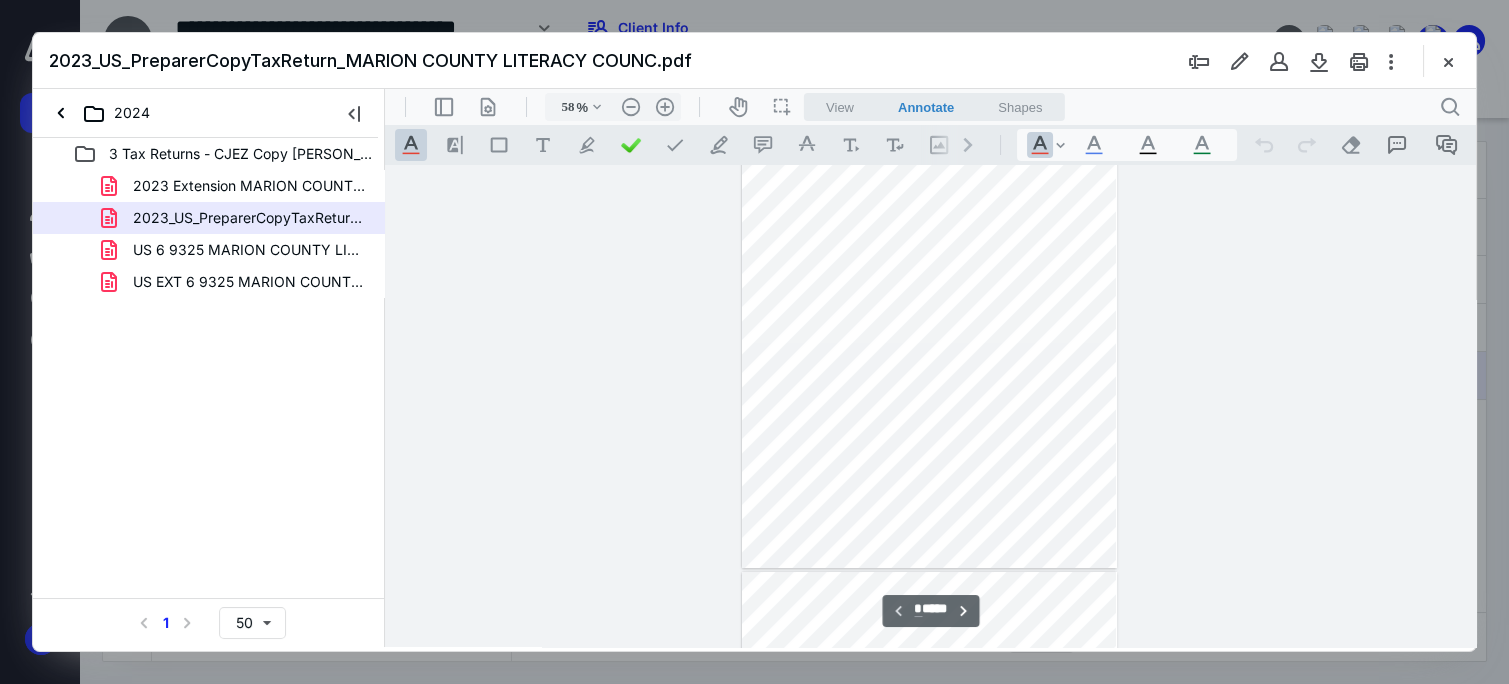 click on "**********" at bounding box center [930, 406] 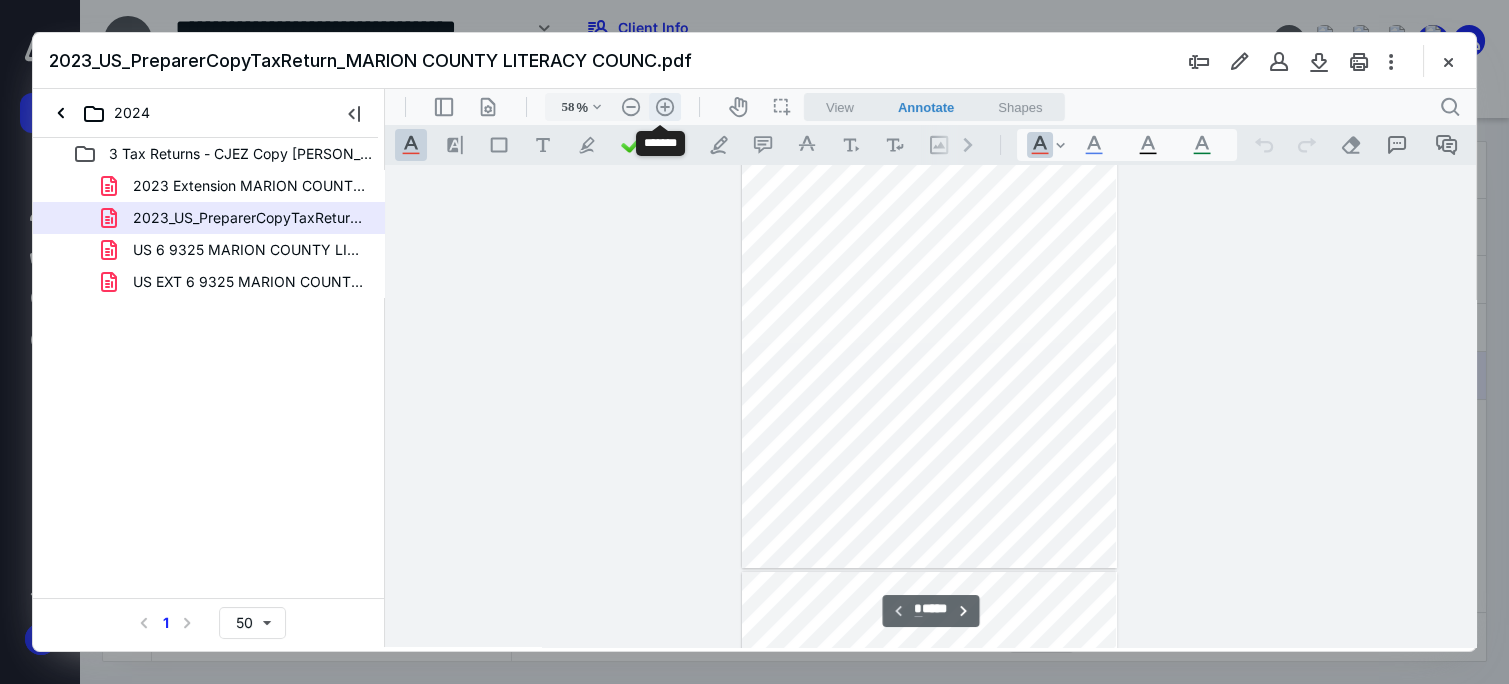click on ".cls-1{fill:#abb0c4;} icon - header - zoom - in - line" at bounding box center (665, 107) 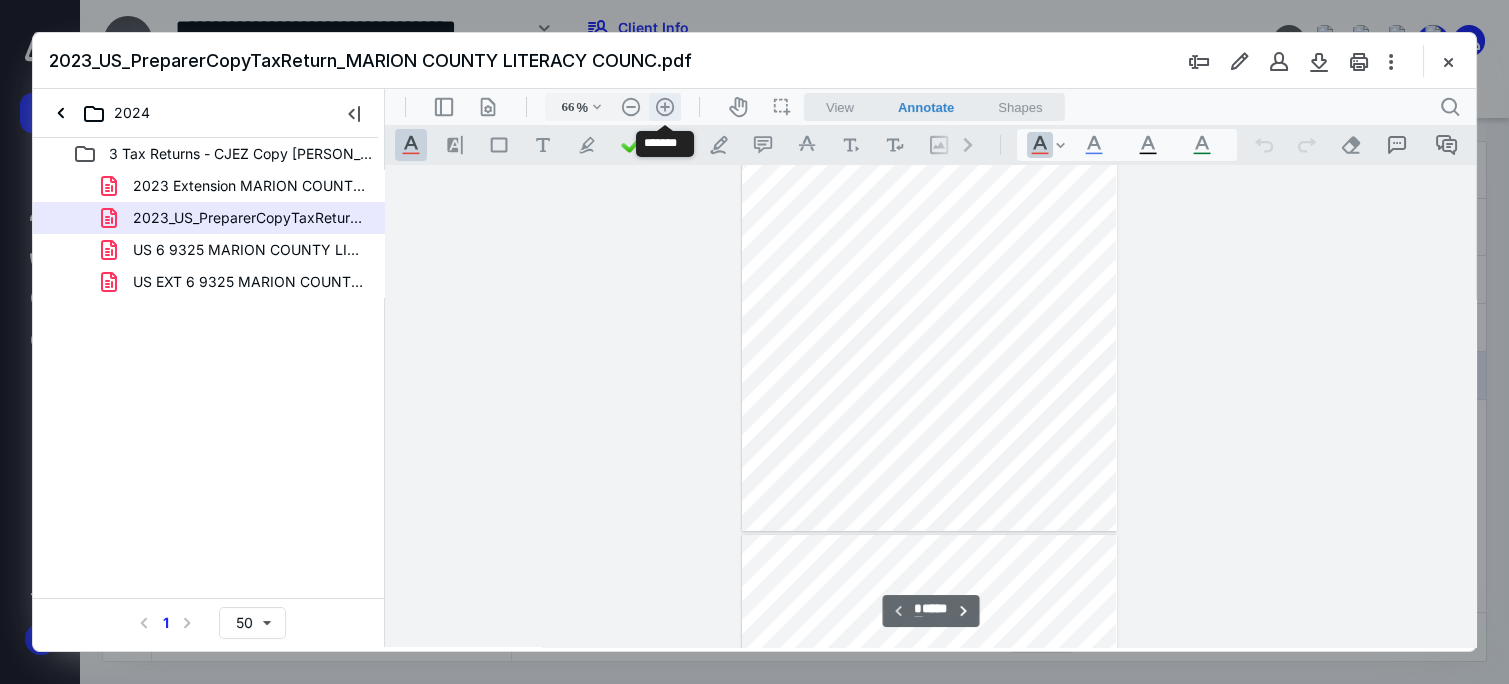 click on ".cls-1{fill:#abb0c4;} icon - header - zoom - in - line" at bounding box center (665, 107) 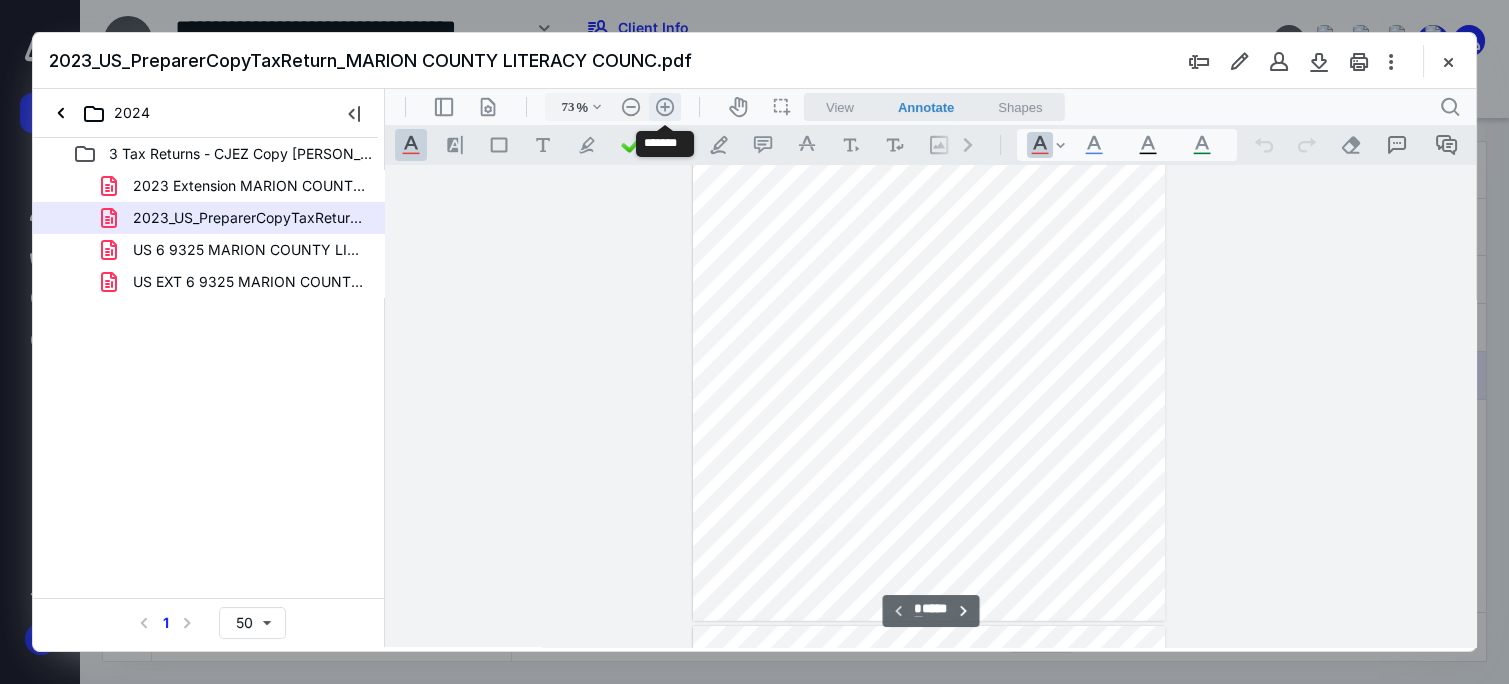 click on ".cls-1{fill:#abb0c4;} icon - header - zoom - in - line" at bounding box center [665, 107] 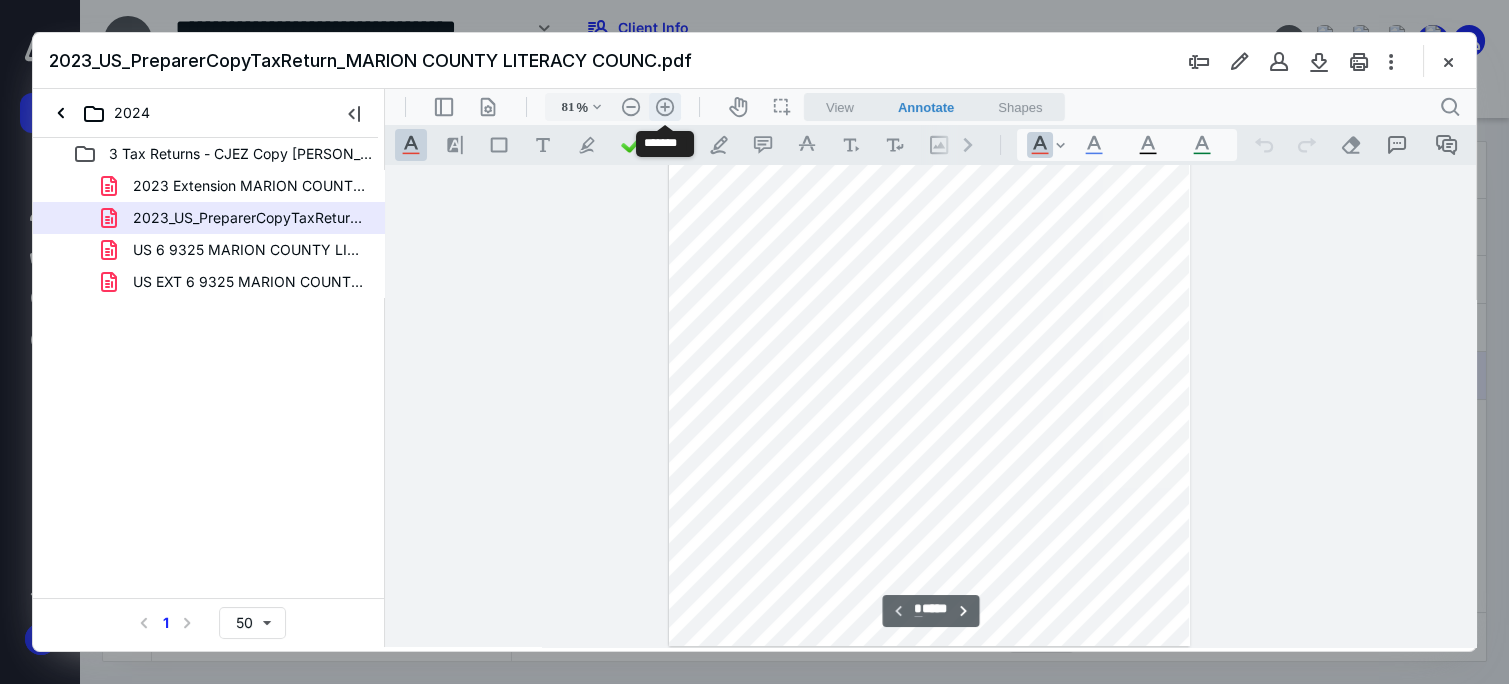 click on ".cls-1{fill:#abb0c4;} icon - header - zoom - in - line" at bounding box center [665, 107] 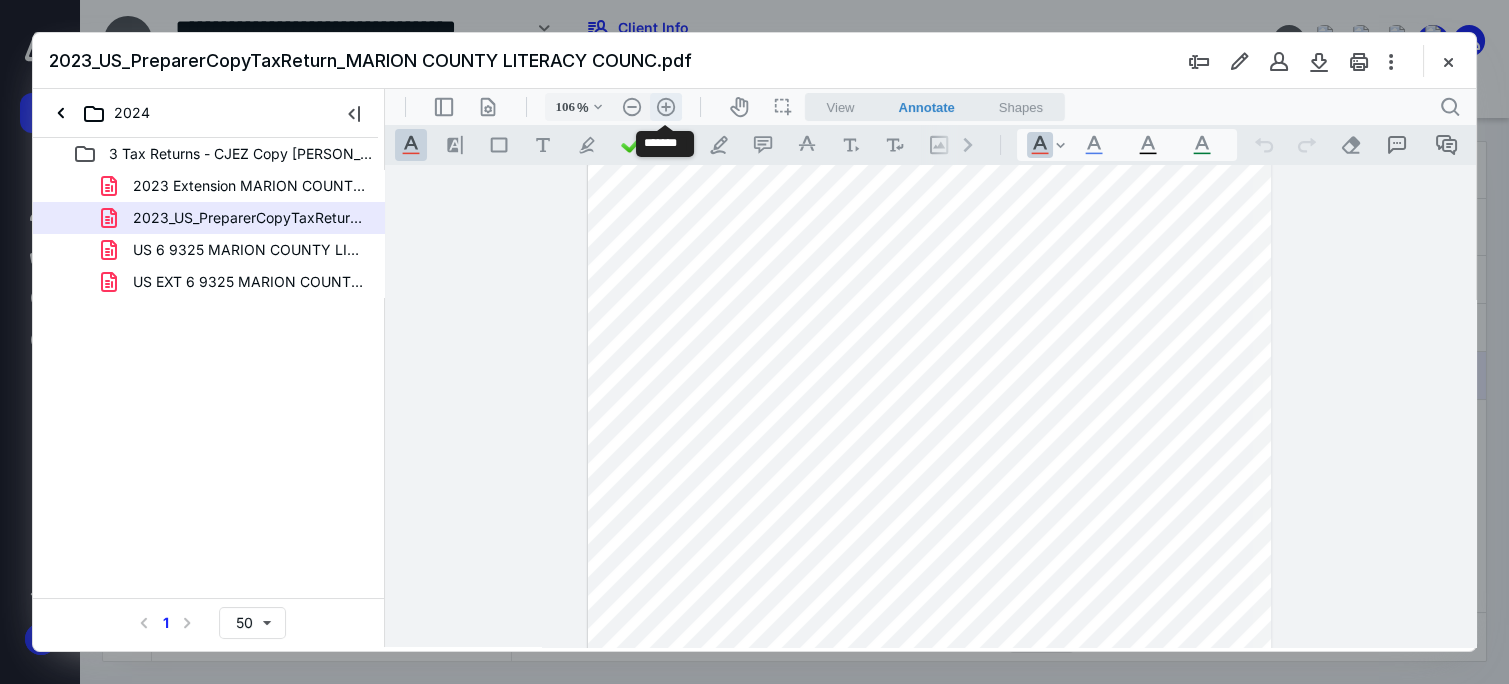 scroll, scrollTop: 308, scrollLeft: 0, axis: vertical 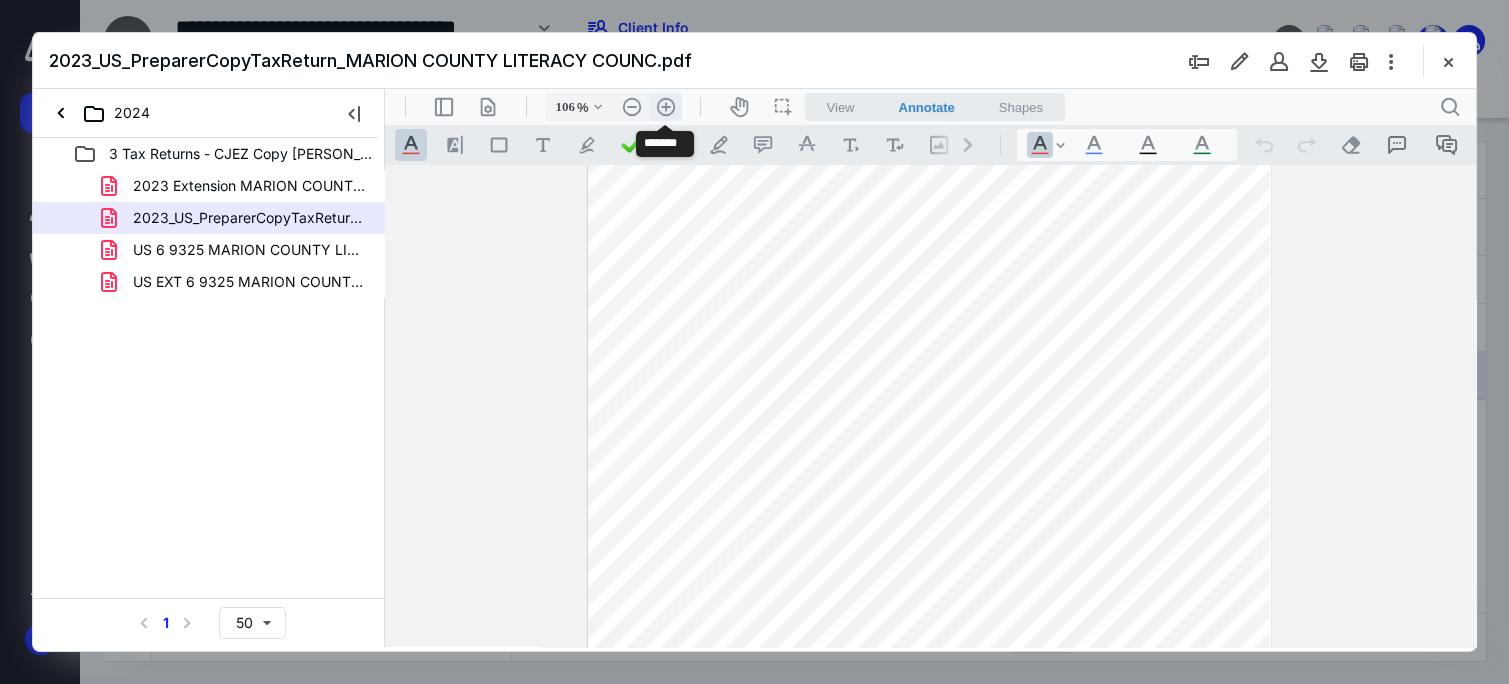 click on ".cls-1{fill:#abb0c4;} icon - header - zoom - in - line" at bounding box center (666, 107) 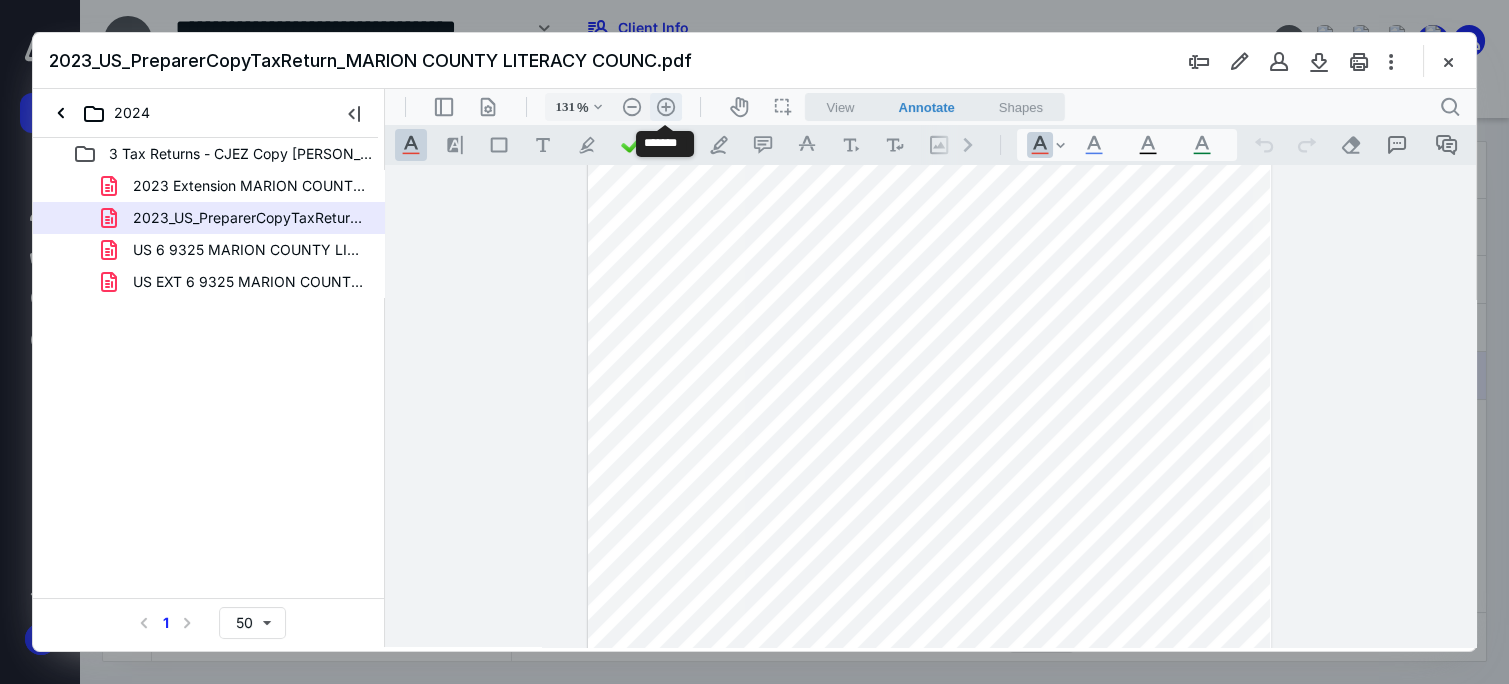 scroll, scrollTop: 429, scrollLeft: 4, axis: both 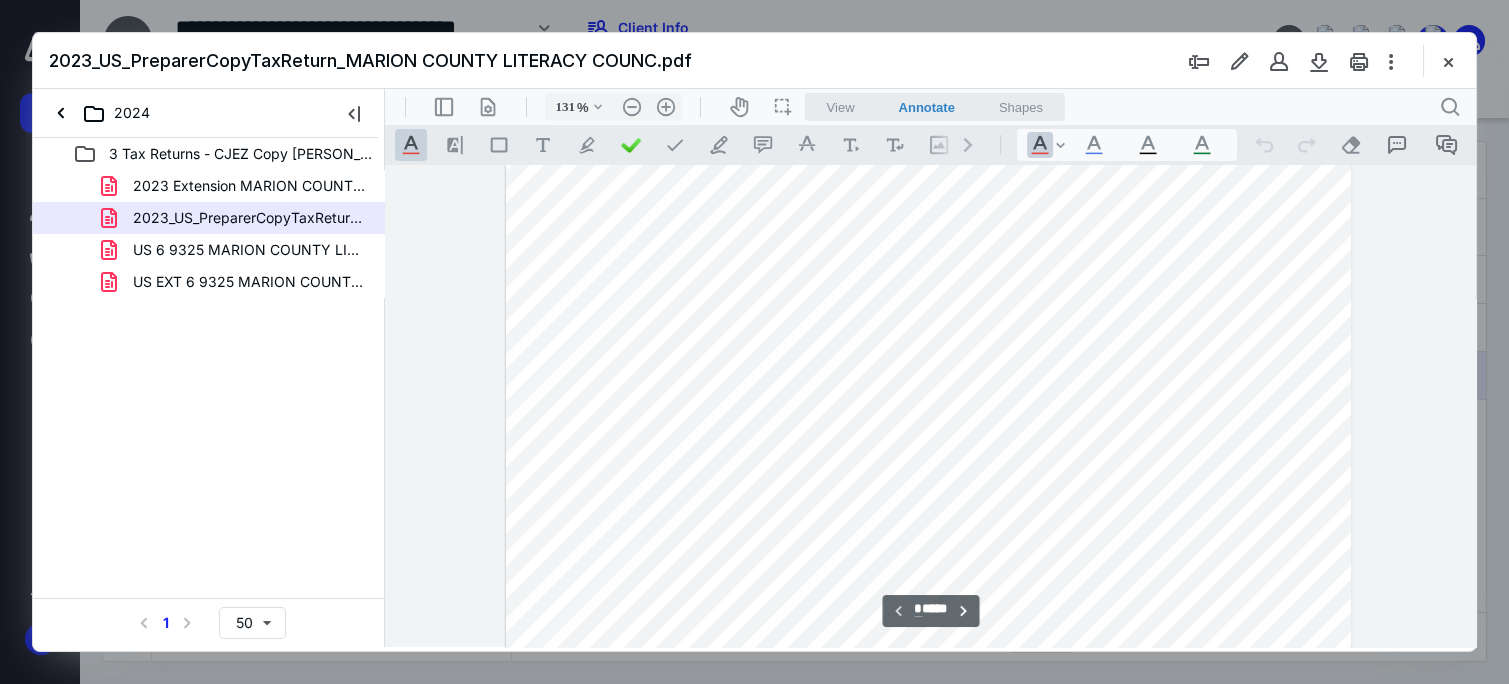 click at bounding box center [928, 279] 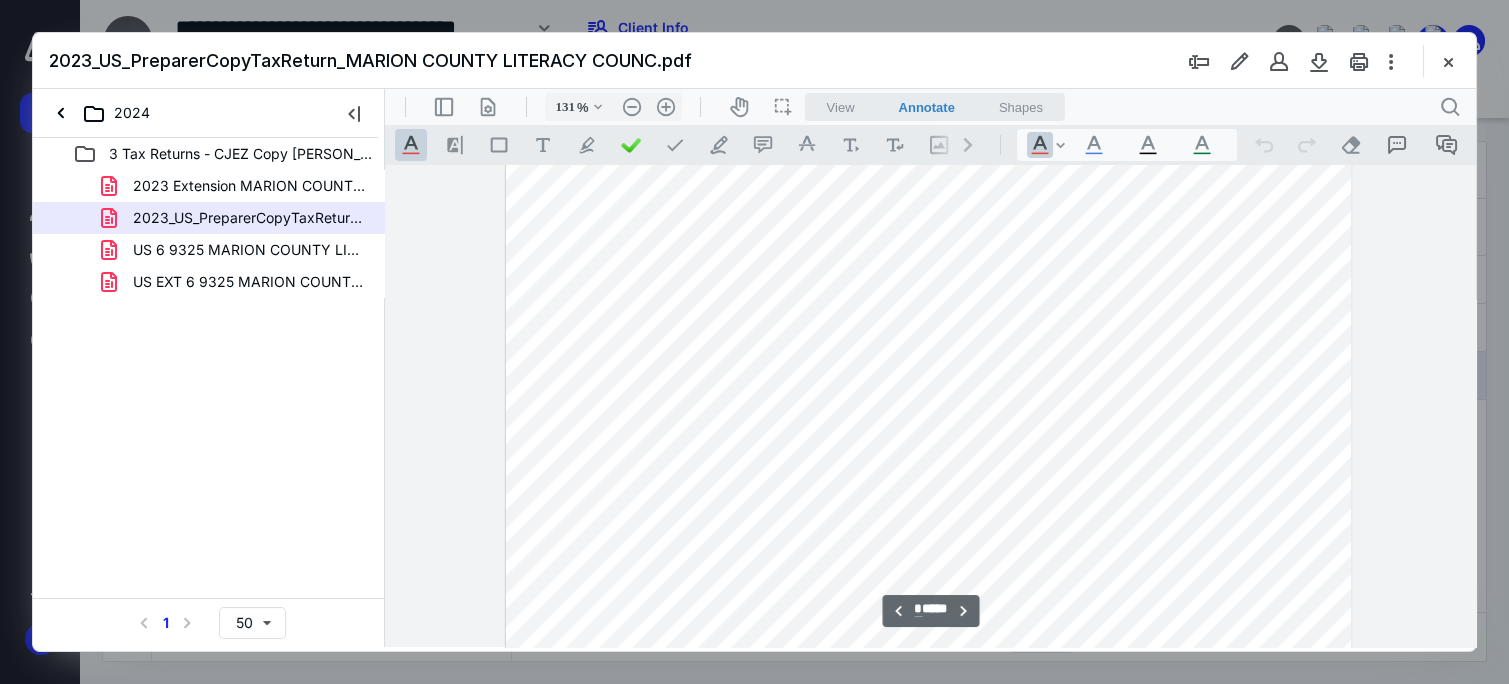scroll, scrollTop: 5125, scrollLeft: 6, axis: both 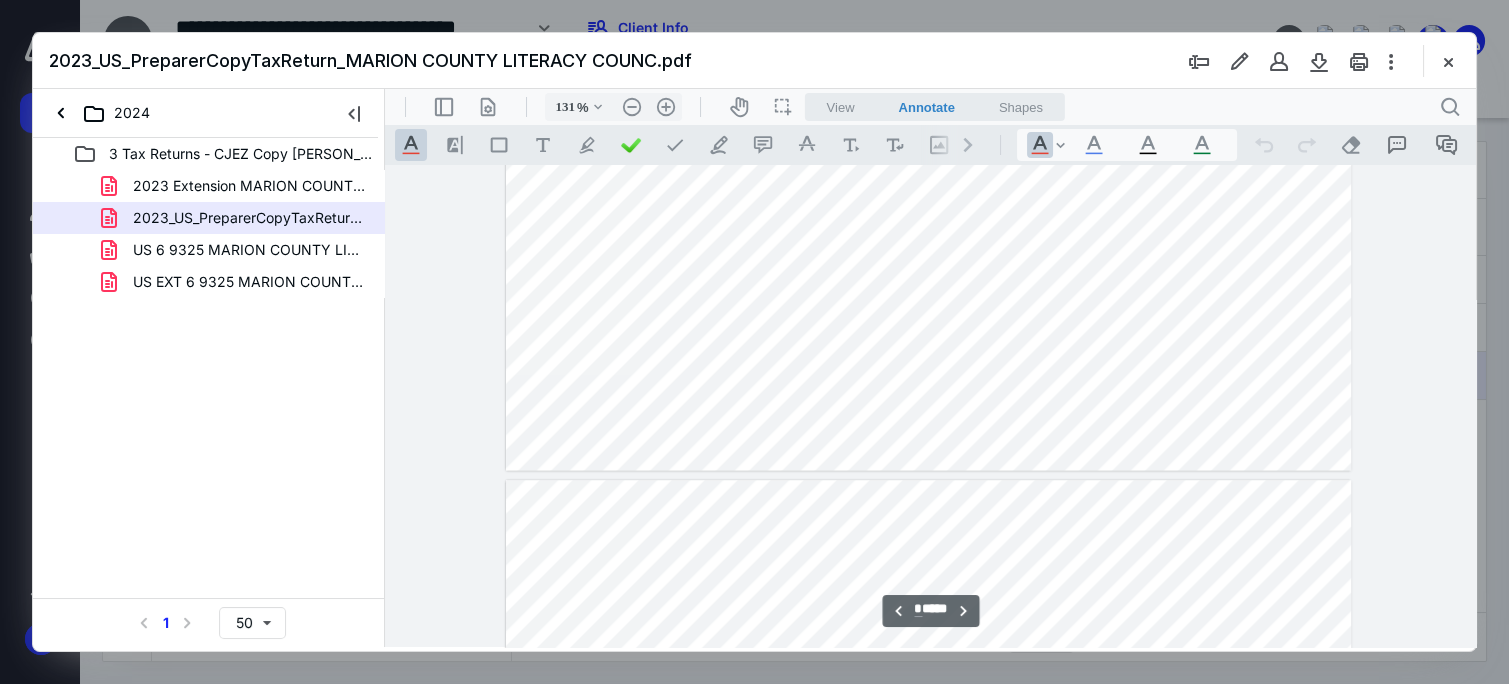 click at bounding box center (928, -69) 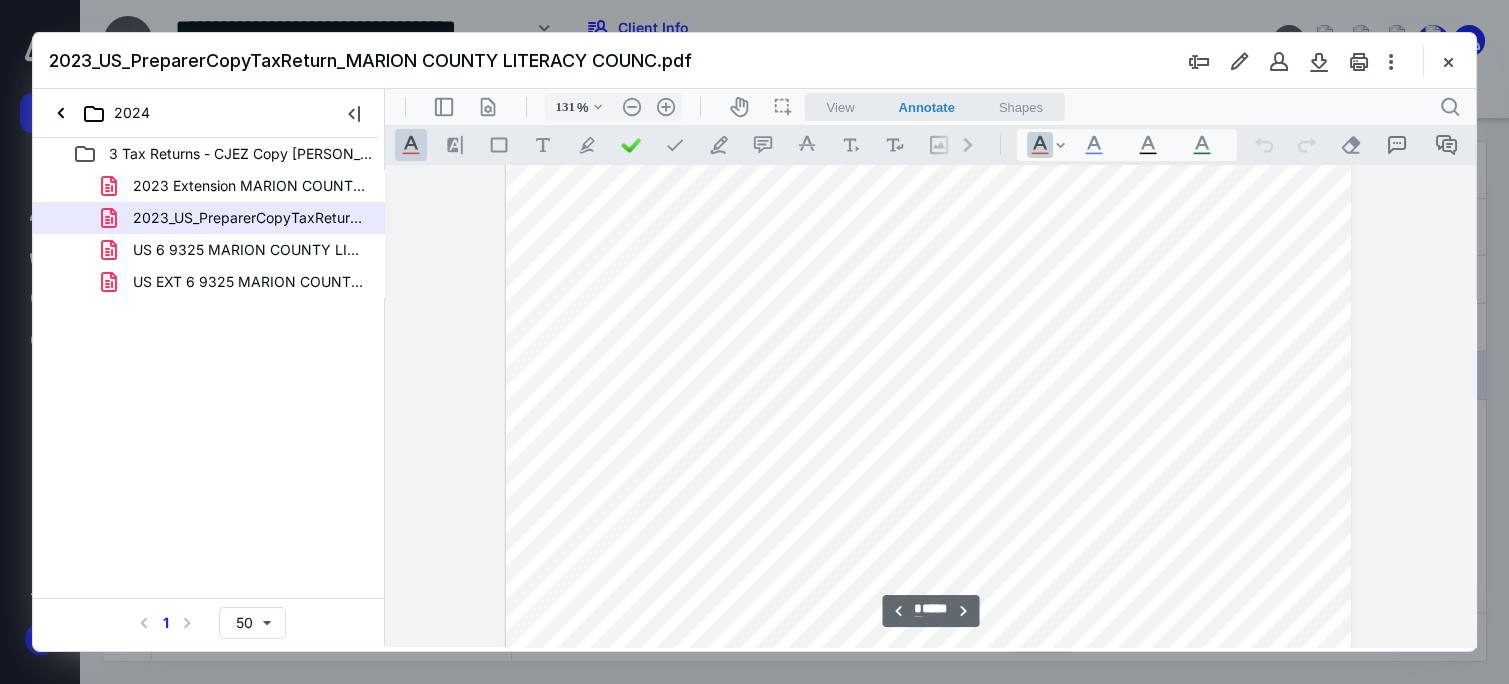 scroll, scrollTop: 5702, scrollLeft: 6, axis: both 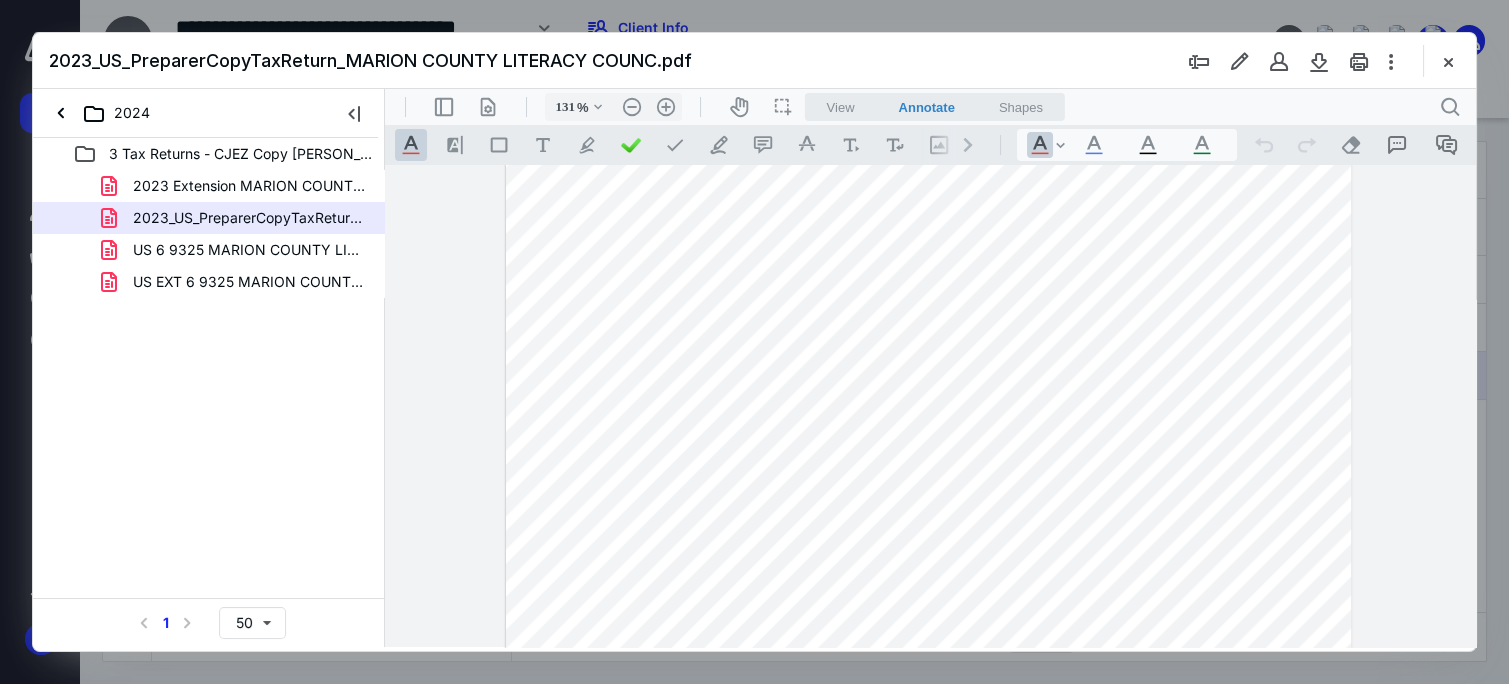 click at bounding box center (928, 441) 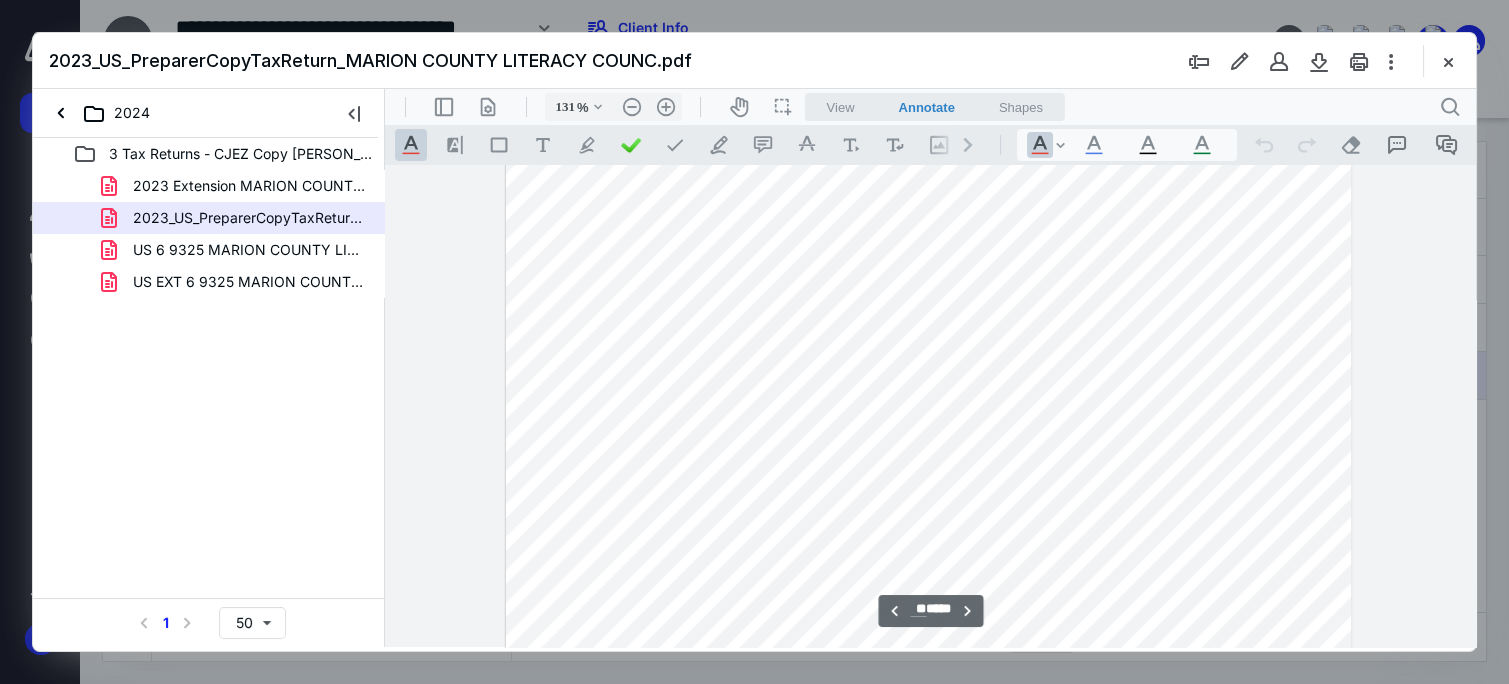 scroll, scrollTop: 11391, scrollLeft: 6, axis: both 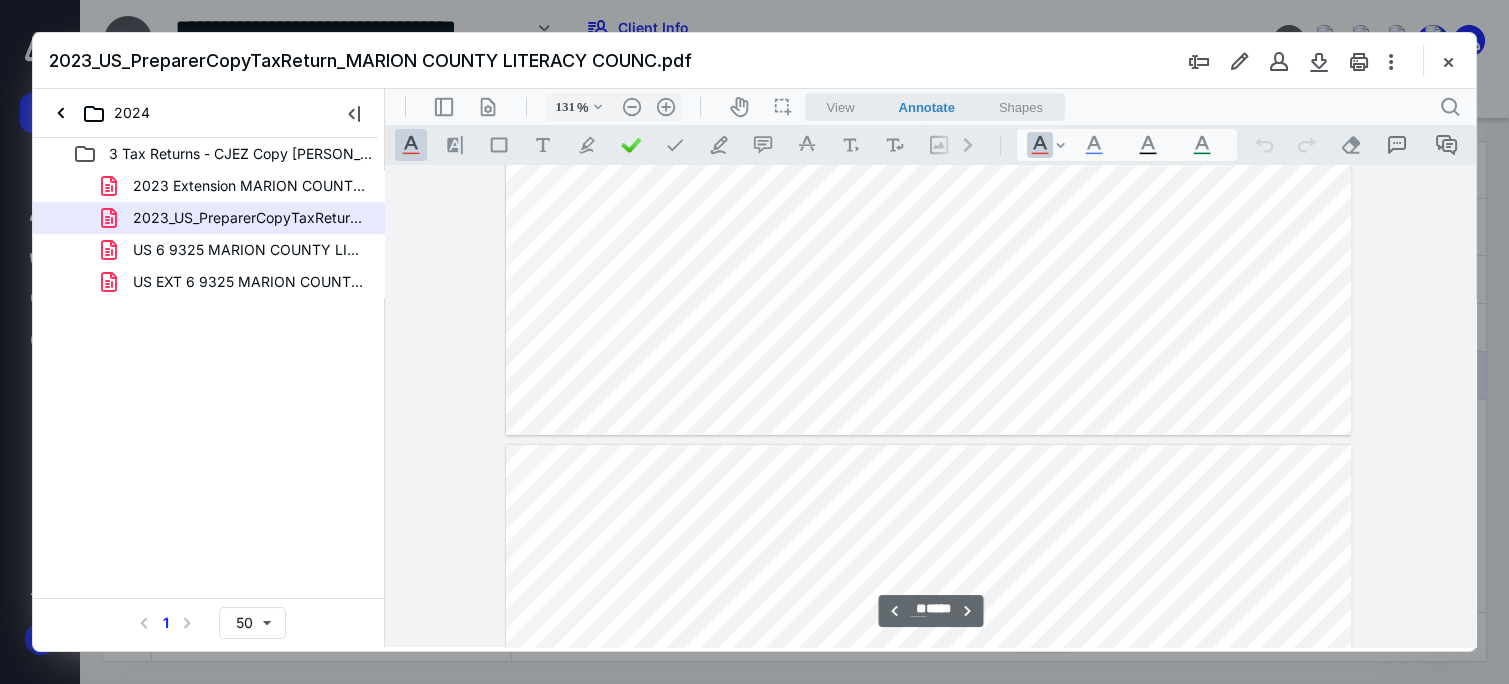 type on "**" 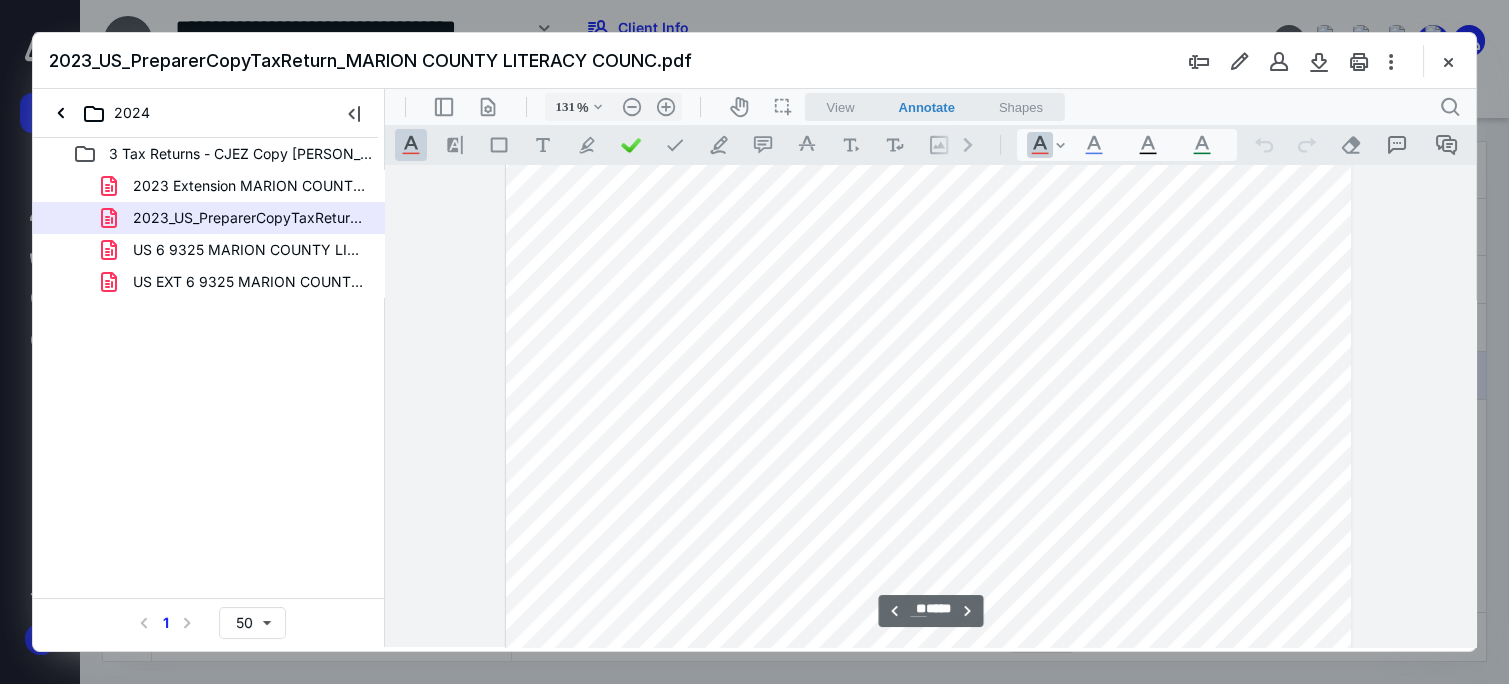 scroll, scrollTop: 13480, scrollLeft: 6, axis: both 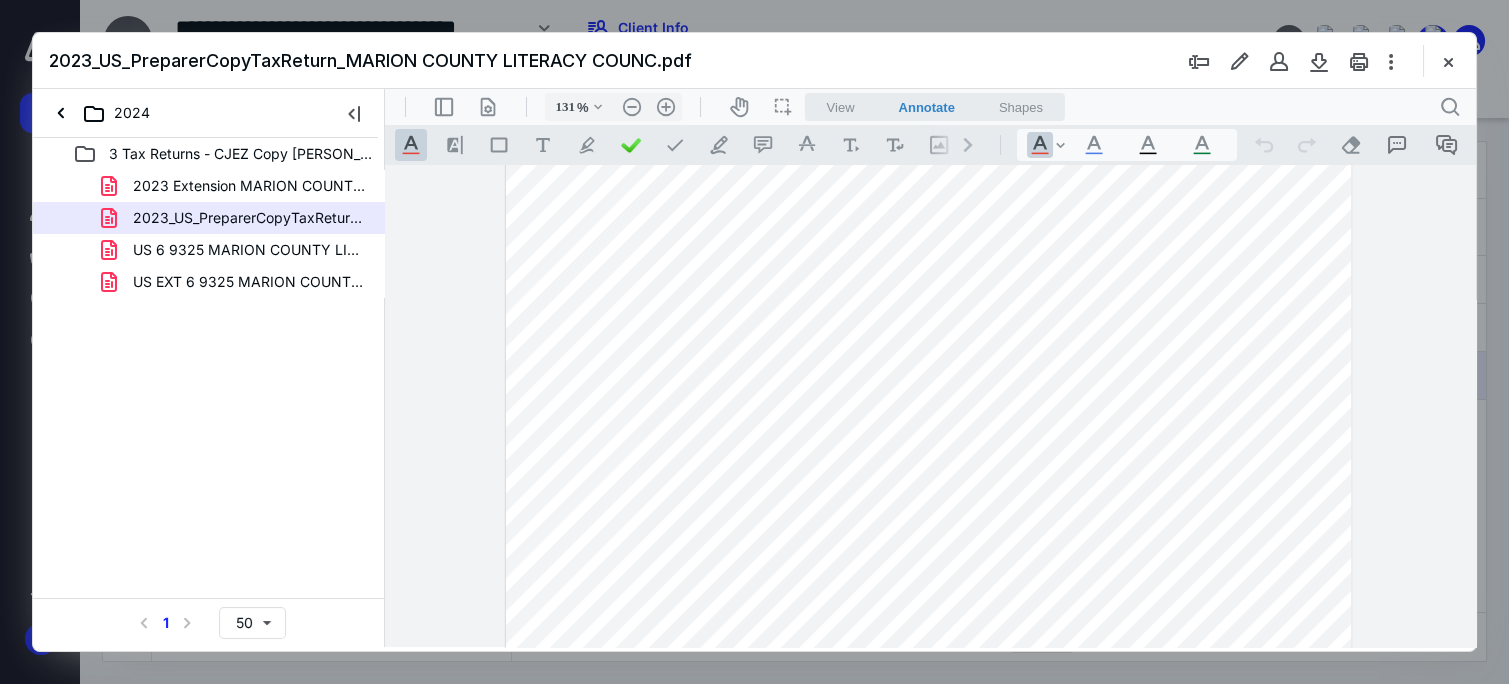 click at bounding box center [928, 272] 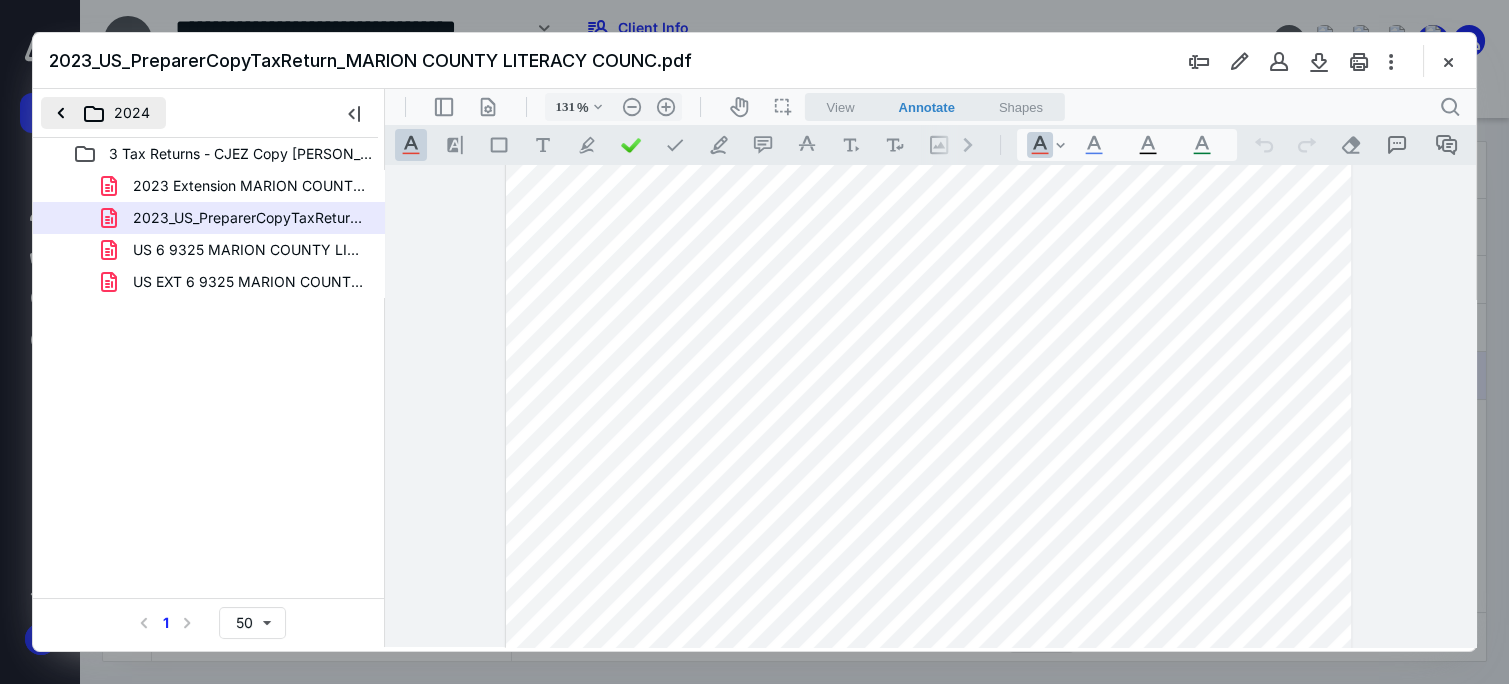 click on "2024" at bounding box center (103, 113) 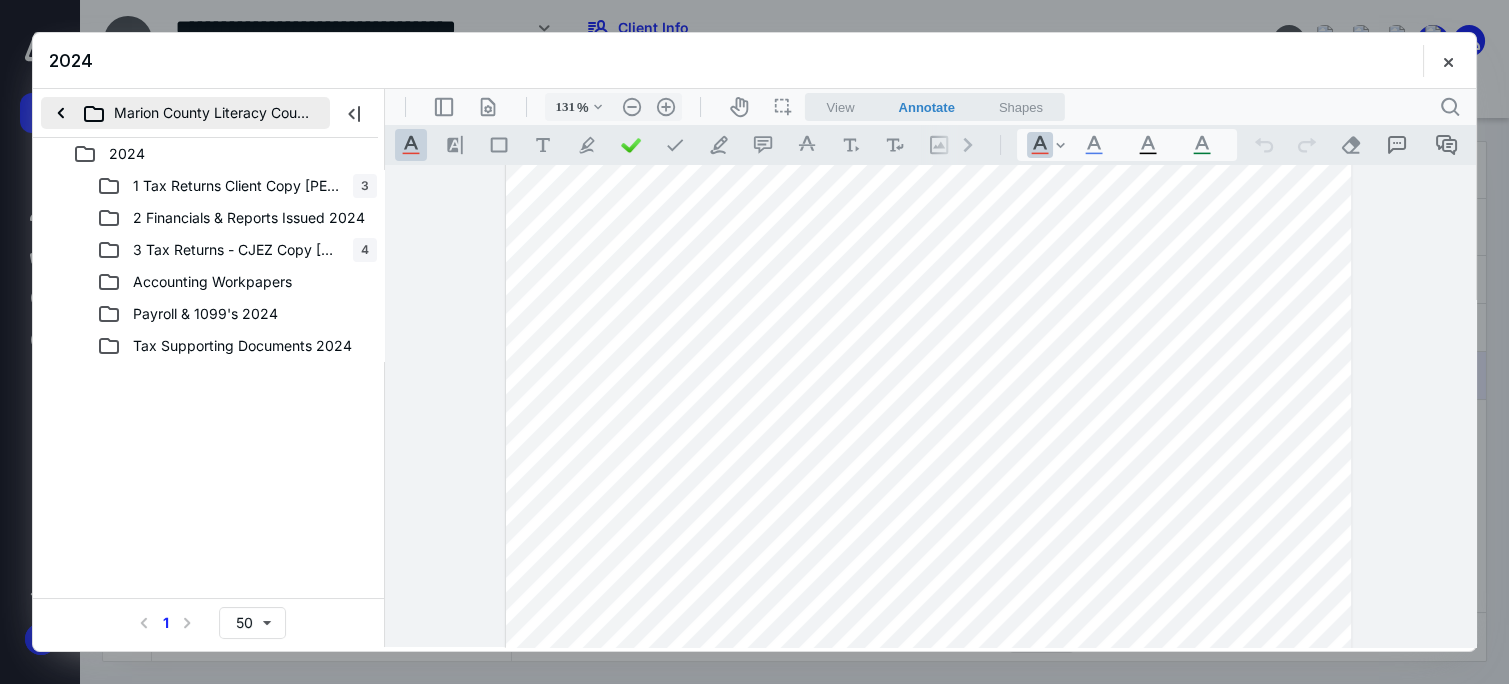click on "Marion County Literacy Council, Inc" at bounding box center [185, 113] 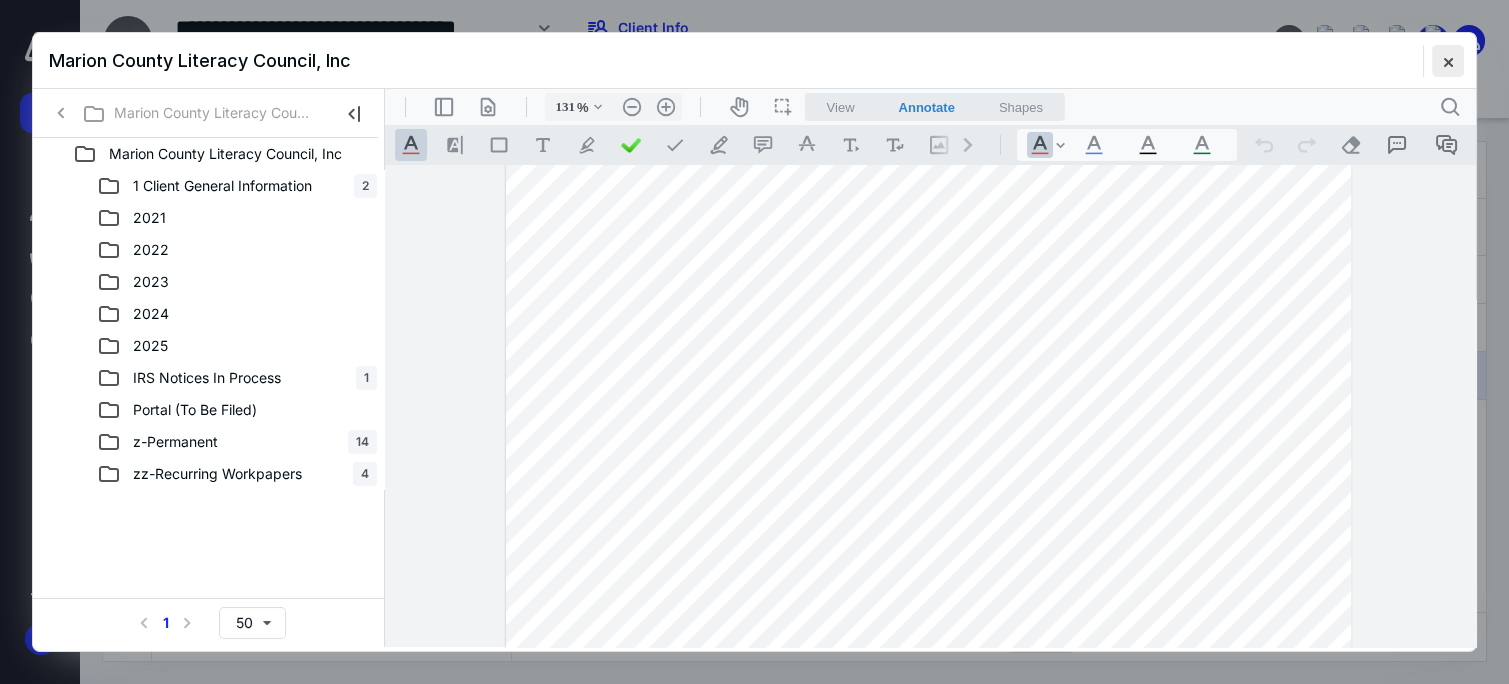 click at bounding box center [1448, 61] 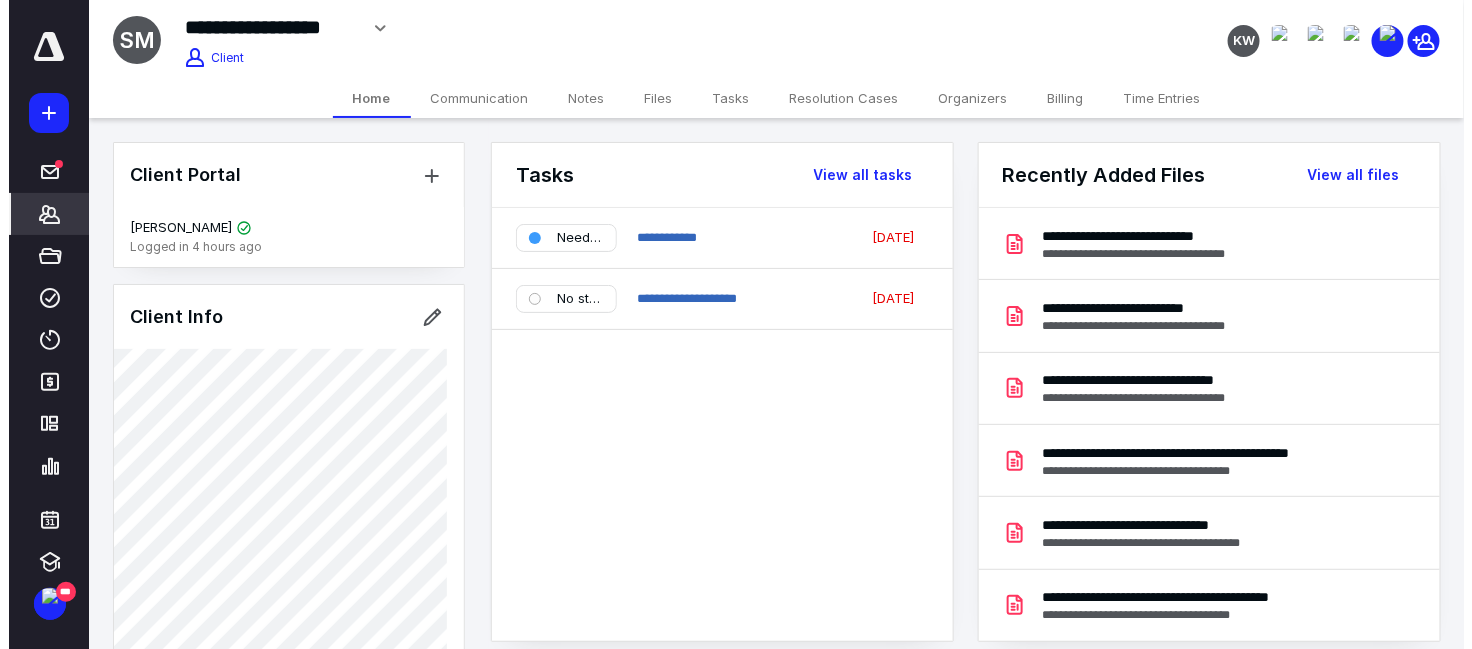 scroll, scrollTop: 0, scrollLeft: 0, axis: both 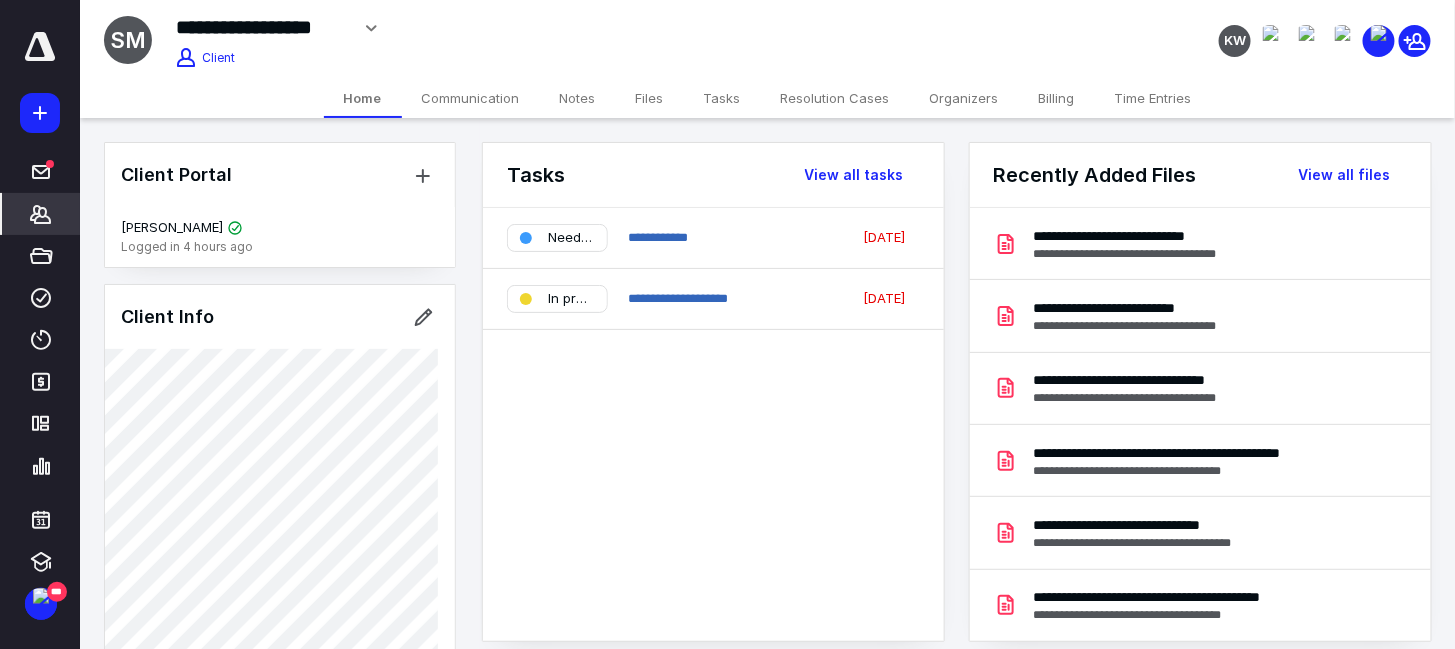 click on "**********" at bounding box center [713, 424] 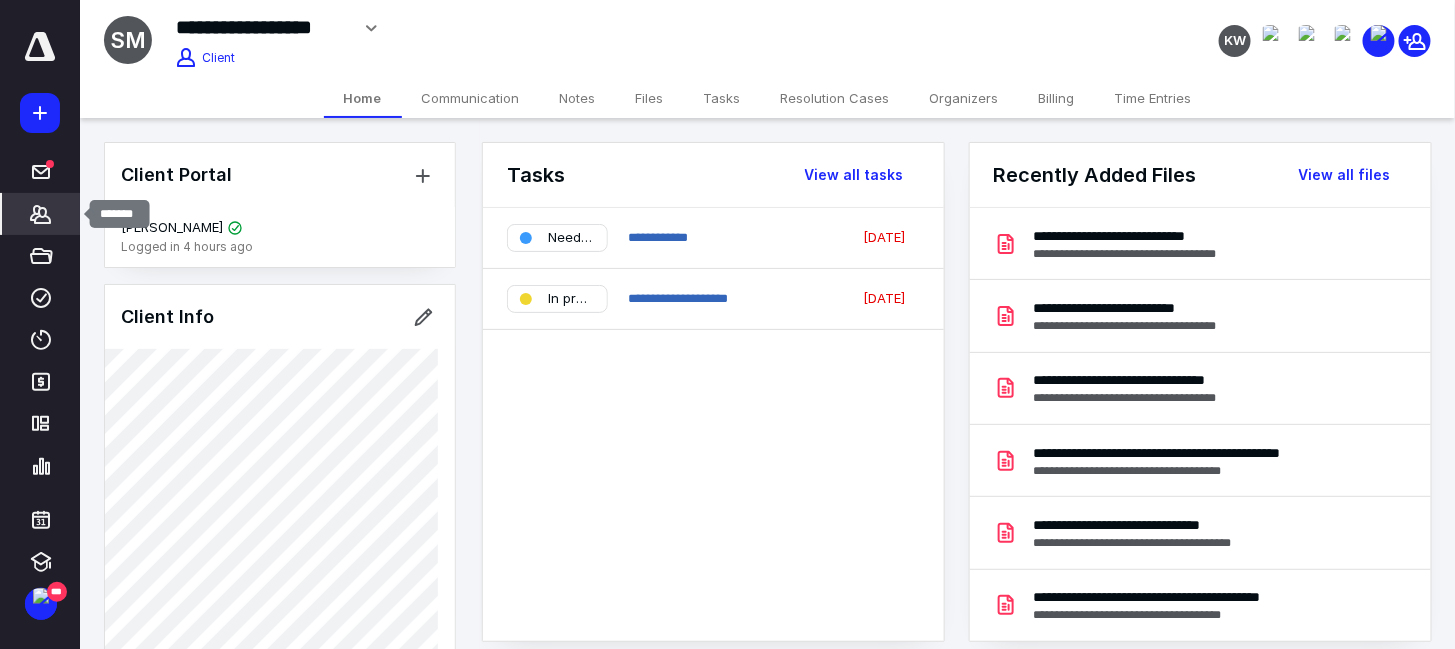 click 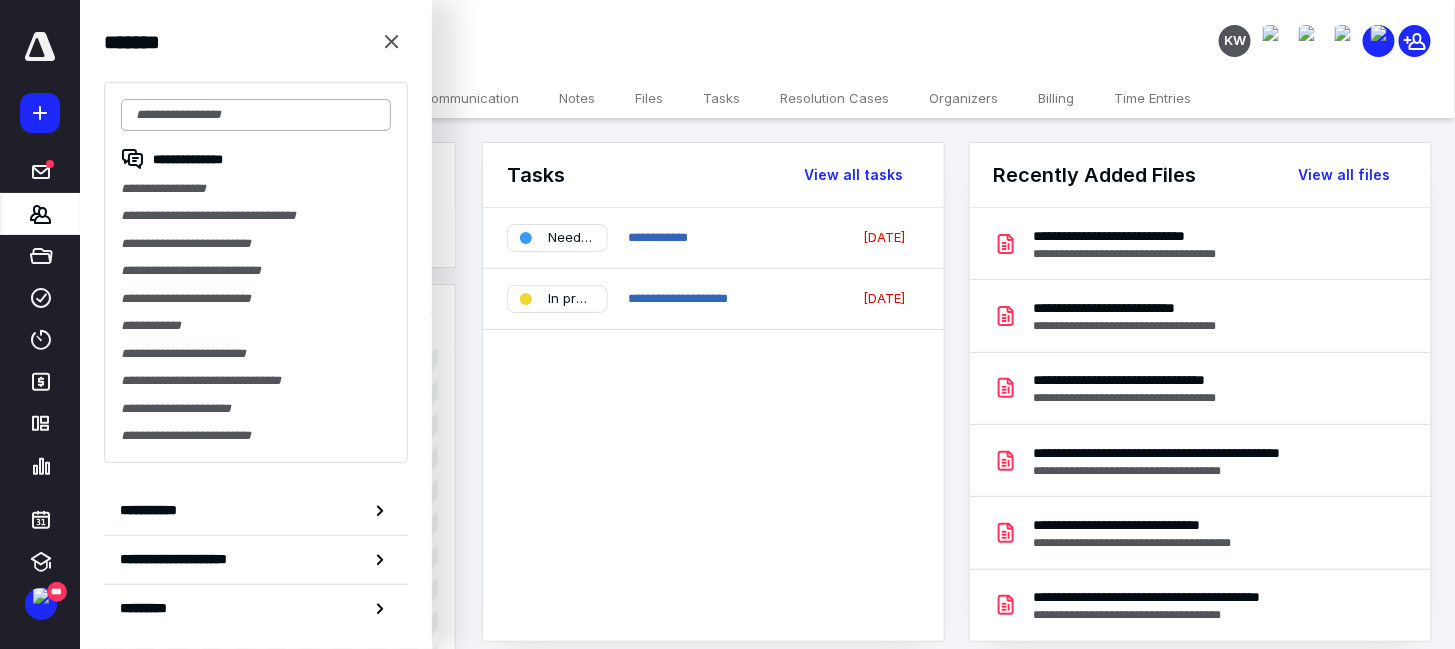 click at bounding box center [256, 115] 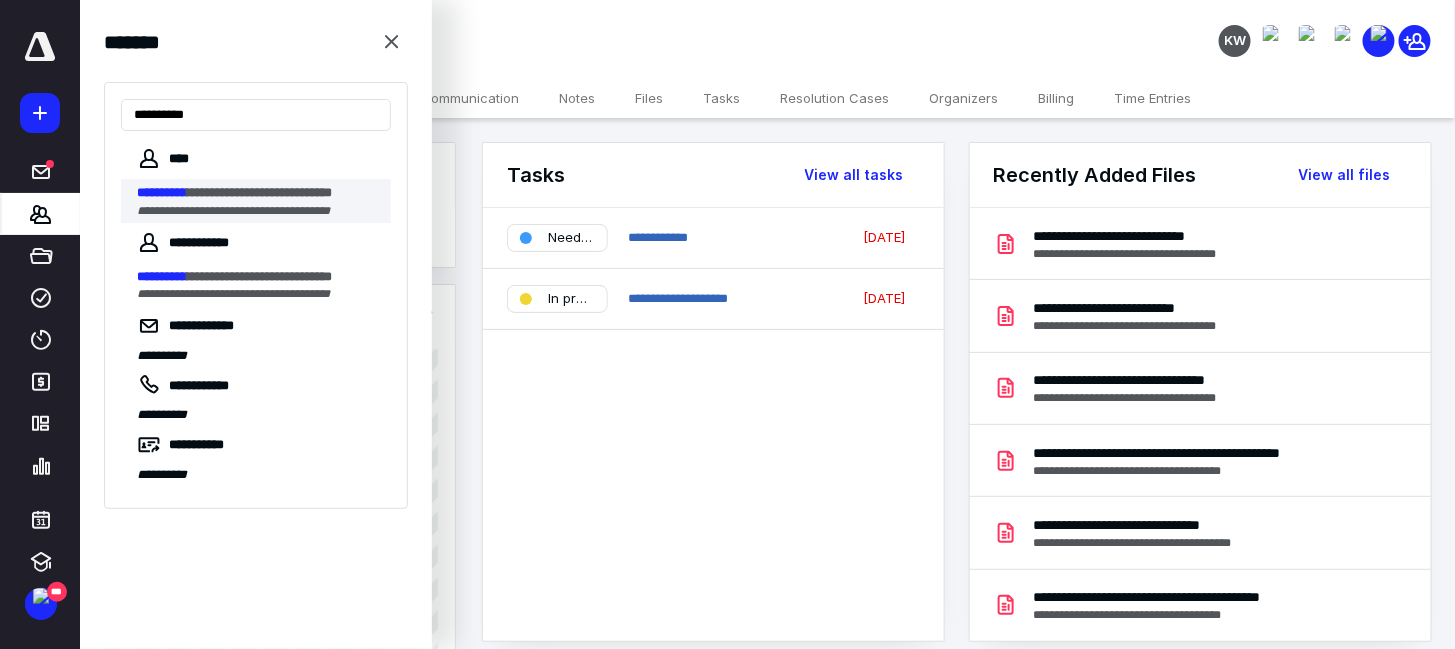type on "**********" 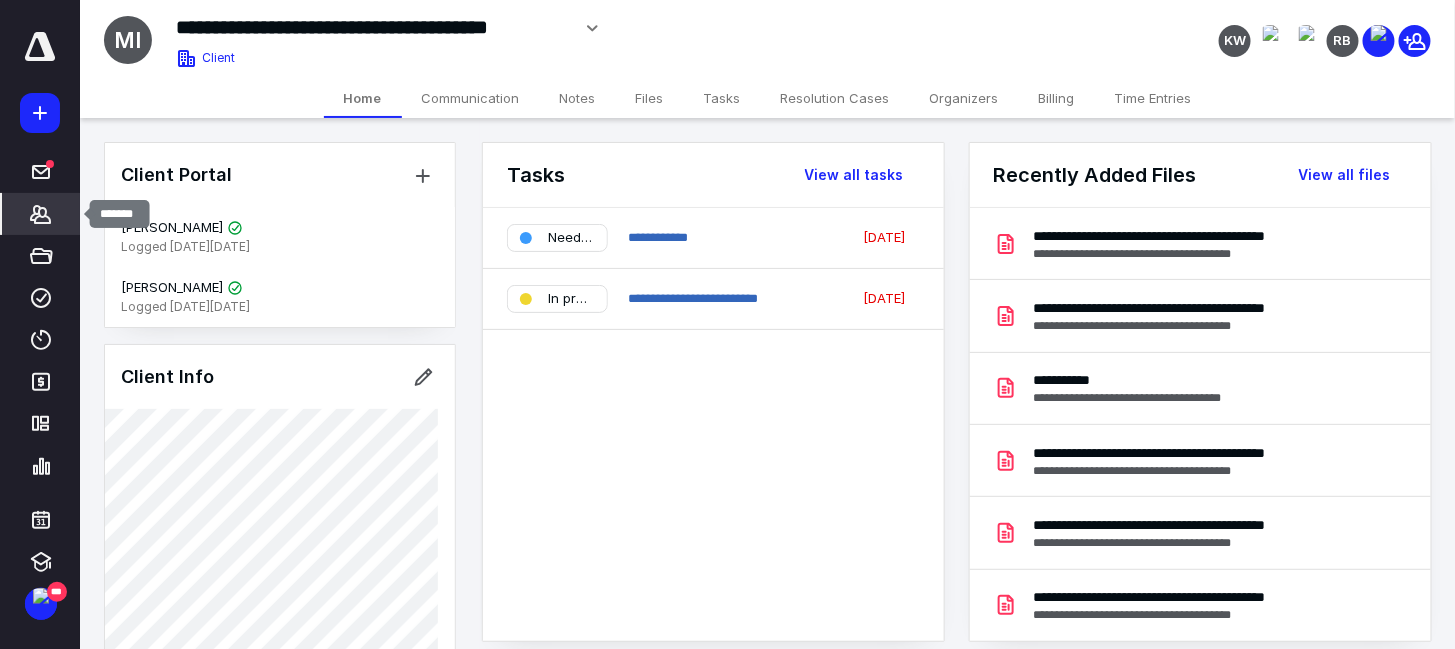 click 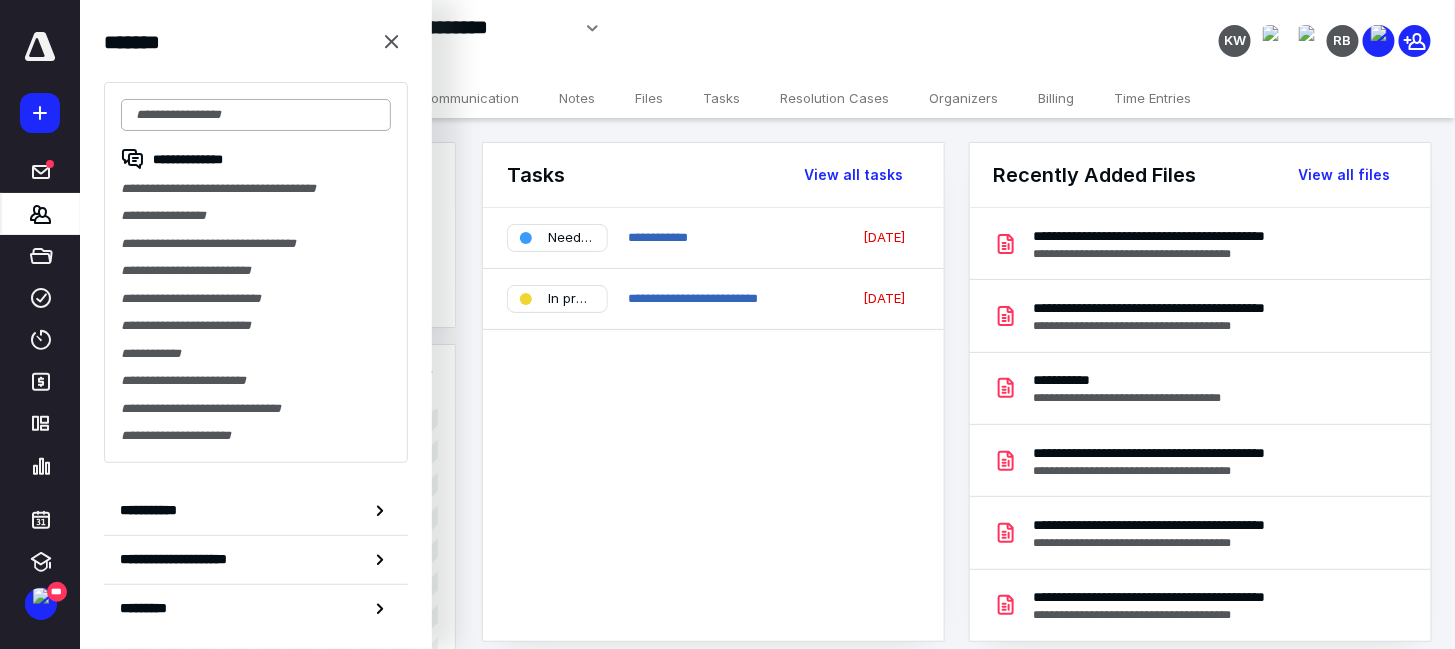 click at bounding box center [256, 115] 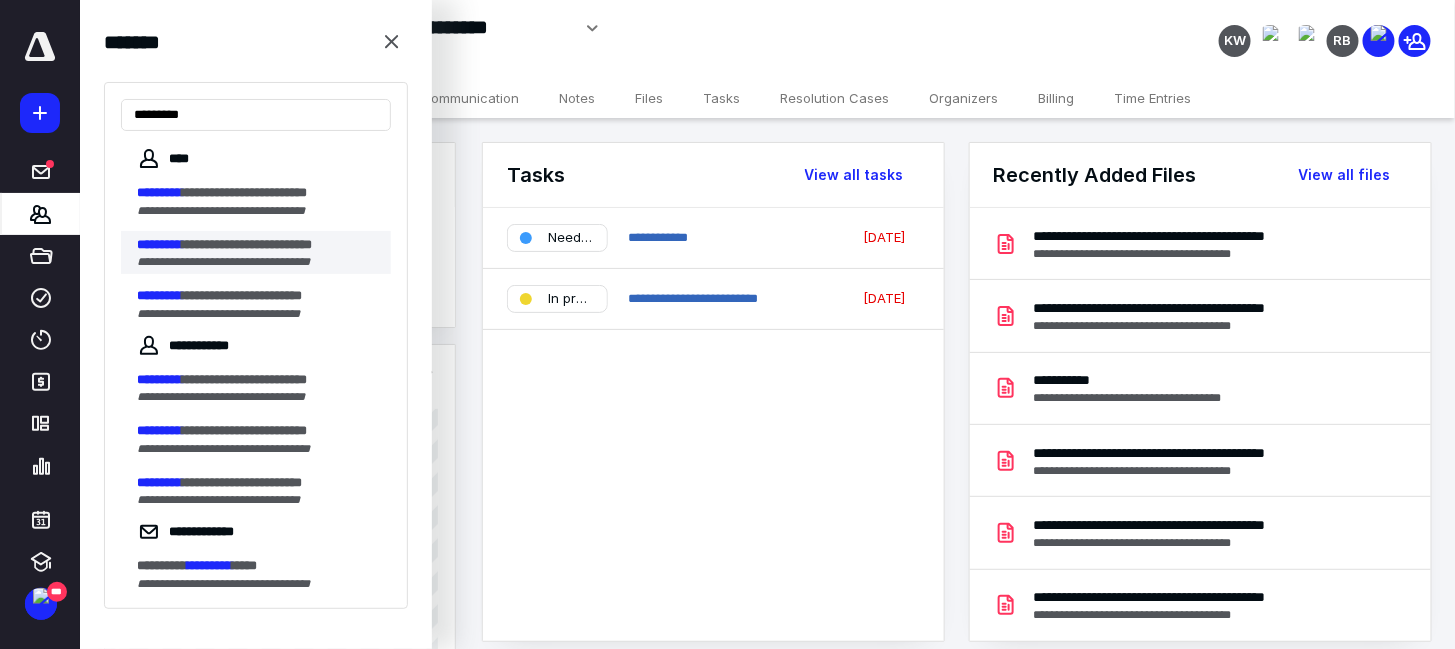 type on "*********" 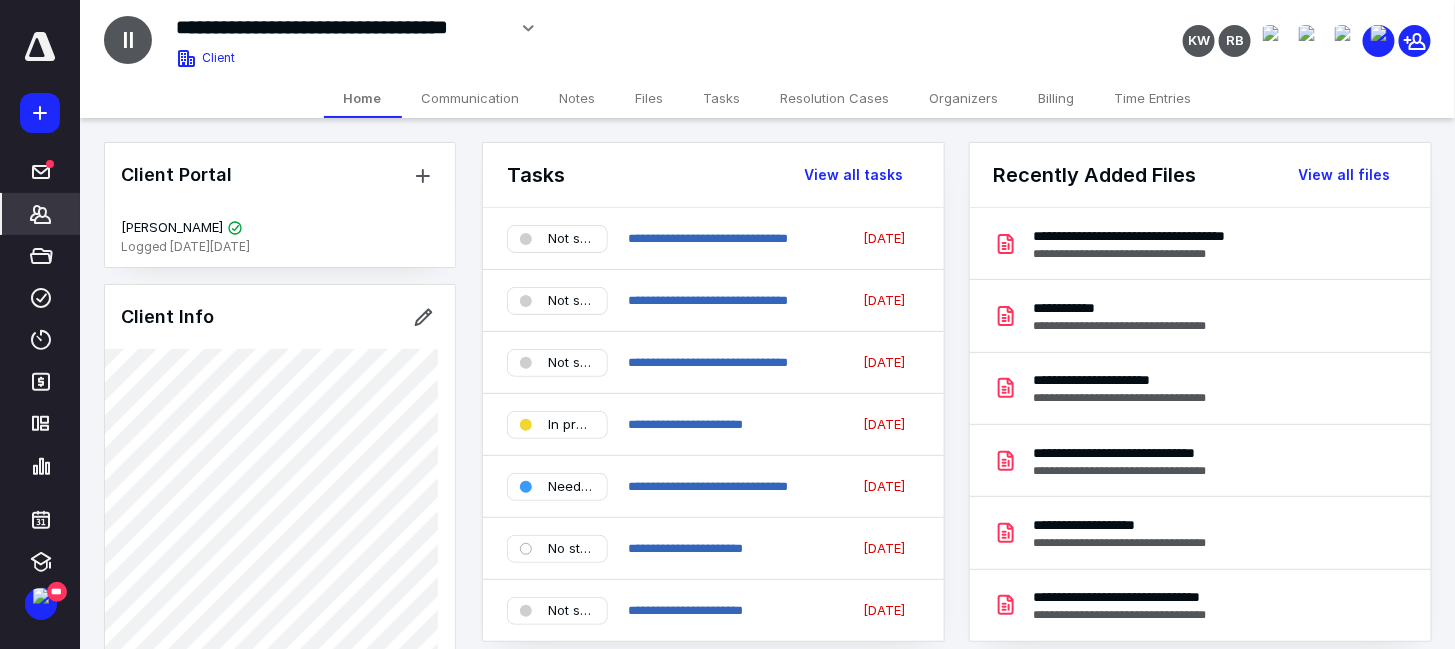 click on "Tasks" at bounding box center (722, 98) 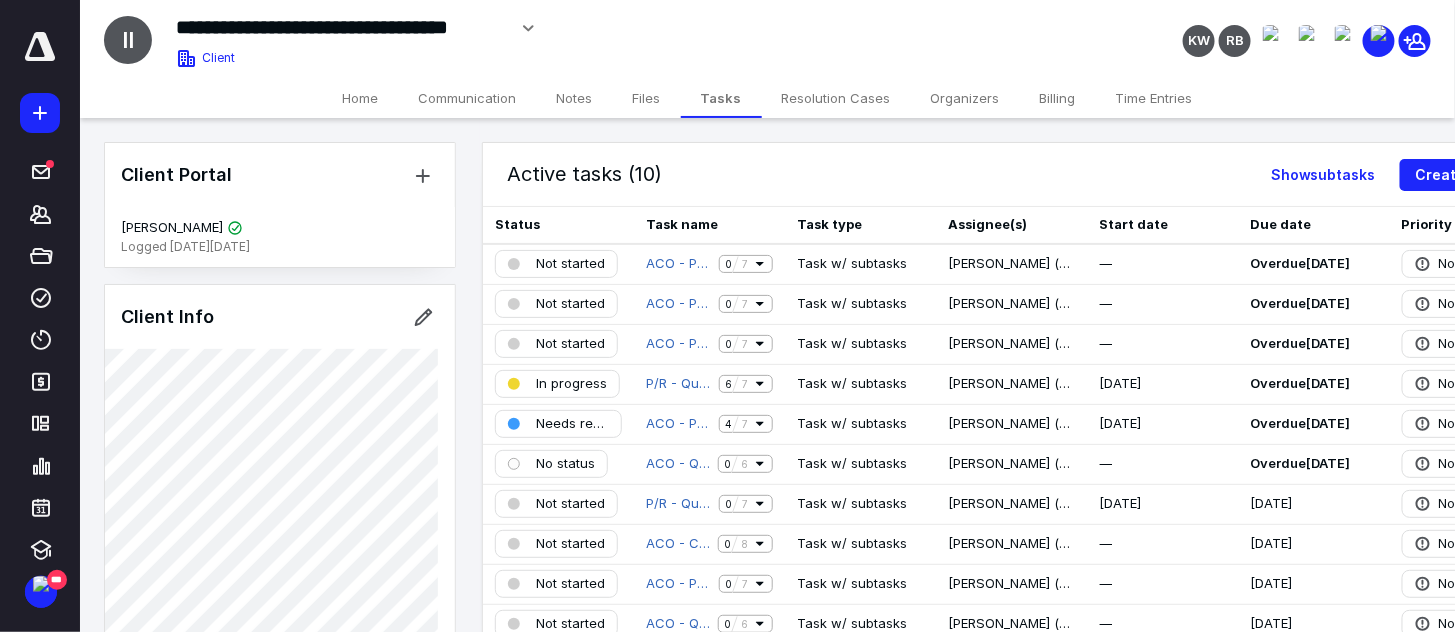 click on "Files" at bounding box center [647, 98] 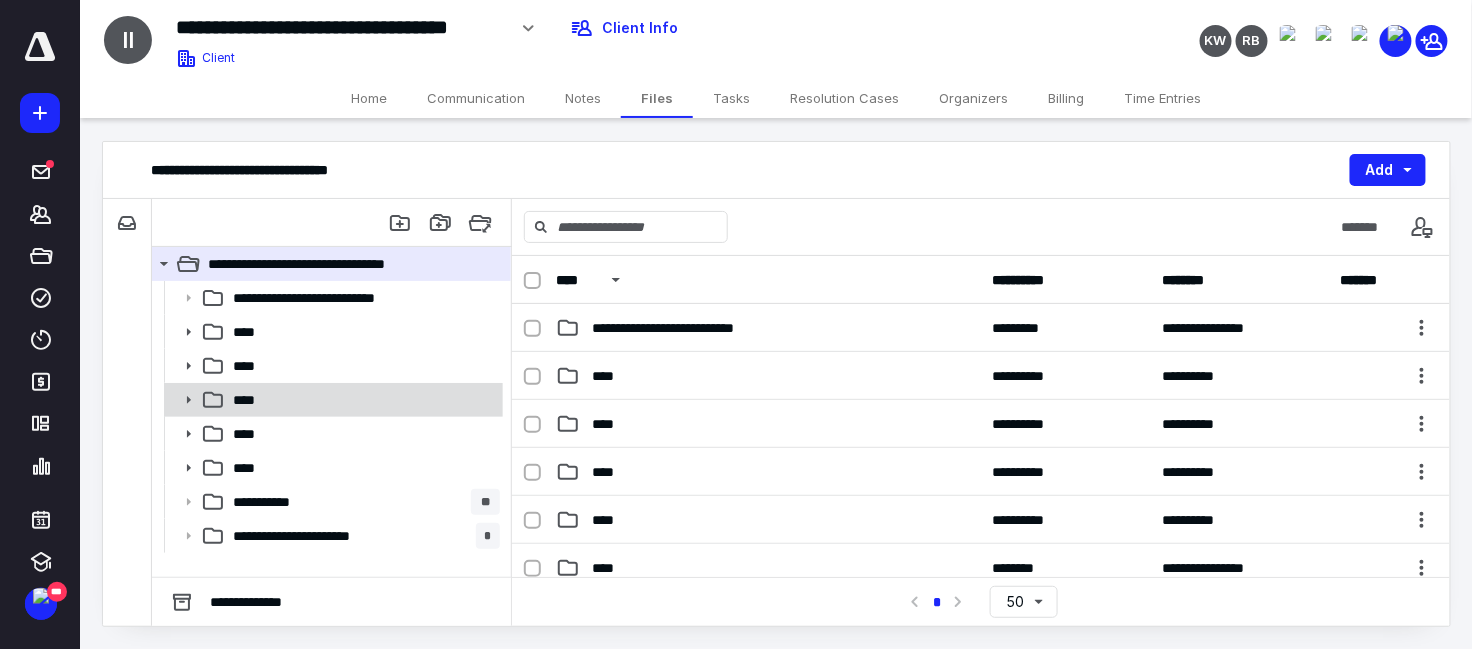 click 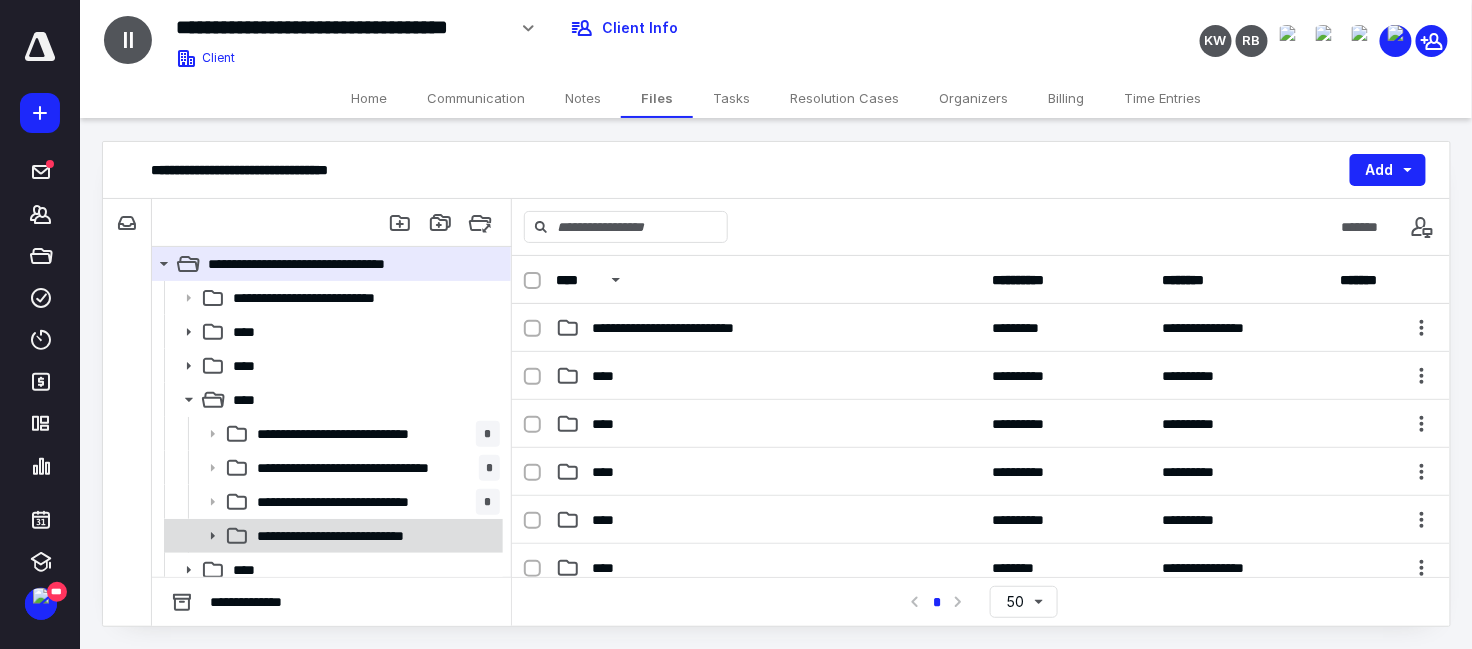 click 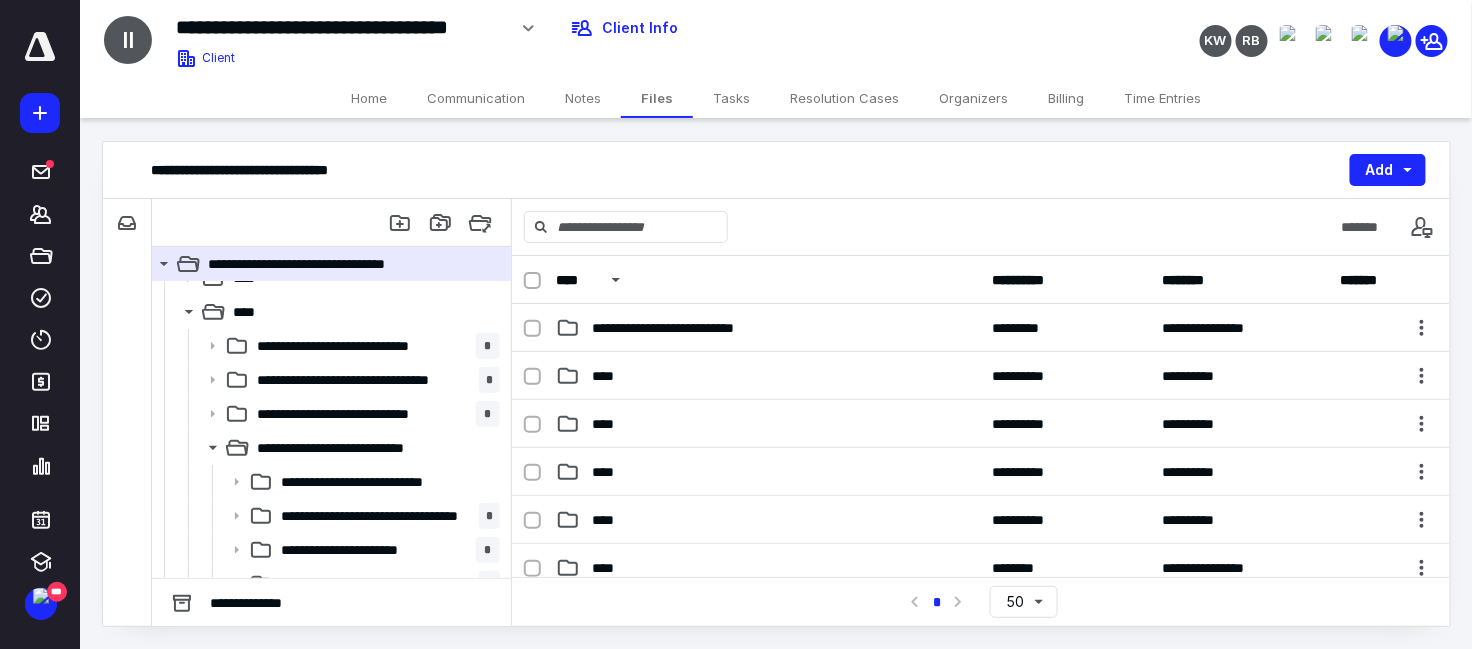 scroll, scrollTop: 133, scrollLeft: 0, axis: vertical 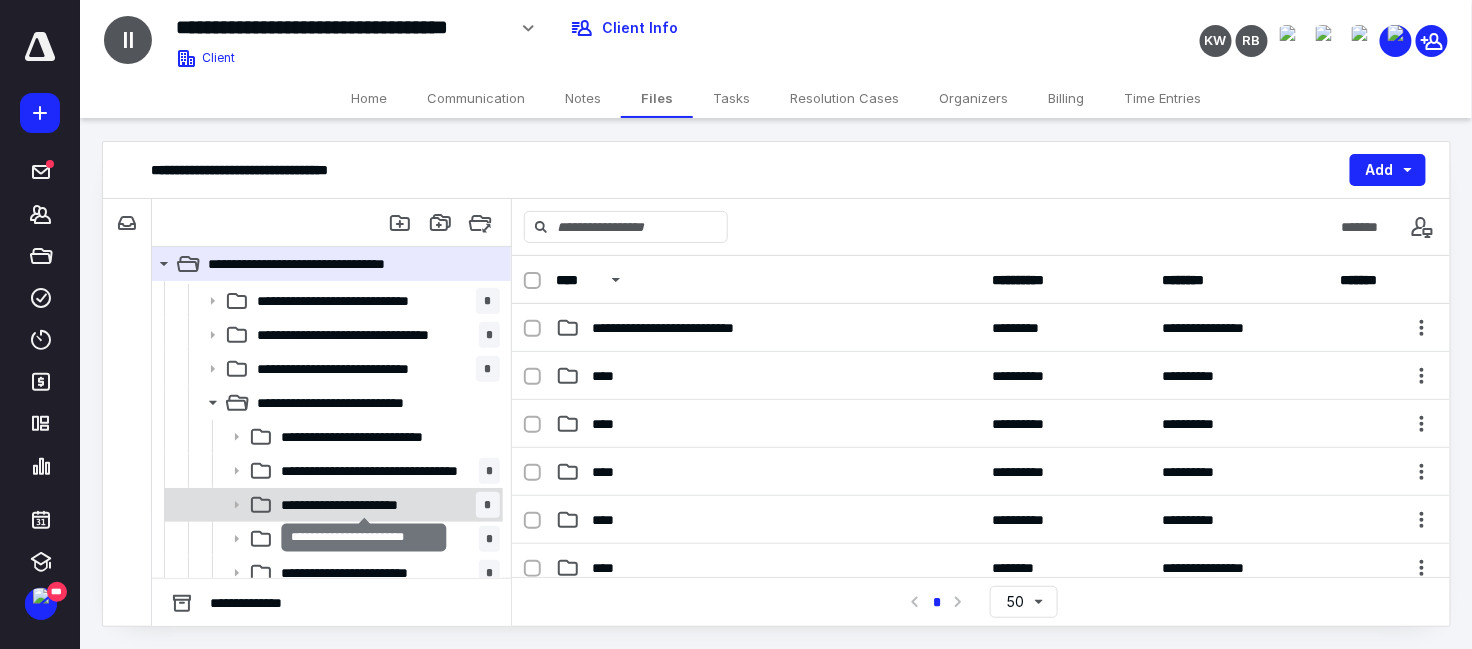 click on "**********" at bounding box center [365, 505] 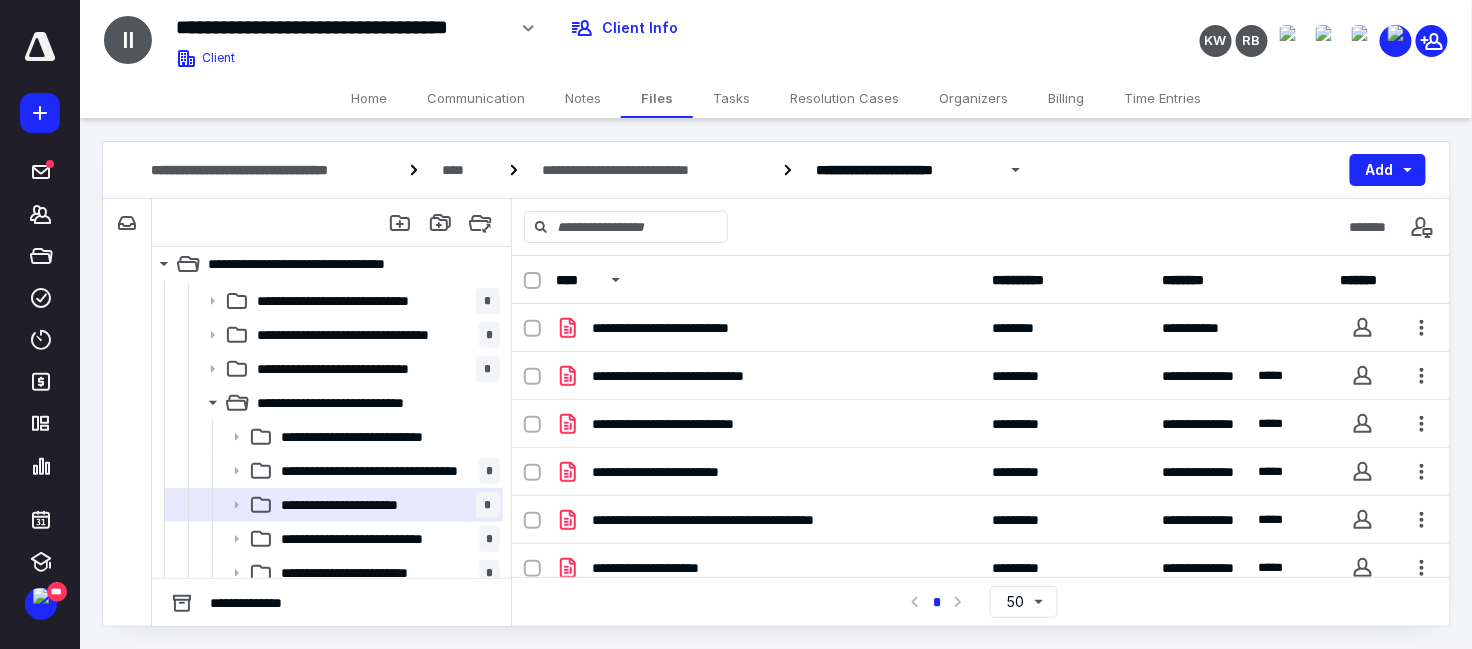 scroll, scrollTop: 107, scrollLeft: 0, axis: vertical 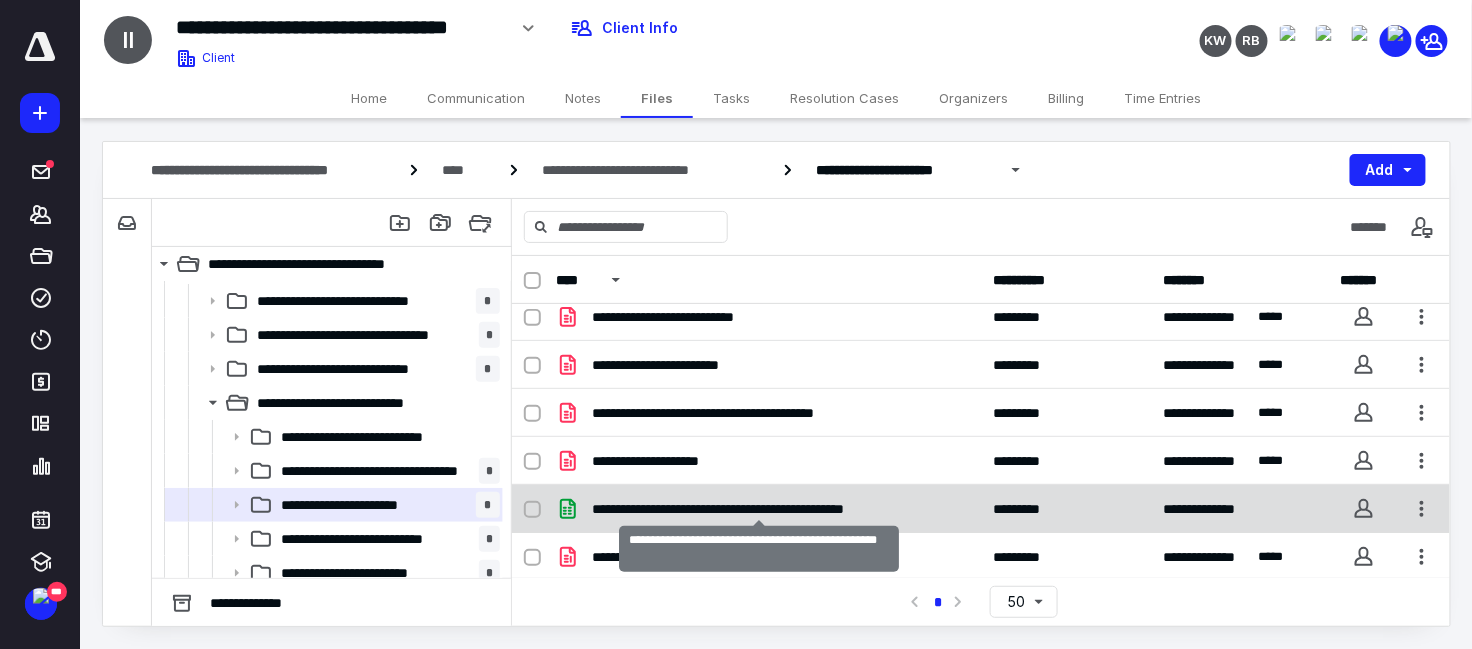 click on "**********" at bounding box center (759, 509) 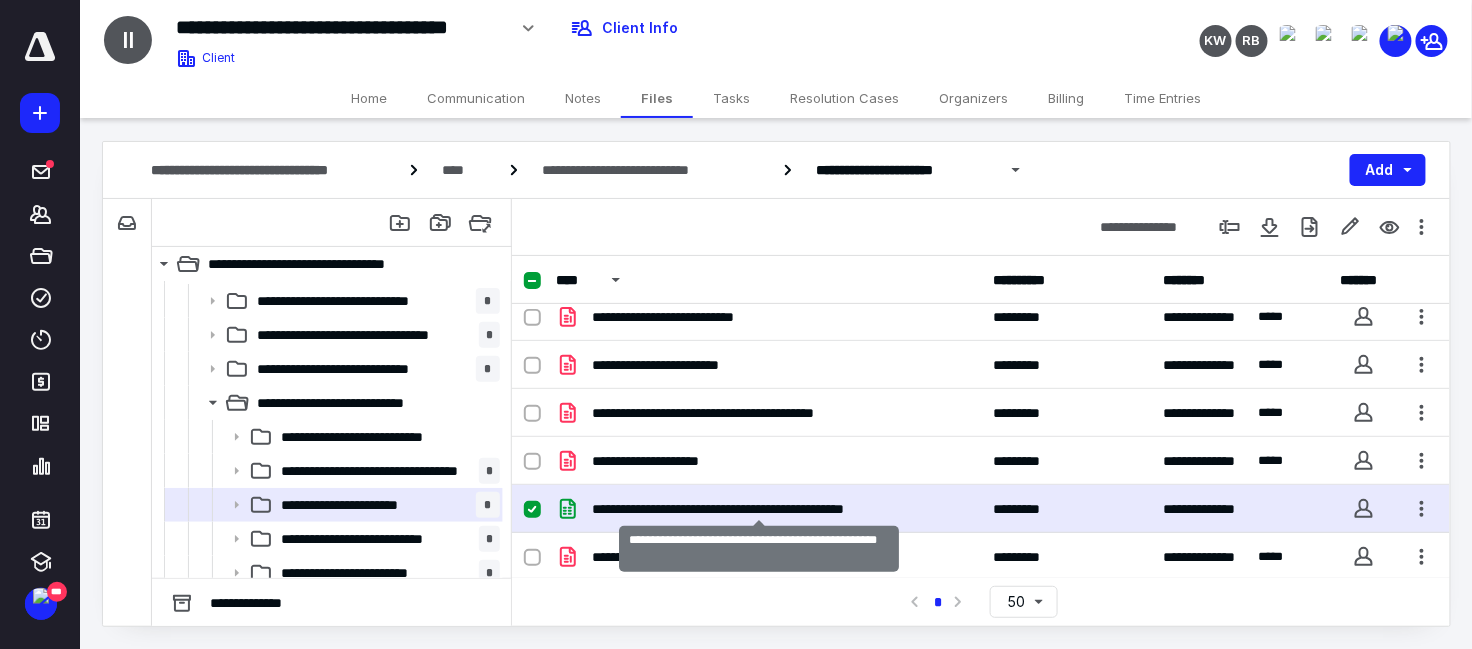 click on "**********" at bounding box center [759, 509] 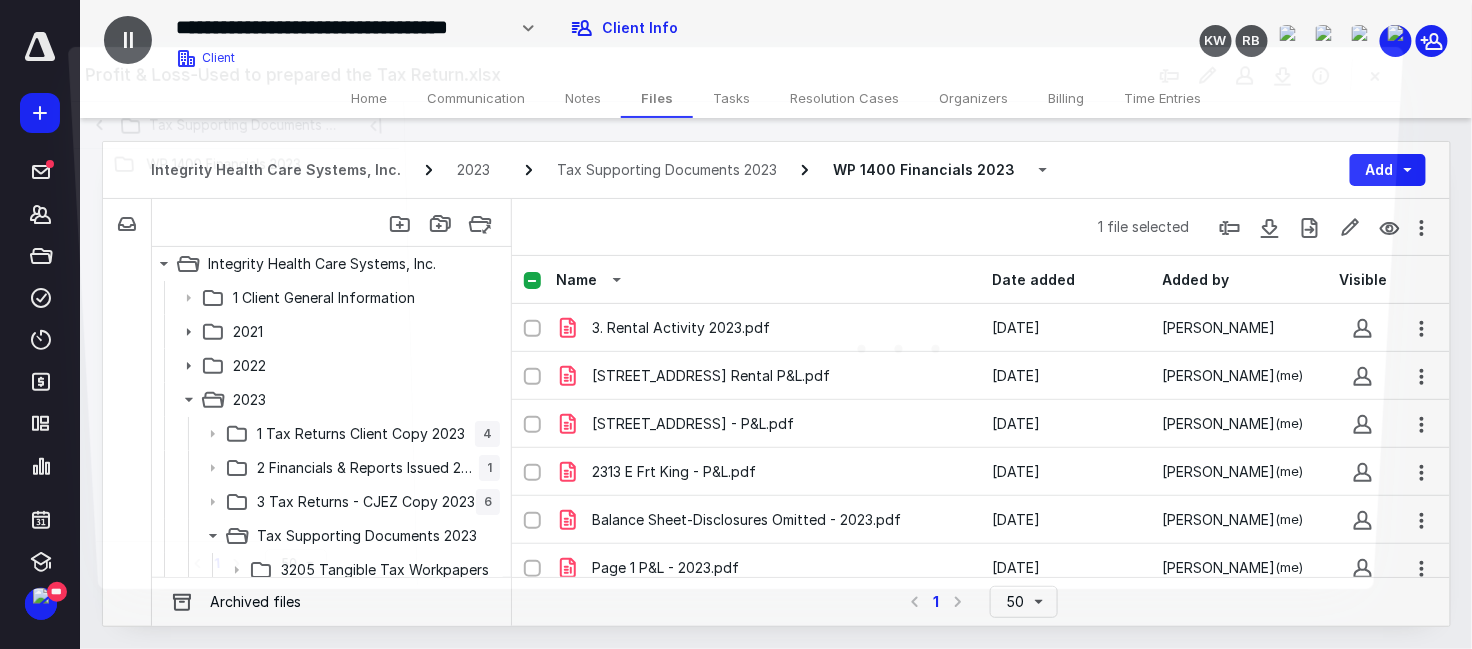 scroll, scrollTop: 133, scrollLeft: 0, axis: vertical 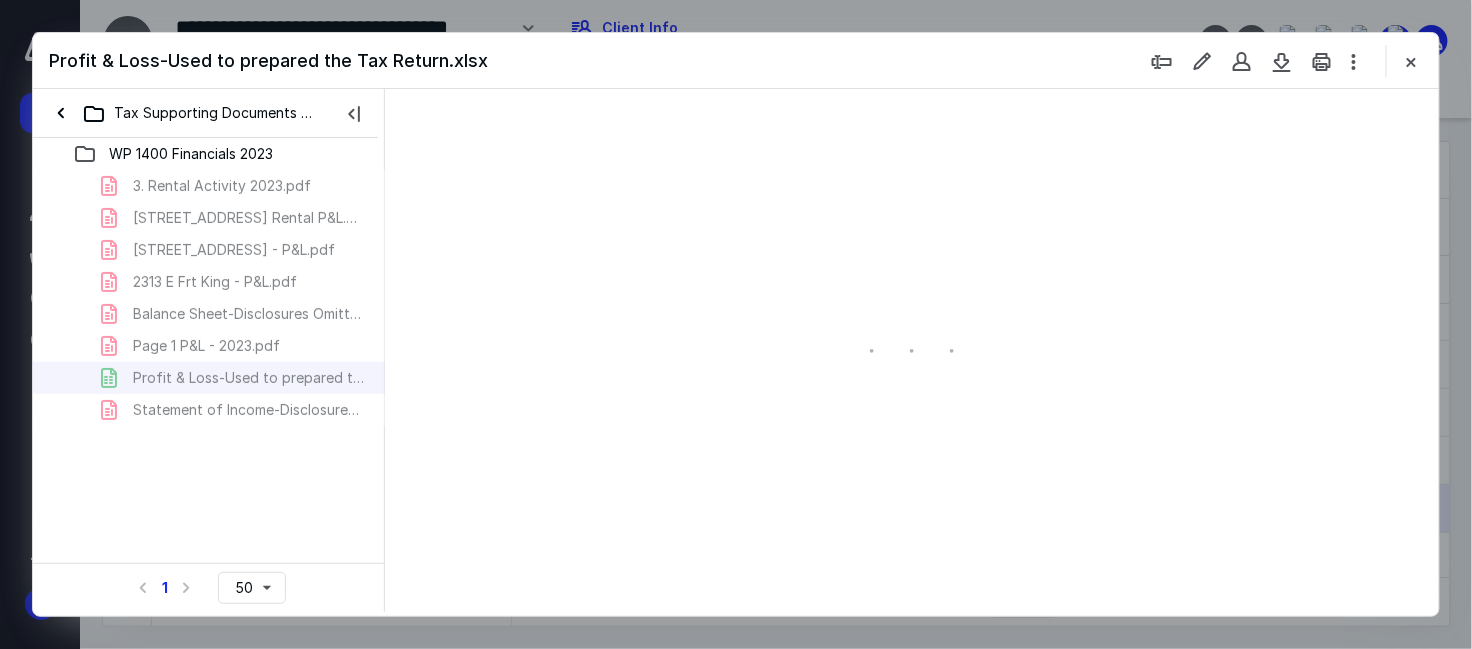 type on "21" 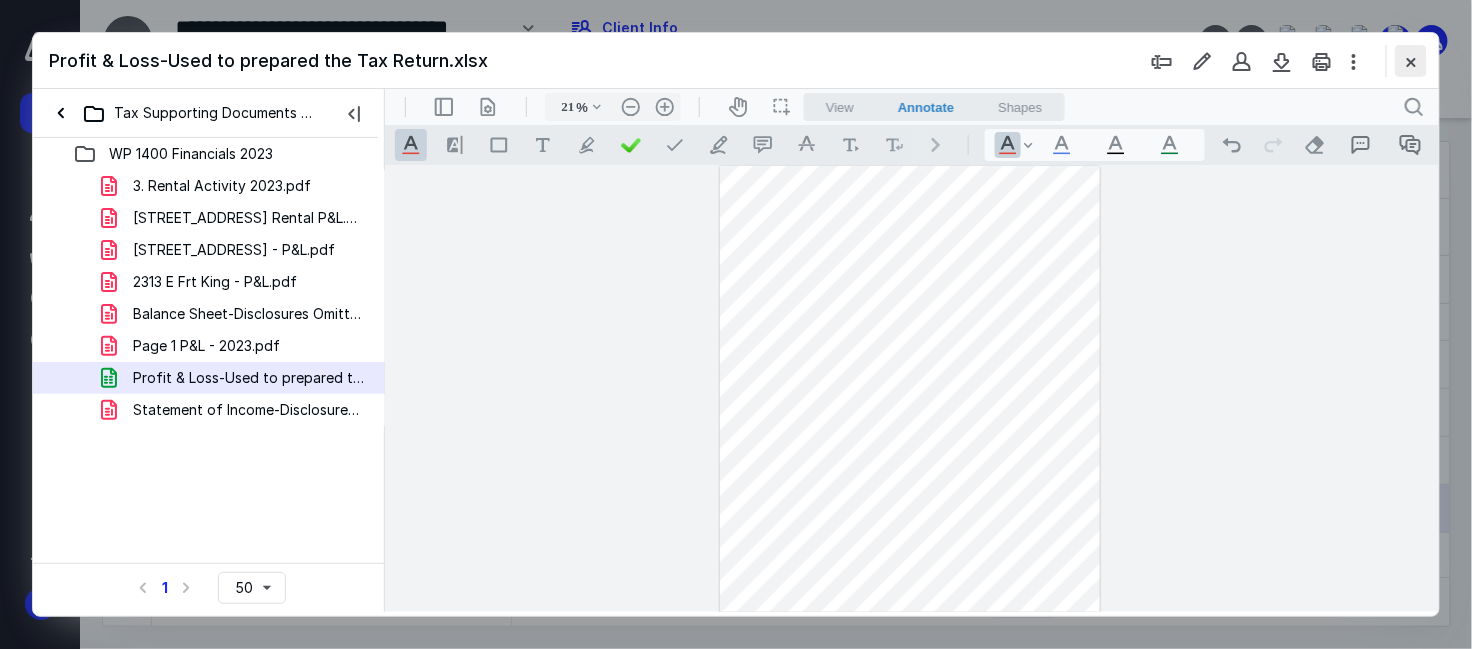 click at bounding box center (1411, 61) 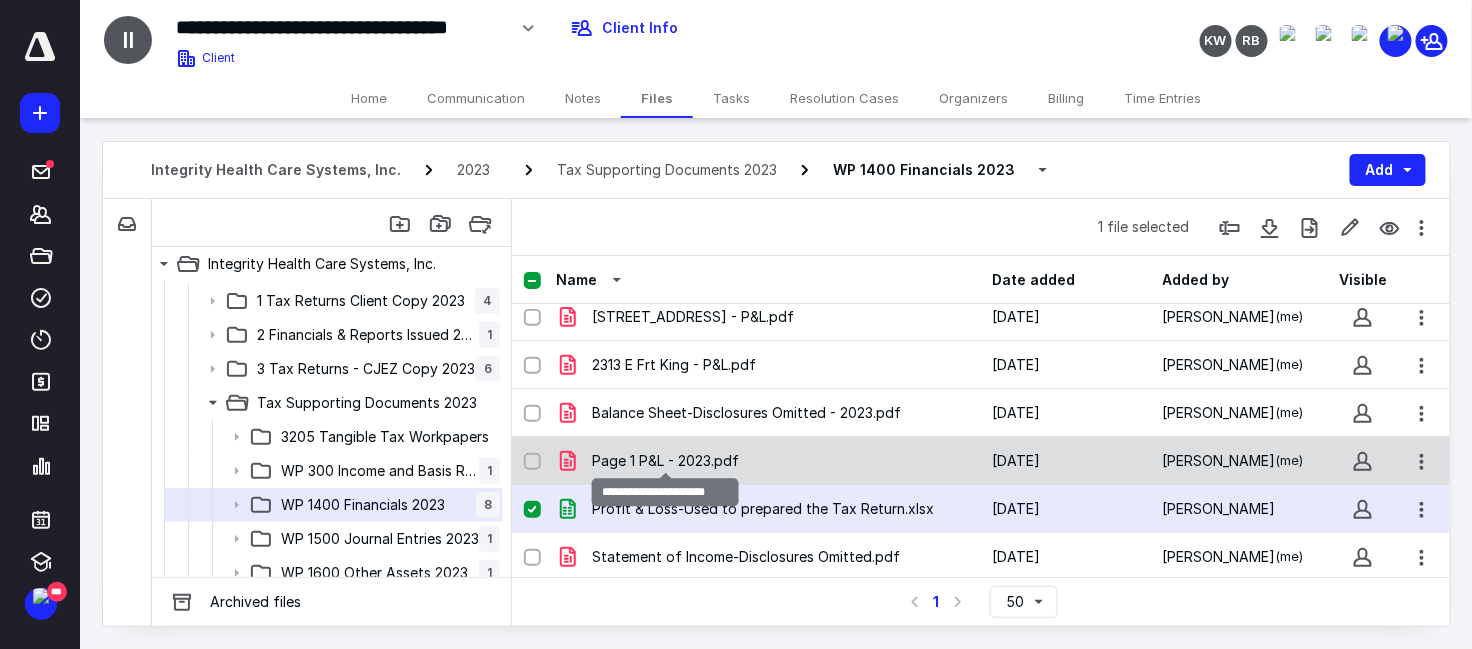 click on "Page 1 P&L - 2023.pdf" at bounding box center (665, 461) 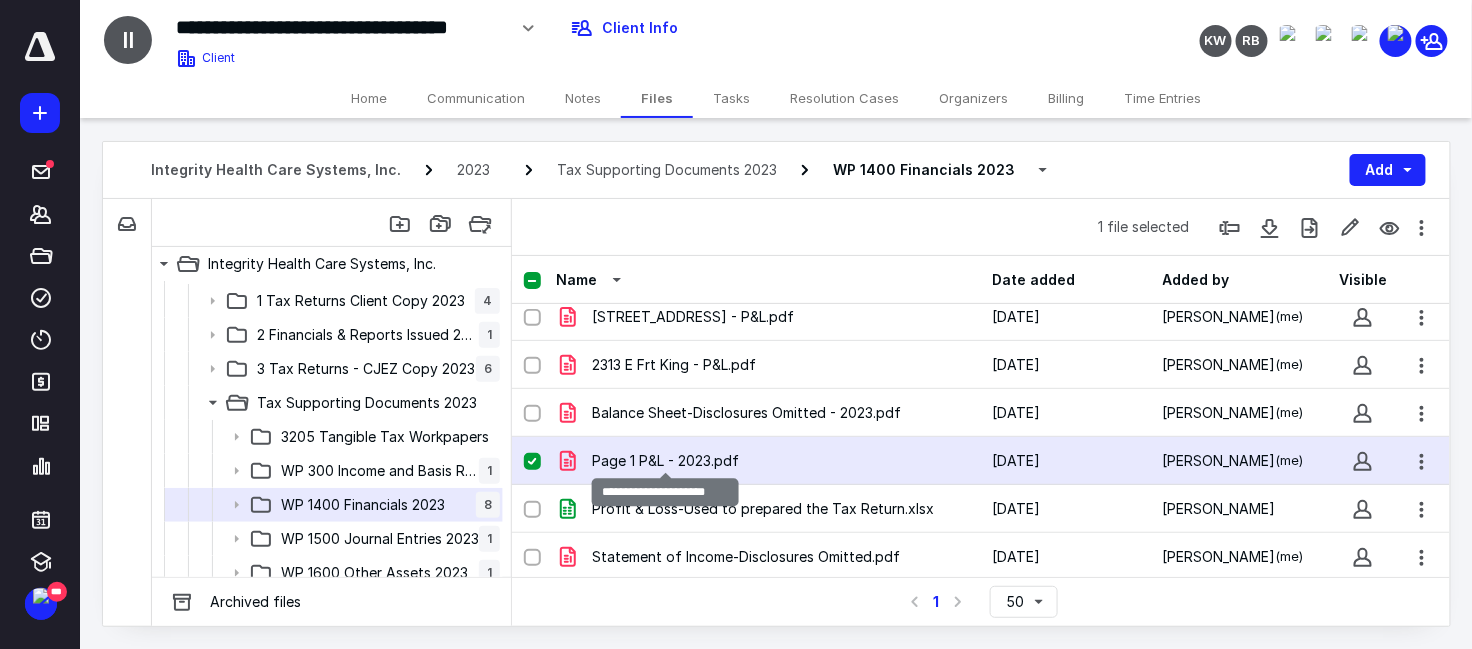 click on "Page 1 P&L - 2023.pdf" at bounding box center (665, 461) 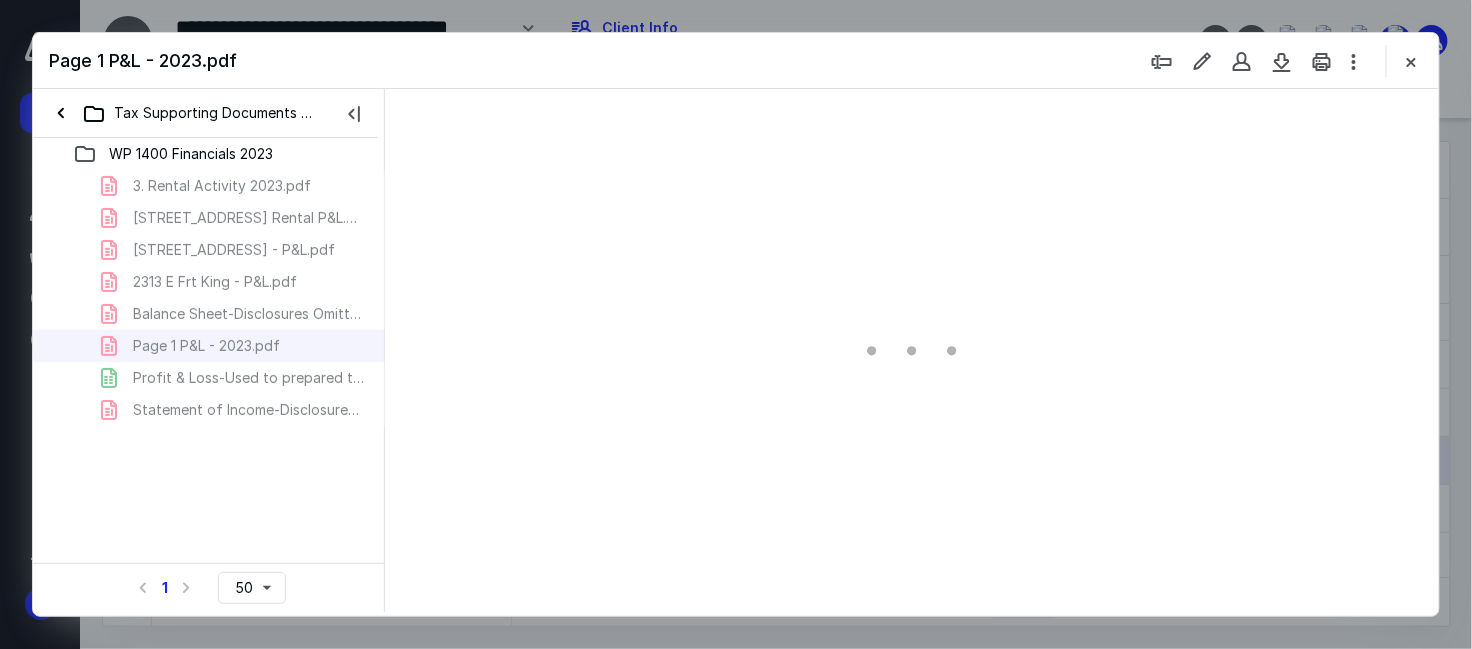 scroll, scrollTop: 0, scrollLeft: 0, axis: both 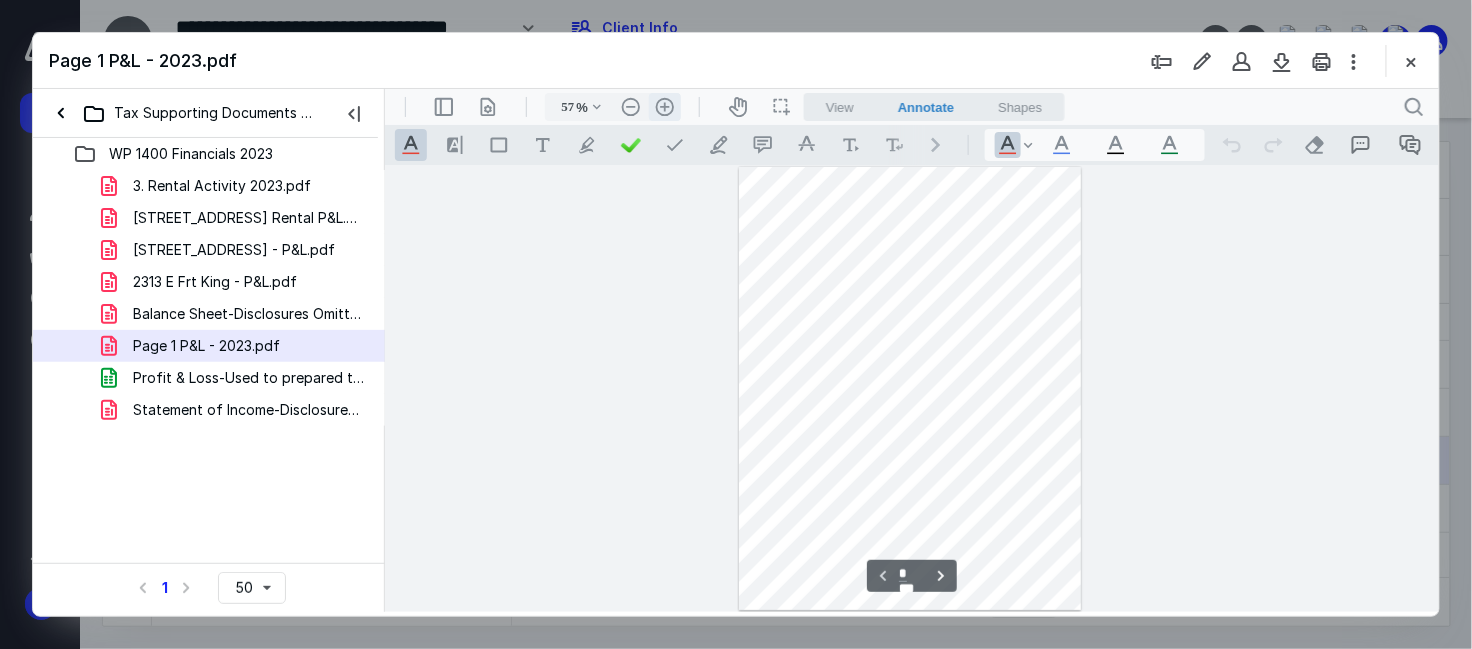 click on ".cls-1{fill:#abb0c4;} icon - header - zoom - in - line" at bounding box center (664, 106) 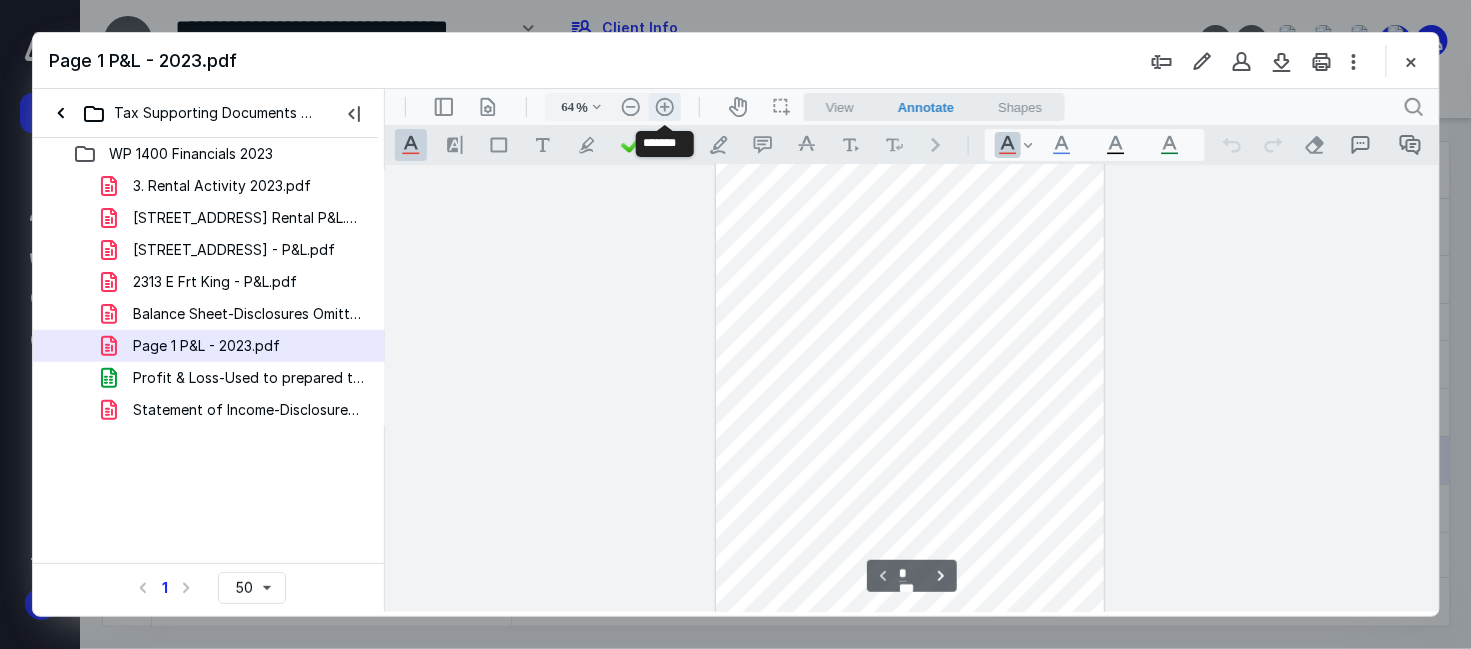 click on ".cls-1{fill:#abb0c4;} icon - header - zoom - in - line" at bounding box center [664, 106] 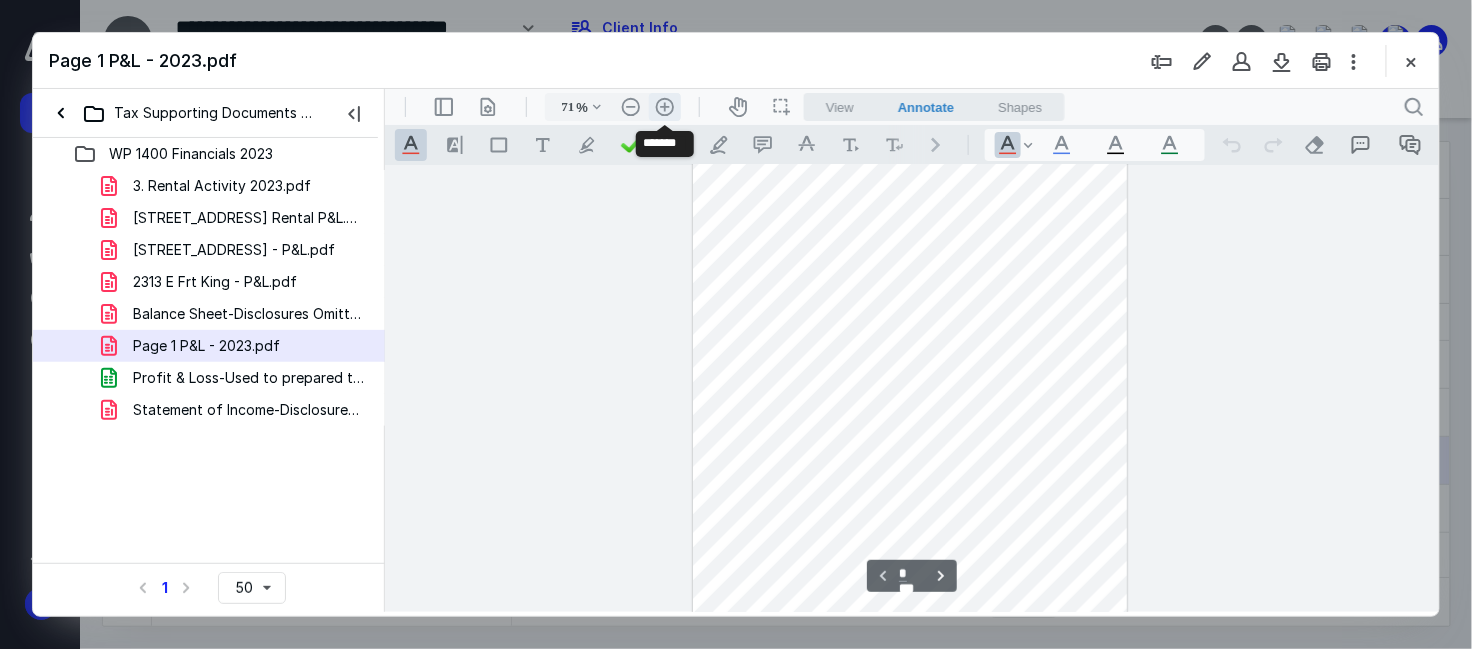click on ".cls-1{fill:#abb0c4;} icon - header - zoom - in - line" at bounding box center (664, 106) 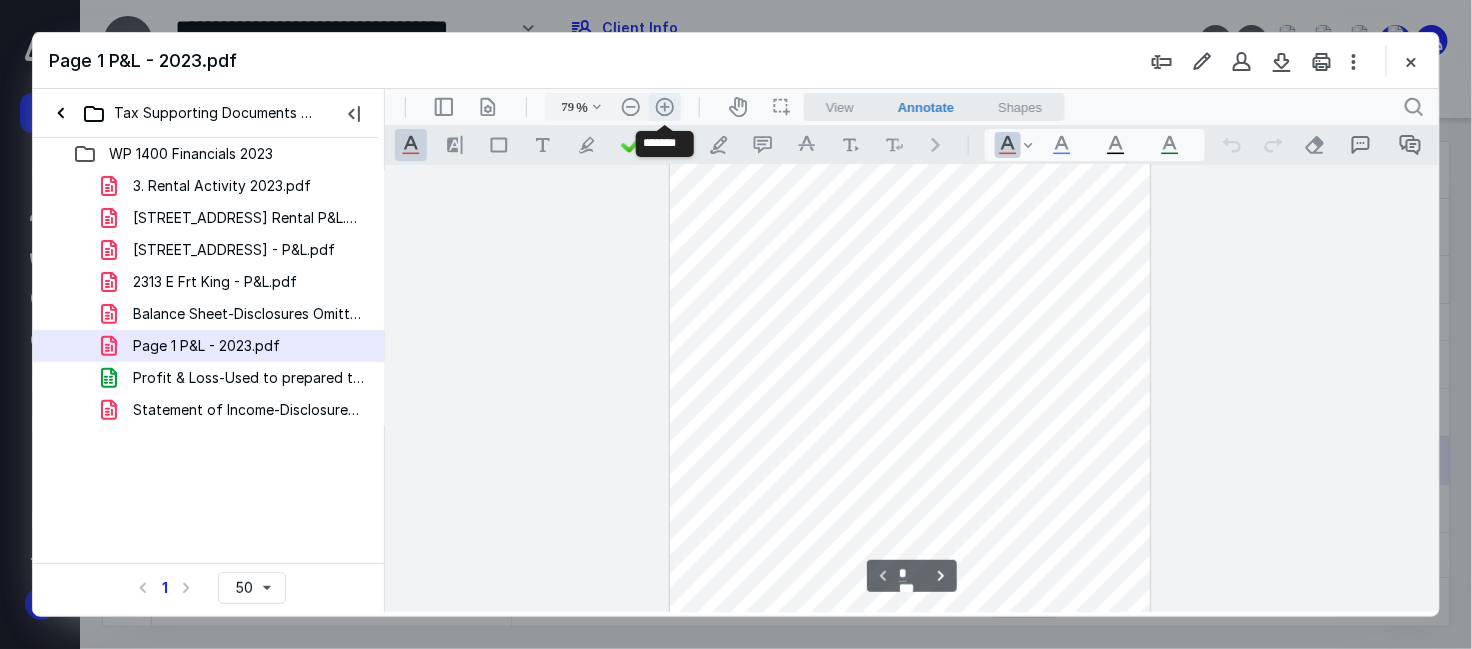 click on ".cls-1{fill:#abb0c4;} icon - header - zoom - in - line" at bounding box center [664, 106] 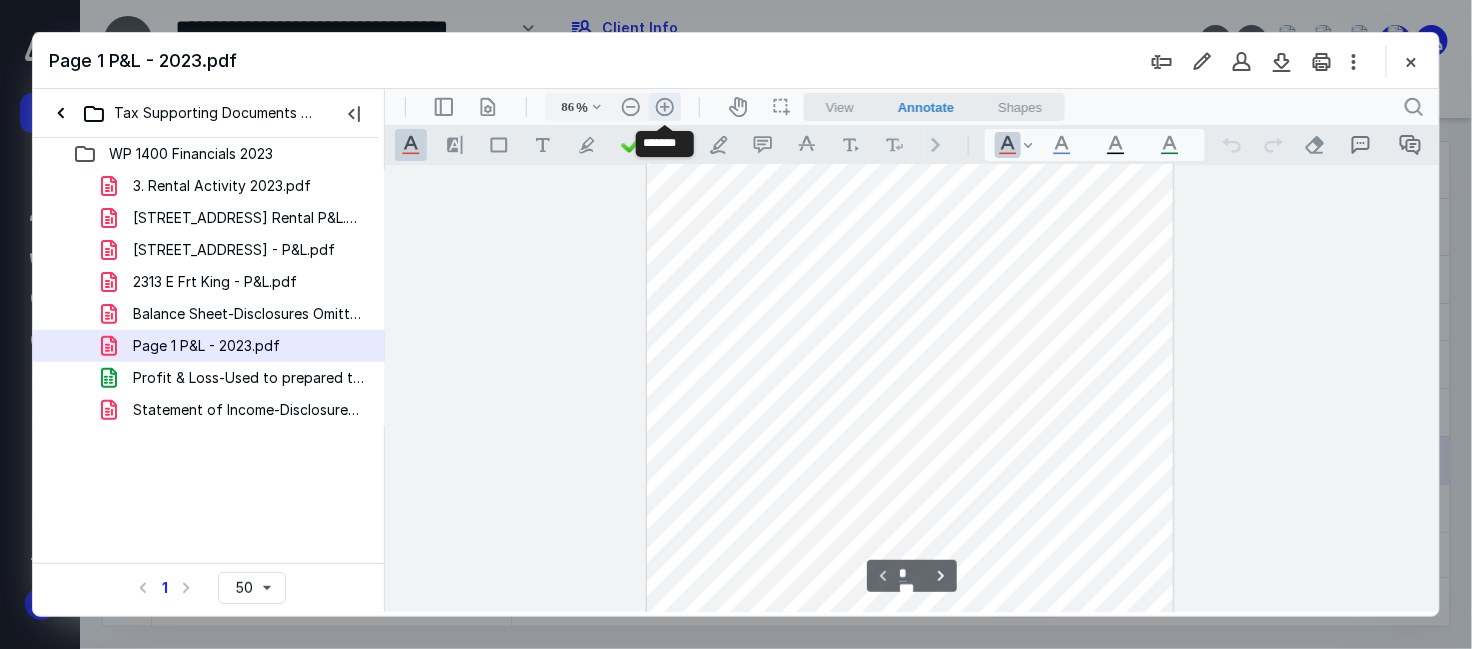 click on ".cls-1{fill:#abb0c4;} icon - header - zoom - in - line" at bounding box center [664, 106] 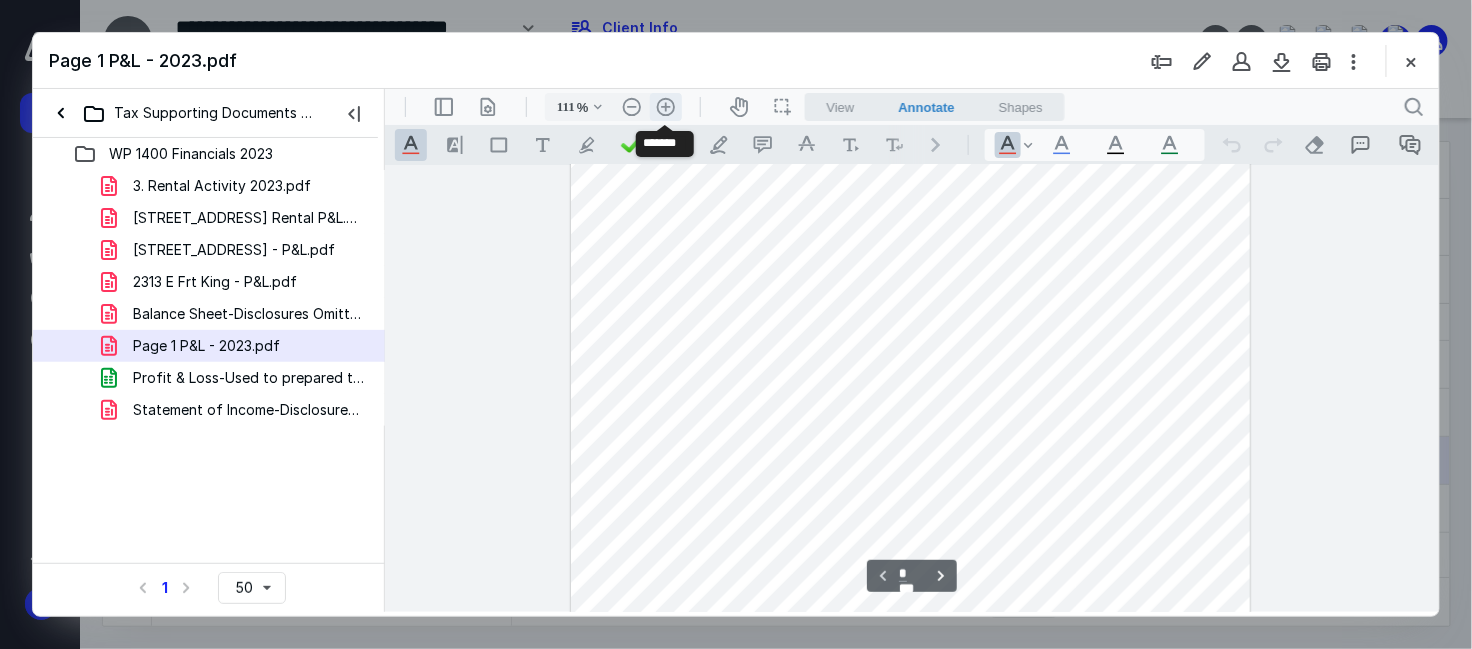 scroll, scrollTop: 184, scrollLeft: 0, axis: vertical 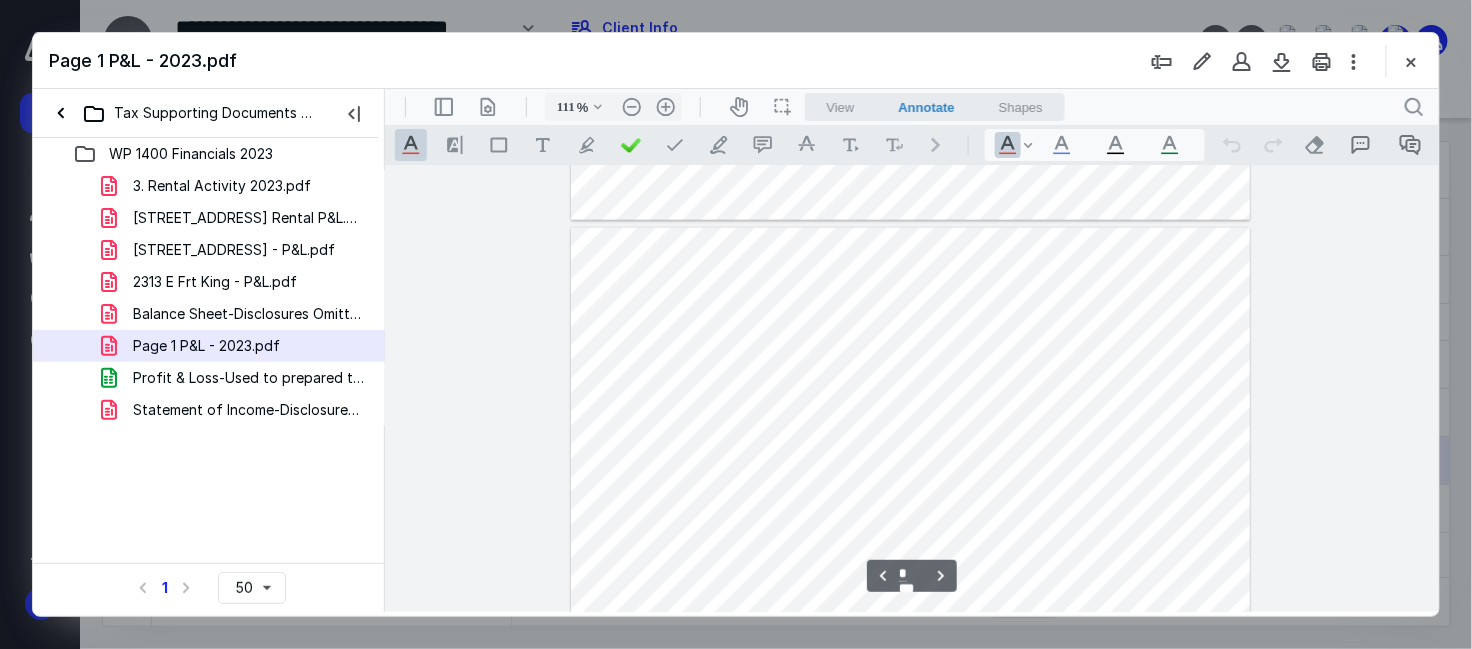 type on "*" 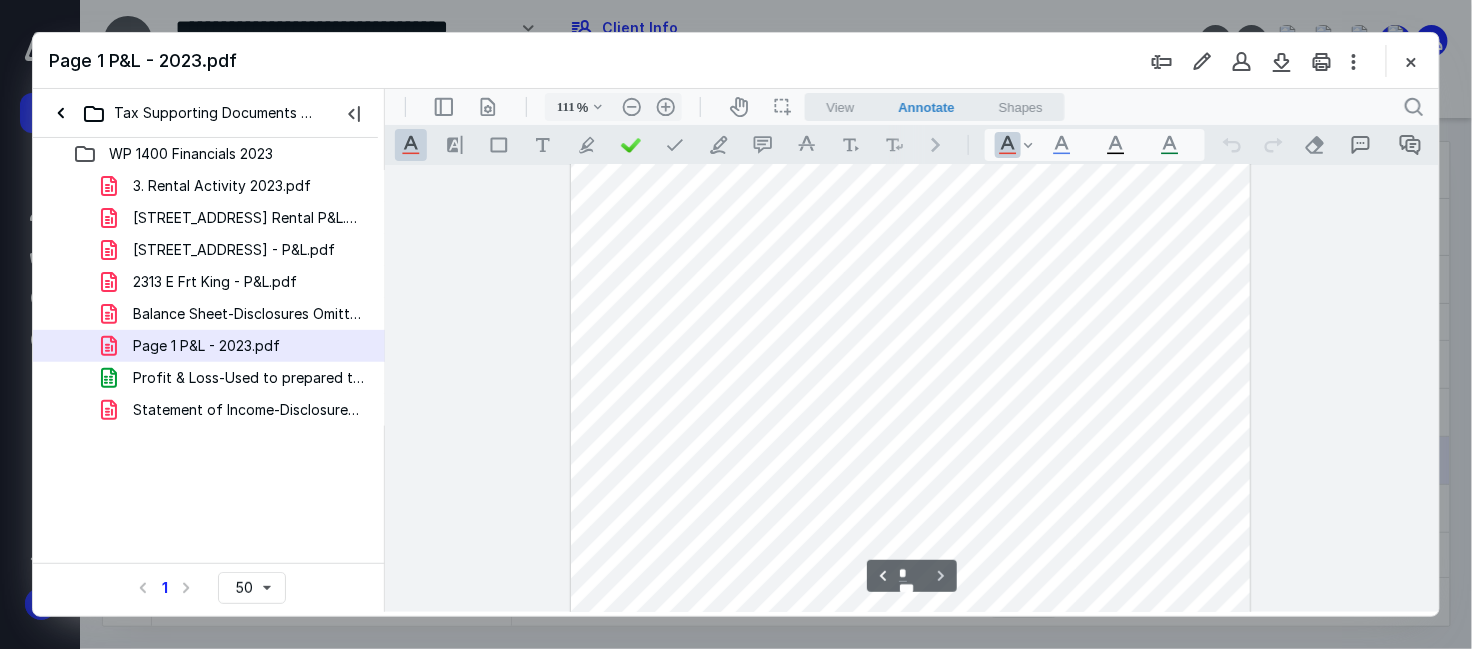 scroll, scrollTop: 1860, scrollLeft: 0, axis: vertical 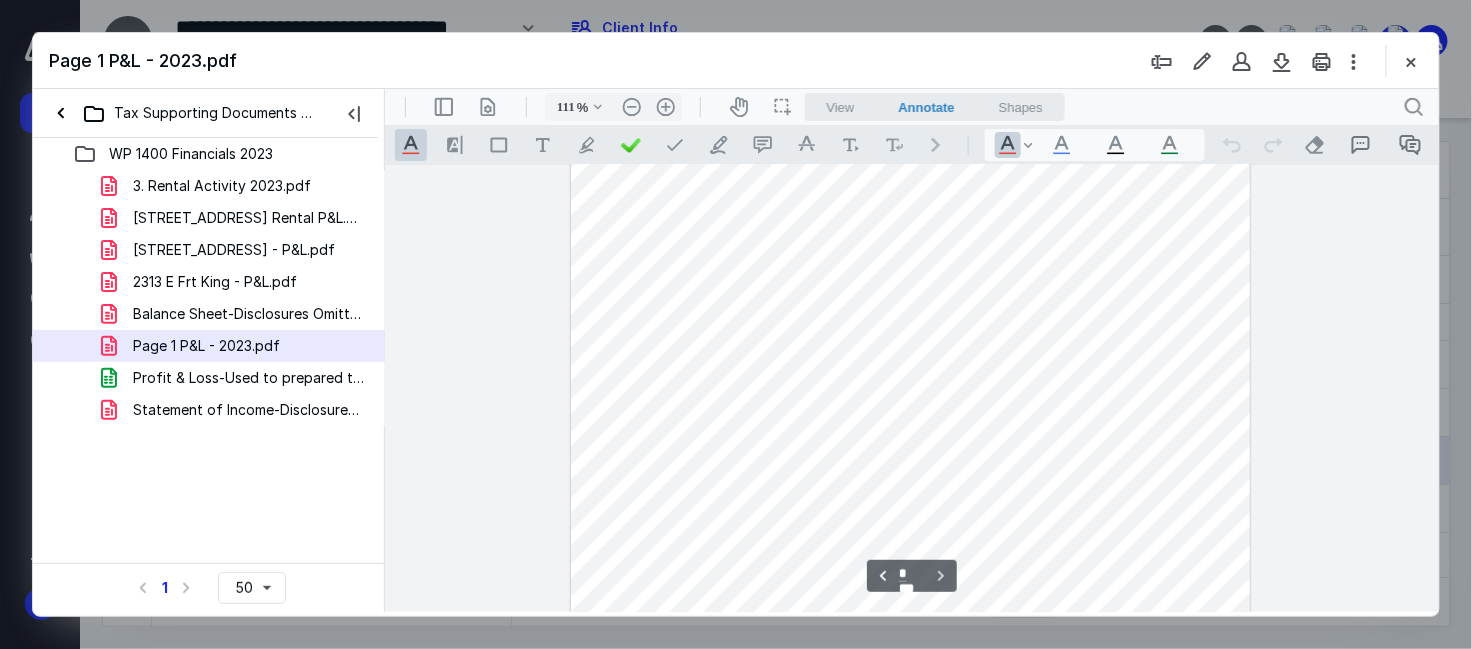 click at bounding box center [909, 521] 